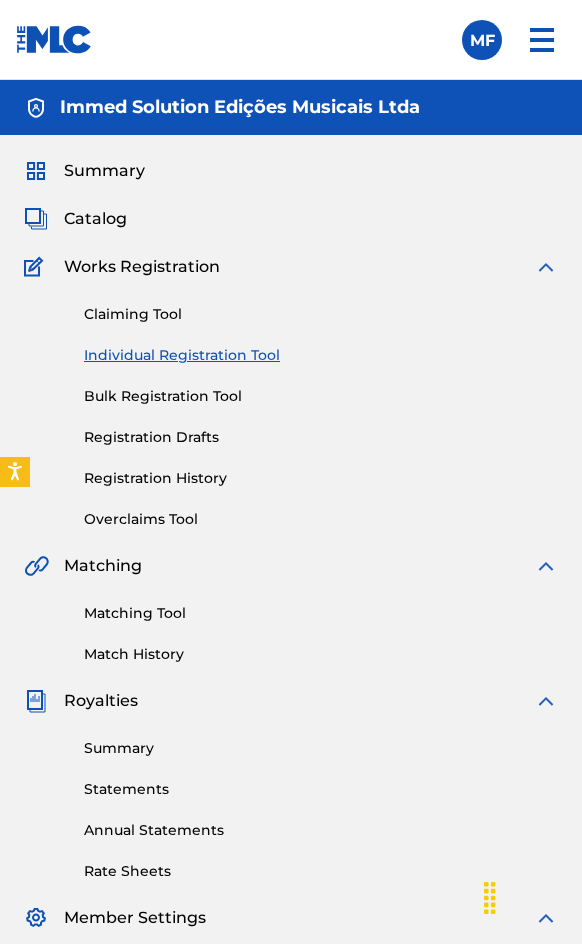 scroll, scrollTop: 1580, scrollLeft: 0, axis: vertical 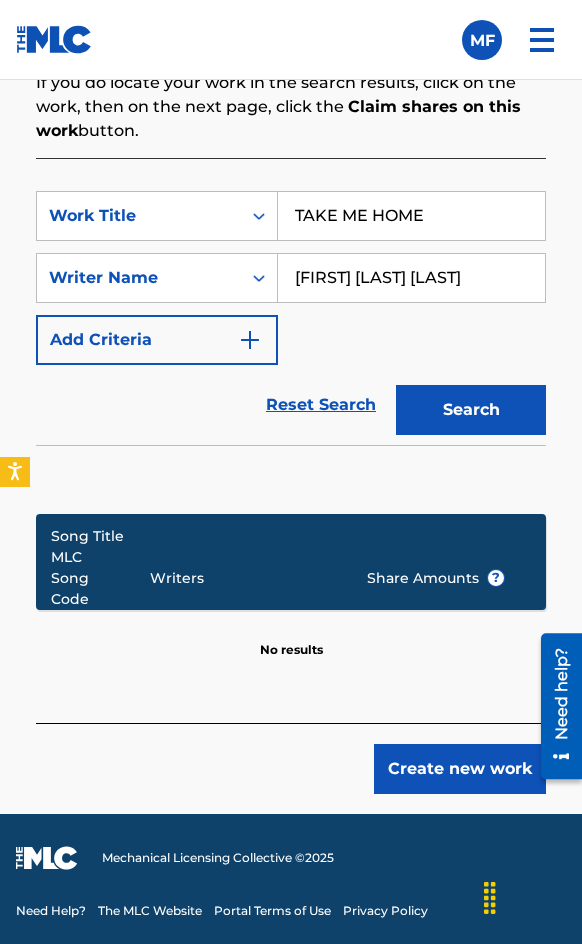 click on "Create new work" at bounding box center [460, 769] 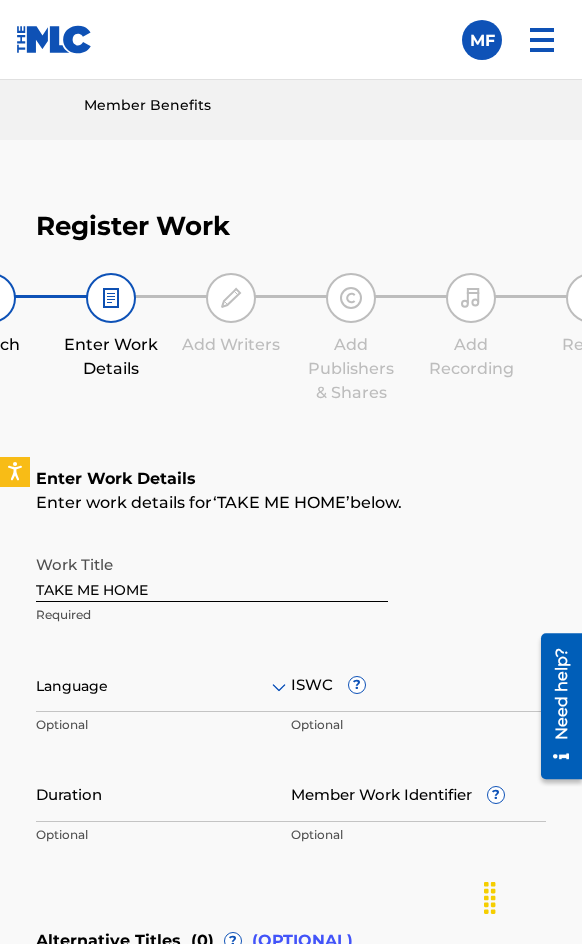 scroll, scrollTop: 1136, scrollLeft: 0, axis: vertical 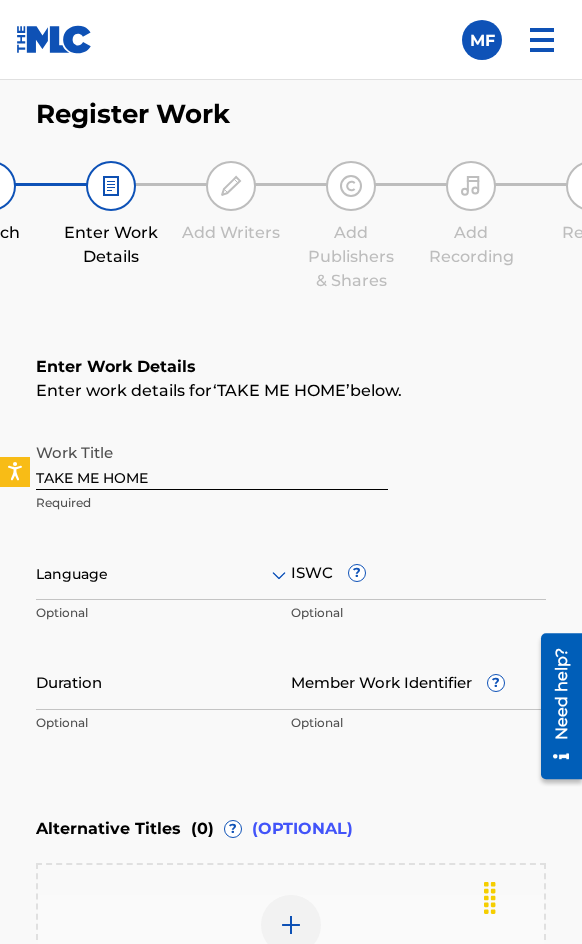 click at bounding box center [163, 574] 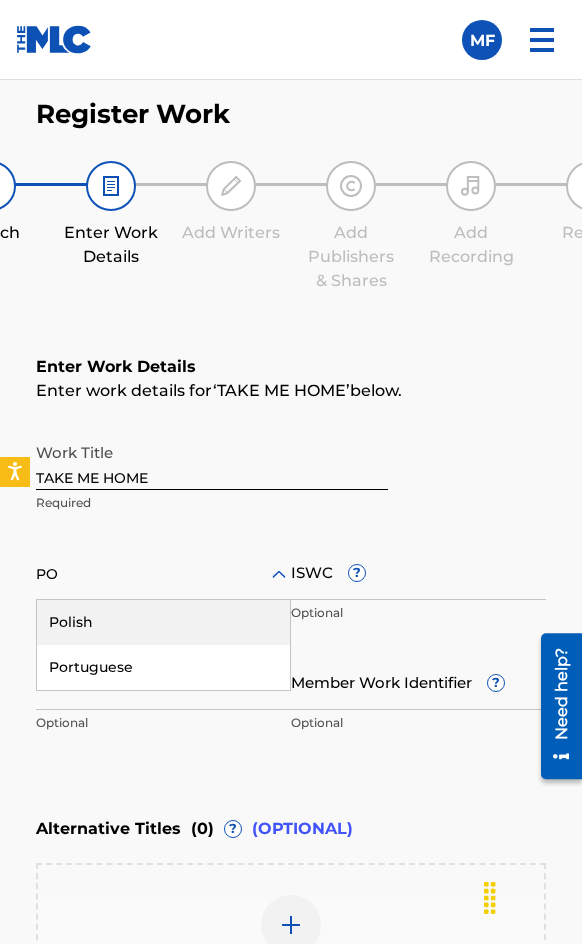 type on "POR" 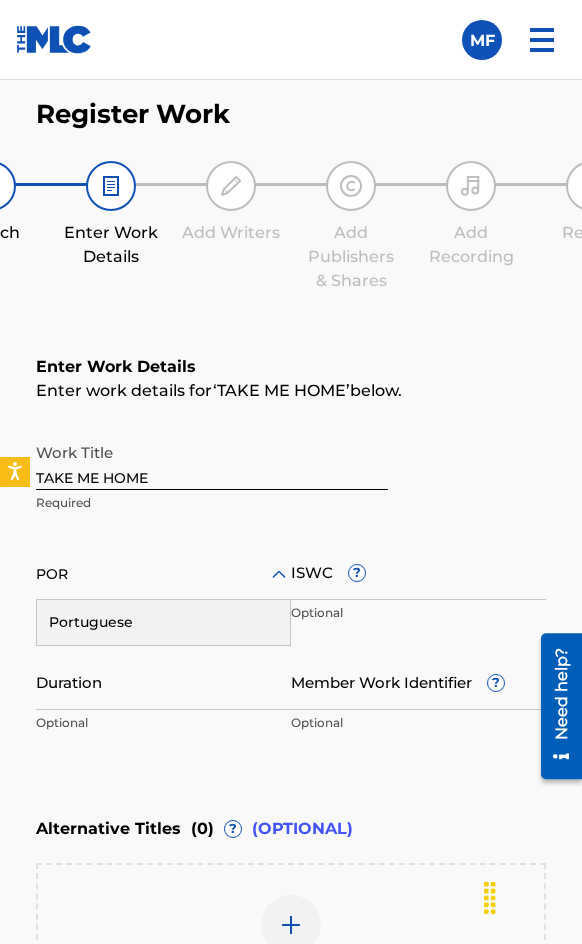 click on "Portuguese" at bounding box center (163, 622) 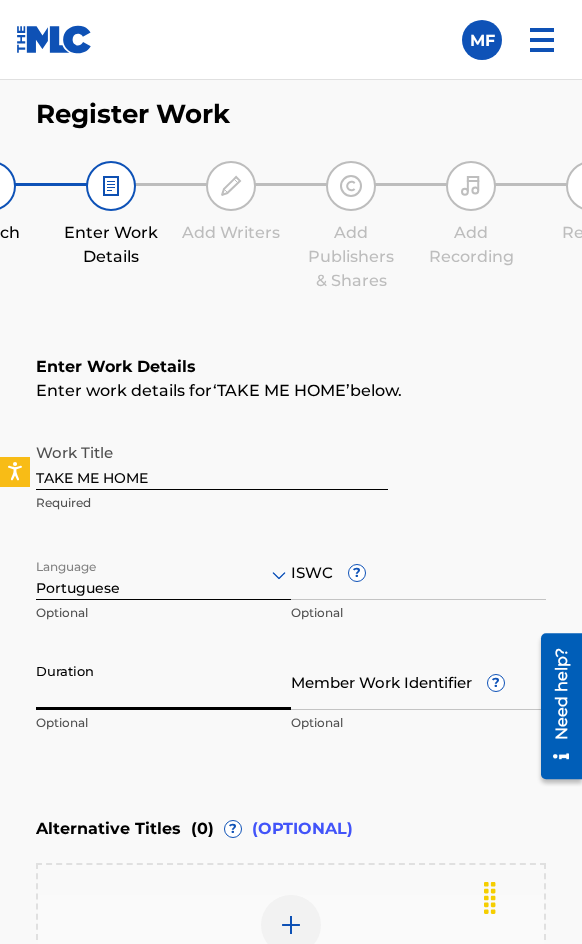 click on "Duration" at bounding box center [163, 681] 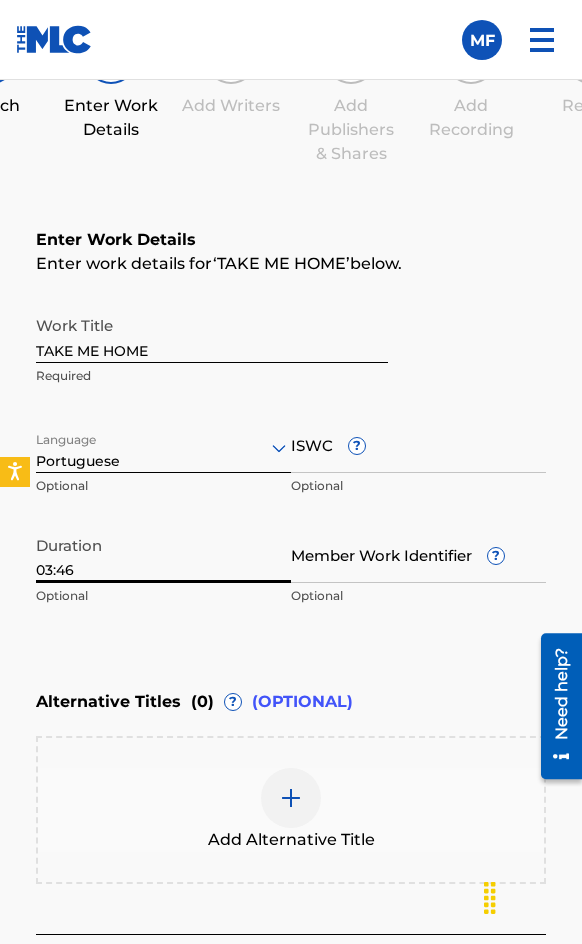 scroll, scrollTop: 1474, scrollLeft: 0, axis: vertical 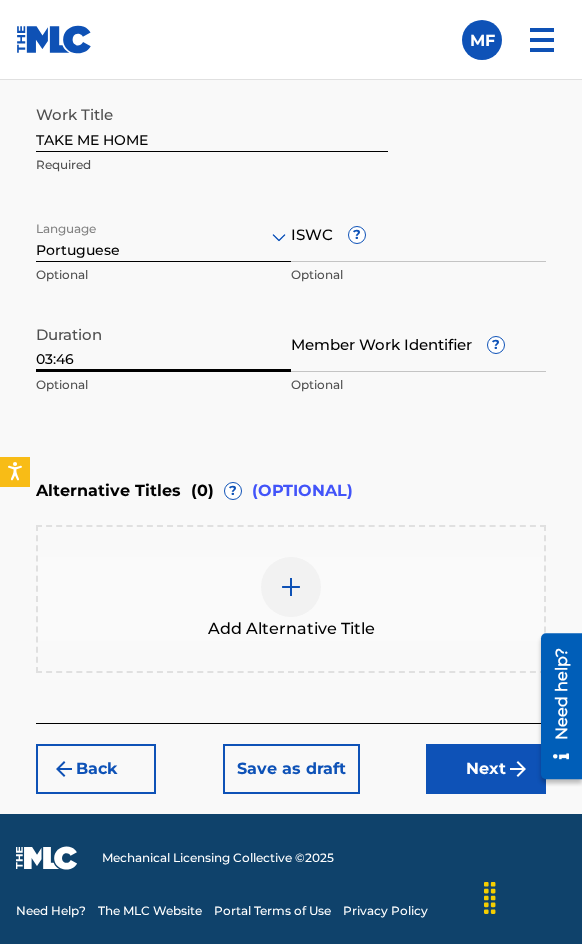 type on "03:46" 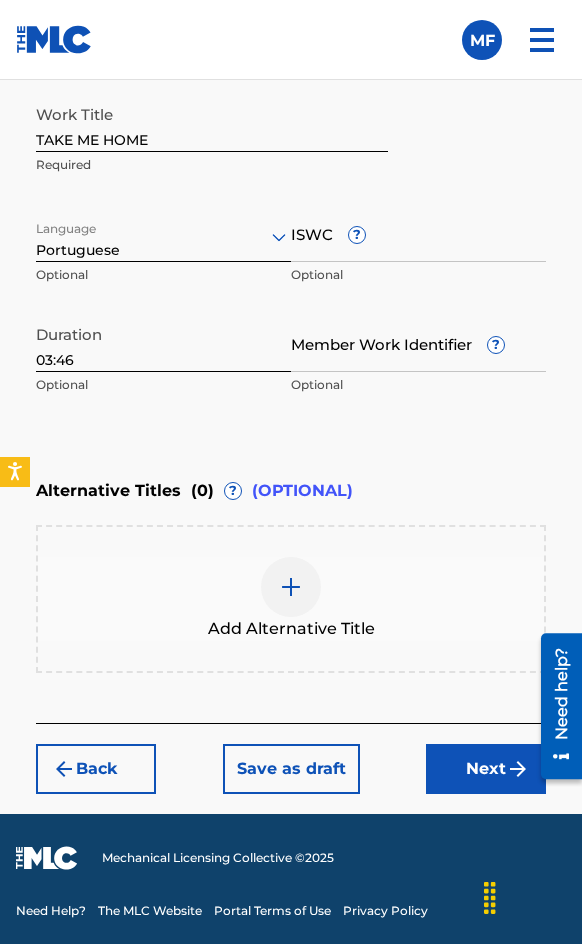 click on "Next" at bounding box center (486, 769) 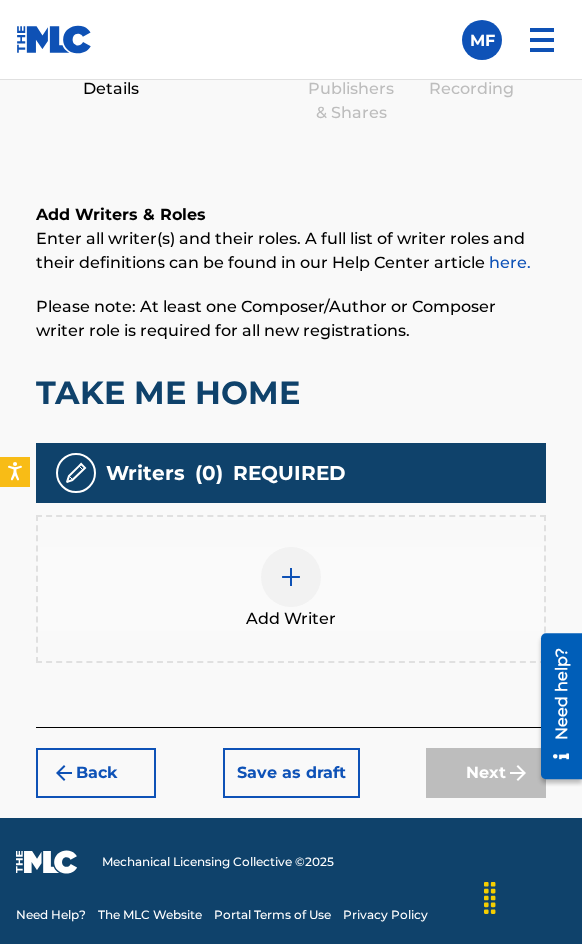scroll, scrollTop: 1308, scrollLeft: 0, axis: vertical 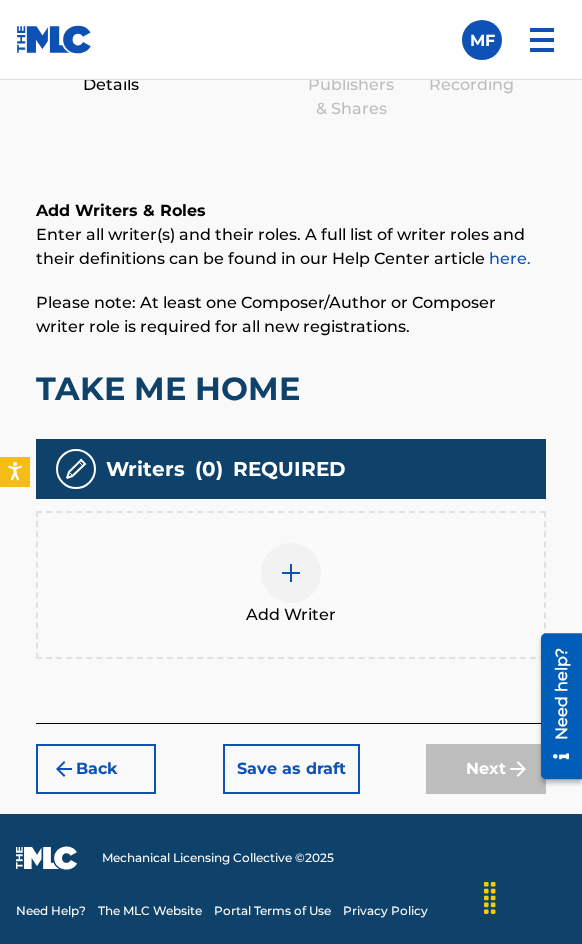 click at bounding box center [291, 573] 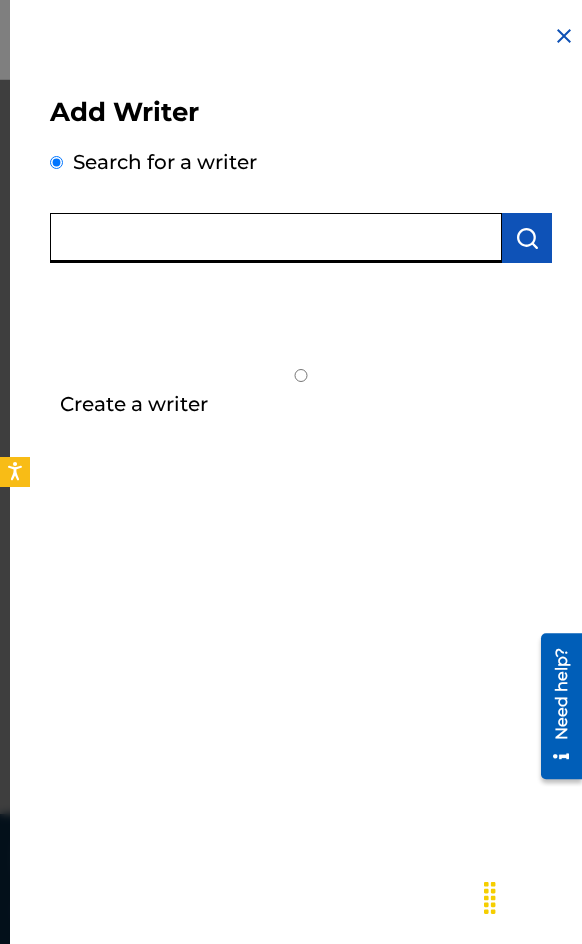 click at bounding box center (276, 238) 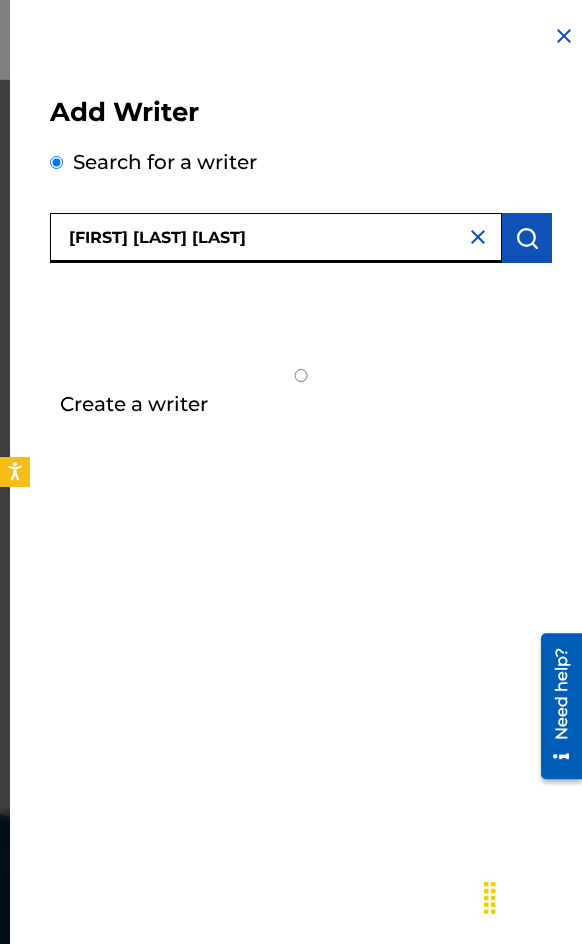 type on "[FIRST] [LAST] [LAST]" 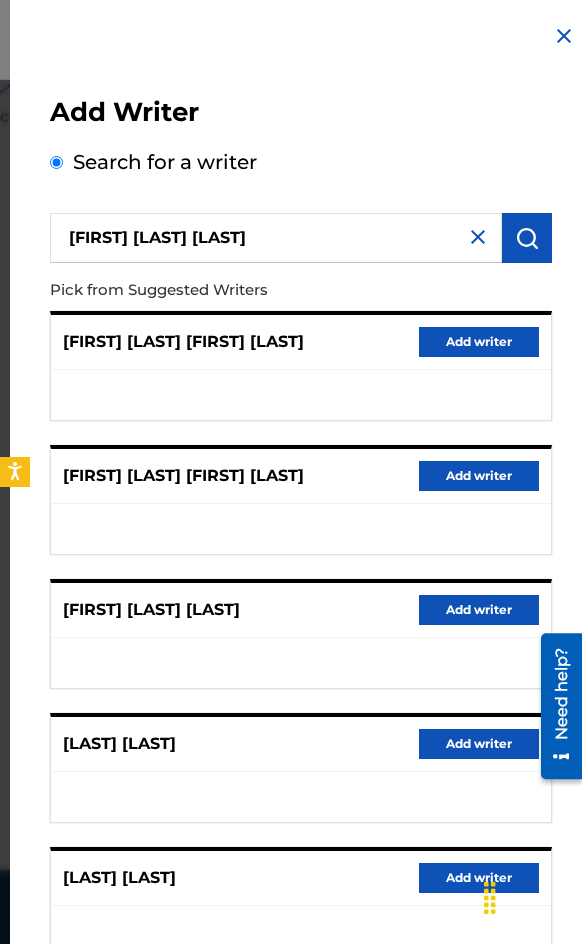 scroll, scrollTop: 1308, scrollLeft: 0, axis: vertical 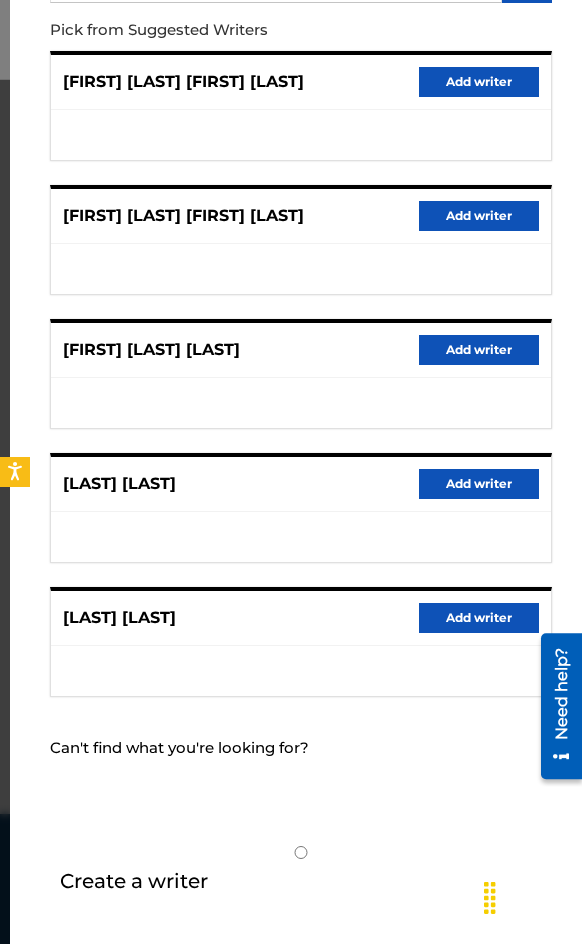 click on "Create a writer" at bounding box center [134, 881] 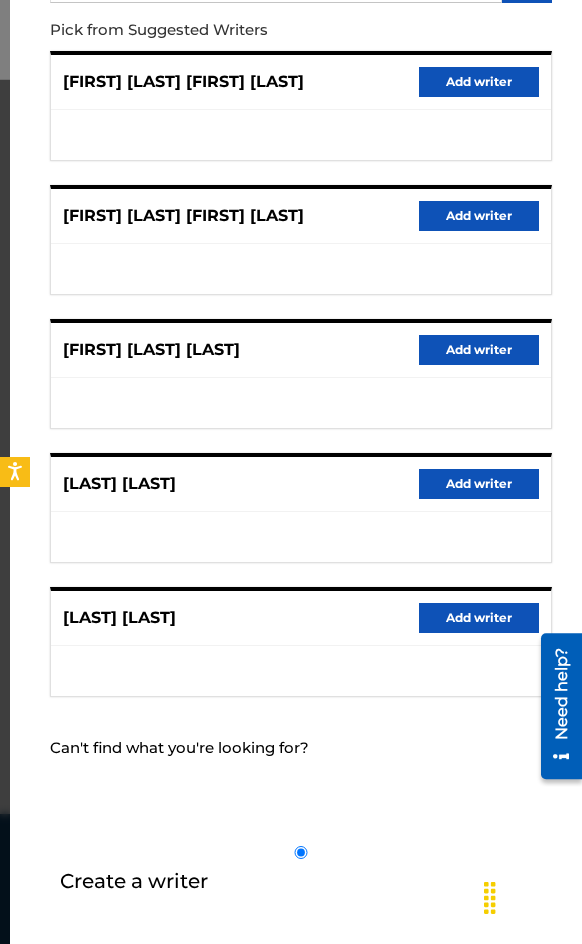 click on "Create a writer" at bounding box center (301, 852) 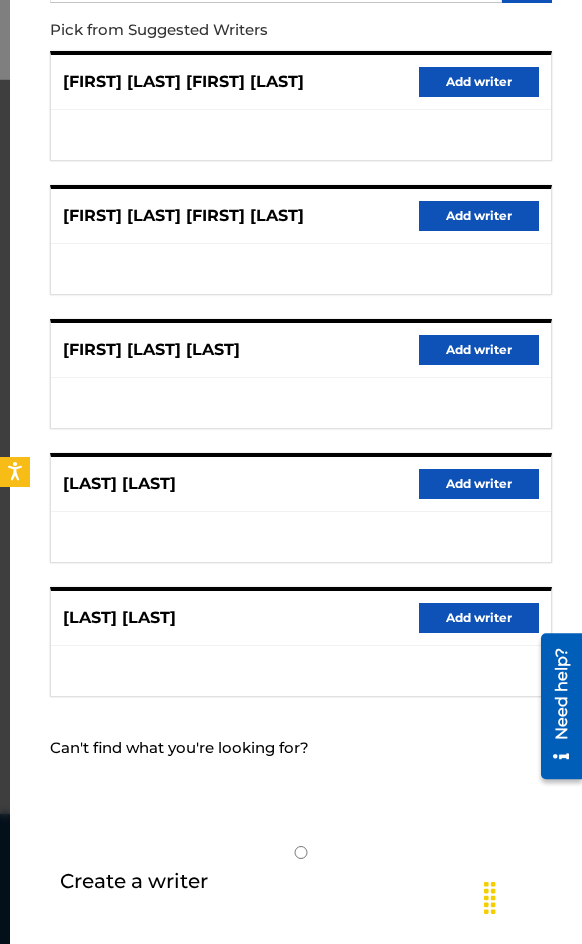 radio on "false" 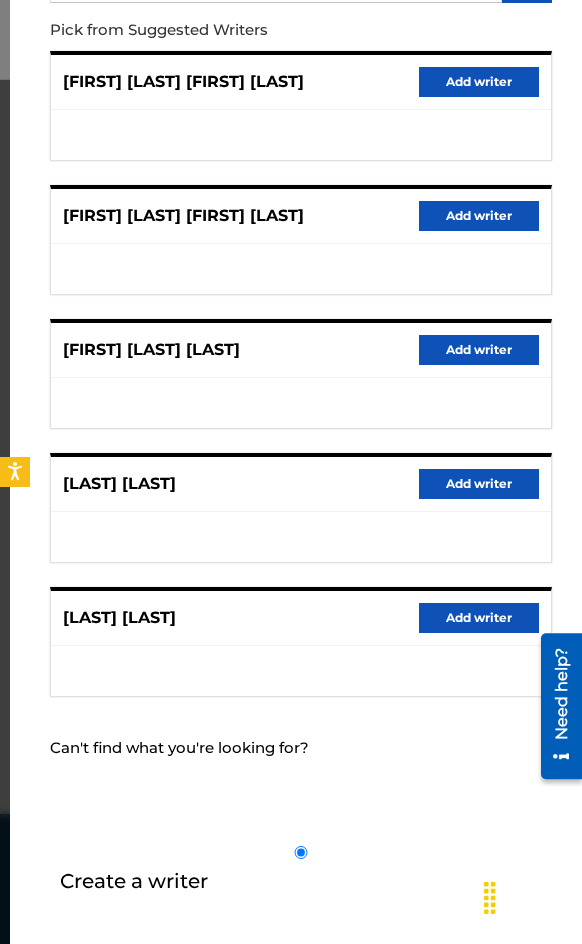 scroll, scrollTop: 21, scrollLeft: 0, axis: vertical 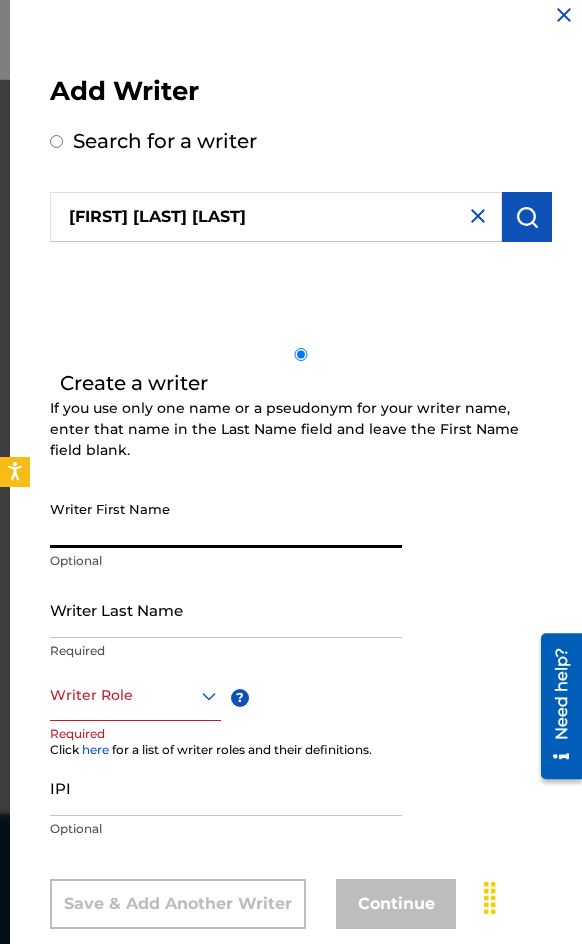 click on "Writer First Name" at bounding box center (226, 519) 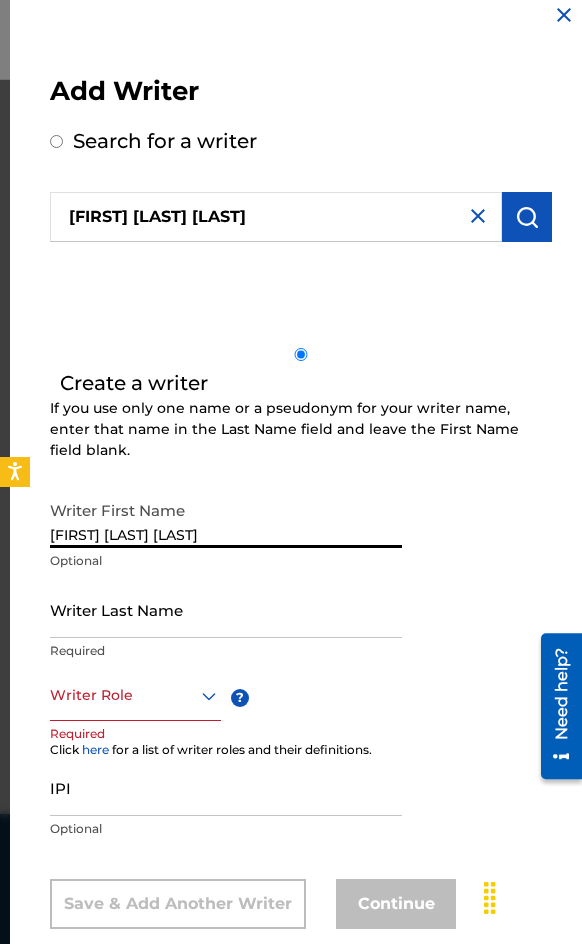 drag, startPoint x: 285, startPoint y: 526, endPoint x: 105, endPoint y: 542, distance: 180.70972 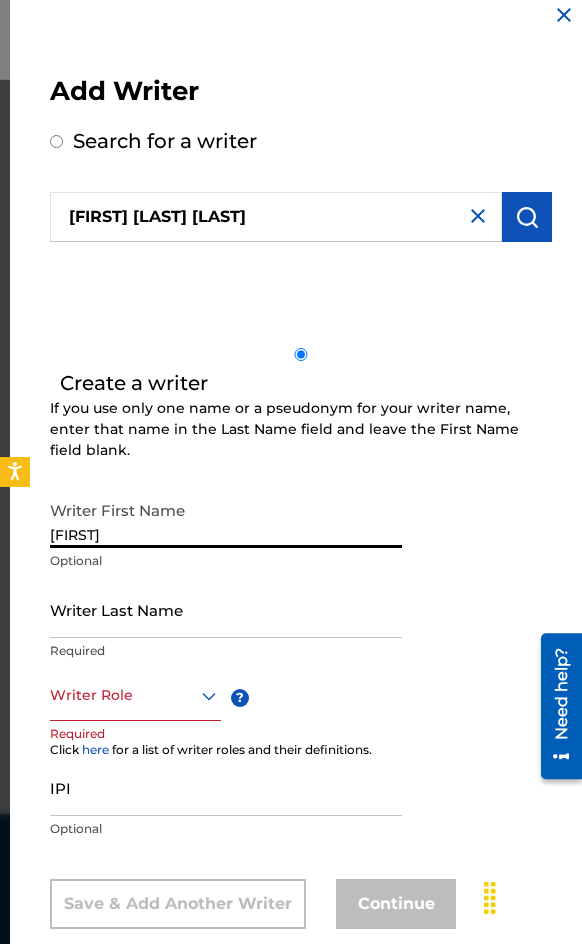 type on "[FIRST]" 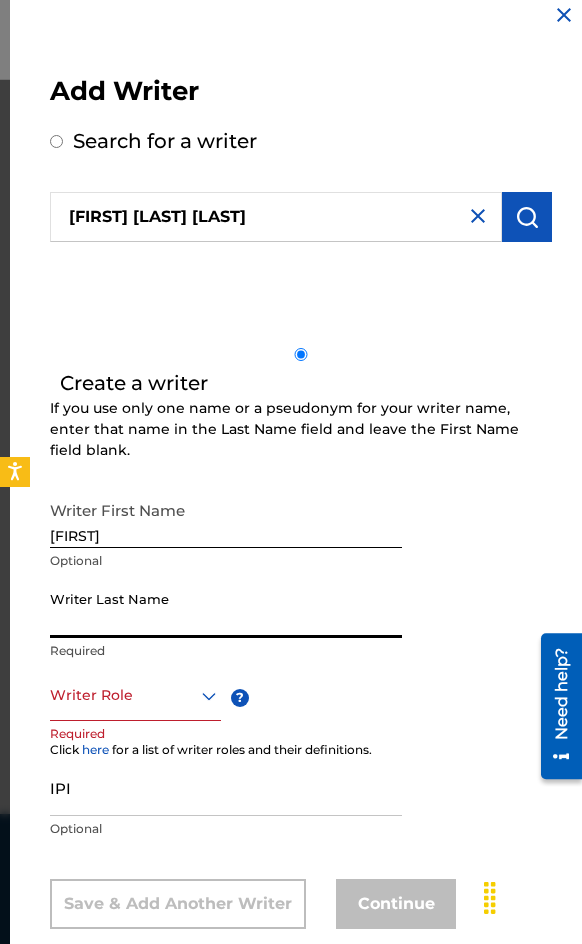 paste on "[LAST] [LAST]" 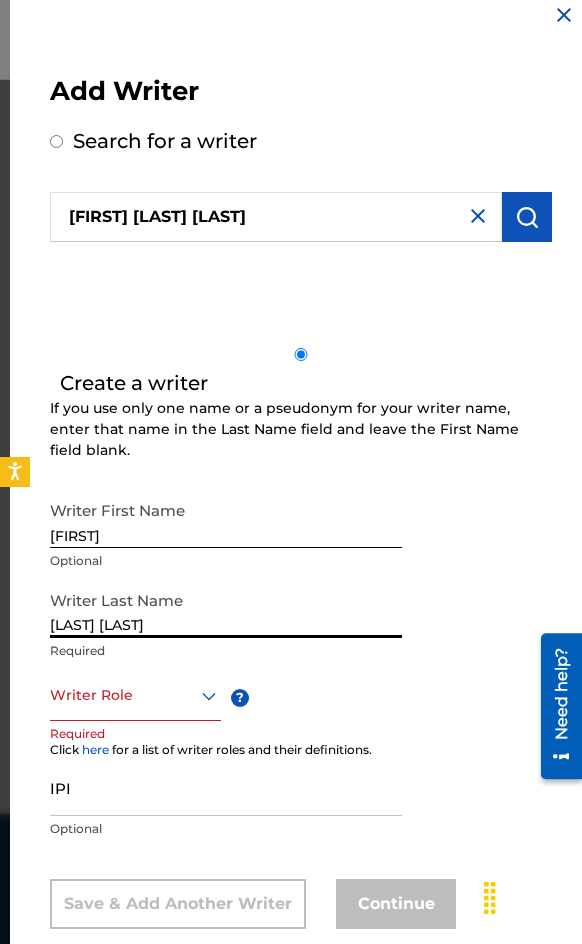 type on "[LAST] [LAST]" 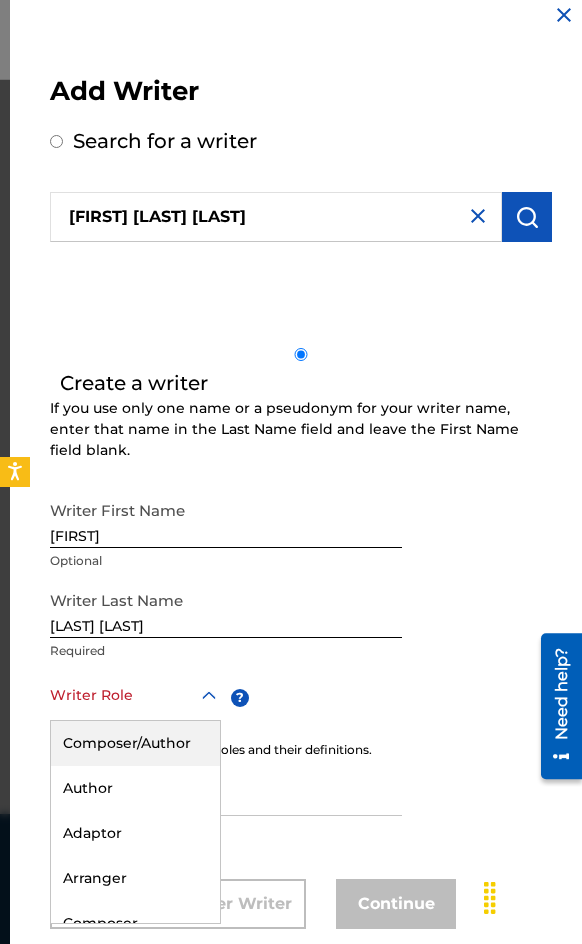 click on "8 results available. Use Up and Down to choose options, press Enter to select the currently focused option, press Escape to exit the menu, press Tab to select the option and exit the menu. Writer Role Composer/Author Author Adaptor Arranger Composer Translator Sub Arranger Sub Author" at bounding box center (135, 696) 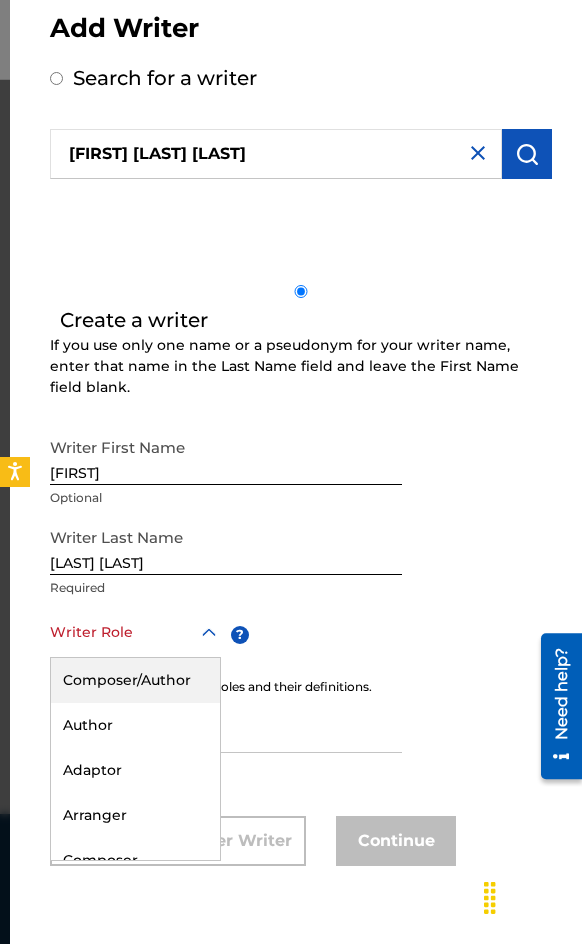 click on "Composer/Author" at bounding box center (135, 680) 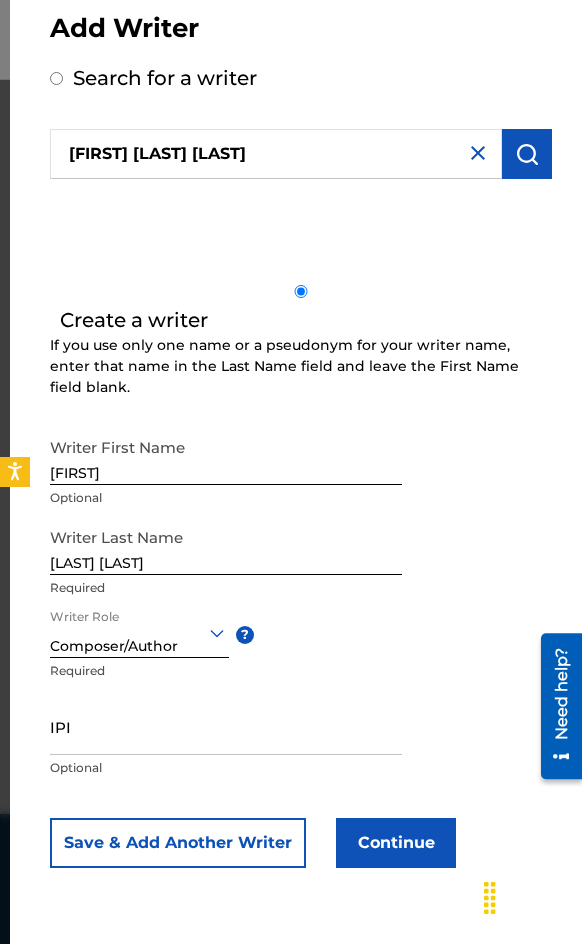 click on "Continue" at bounding box center (396, 843) 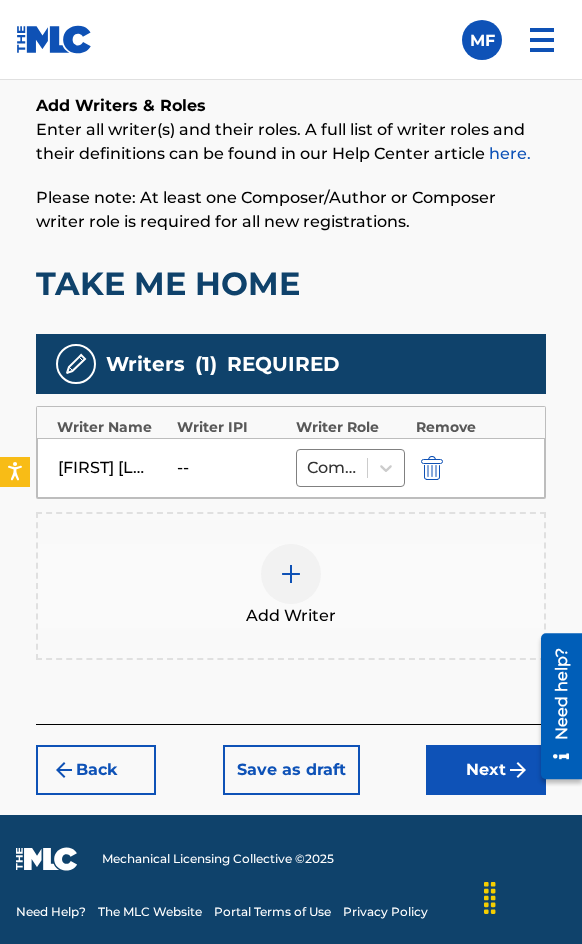 scroll, scrollTop: 1414, scrollLeft: 0, axis: vertical 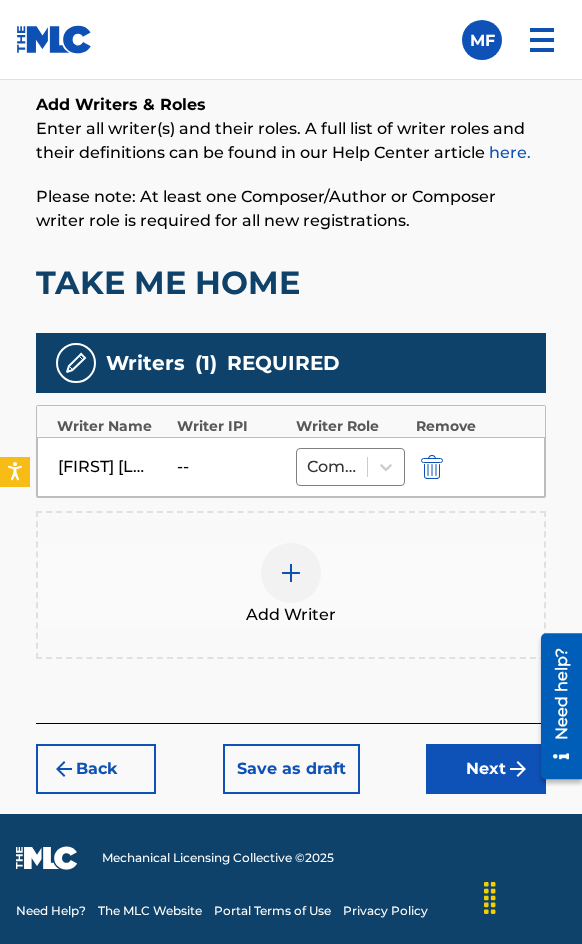click at bounding box center [291, 573] 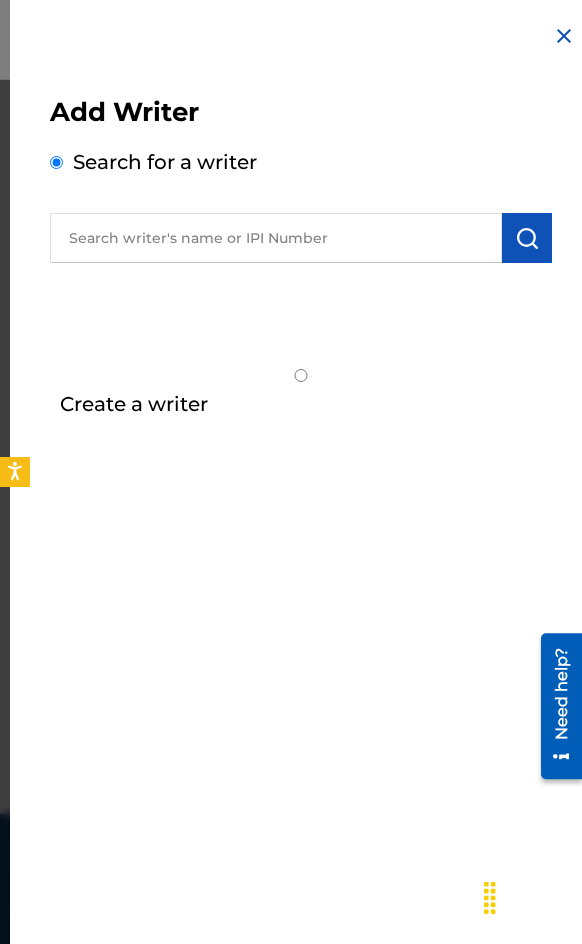 click at bounding box center (276, 238) 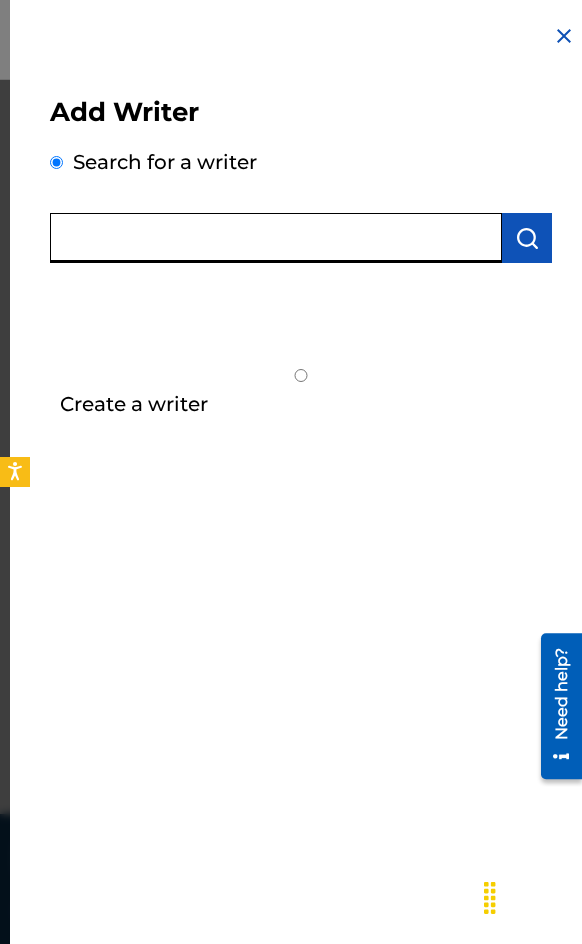 paste on "[LAST]" 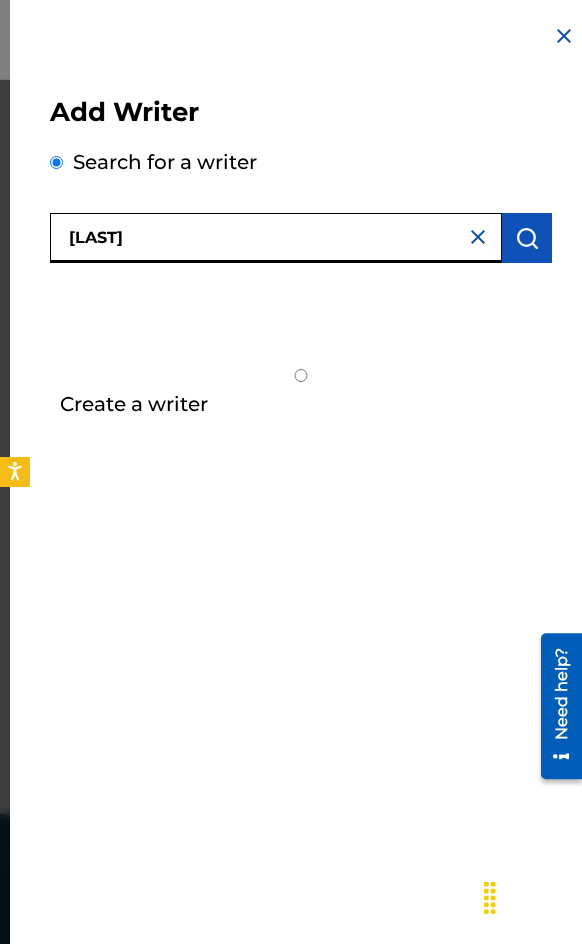 type on "[LAST]" 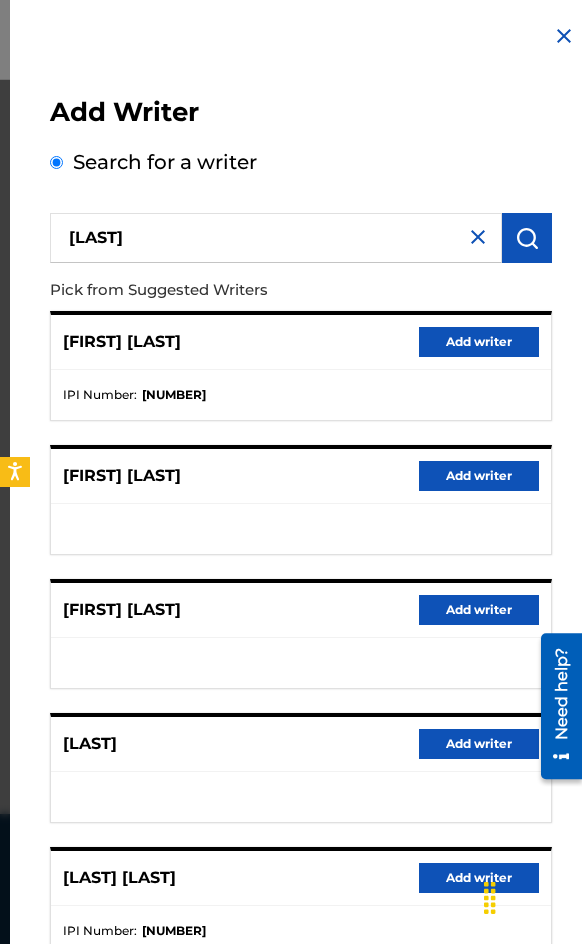 click on "Add writer" at bounding box center [479, 744] 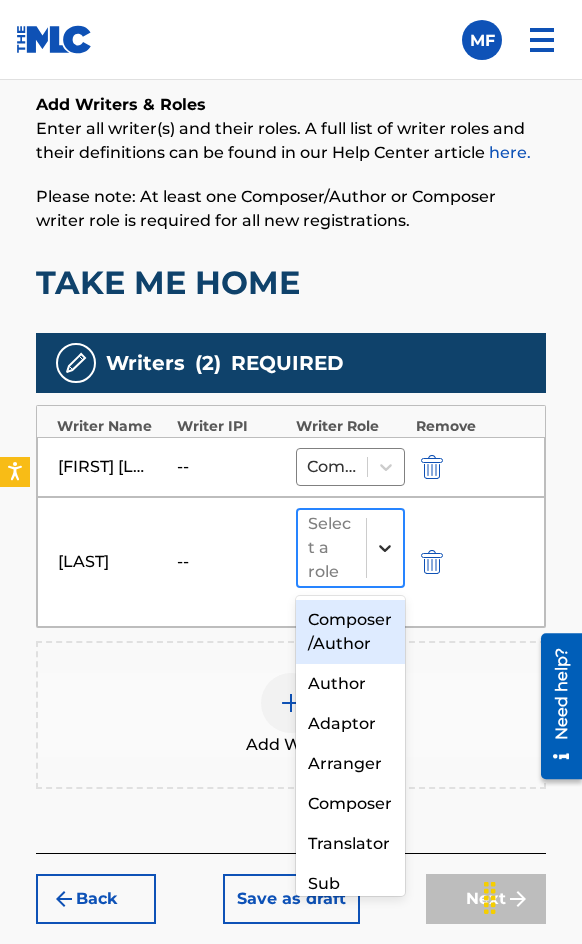 click 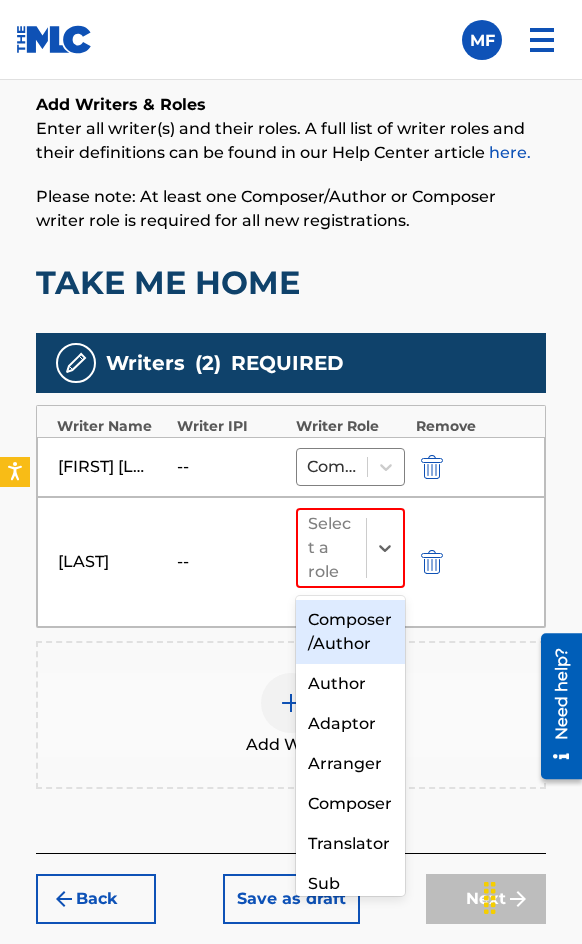 click on "Composer/Author" at bounding box center (350, 632) 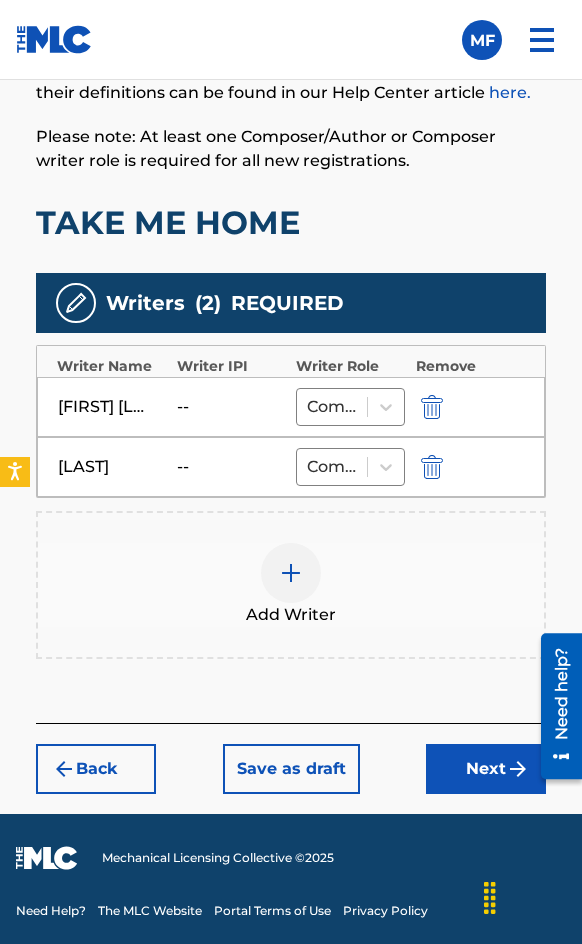 click on "Next" at bounding box center [486, 769] 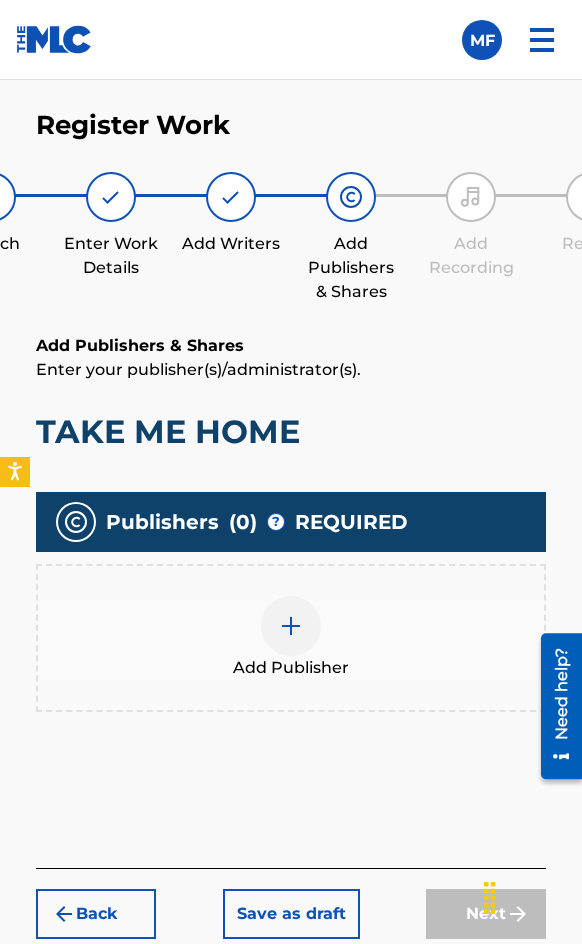 scroll, scrollTop: 1270, scrollLeft: 0, axis: vertical 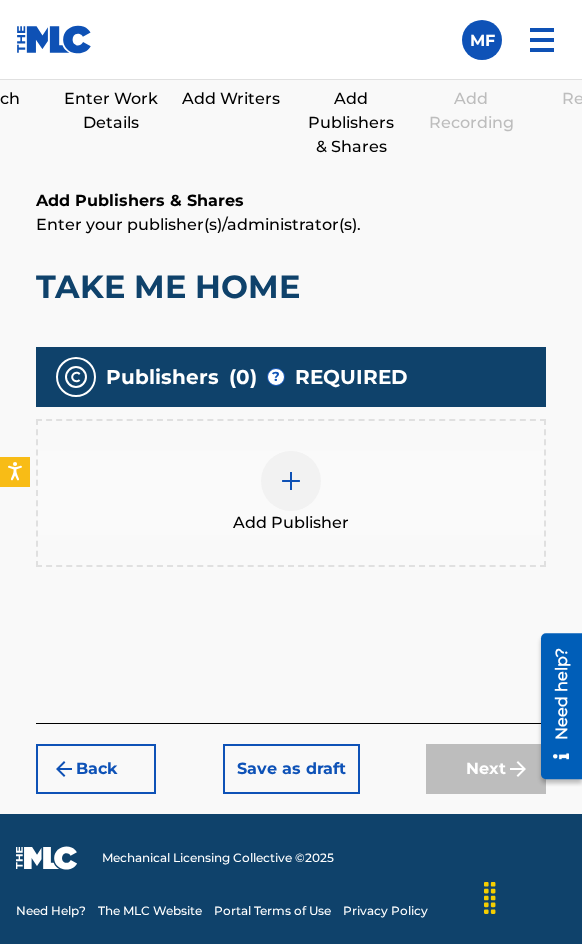 click at bounding box center [291, 481] 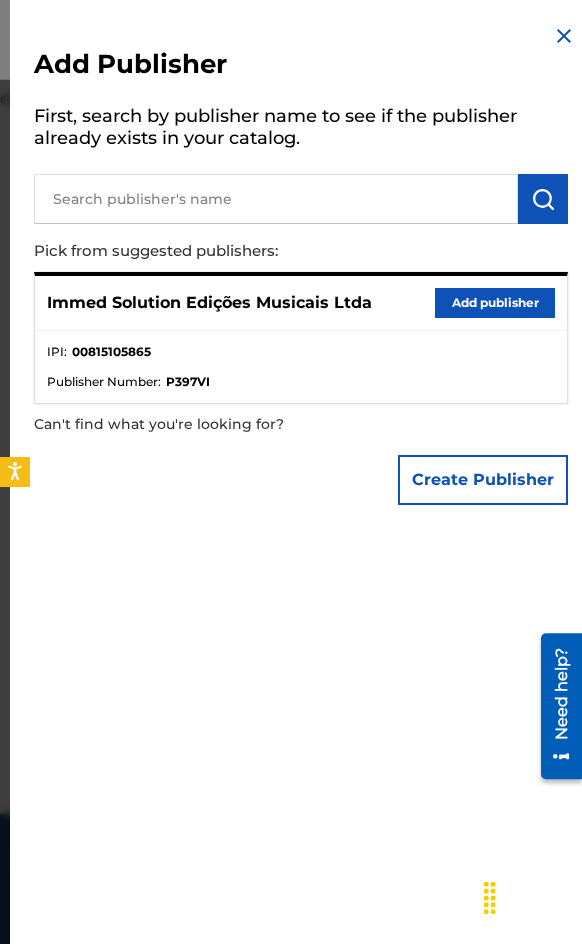click on "Add publisher" at bounding box center [495, 303] 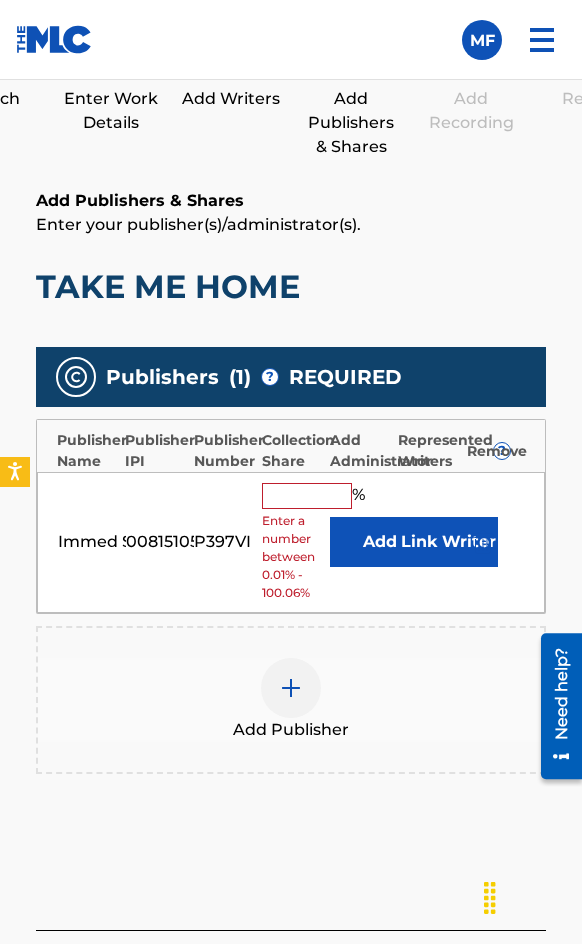 click at bounding box center (307, 496) 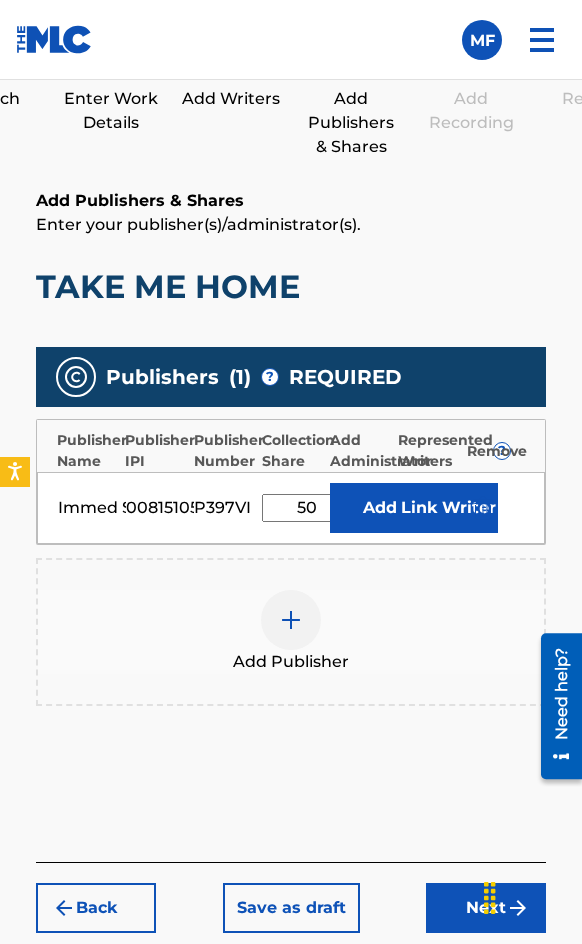type on "50" 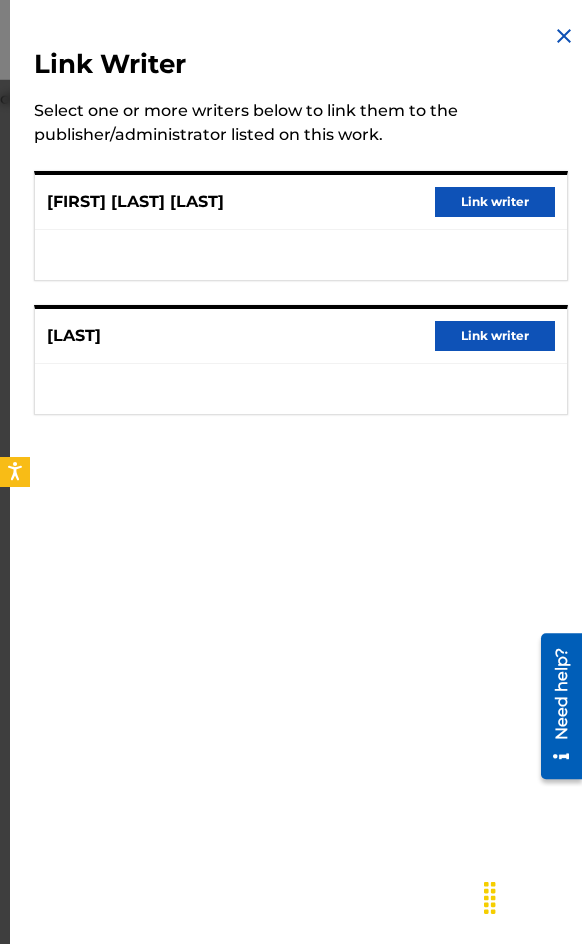 click on "Link writer" at bounding box center (495, 202) 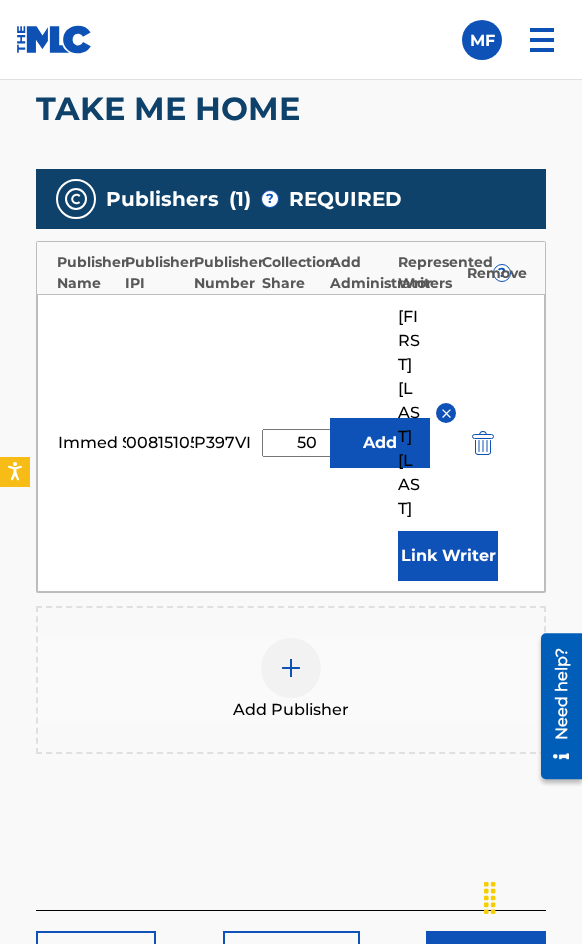 scroll, scrollTop: 1770, scrollLeft: 0, axis: vertical 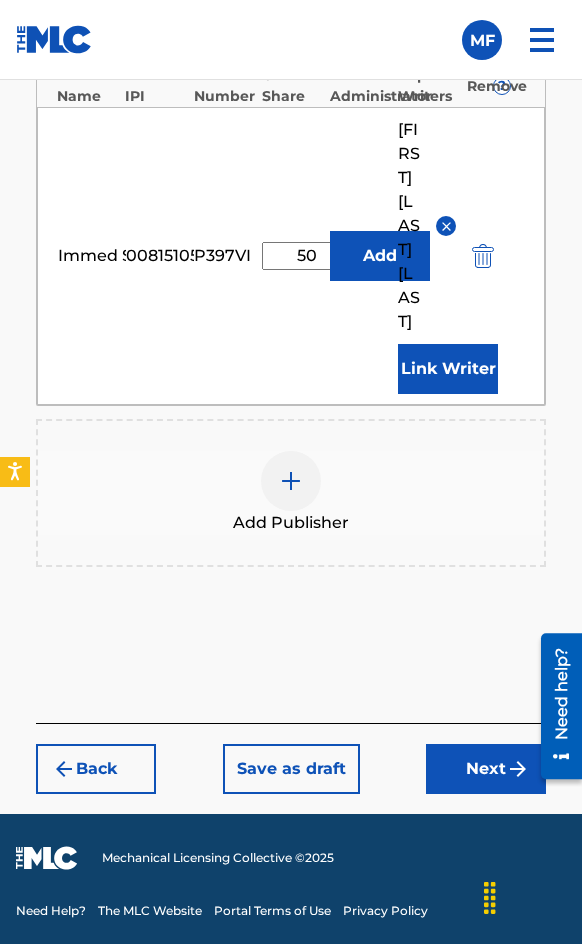 click on "Next" at bounding box center (486, 769) 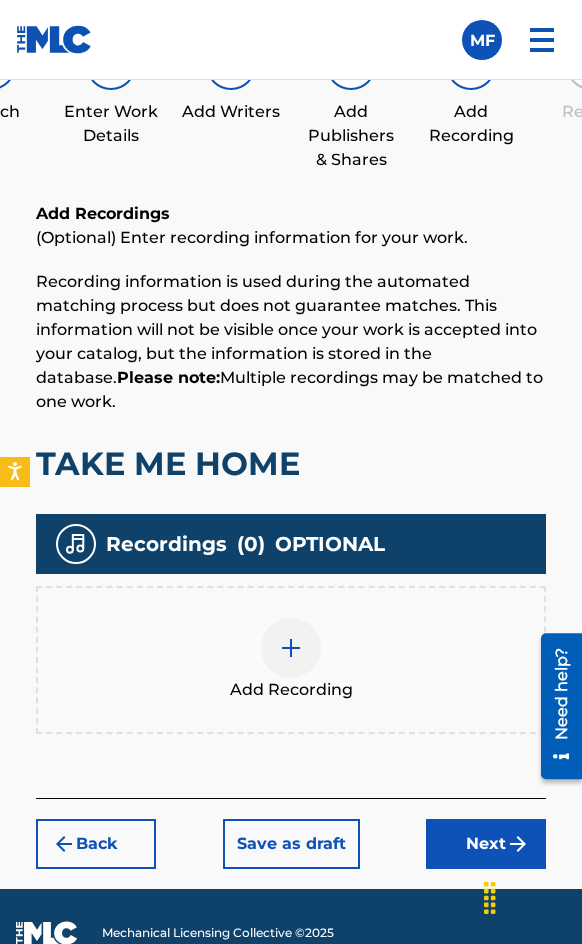 scroll, scrollTop: 1332, scrollLeft: 0, axis: vertical 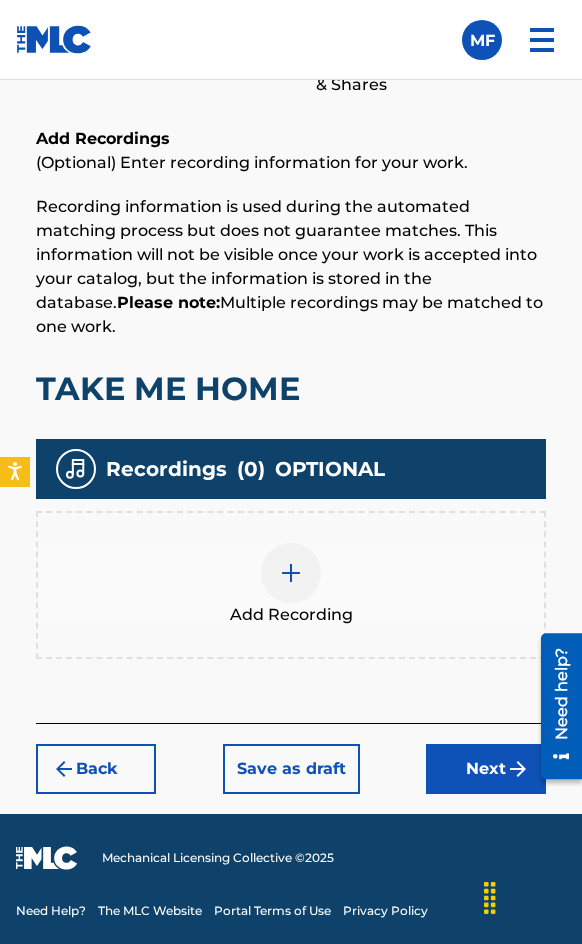 click on "Add Recording" at bounding box center [291, 615] 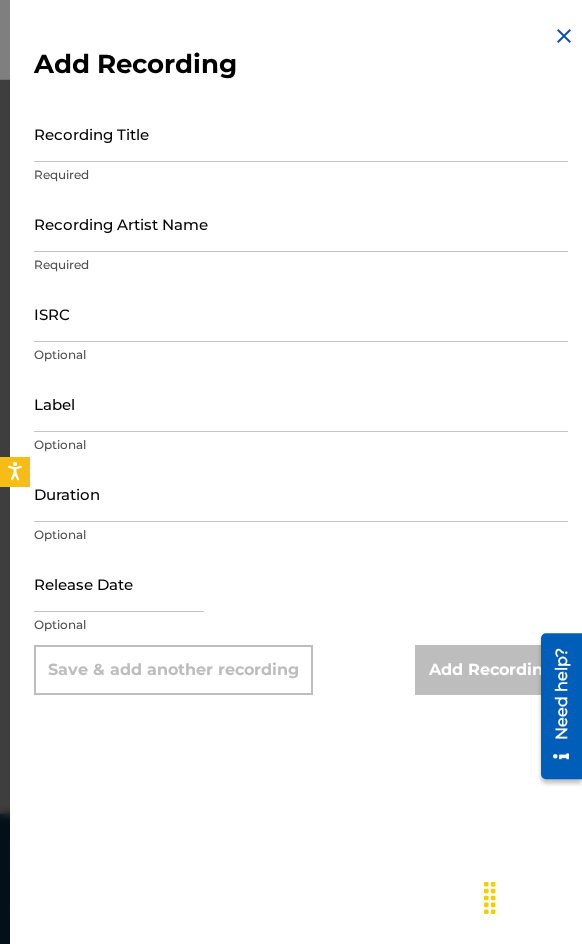 click on "Recording Title" at bounding box center [301, 133] 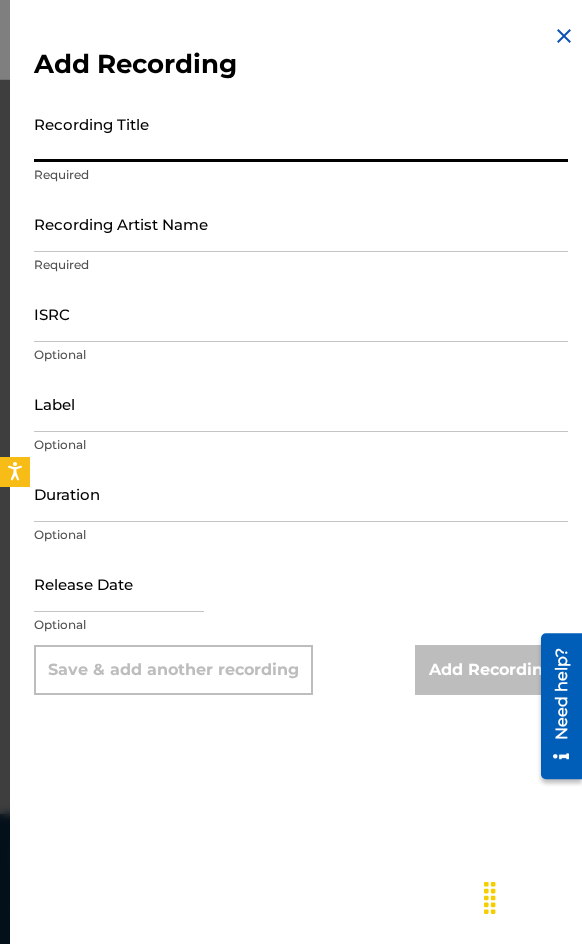 paste on "Take Me Home" 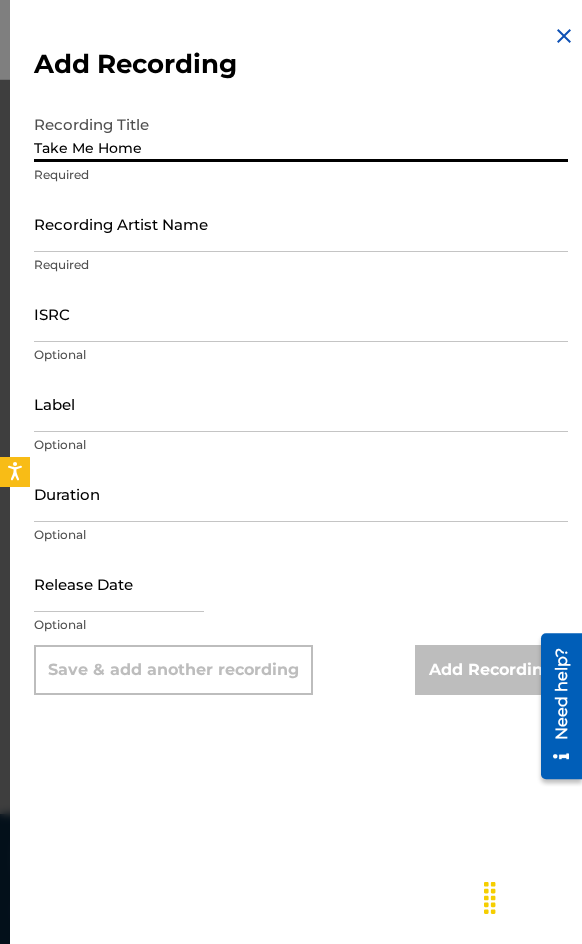 type on "Take Me Home" 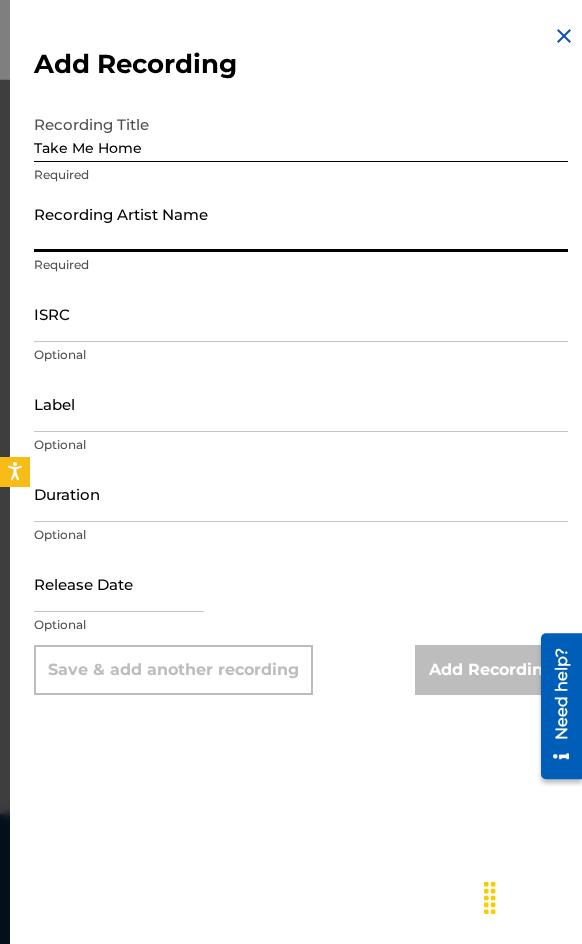click on "Recording Artist Name" at bounding box center (301, 223) 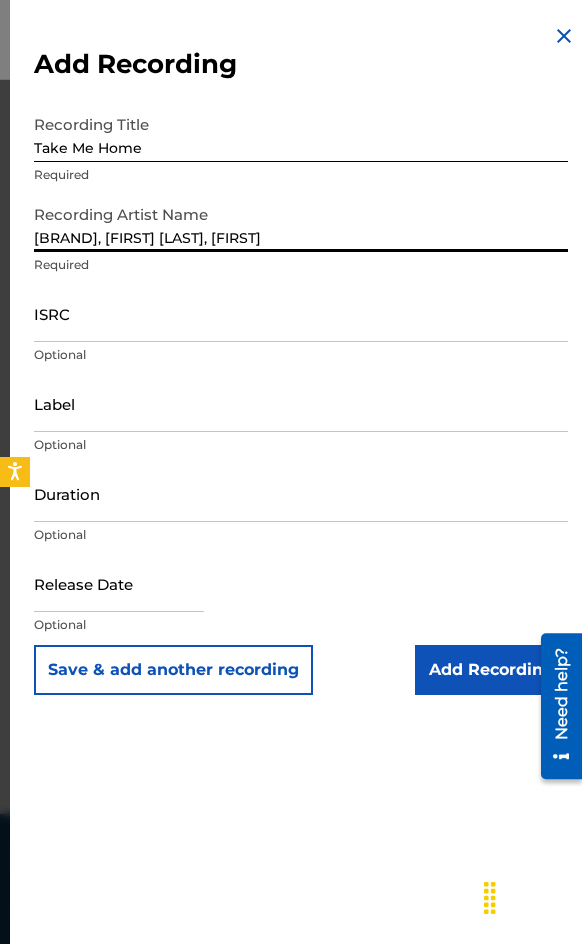 type on "[BRAND], [FIRST] [LAST], [FIRST]" 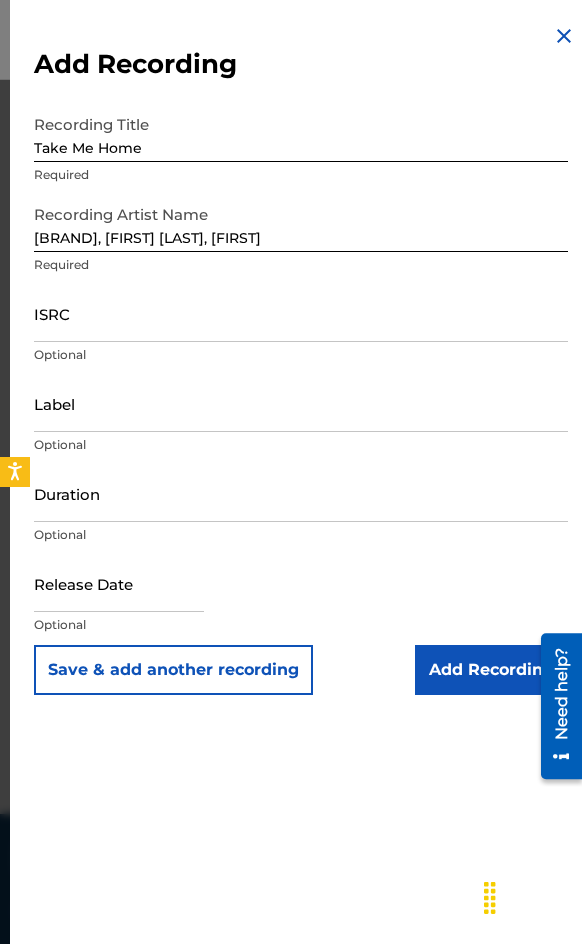 click on "ISRC" at bounding box center (301, 313) 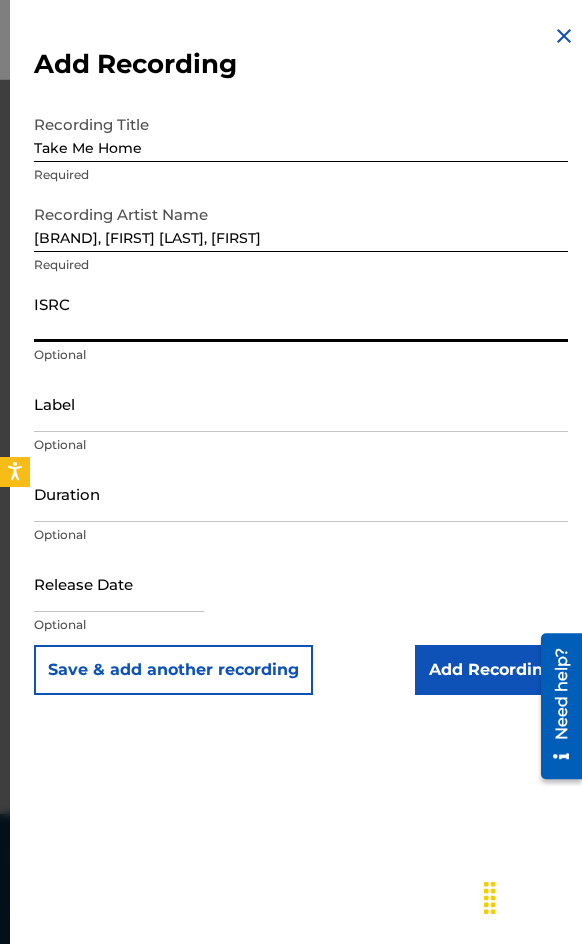 paste on "[ID]" 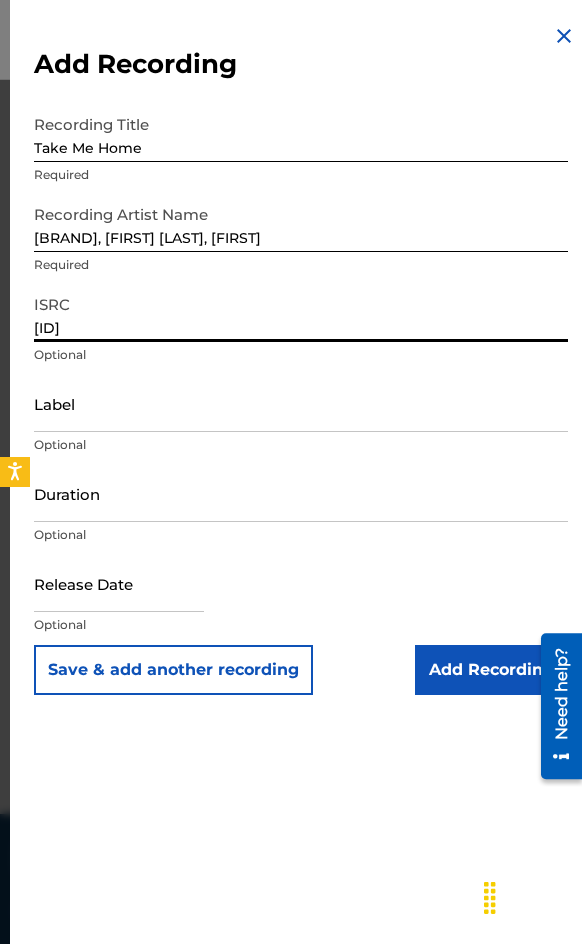 type on "[ID]" 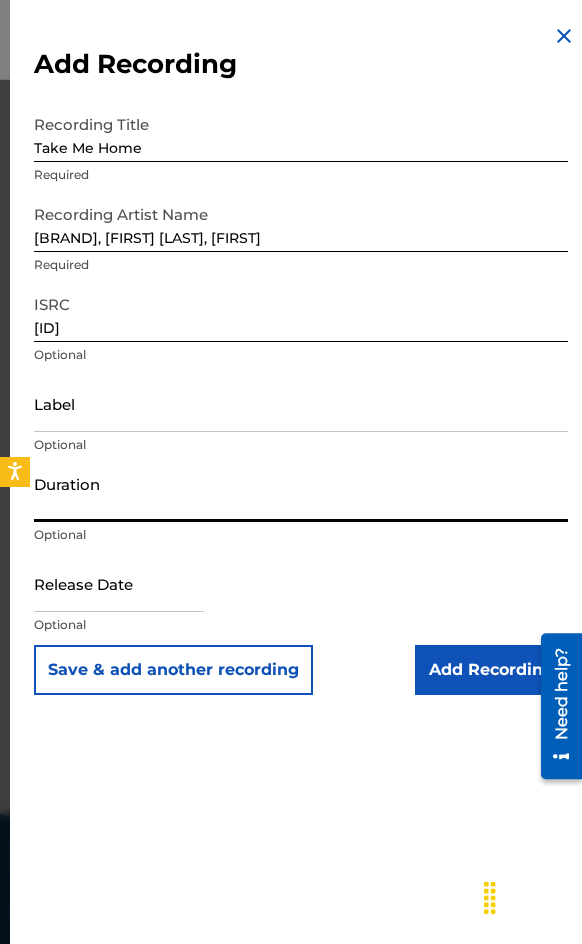 click on "Duration" at bounding box center [301, 493] 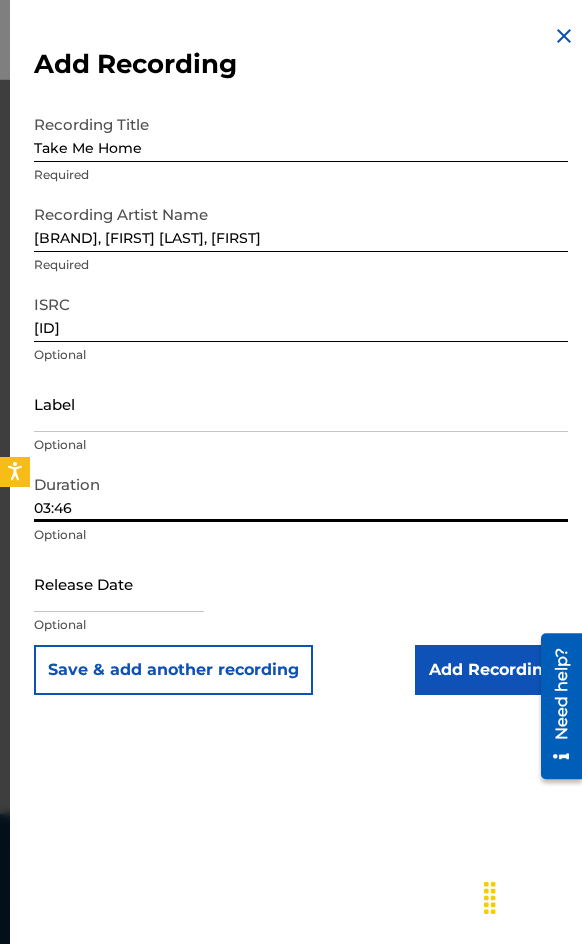 type on "03:46" 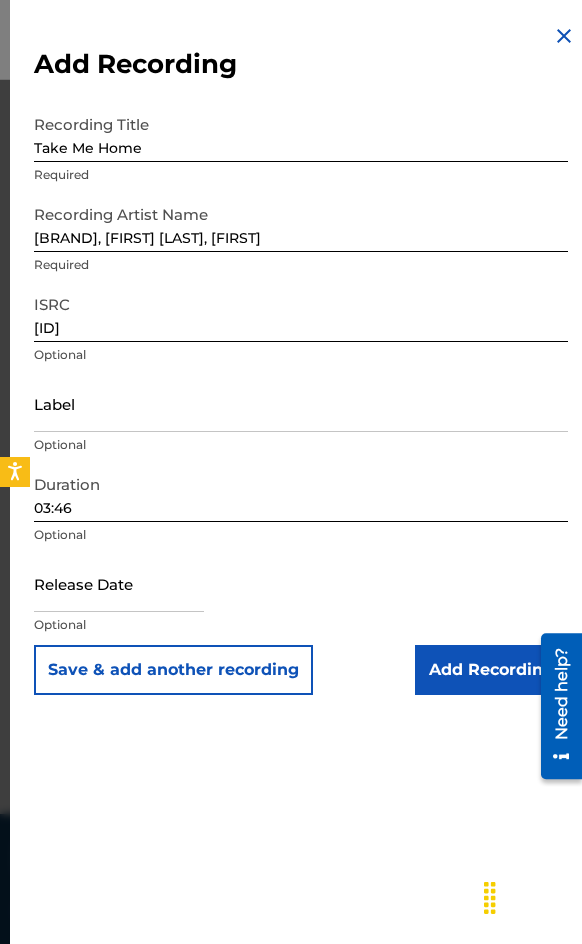 click on "Add Recording" at bounding box center (491, 670) 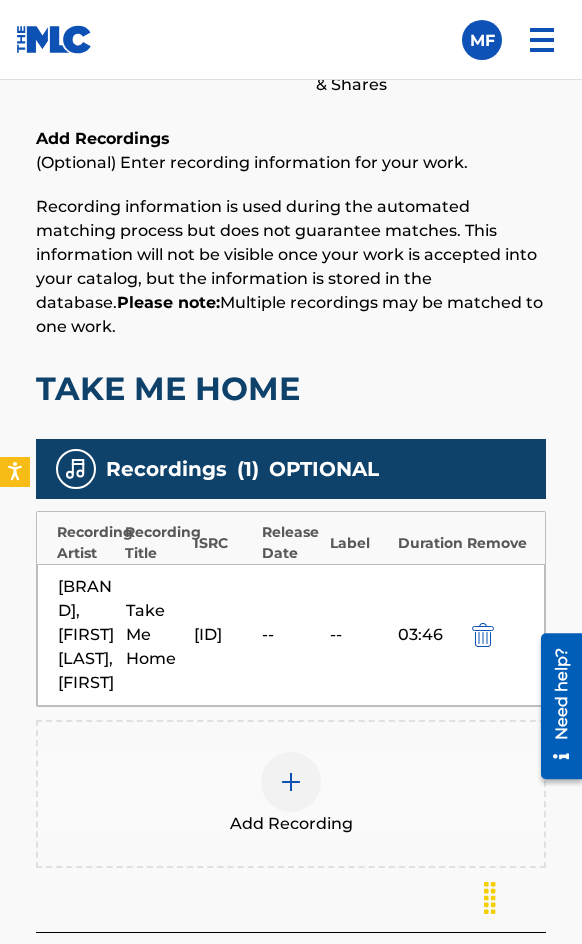 scroll, scrollTop: 1556, scrollLeft: 0, axis: vertical 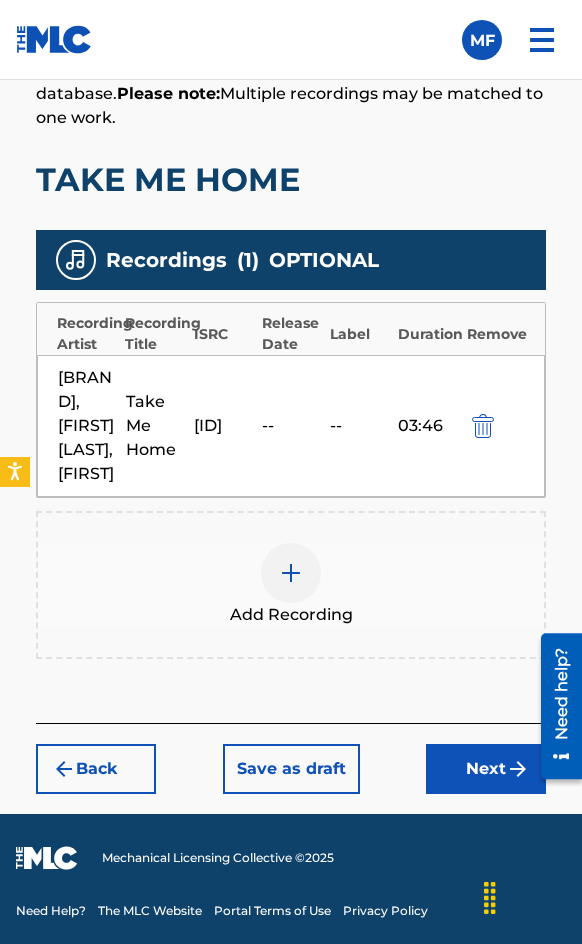 click on "Next" at bounding box center (486, 769) 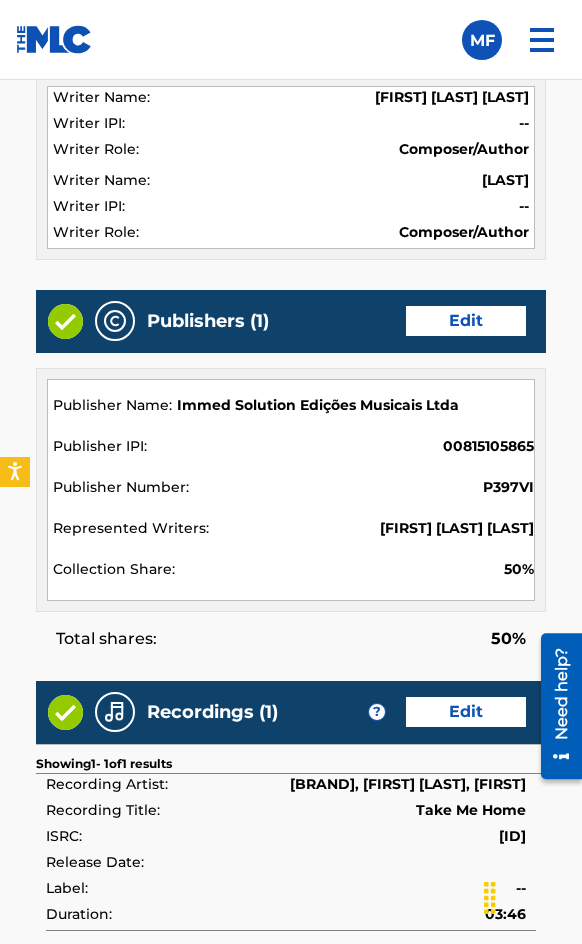scroll, scrollTop: 2245, scrollLeft: 0, axis: vertical 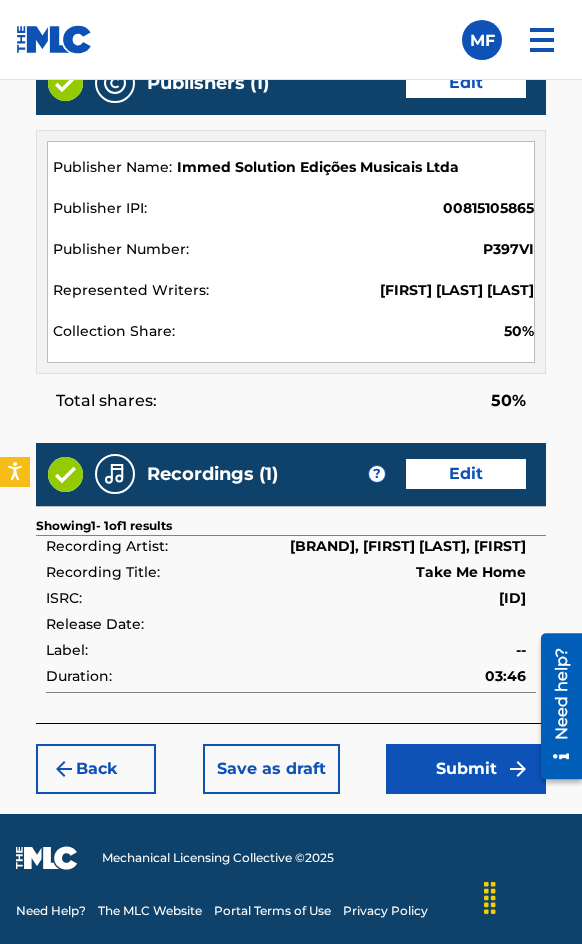 click on "Submit" at bounding box center (466, 769) 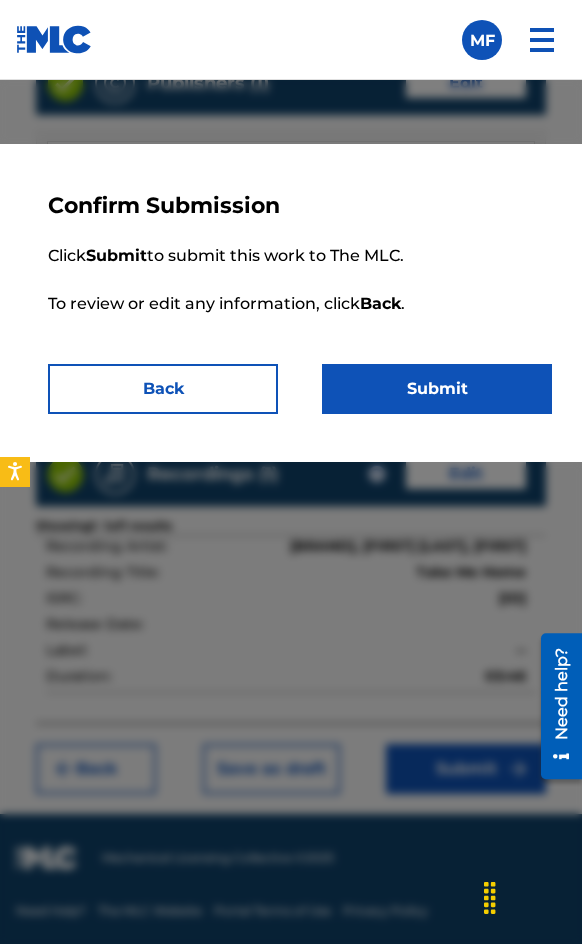 click on "Submit" at bounding box center (437, 389) 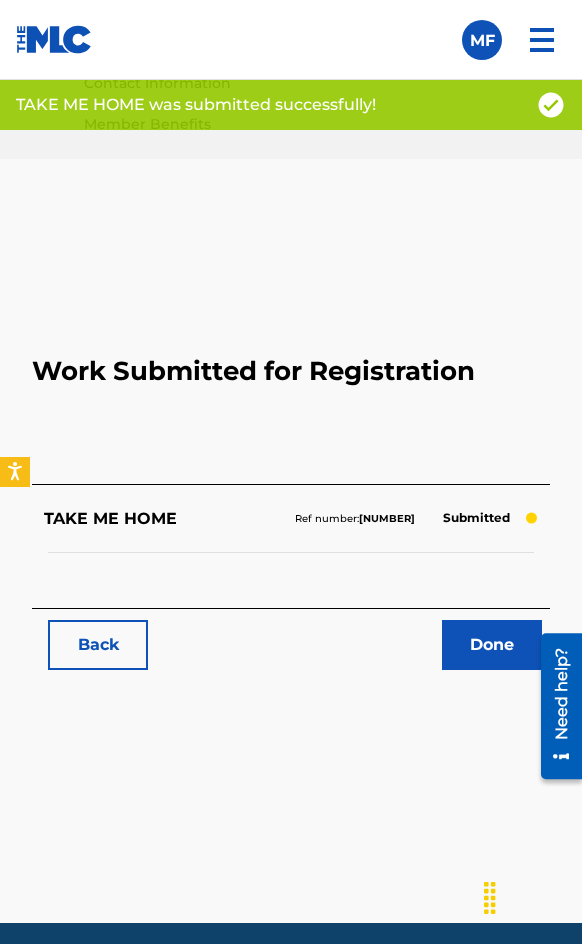 scroll, scrollTop: 1114, scrollLeft: 0, axis: vertical 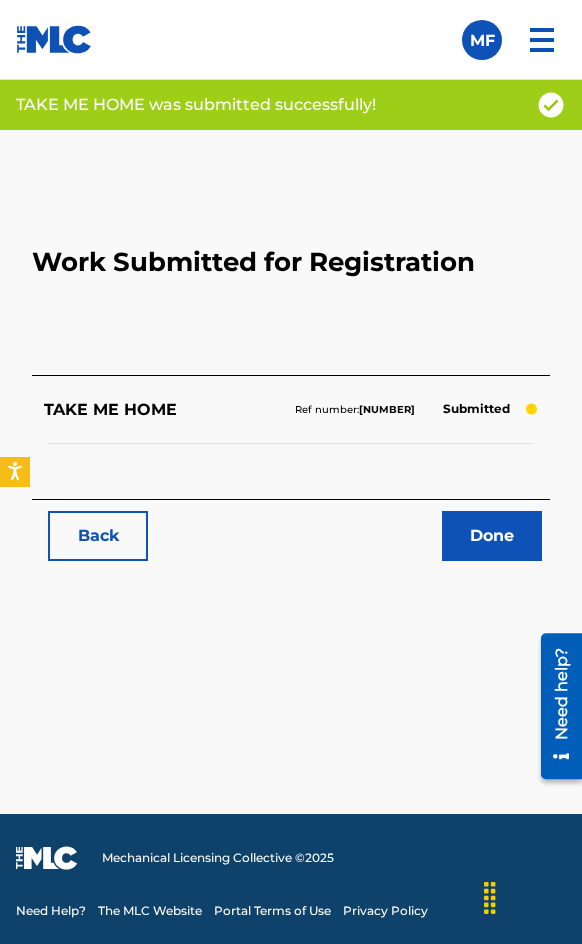 click on "Back" at bounding box center (98, 536) 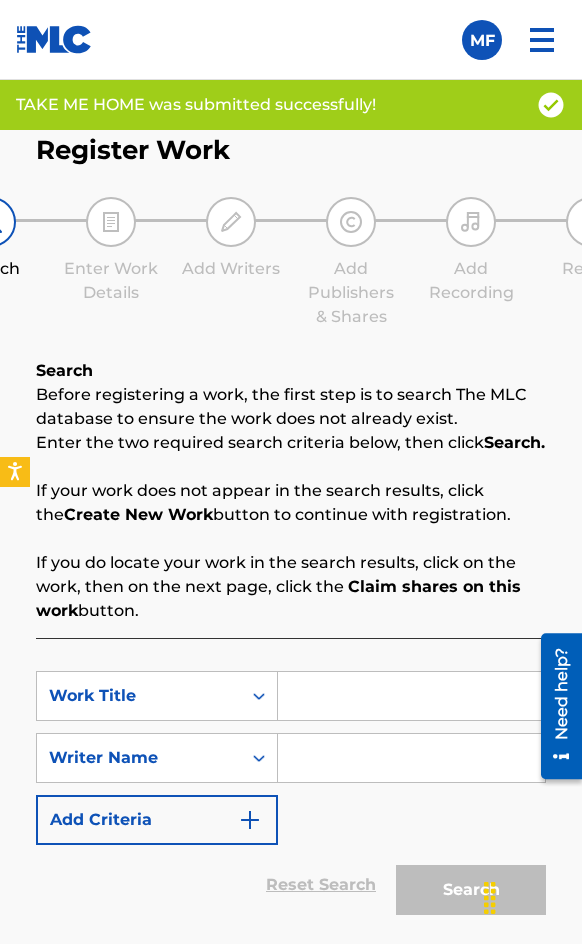 scroll, scrollTop: 1284, scrollLeft: 0, axis: vertical 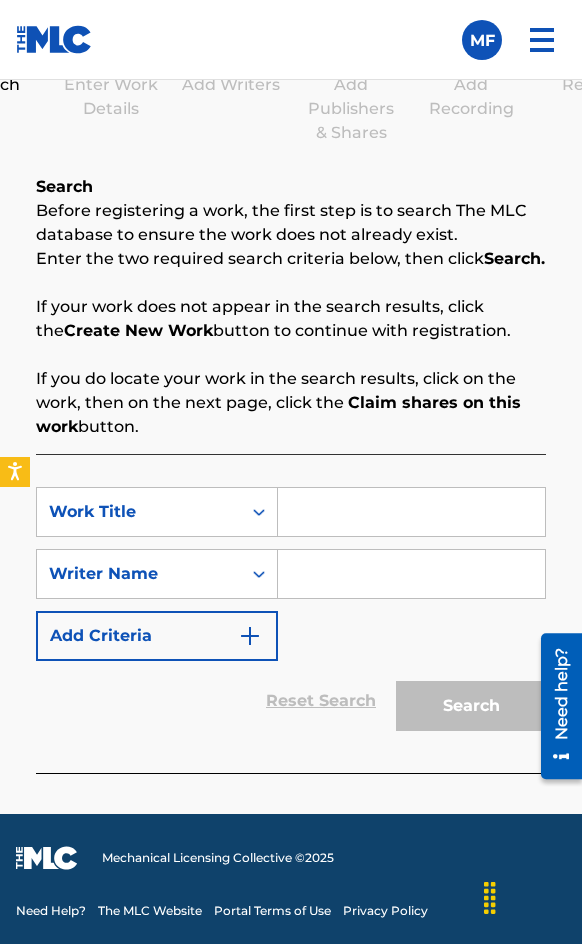 click at bounding box center [411, 512] 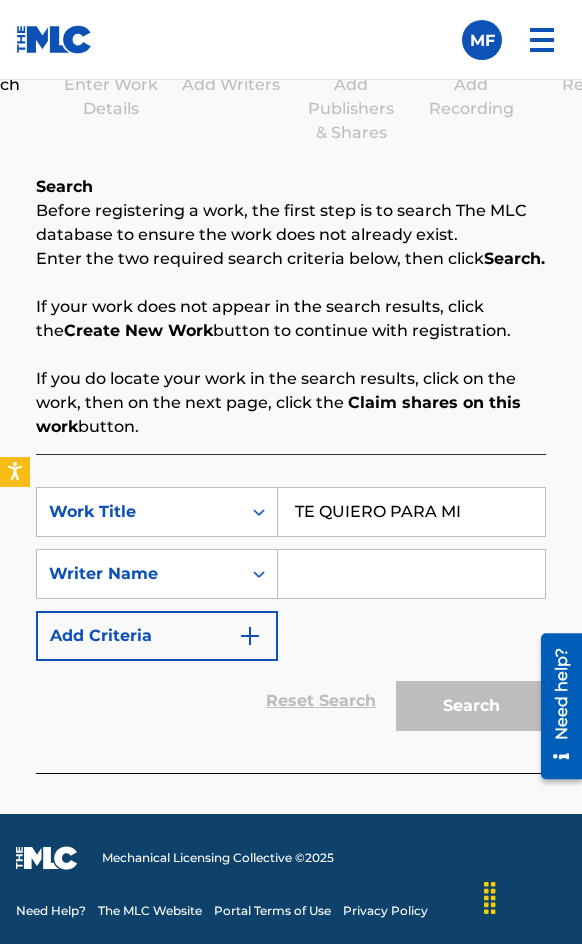 type on "TE QUIERO PARA MI" 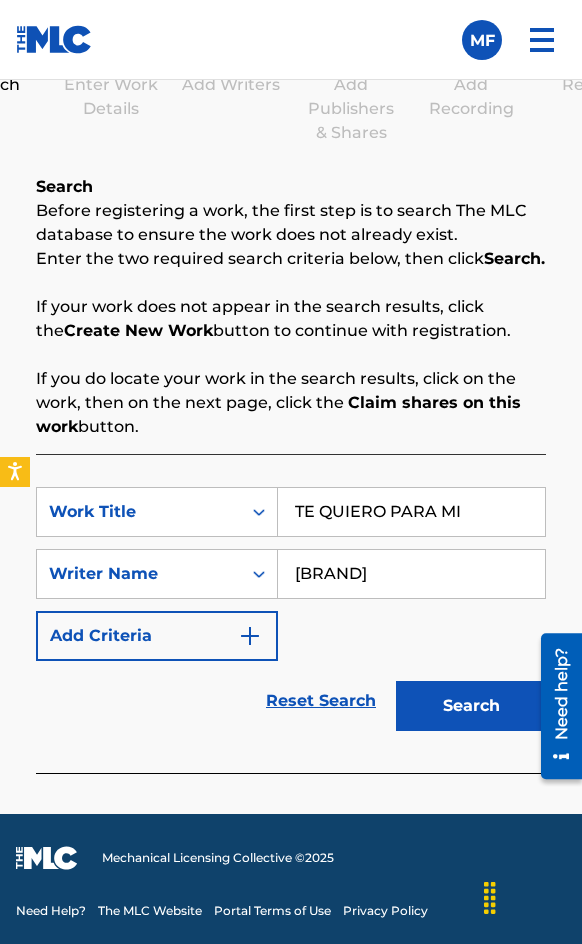 type on "GLAZBA" 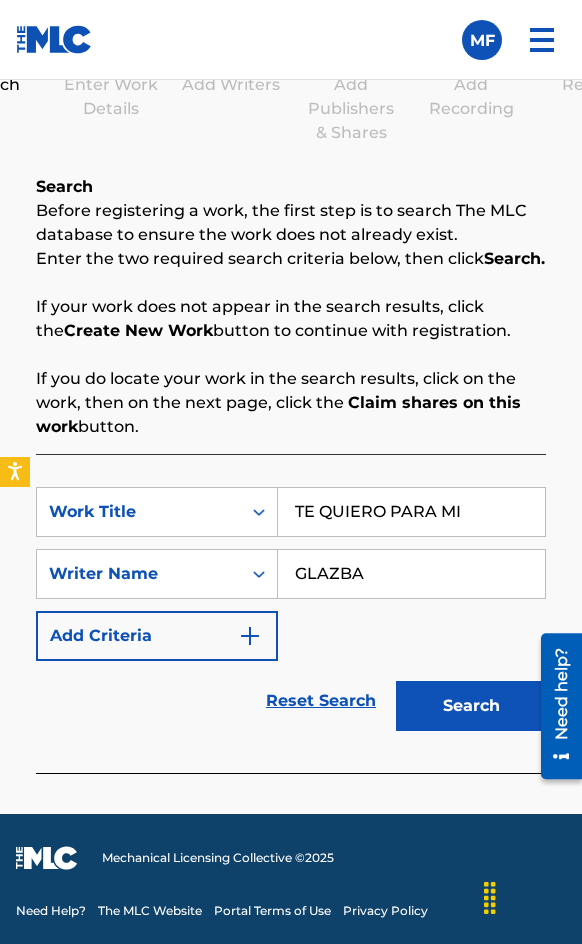 click on "Search" at bounding box center [471, 706] 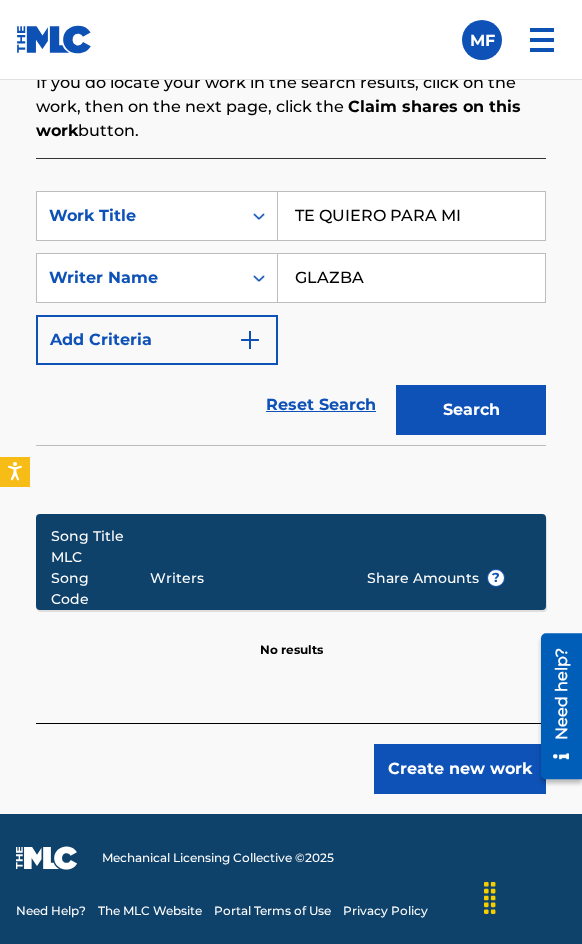 click on "Create new work" at bounding box center [460, 769] 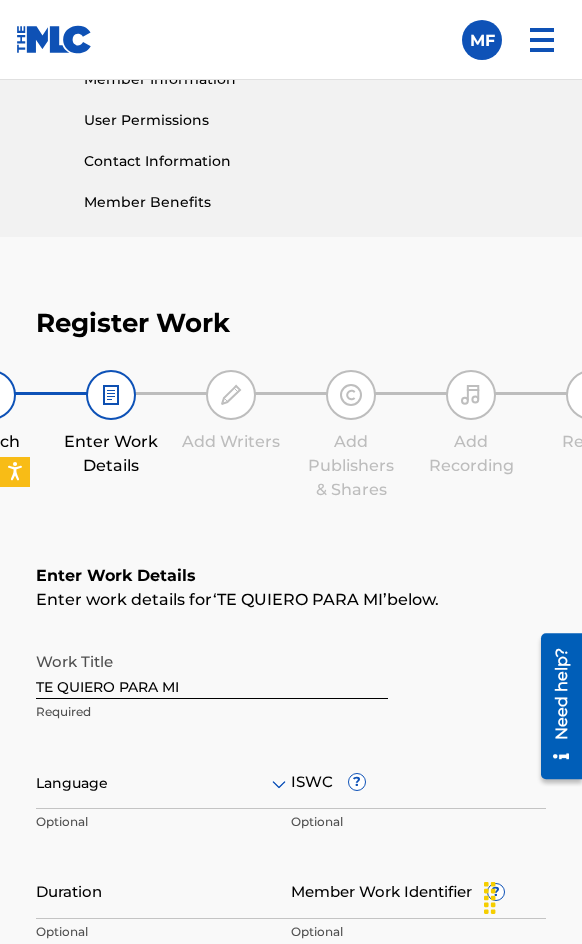 scroll, scrollTop: 1136, scrollLeft: 0, axis: vertical 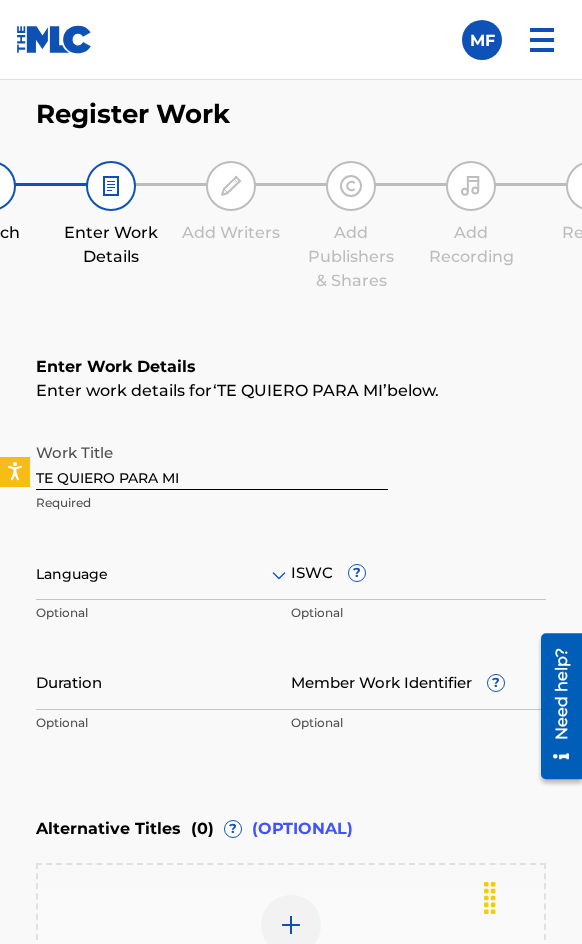 click at bounding box center (163, 574) 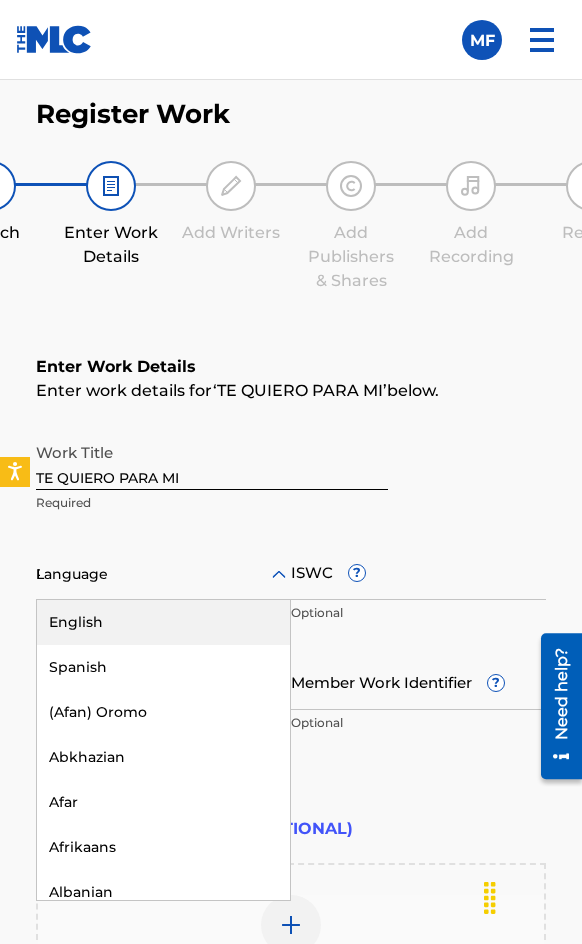 type on "PO" 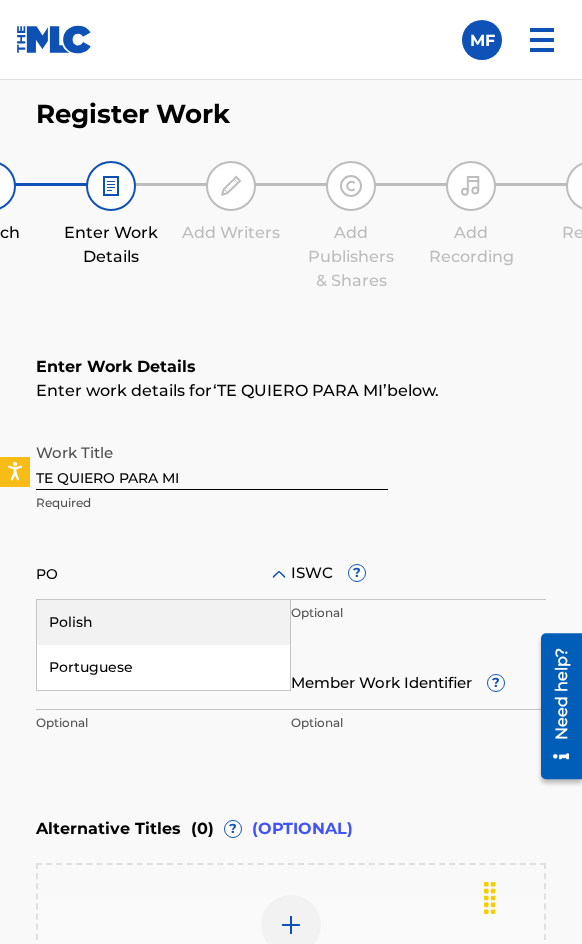 click on "Polish" at bounding box center (163, 622) 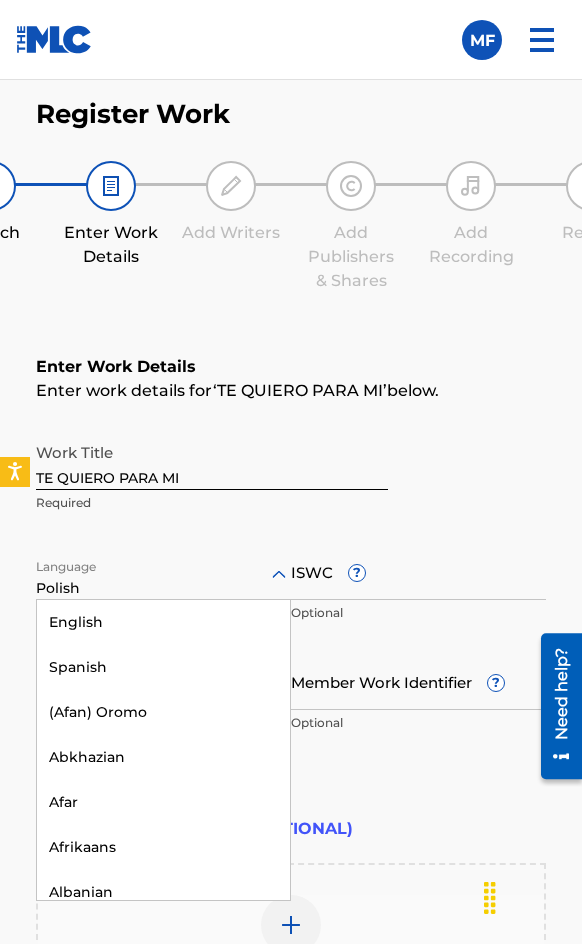 click on "Polish" at bounding box center [163, 588] 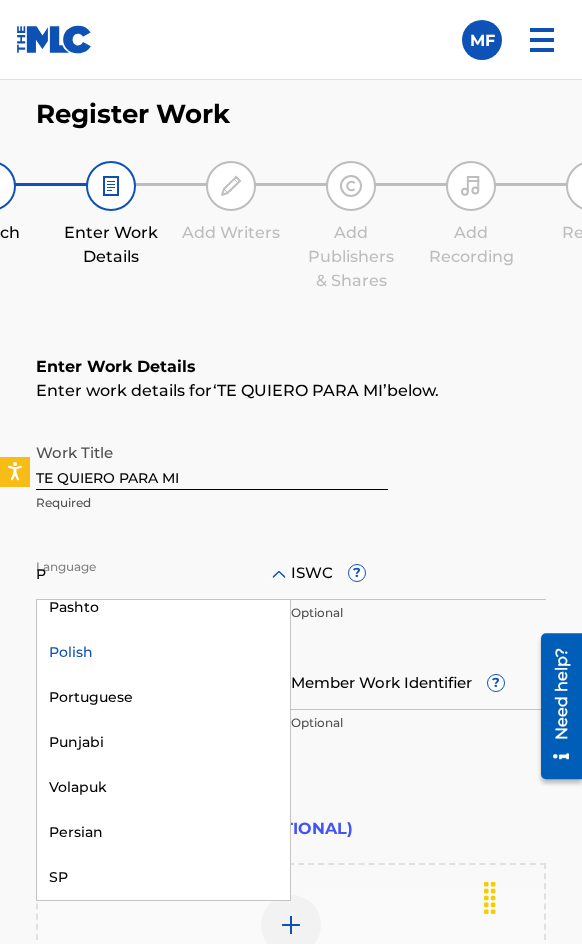 scroll, scrollTop: 75, scrollLeft: 0, axis: vertical 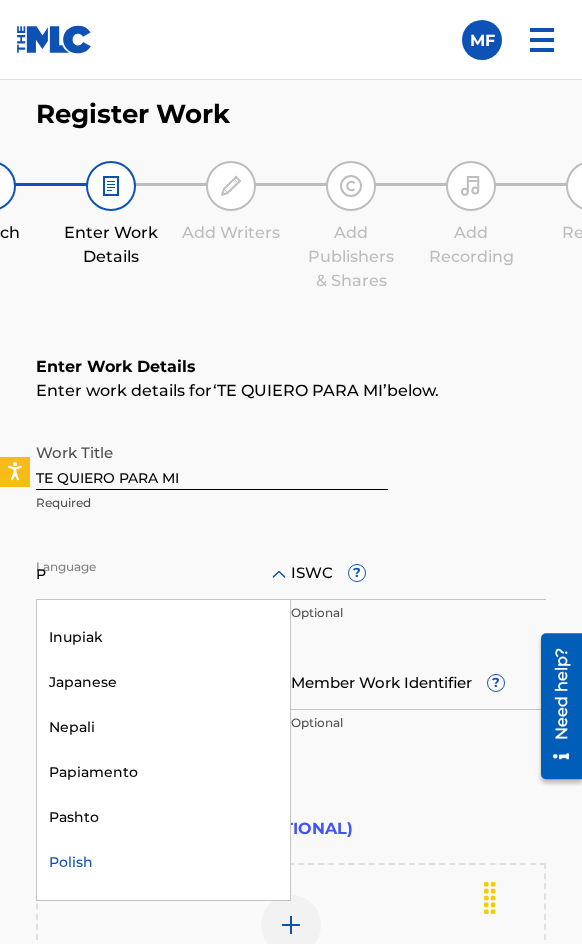 type on "PO" 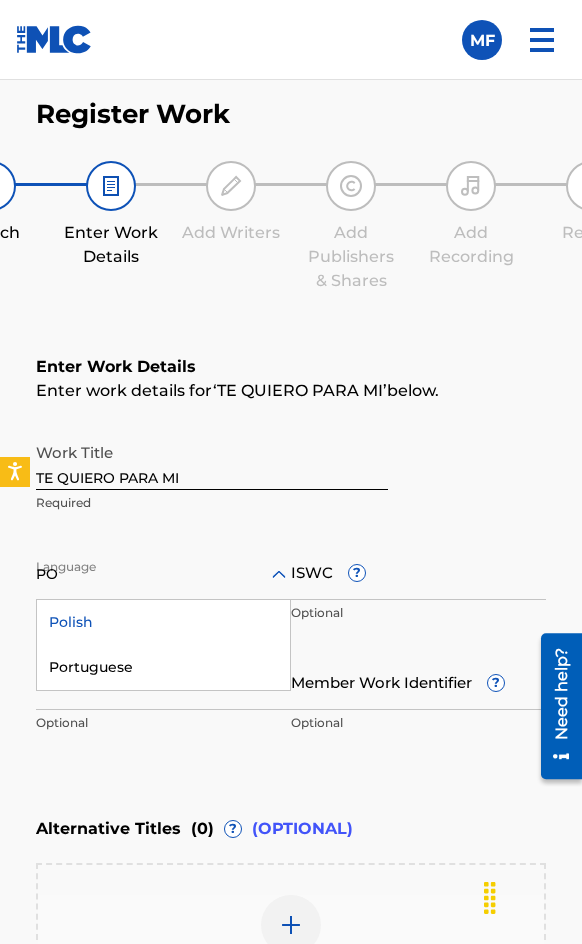 scroll, scrollTop: 0, scrollLeft: 0, axis: both 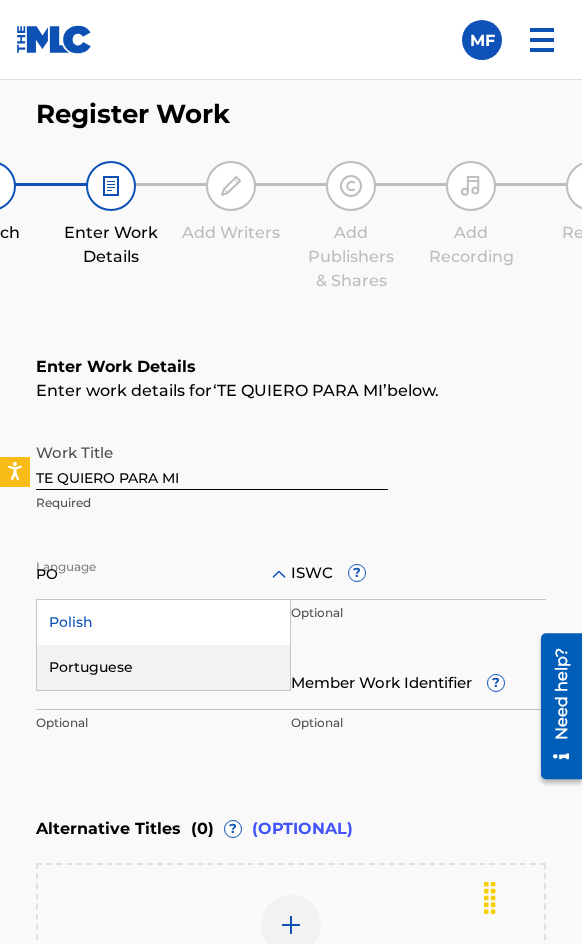 click on "Portuguese" at bounding box center (163, 667) 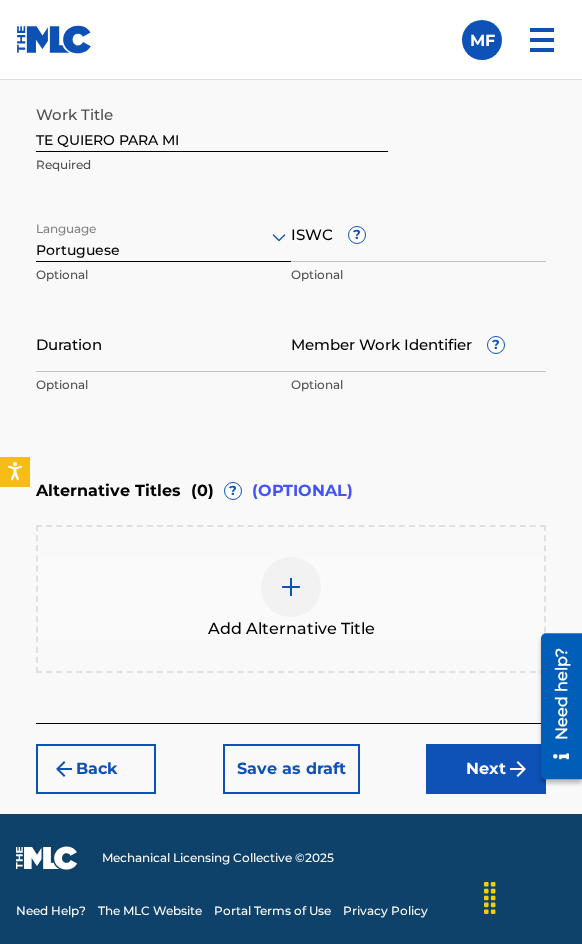 click on "Next" at bounding box center (486, 769) 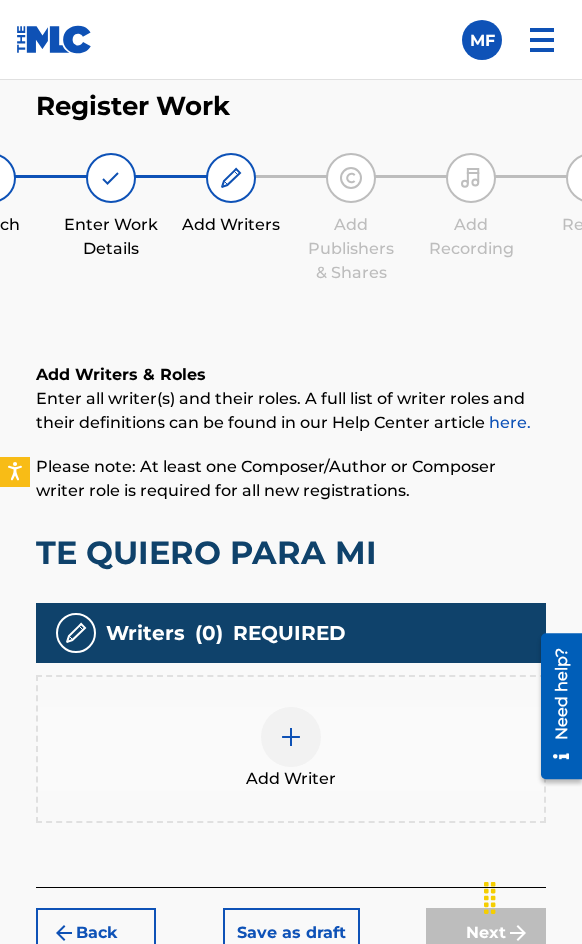 scroll, scrollTop: 1308, scrollLeft: 0, axis: vertical 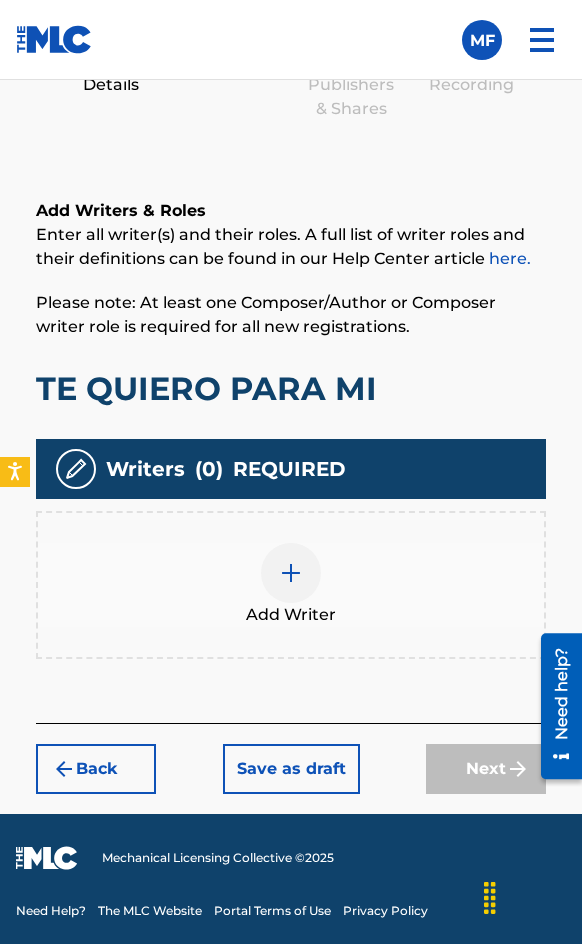 click on "Add Writer" at bounding box center [291, 585] 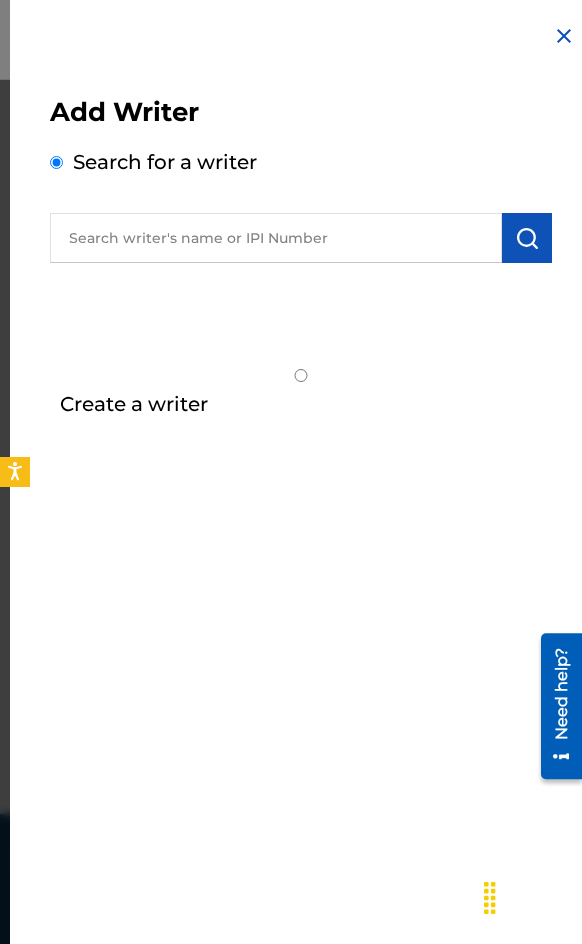 click at bounding box center [276, 238] 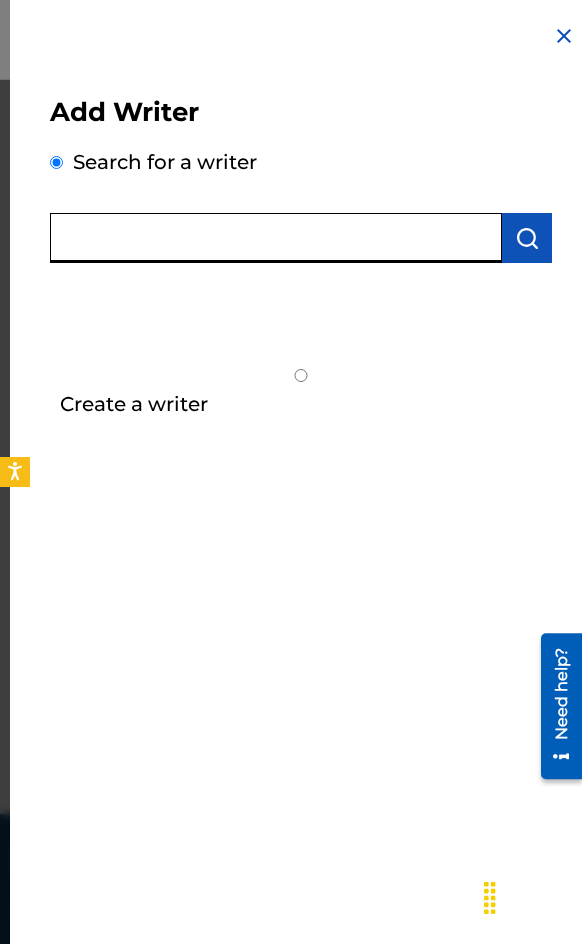 paste on "[FIRST] [LAST] [LAST]" 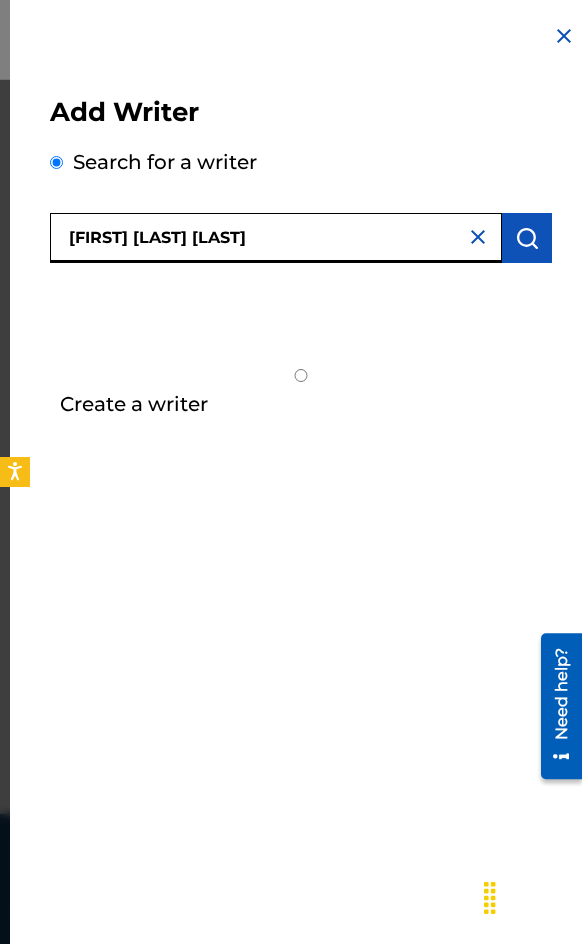 type on "[FIRST] [LAST] [LAST]" 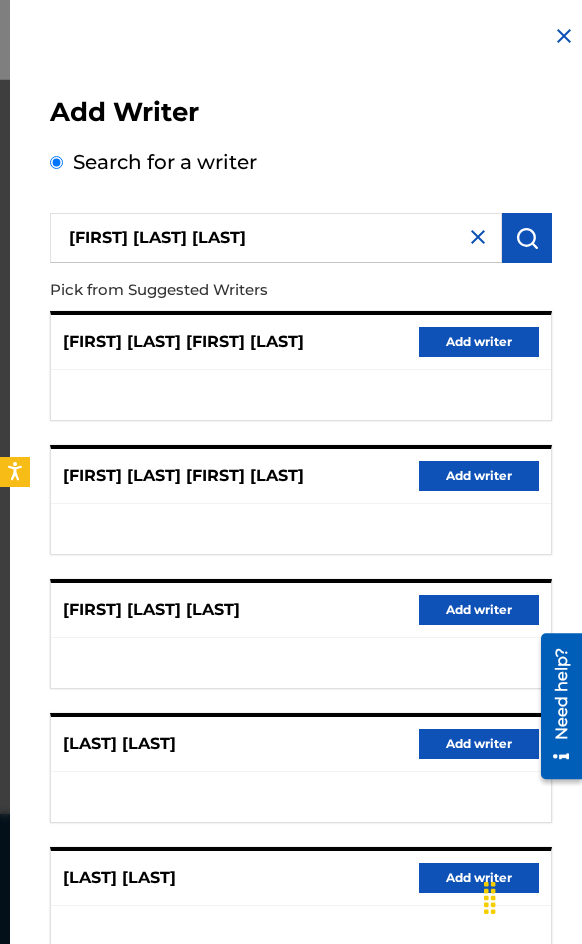 click on "Add writer" at bounding box center (479, 610) 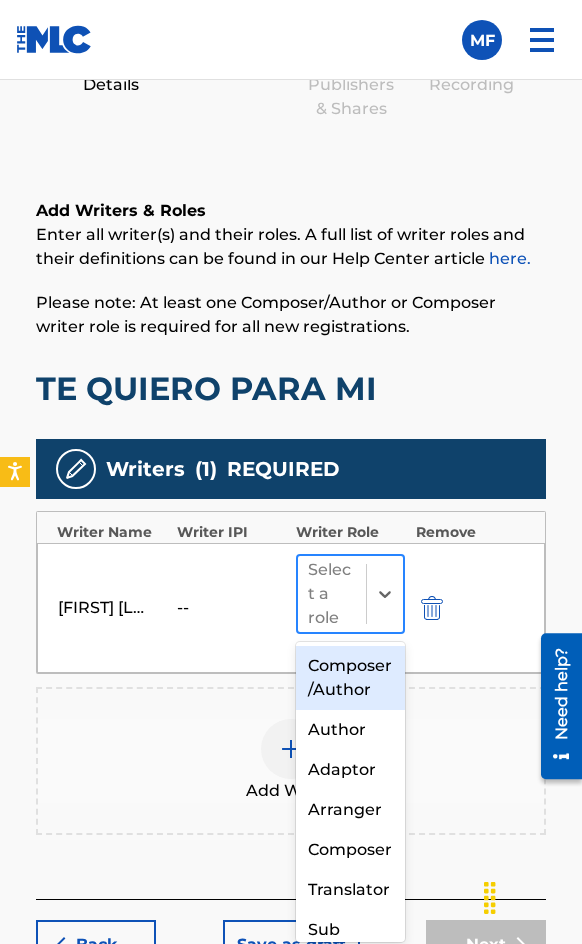 click at bounding box center (384, 594) 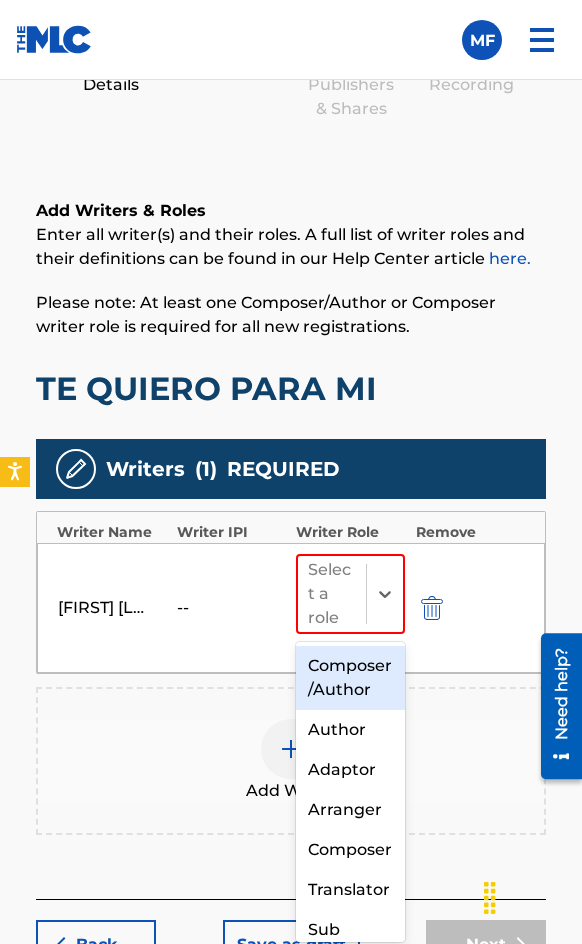 click on "Composer/Author" at bounding box center (350, 678) 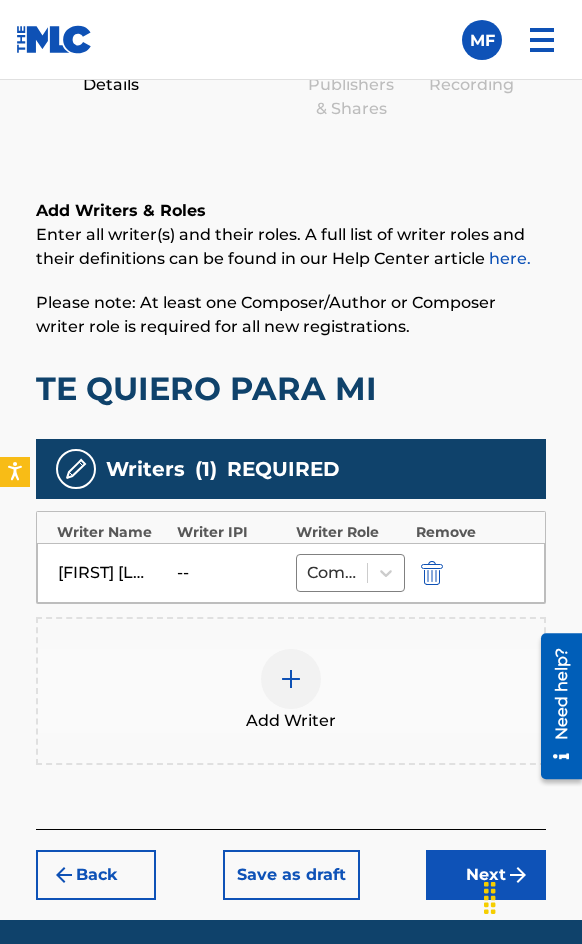 click at bounding box center (291, 679) 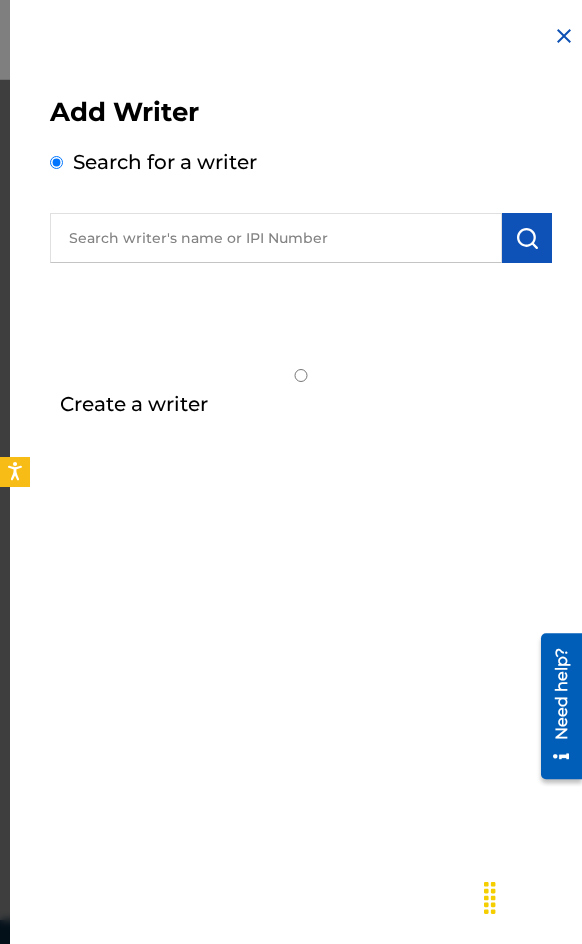 click at bounding box center [276, 238] 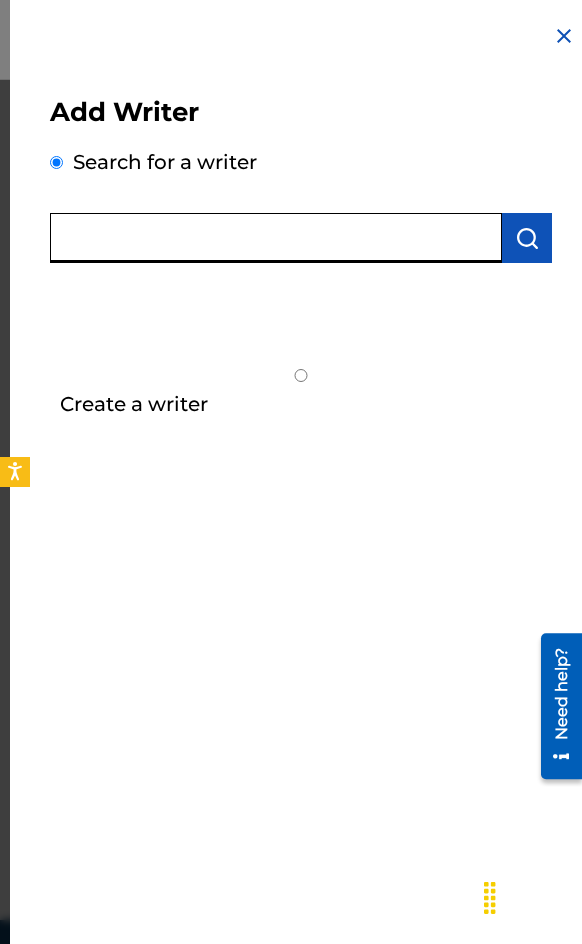 paste on "[FIRST] [LAST] [LAST]" 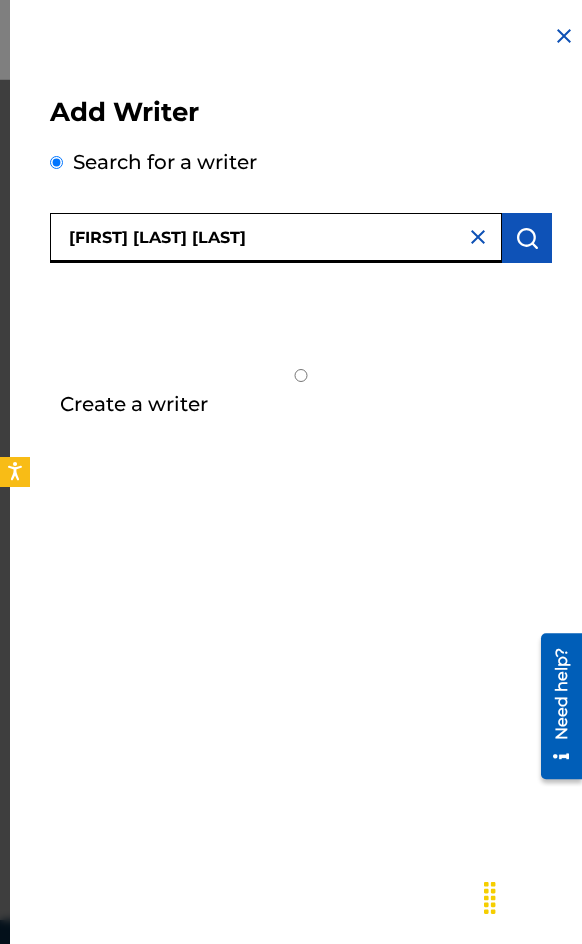 type on "[FIRST] [LAST] [LAST]" 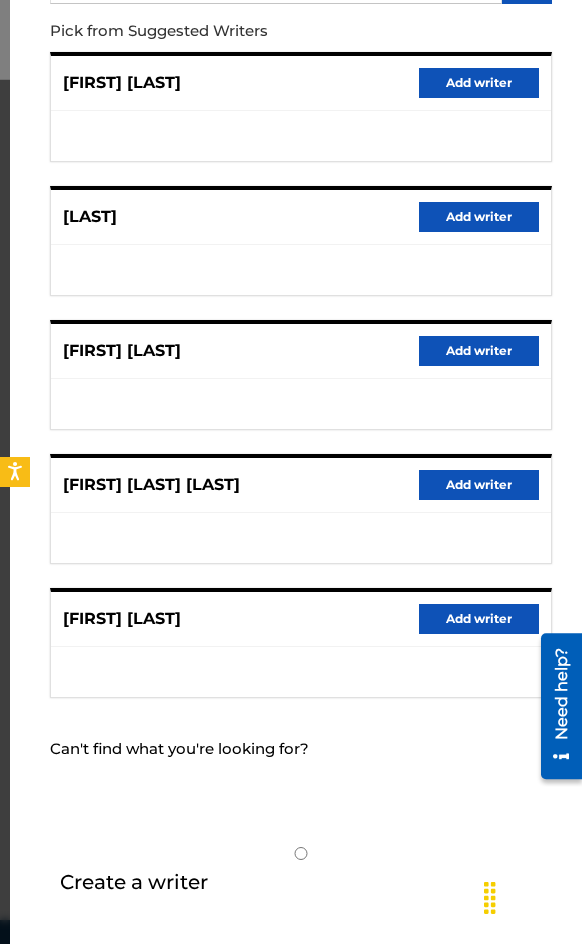 scroll, scrollTop: 260, scrollLeft: 0, axis: vertical 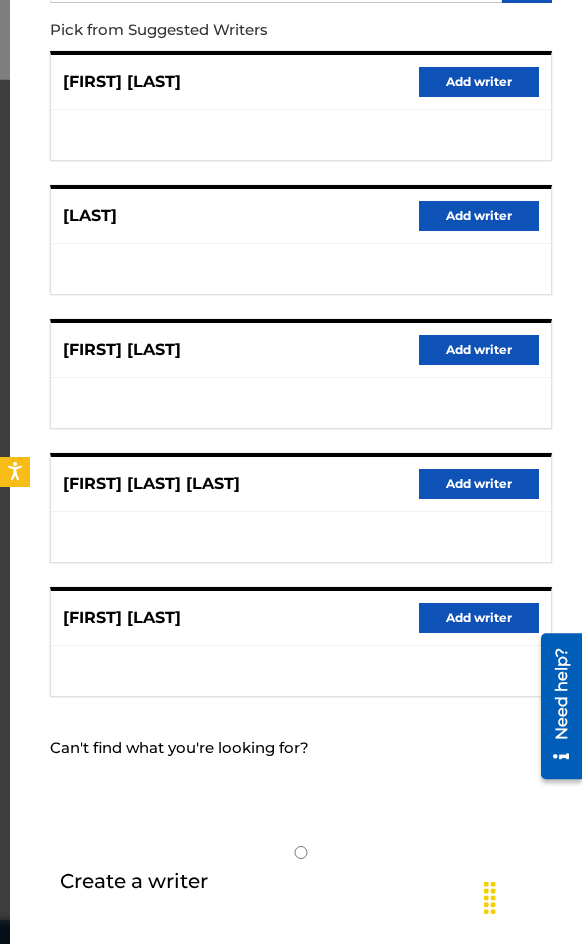 click on "Add writer" at bounding box center [479, 618] 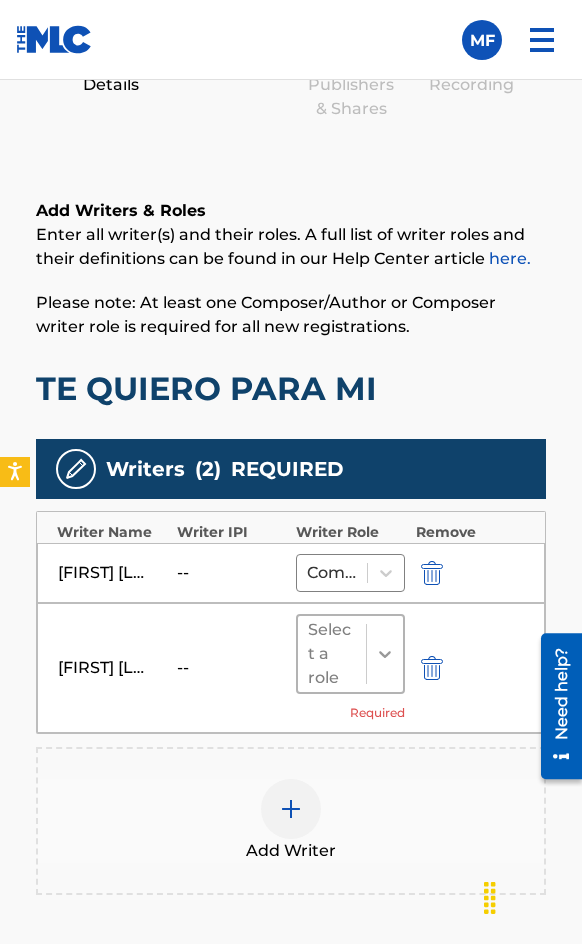 click at bounding box center [385, 654] 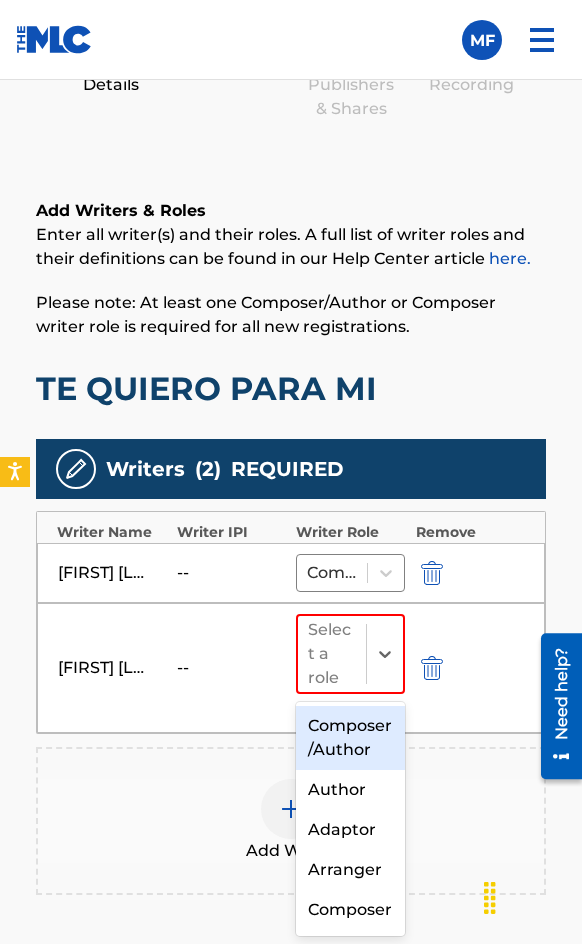 click on "Composer/Author" at bounding box center (350, 738) 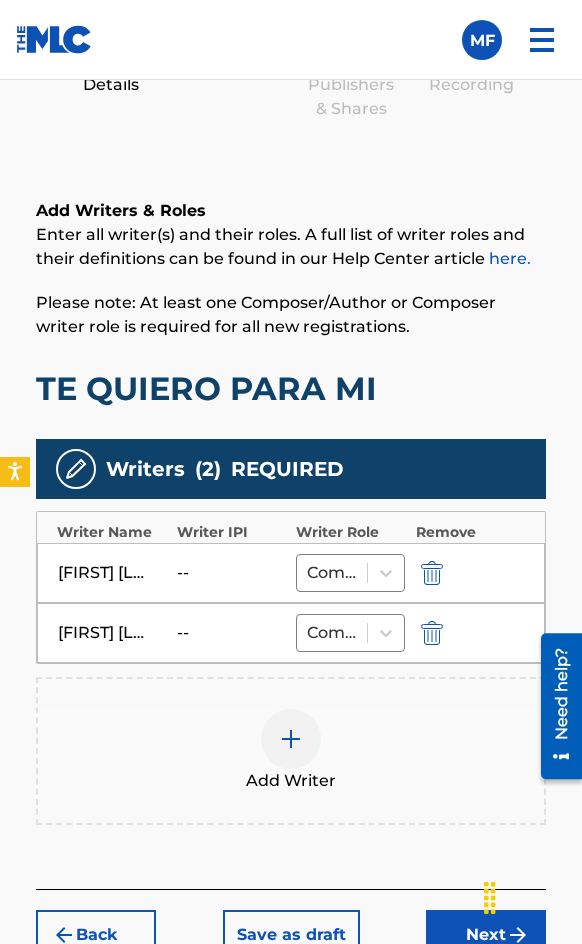 click on "Add Writer" at bounding box center (291, 781) 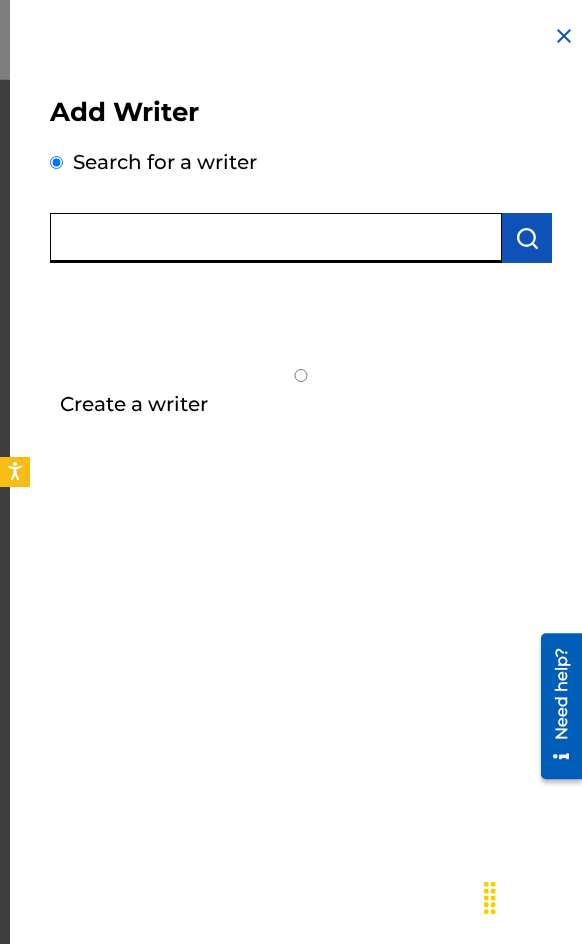 click at bounding box center [276, 238] 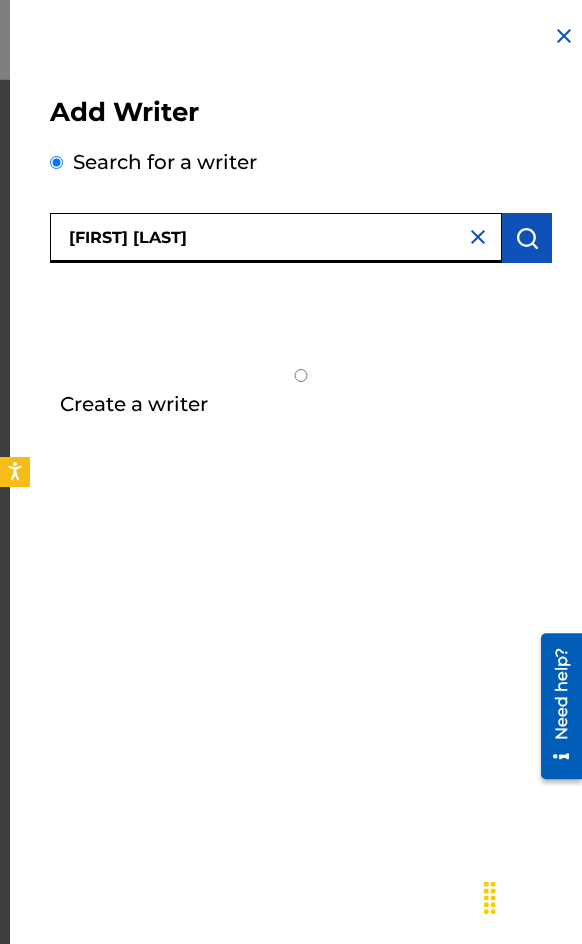 type on "[FIRST] [LAST]" 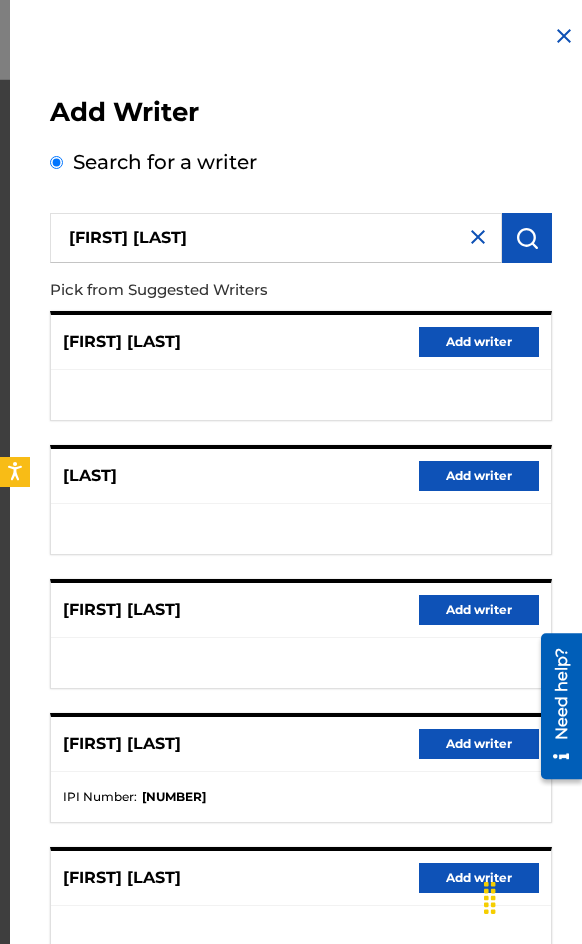 click on "[FIRST] [LAST] Add writer" at bounding box center [301, 610] 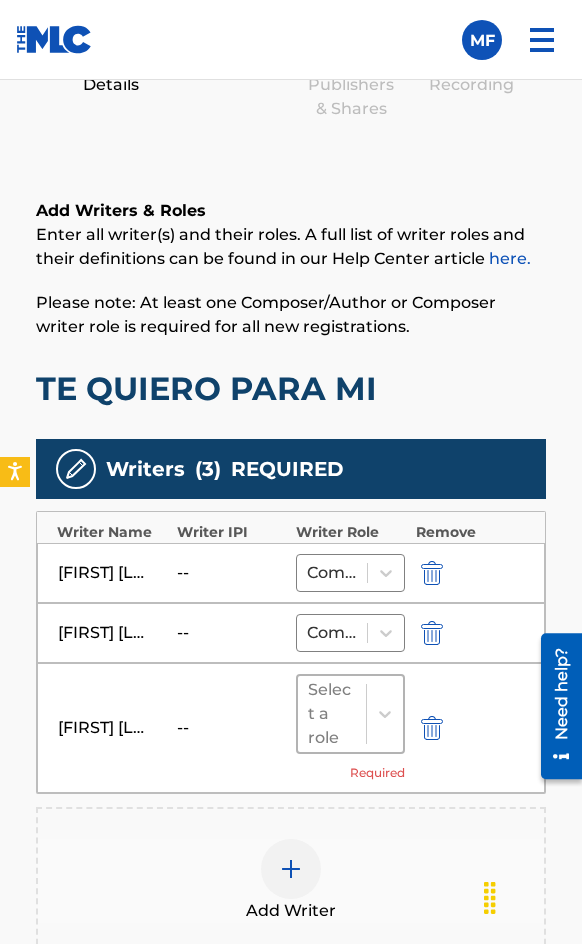 click on "Select a role" at bounding box center (350, 714) 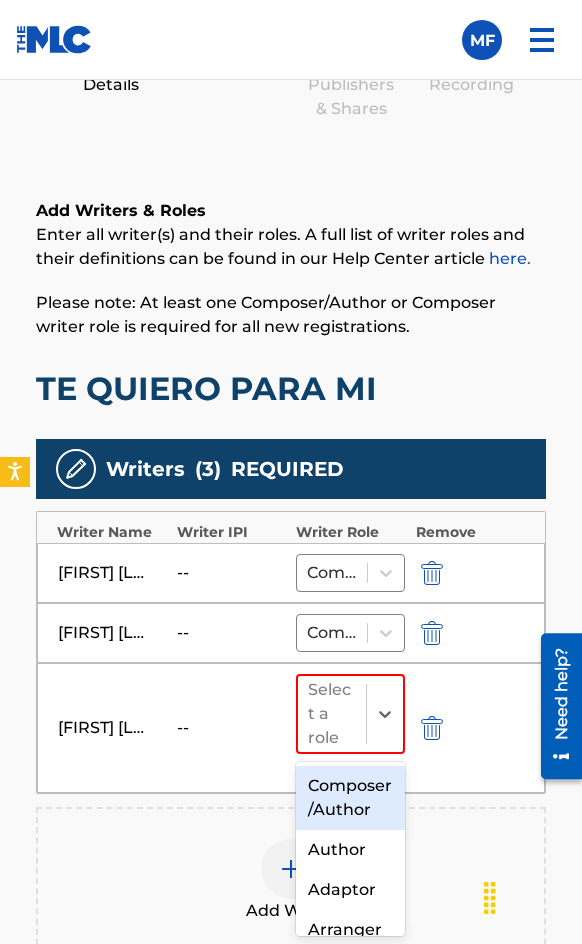 click on "Composer/Author" at bounding box center (350, 798) 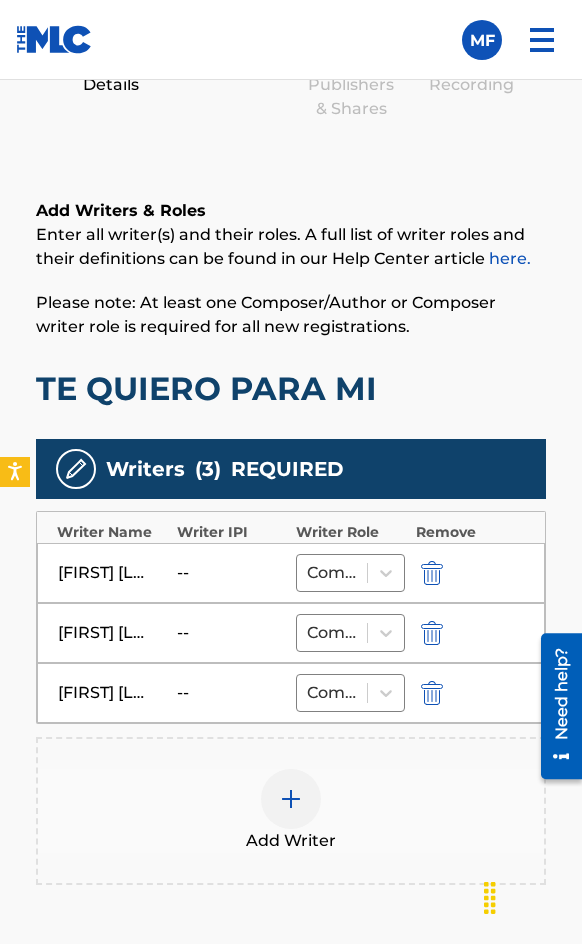 scroll, scrollTop: 1534, scrollLeft: 0, axis: vertical 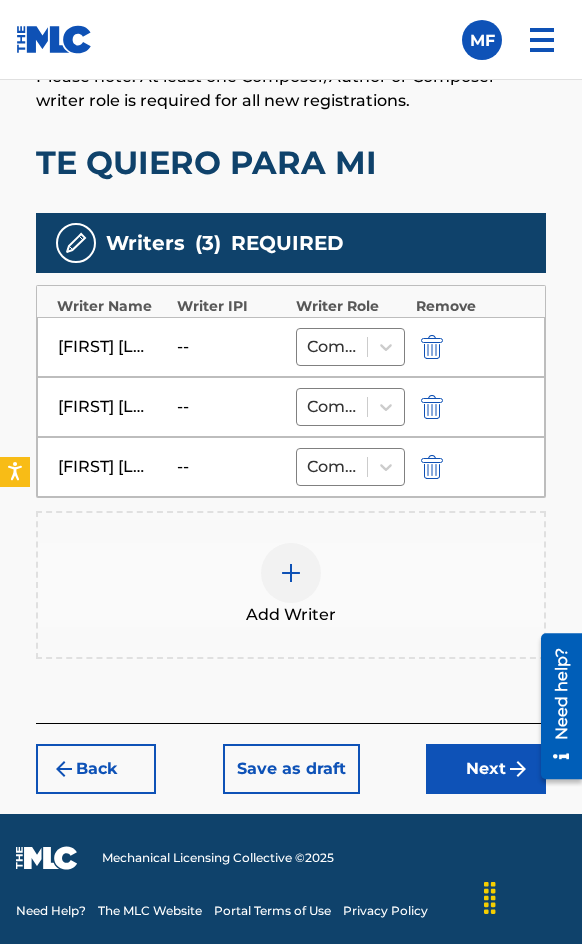 click on "Next" at bounding box center [486, 769] 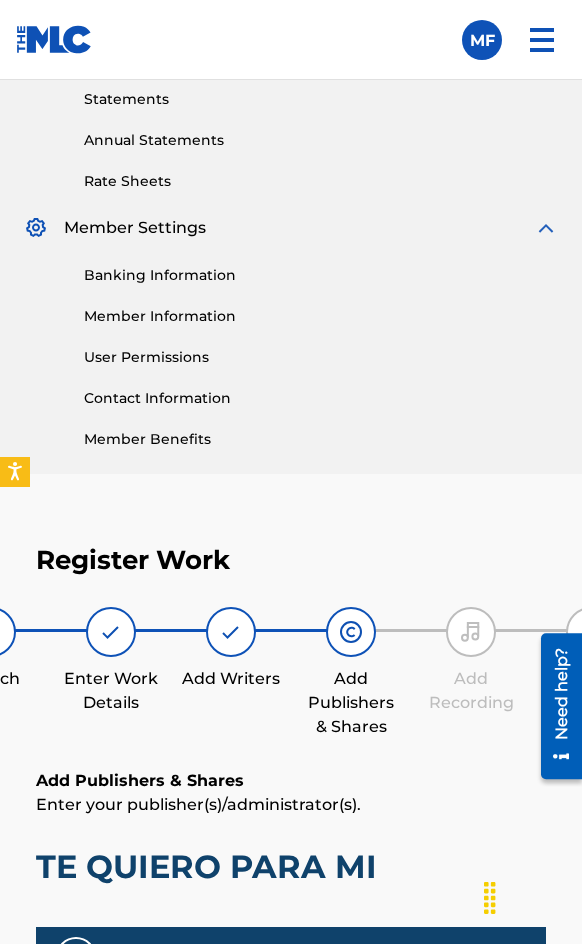 scroll, scrollTop: 1270, scrollLeft: 0, axis: vertical 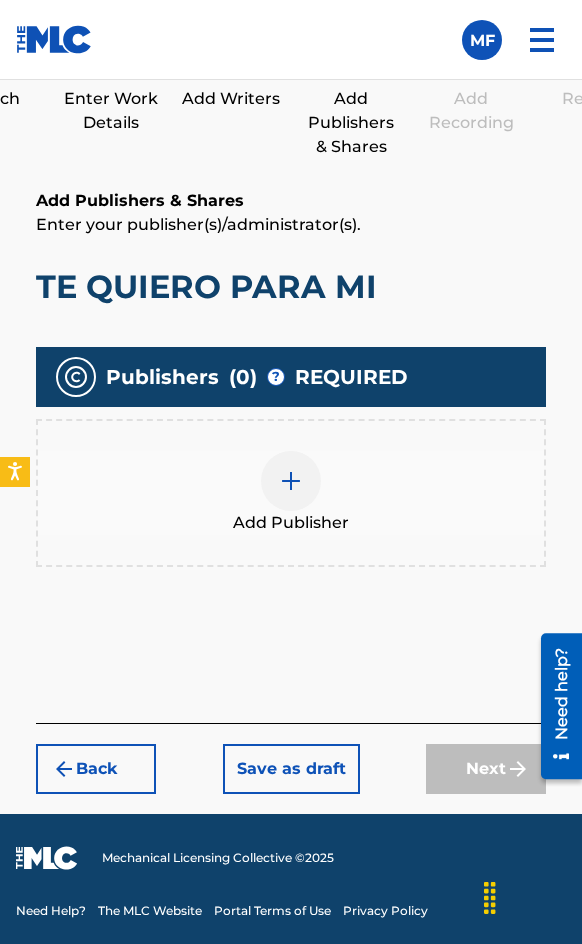 click at bounding box center [291, 481] 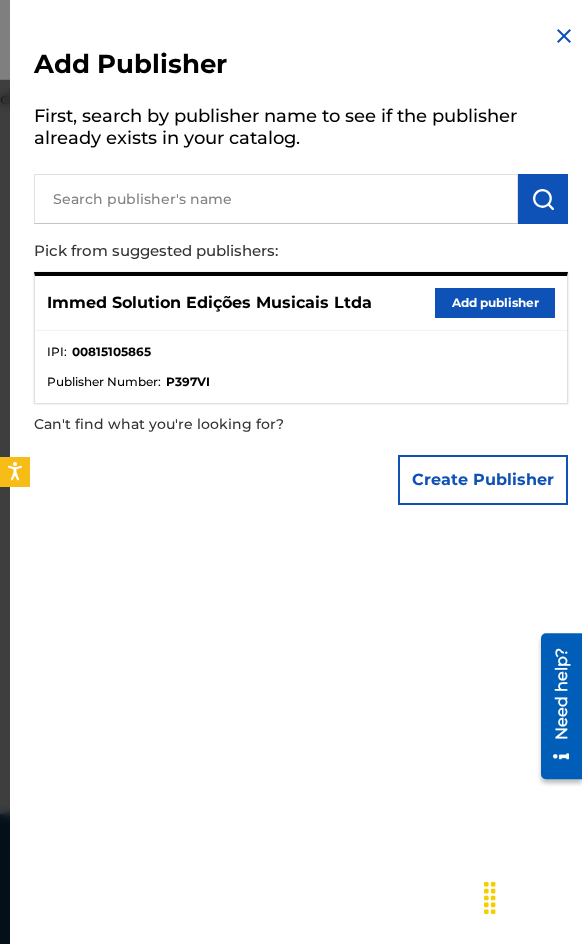 click on "Add publisher" at bounding box center [495, 303] 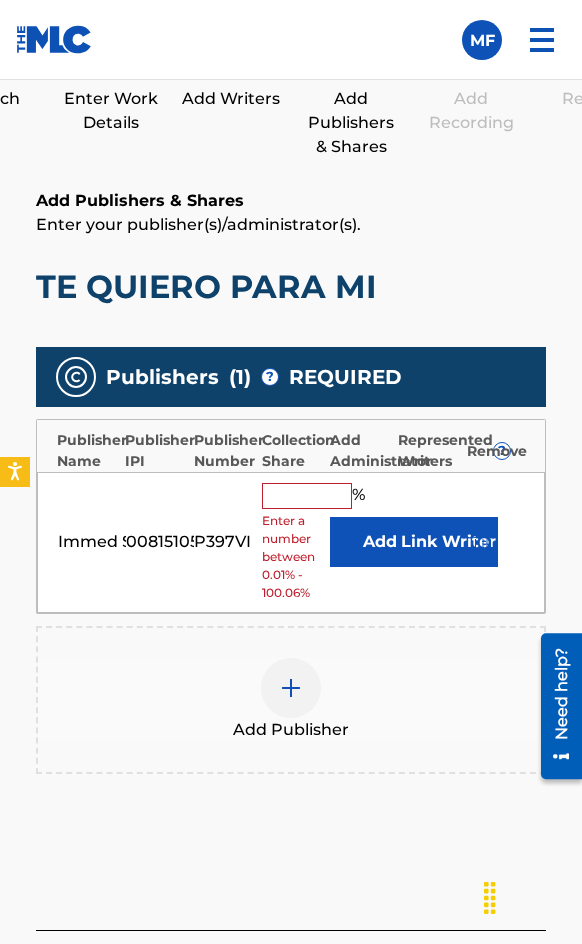 click at bounding box center [307, 496] 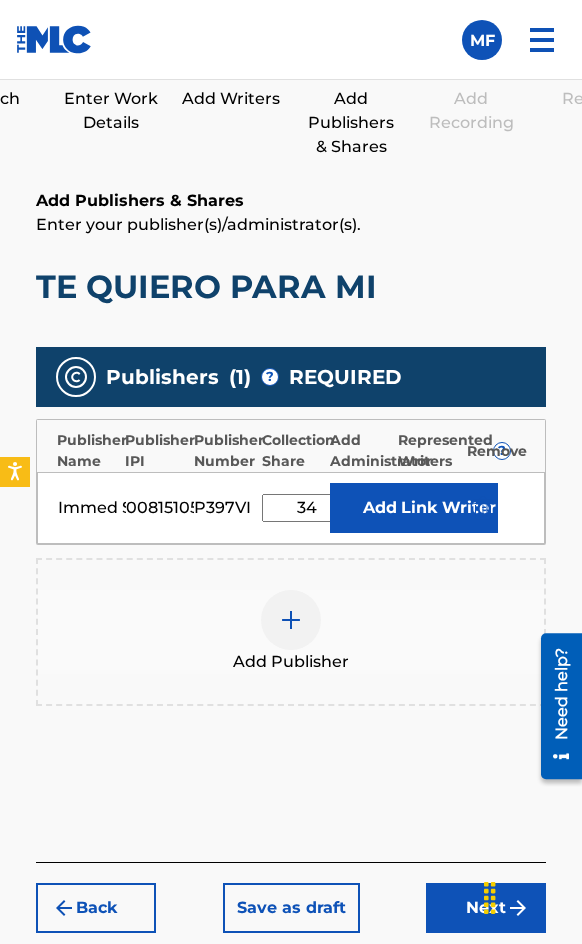 type on "34" 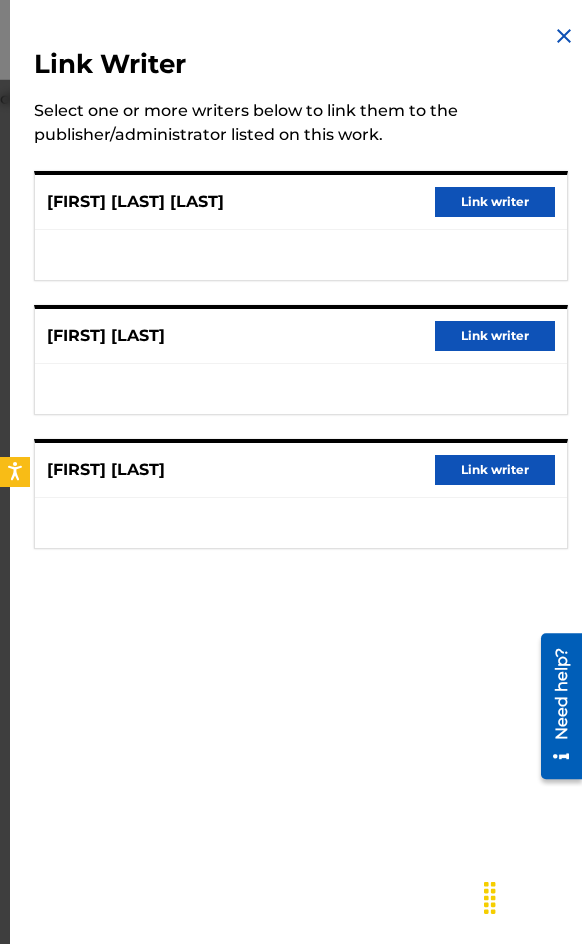 click on "Link writer" at bounding box center [495, 202] 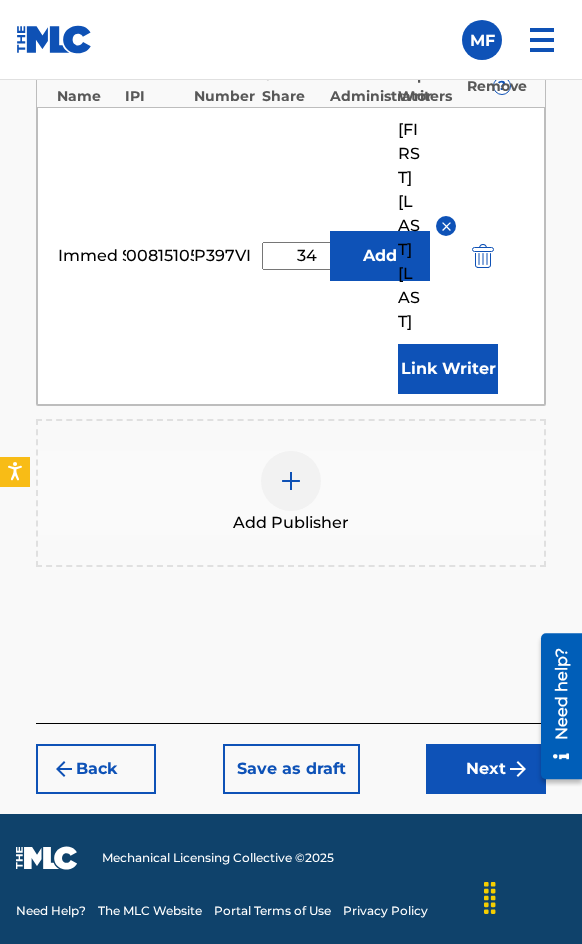 scroll, scrollTop: 1770, scrollLeft: 0, axis: vertical 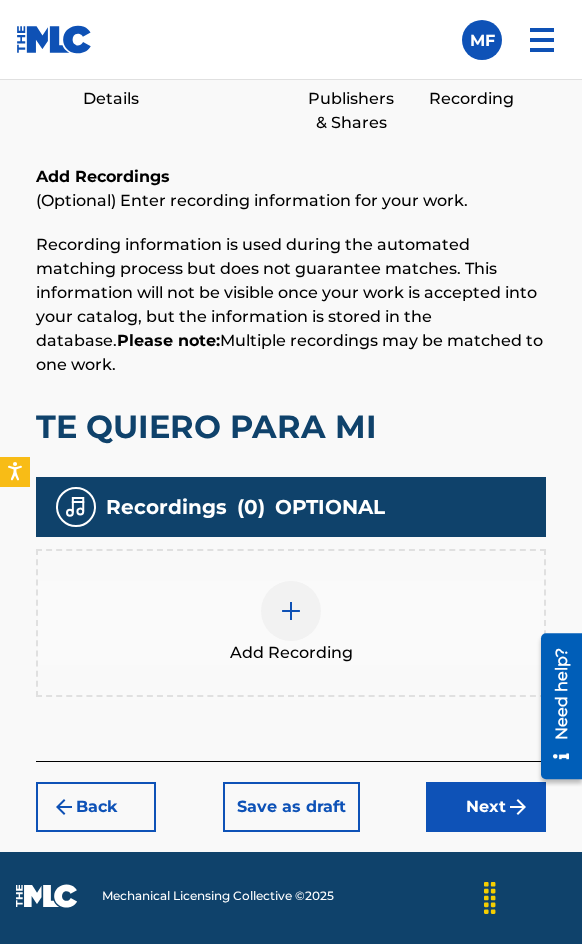 click on "Add Recording" at bounding box center [291, 623] 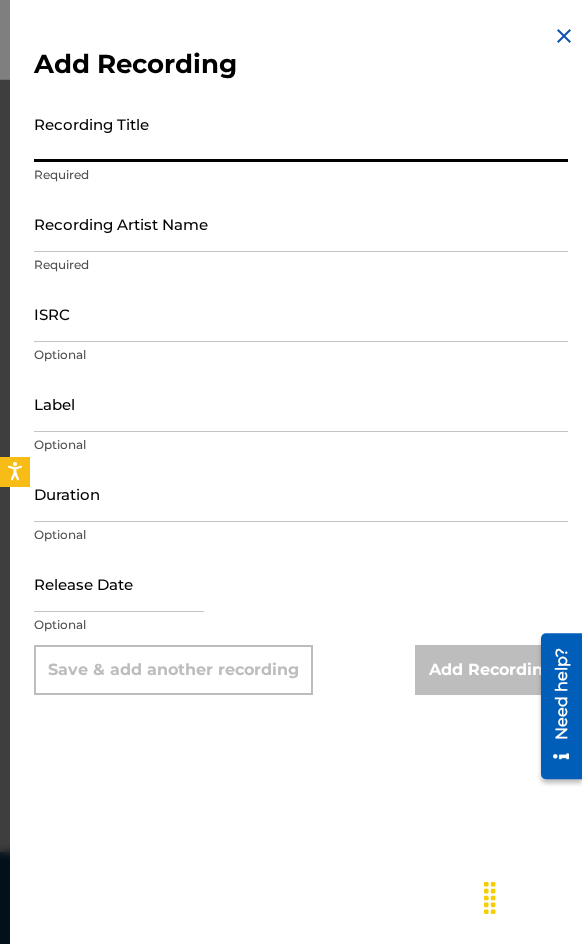 click on "Recording Title" at bounding box center [301, 133] 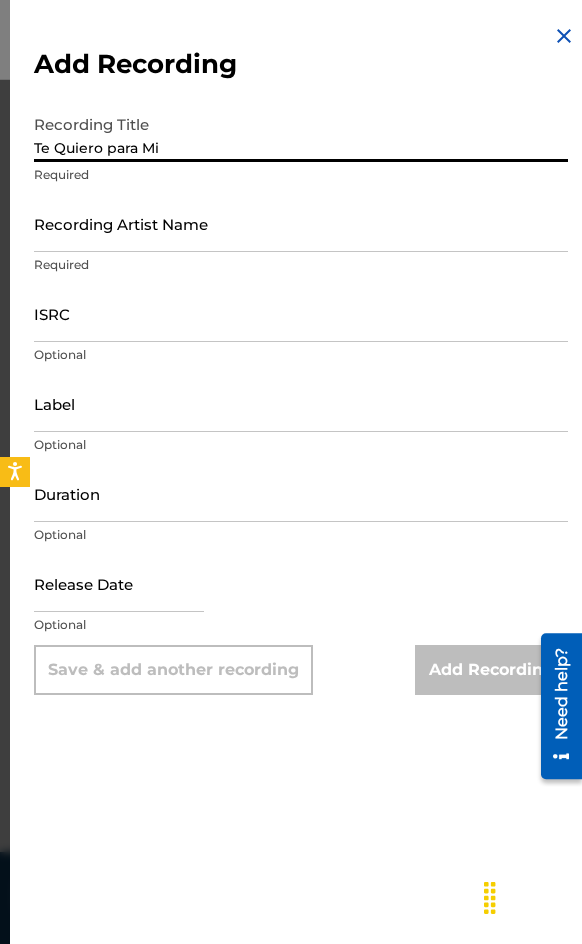 type on "Te Quiero para Mi" 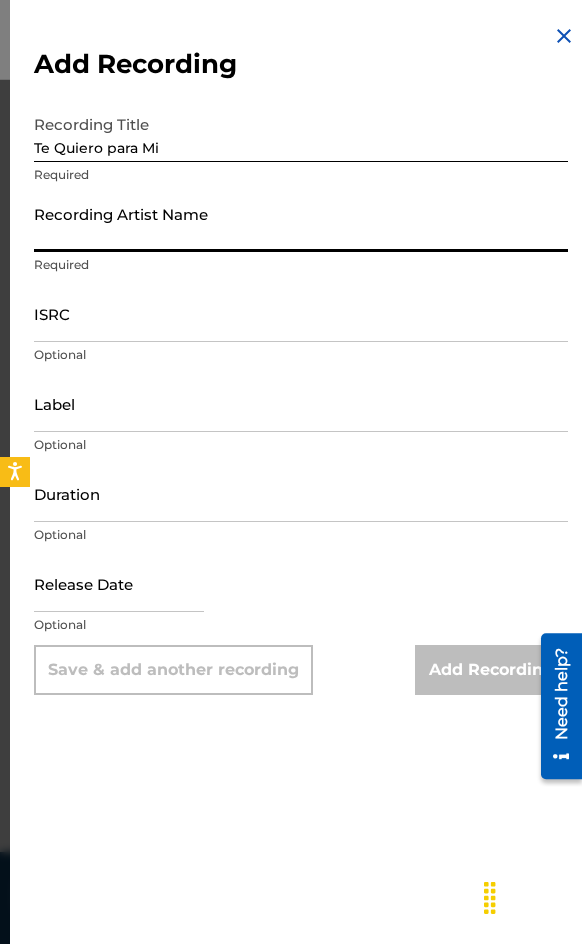 click on "Recording Artist Name" at bounding box center (301, 223) 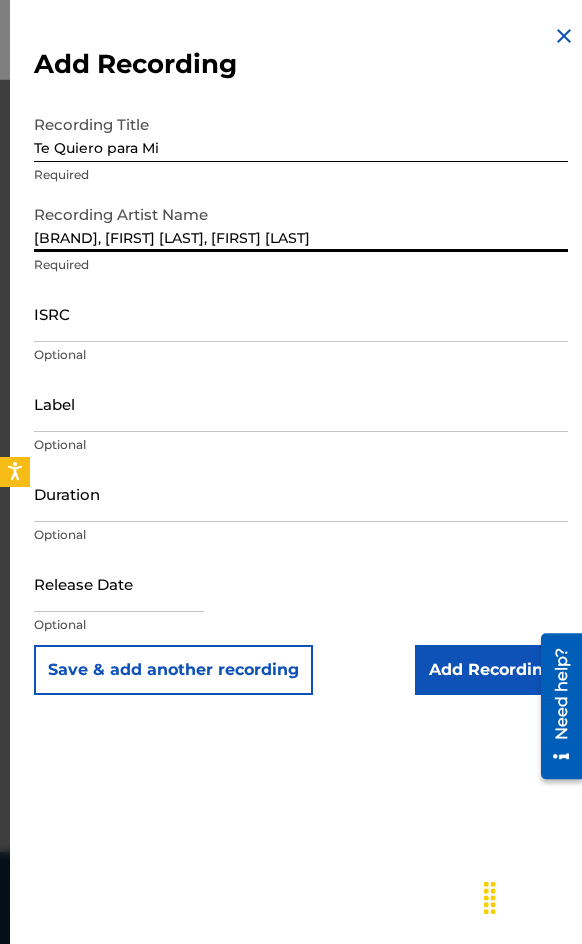type on "[BRAND], [FIRST] [LAST], [FIRST] [LAST]" 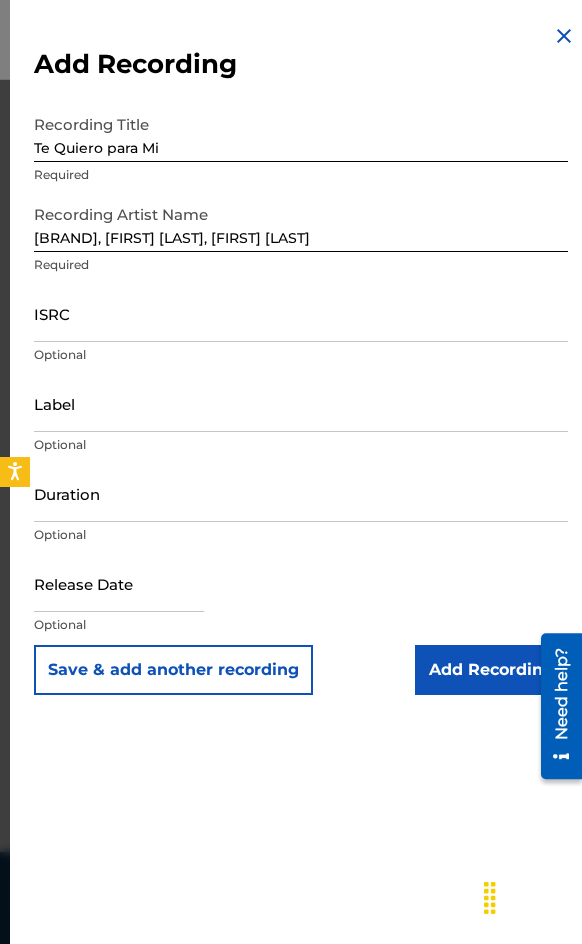 click on "Required" at bounding box center (301, 265) 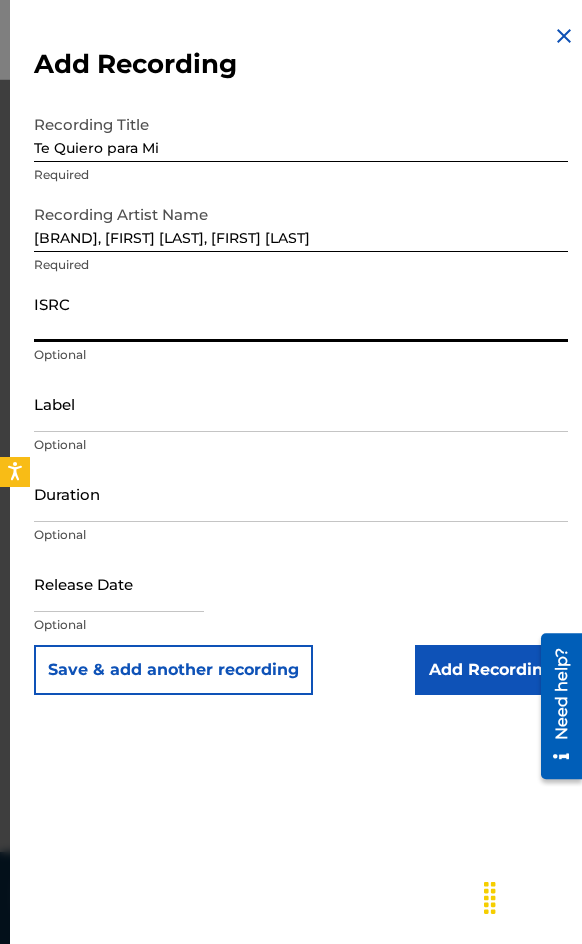 paste on "[ID]" 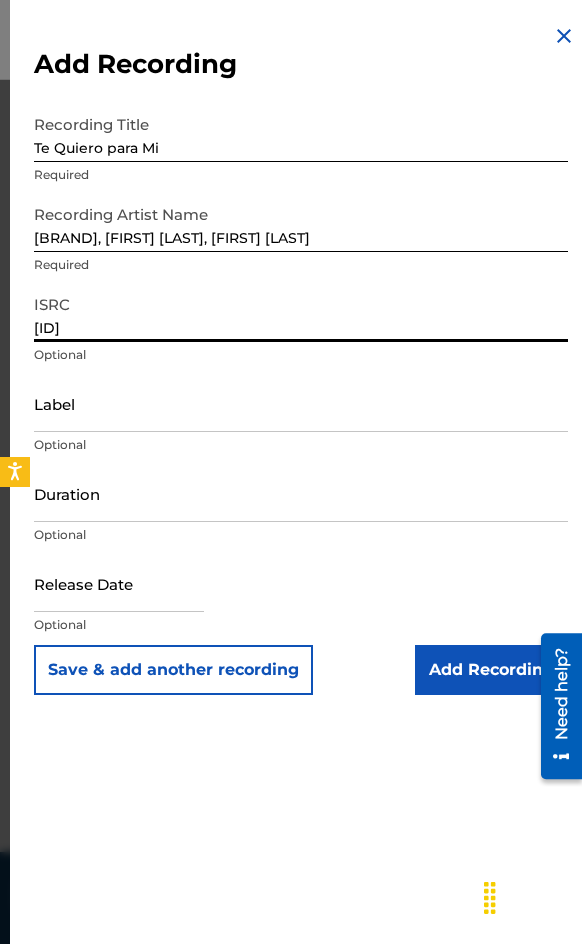 type on "[ID]" 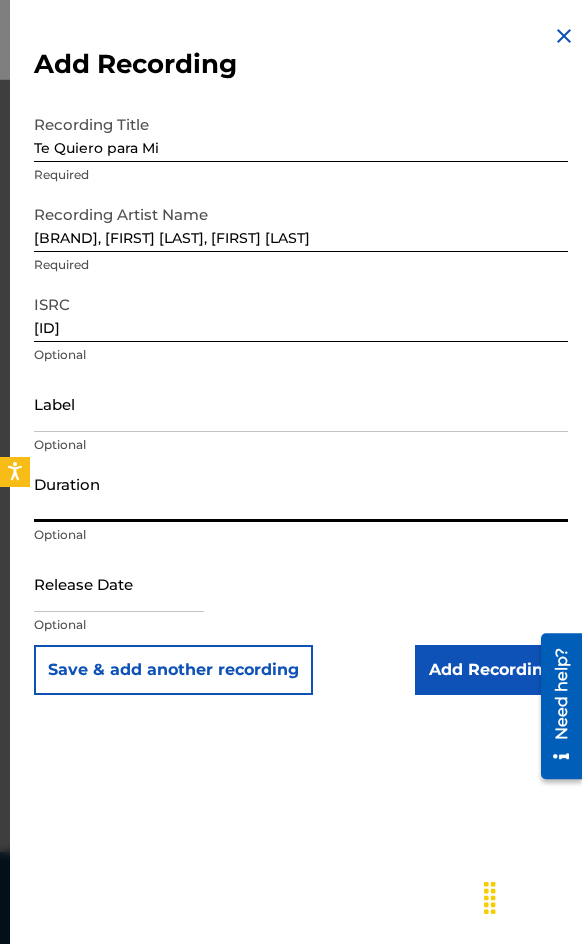 drag, startPoint x: 259, startPoint y: 503, endPoint x: 246, endPoint y: 503, distance: 13 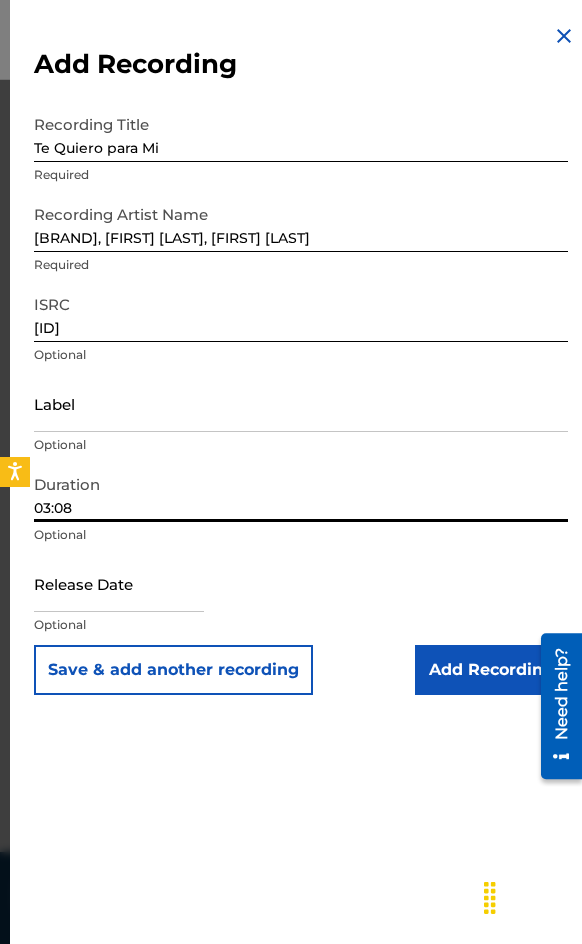 type on "03:08" 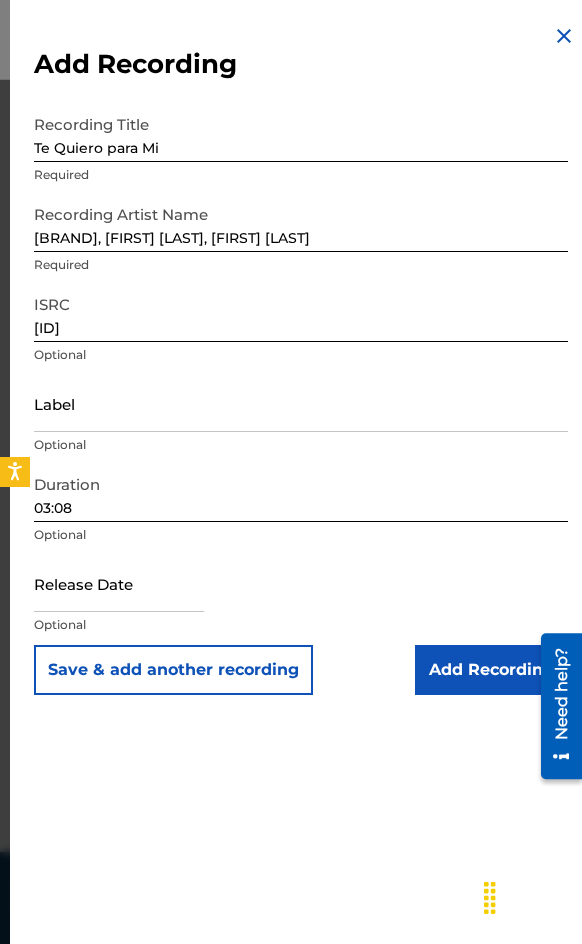 click on "Add Recording" at bounding box center (491, 670) 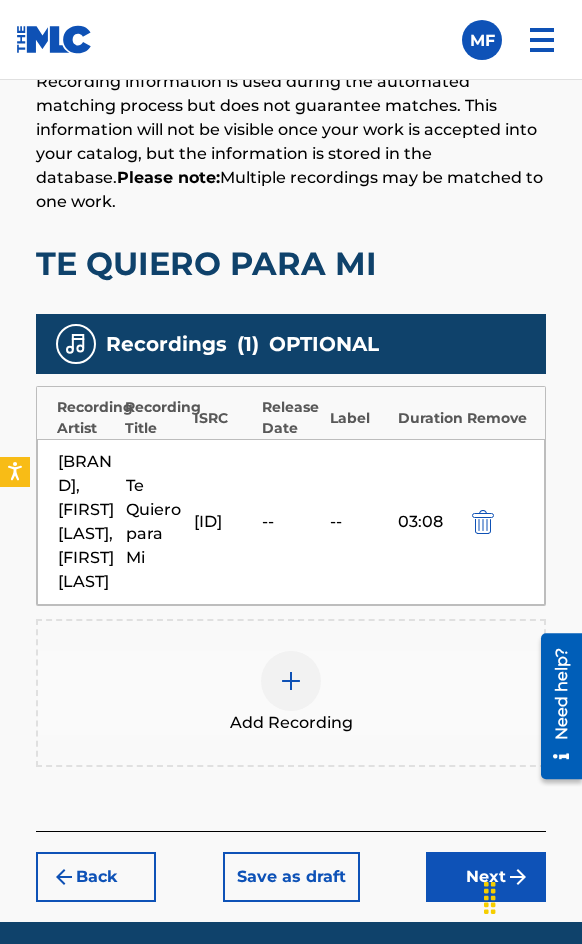 scroll, scrollTop: 1580, scrollLeft: 0, axis: vertical 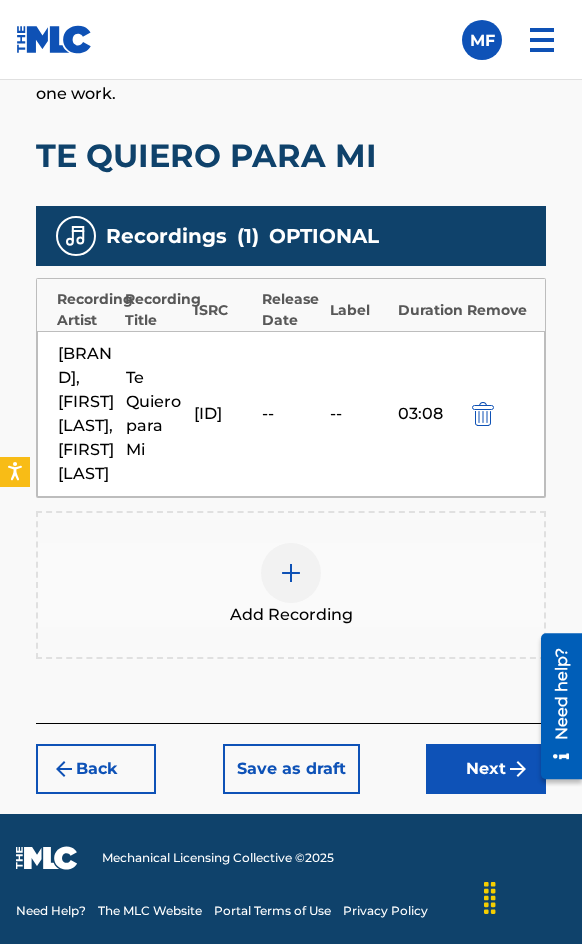 click on "Next" at bounding box center [486, 769] 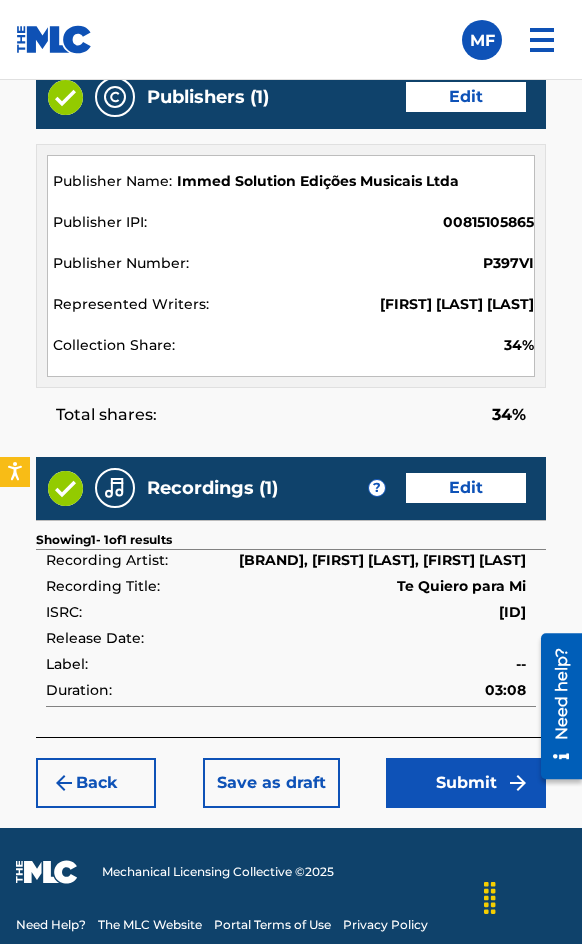 scroll, scrollTop: 2328, scrollLeft: 0, axis: vertical 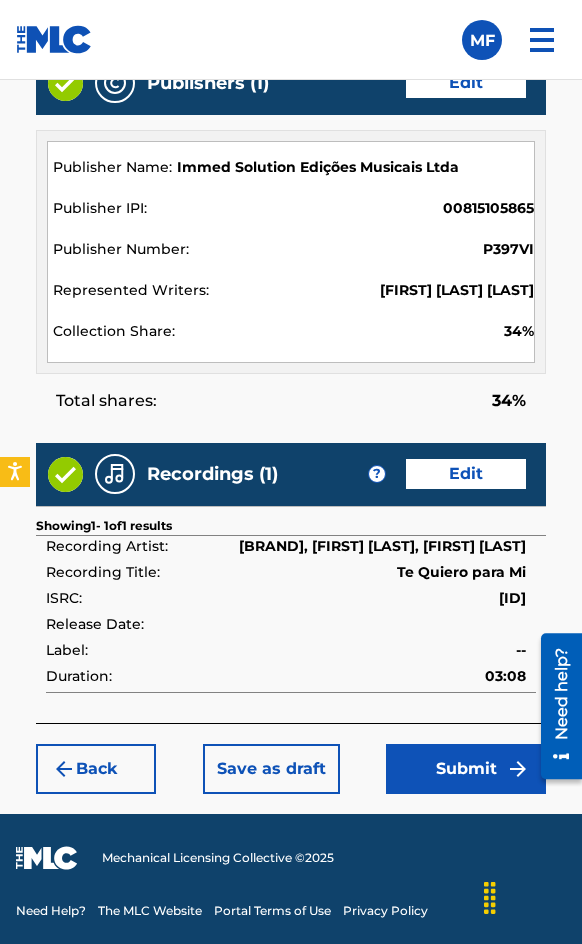 click on "Submit" at bounding box center [466, 769] 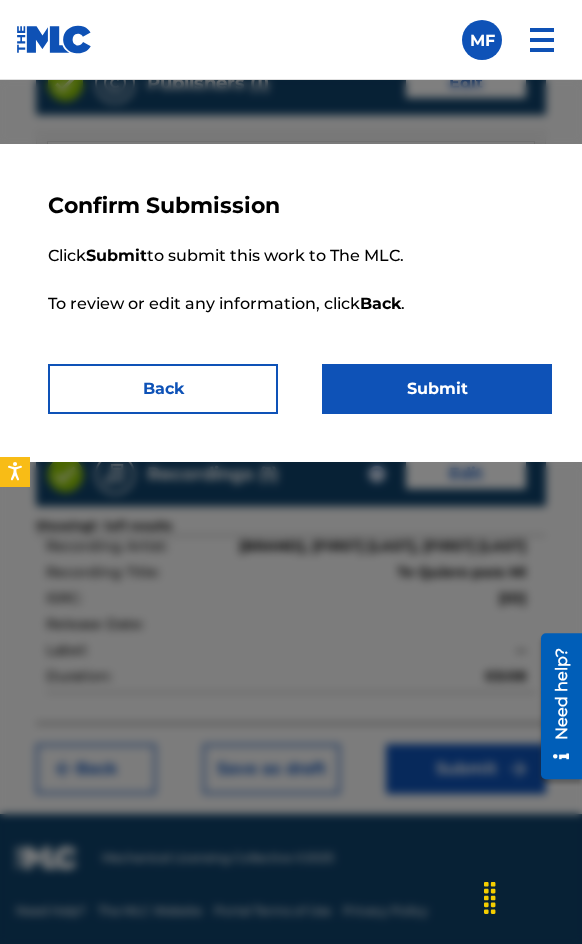 click on "Submit" at bounding box center (437, 389) 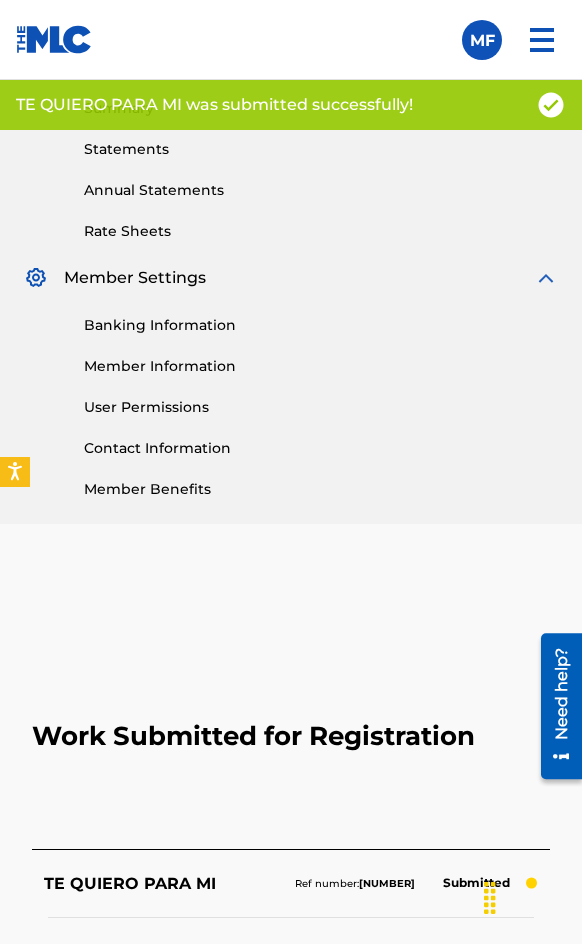 scroll, scrollTop: 900, scrollLeft: 0, axis: vertical 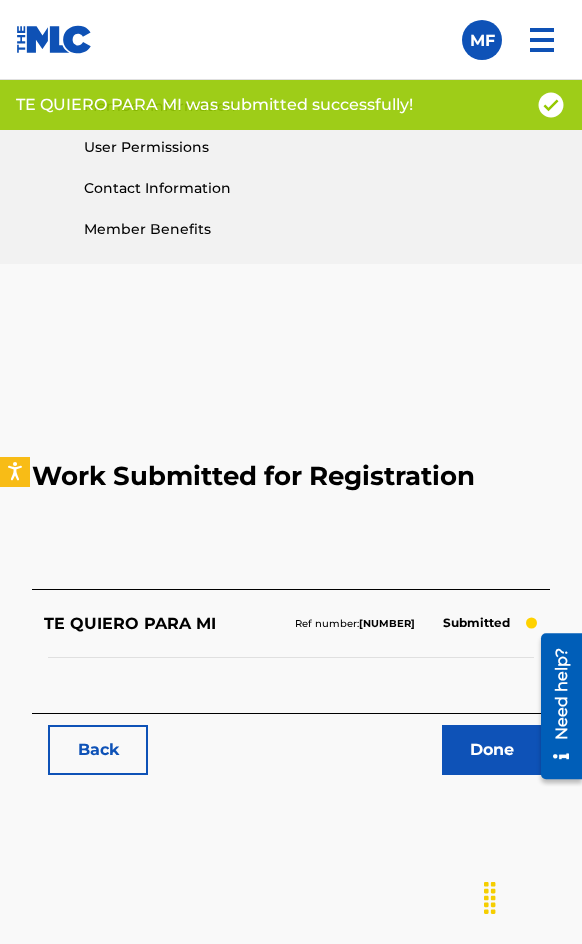 click on "Back" at bounding box center (98, 750) 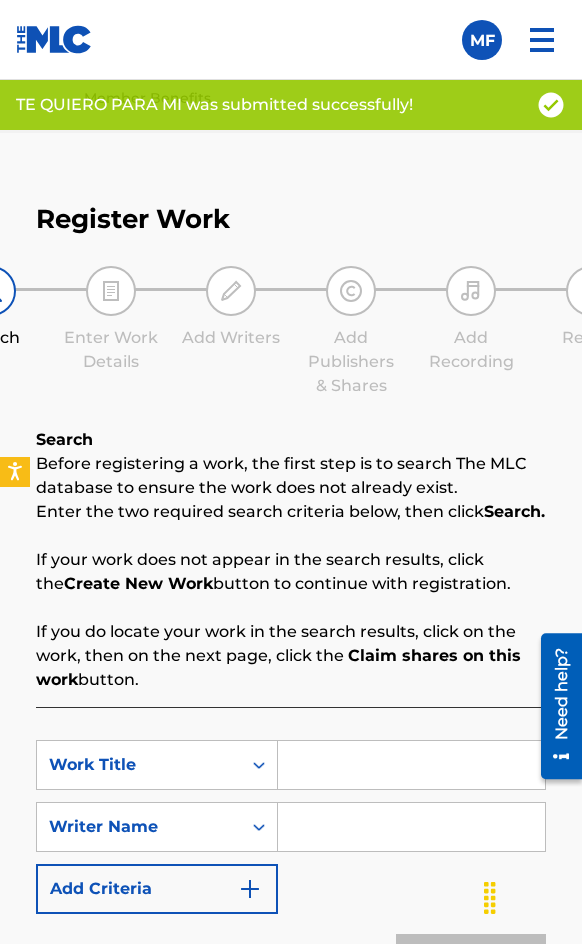 scroll, scrollTop: 1200, scrollLeft: 0, axis: vertical 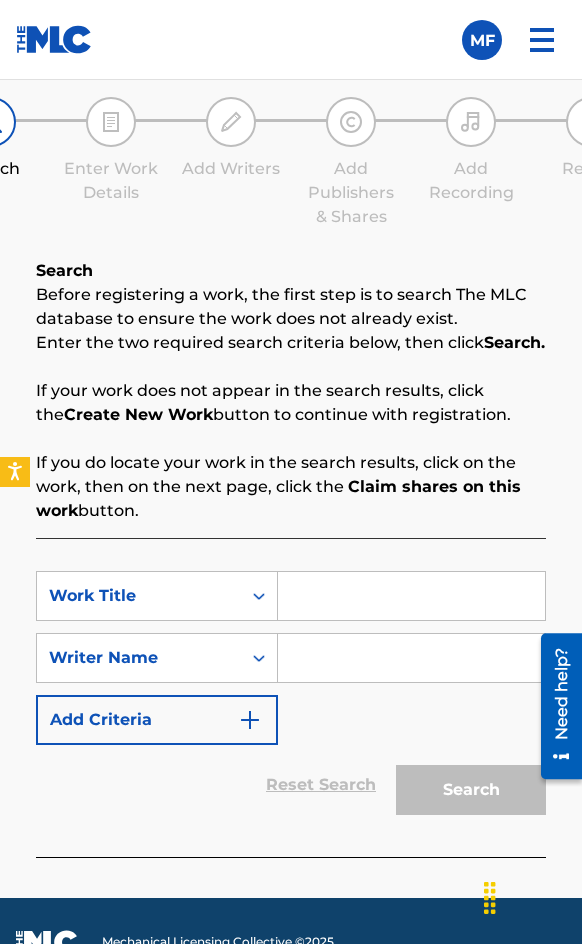 click on "SearchWithCriteria[ID] Work Title SearchWithCriteria[ID] Writer Name Add Criteria Reset Search Search" at bounding box center [291, 697] 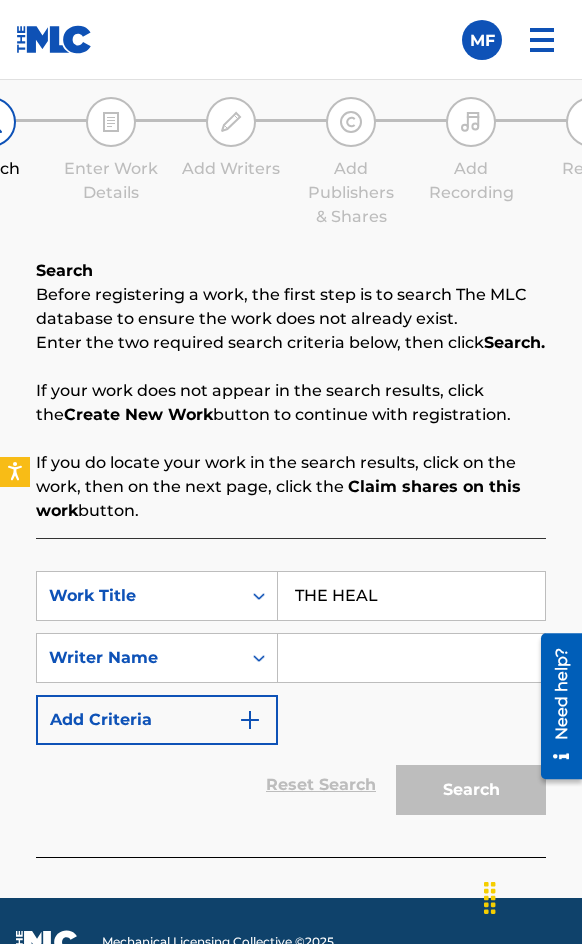 type on "THE HEAL" 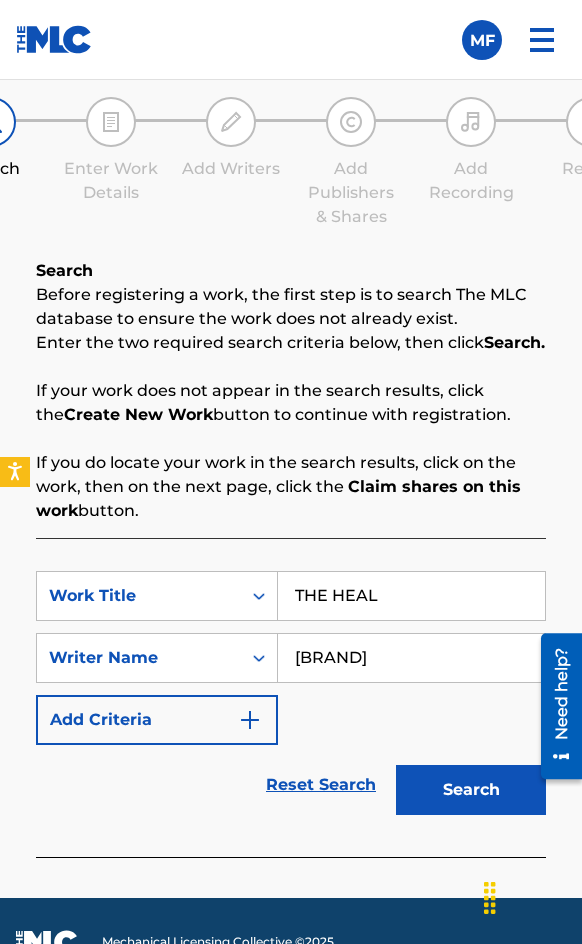 type on "GLAZBA" 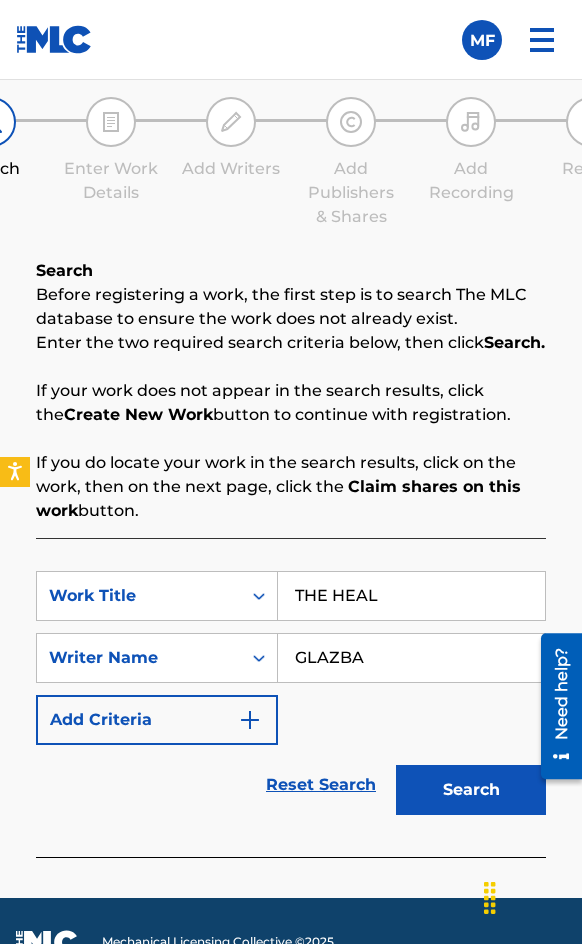 drag, startPoint x: 433, startPoint y: 751, endPoint x: 433, endPoint y: 783, distance: 32 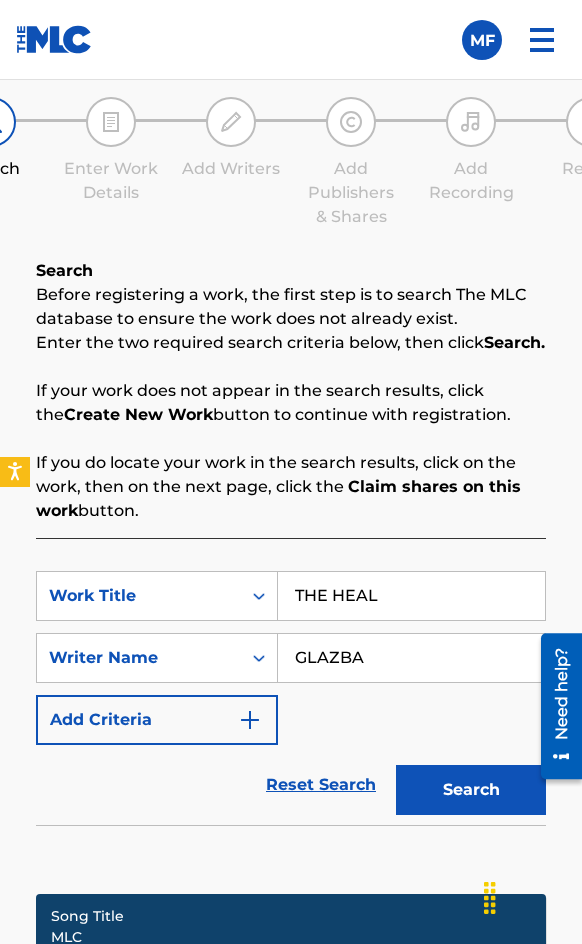 click on "Search" at bounding box center [471, 790] 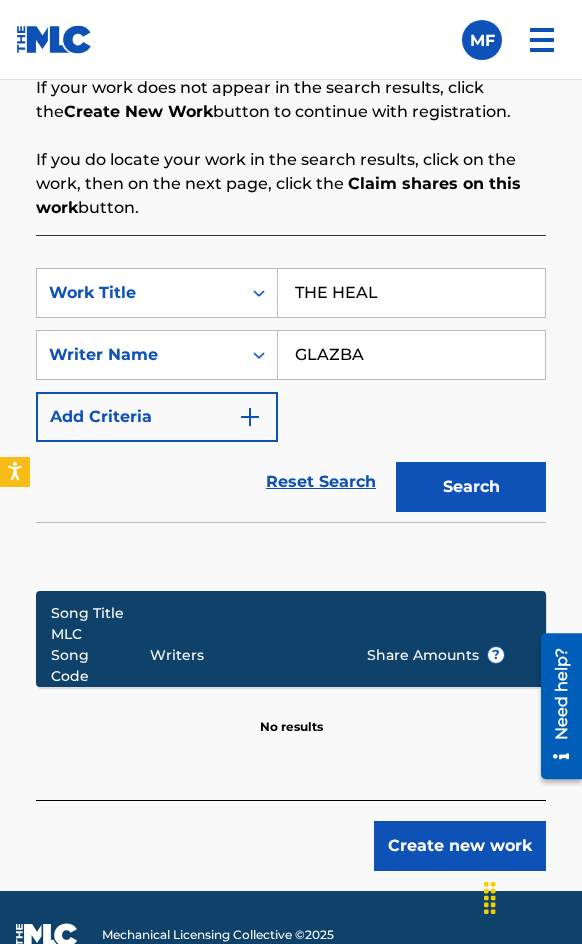 scroll, scrollTop: 1580, scrollLeft: 0, axis: vertical 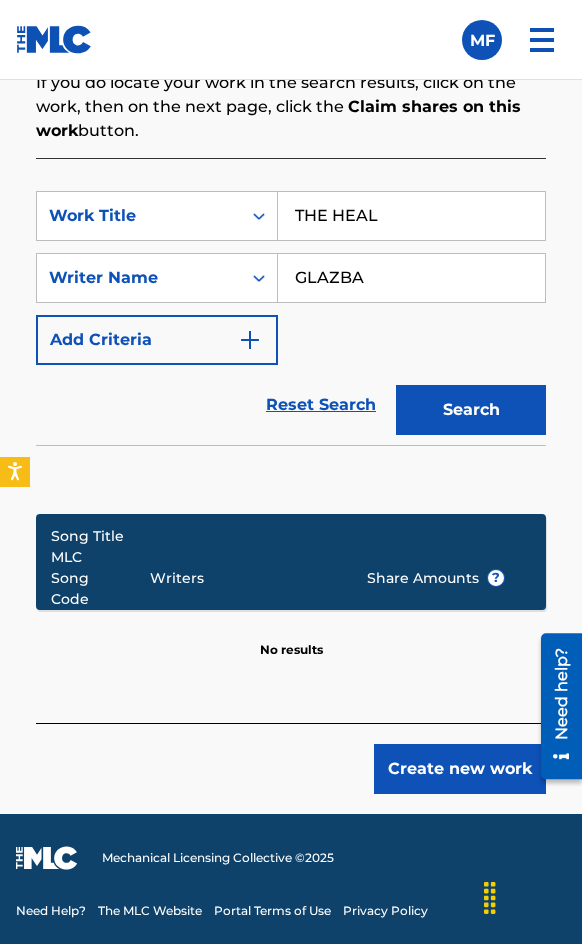 click on "Create new work" at bounding box center (460, 769) 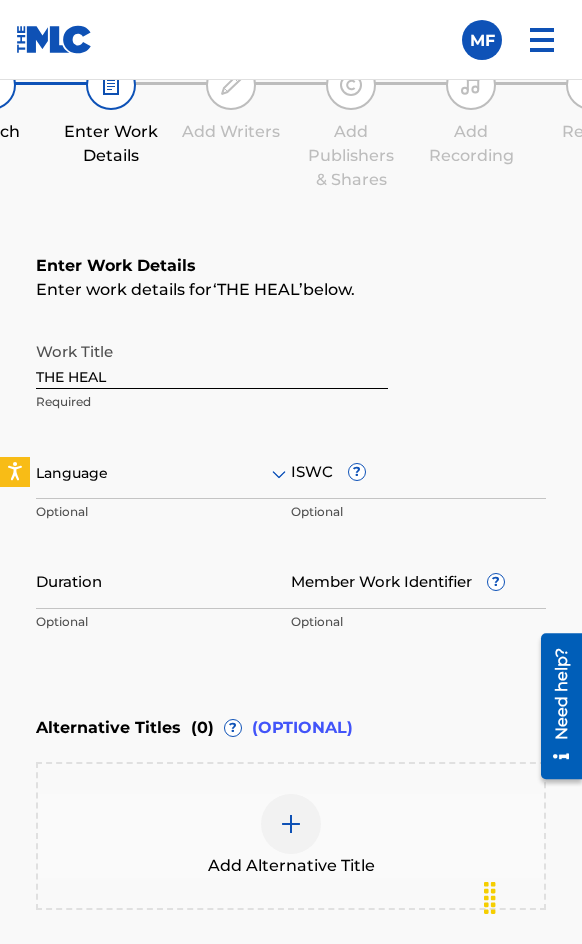 scroll, scrollTop: 1336, scrollLeft: 0, axis: vertical 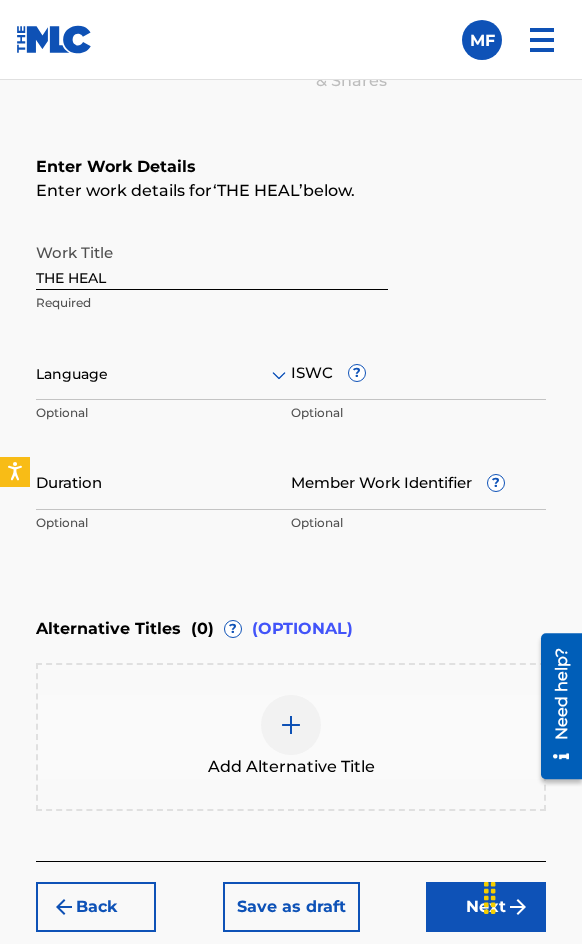click at bounding box center [163, 374] 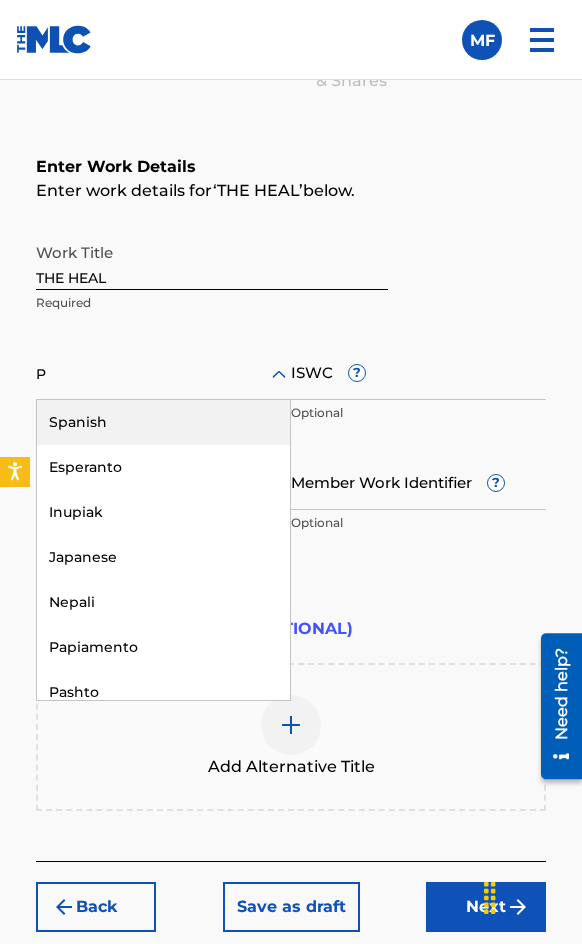 type on "PO" 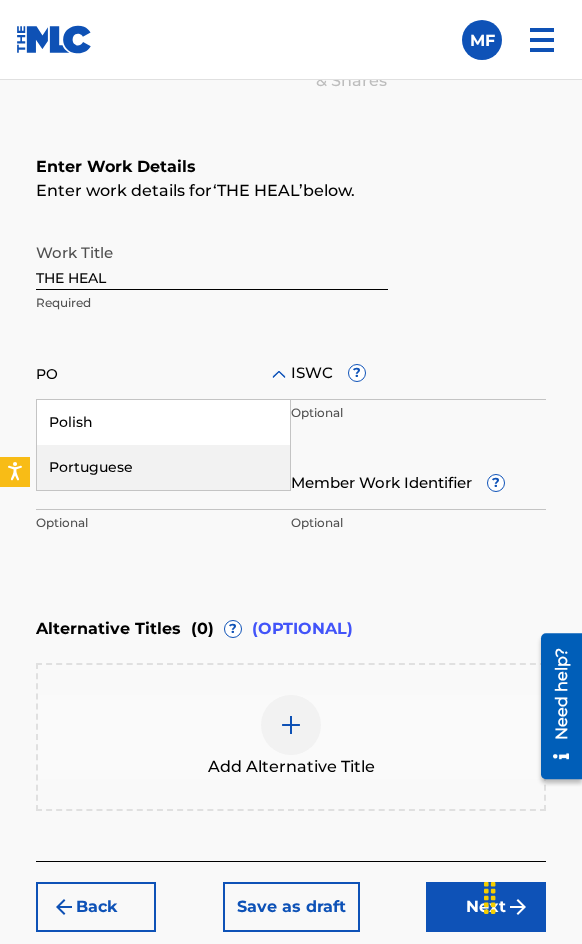 click on "Portuguese" at bounding box center (163, 467) 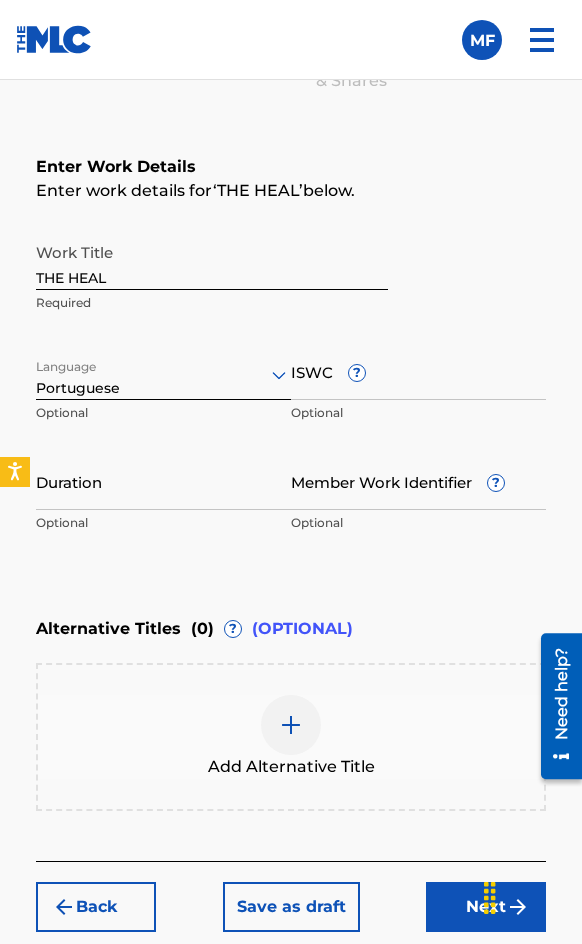 click on "ISWC   ?" at bounding box center (418, 371) 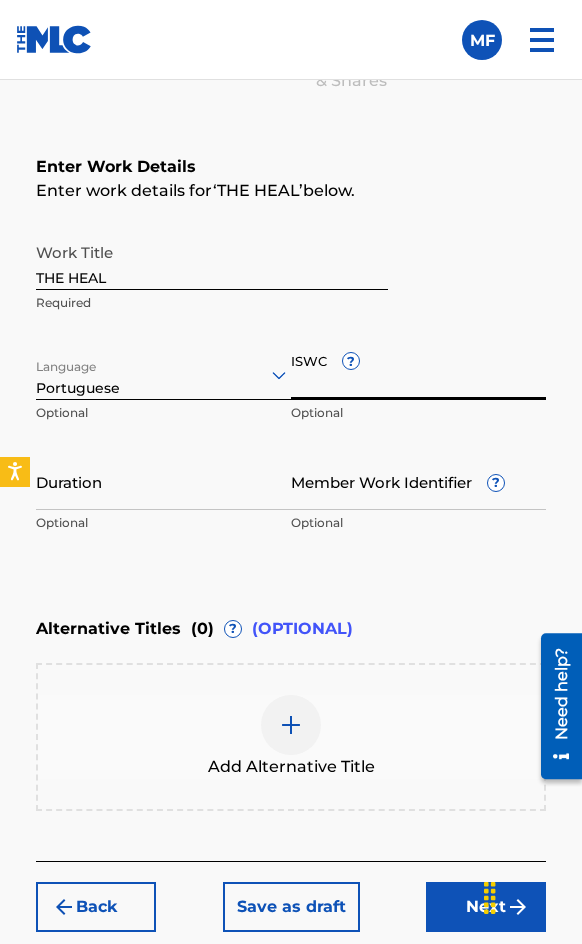 paste on "[ID]" 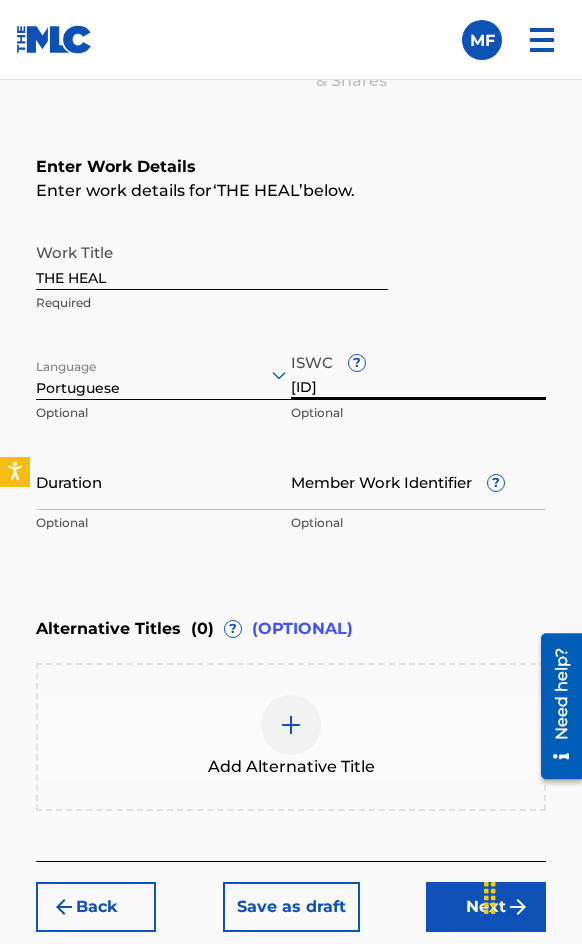 type on "[ID]" 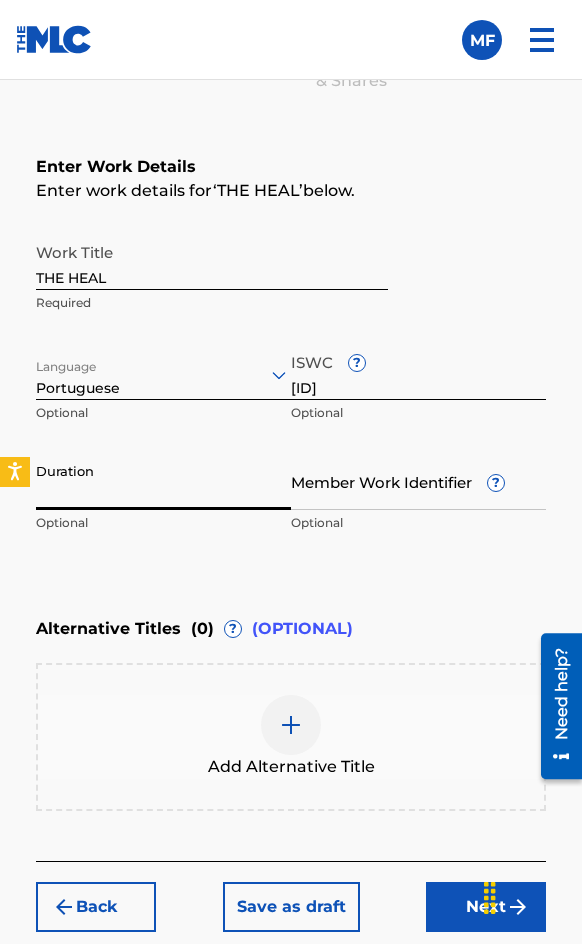 click on "Duration" at bounding box center (163, 481) 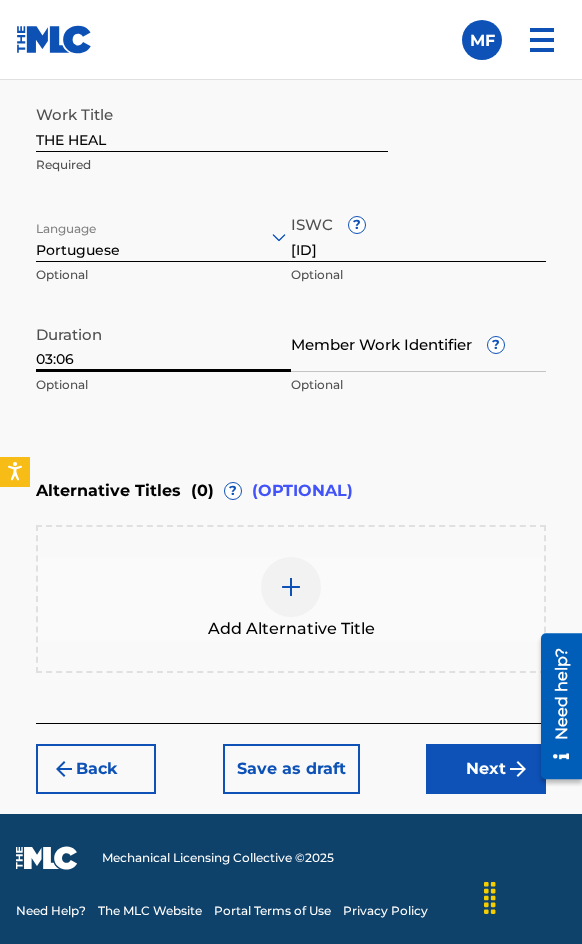 type on "03:06" 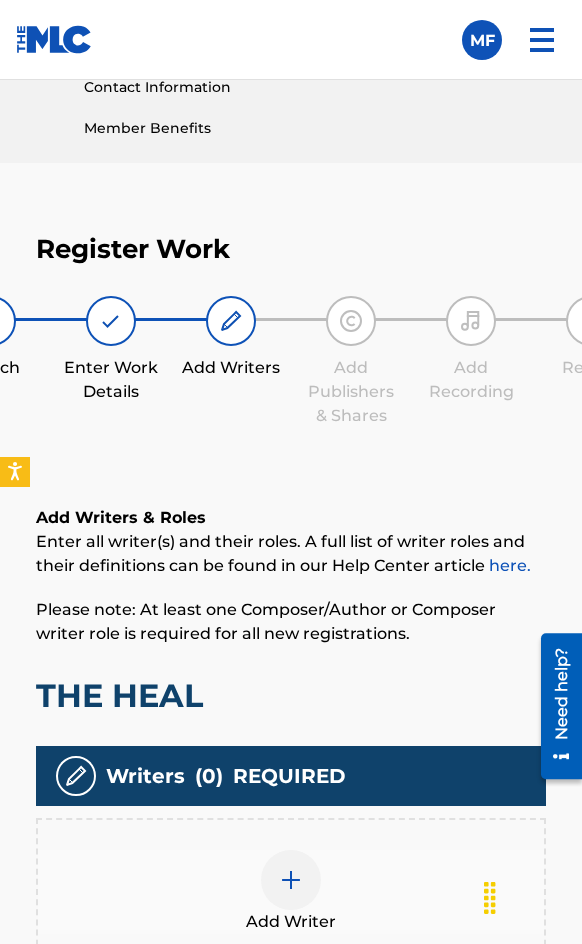 scroll, scrollTop: 1308, scrollLeft: 0, axis: vertical 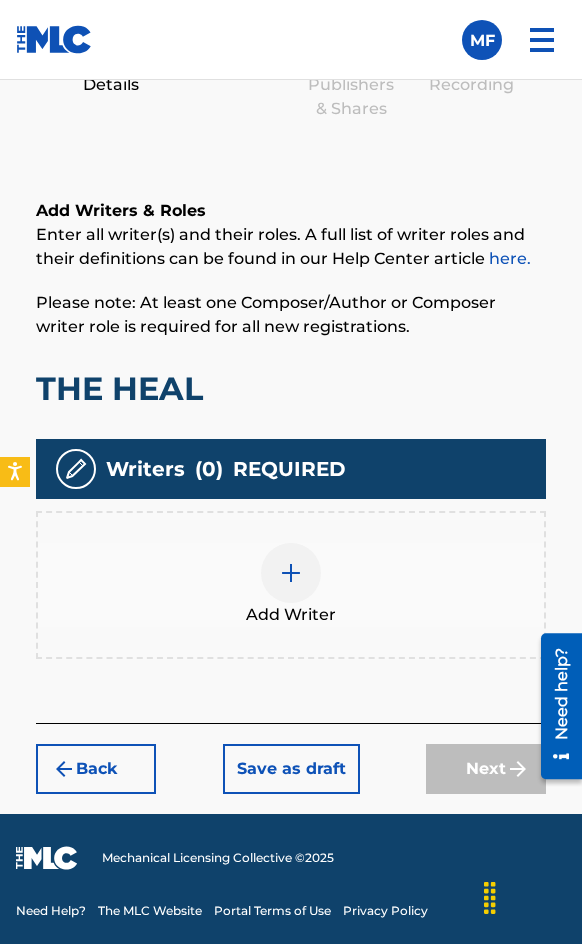 click on "Add Writer" at bounding box center (291, 585) 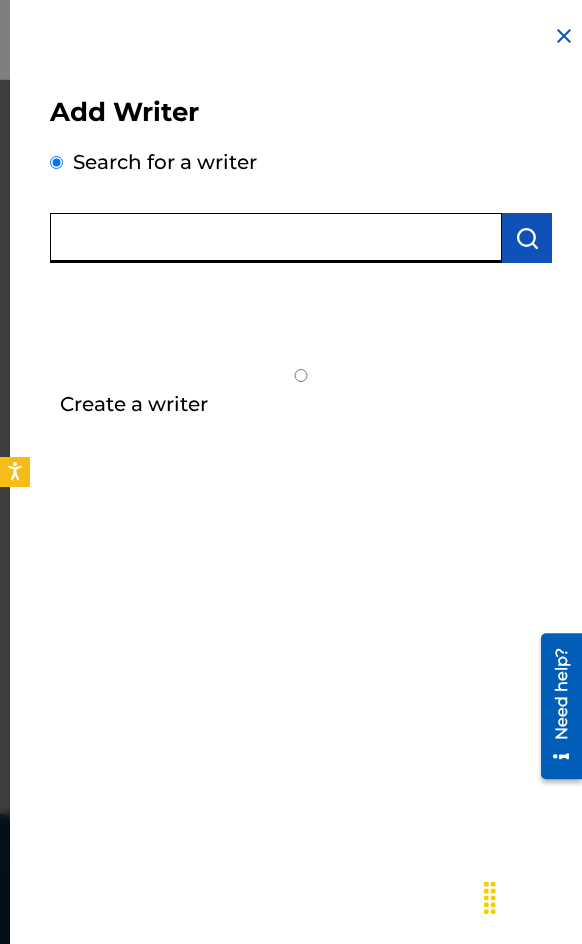 click at bounding box center [276, 238] 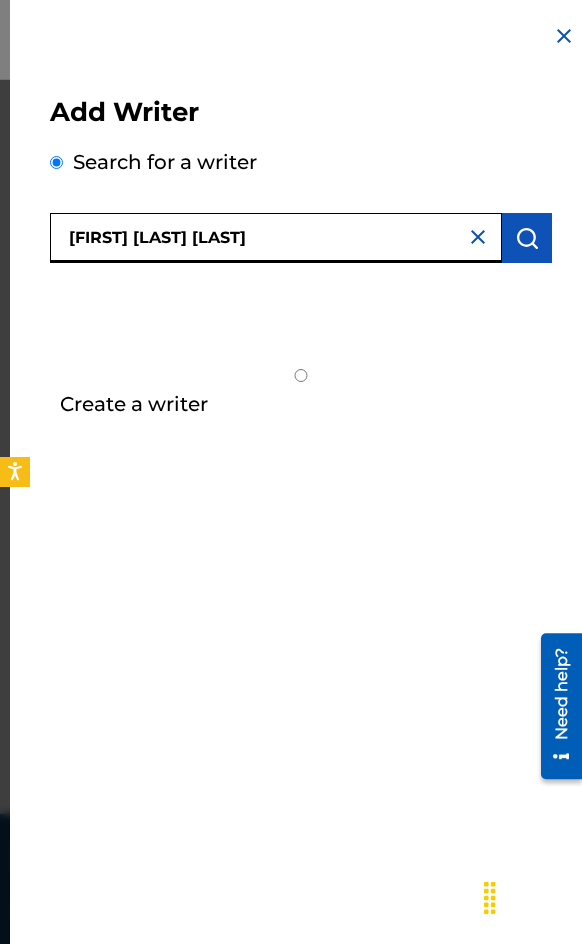 type on "[FIRST] [LAST] [LAST]" 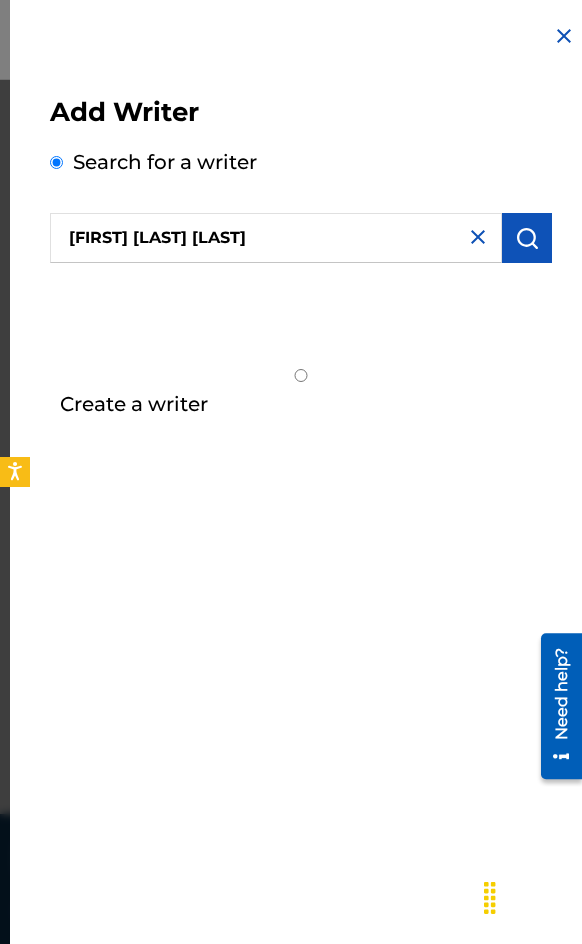 click at bounding box center (527, 238) 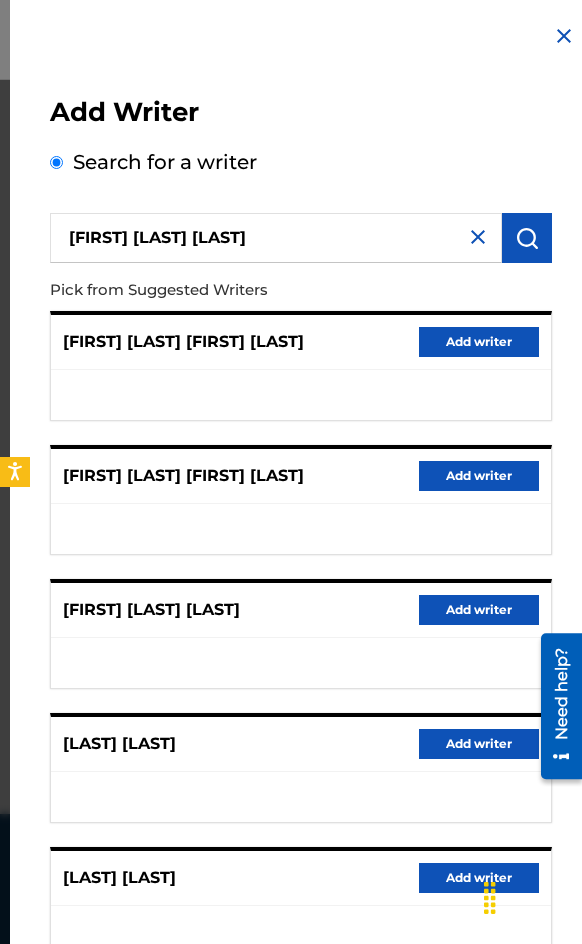 click on "Add writer" at bounding box center (479, 610) 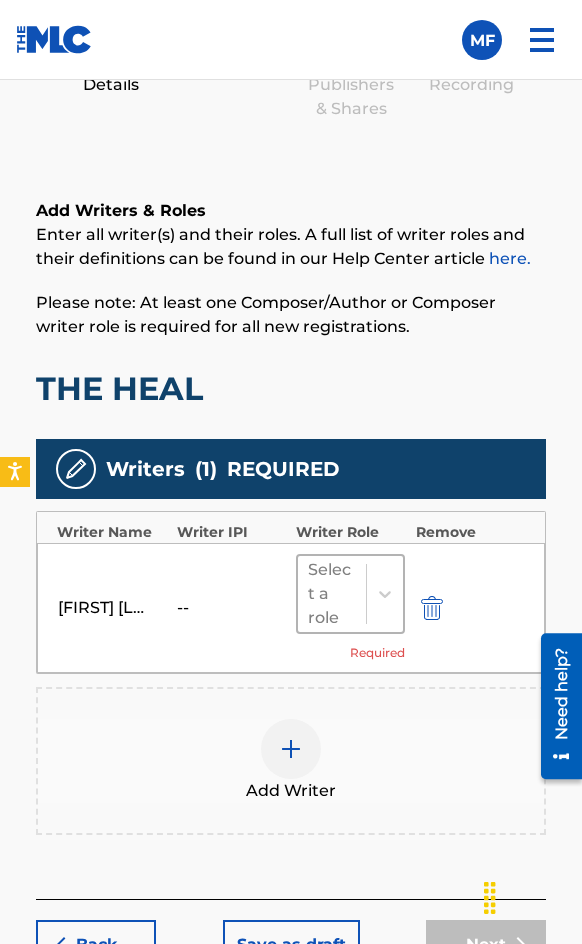 click on "Select a role" at bounding box center (332, 594) 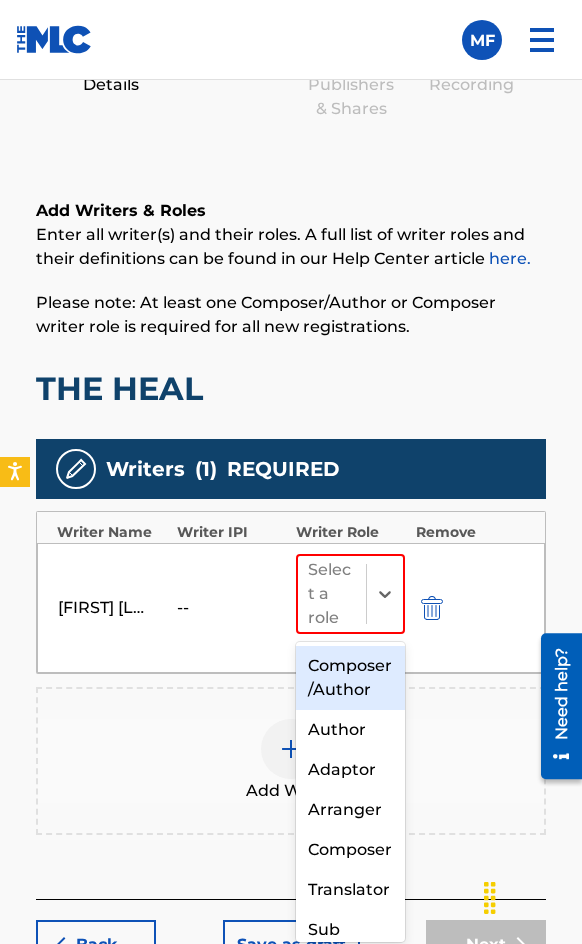 click on "Composer/Author" at bounding box center [350, 678] 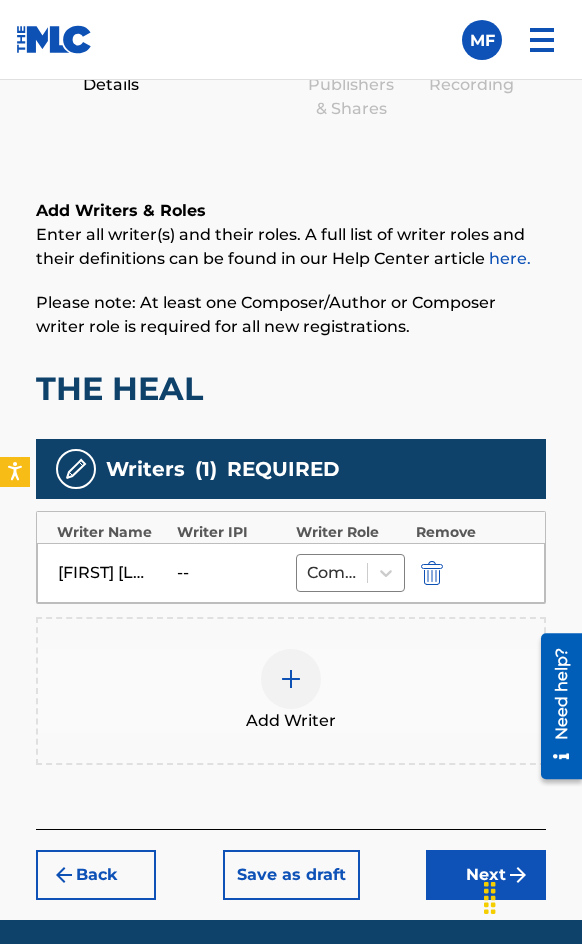 click on "Add Writer" at bounding box center [291, 691] 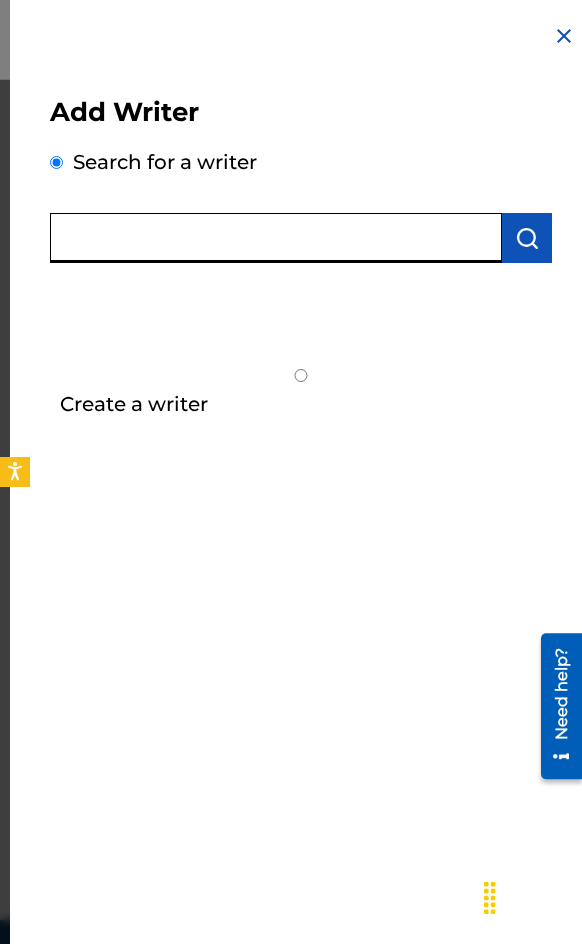 click at bounding box center (276, 238) 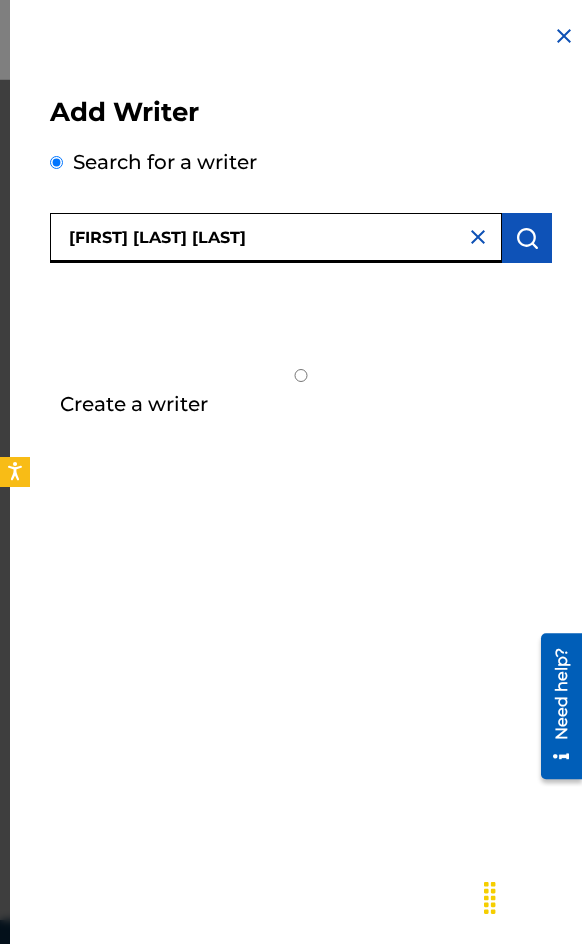 type on "[FIRST] [LAST] [LAST]" 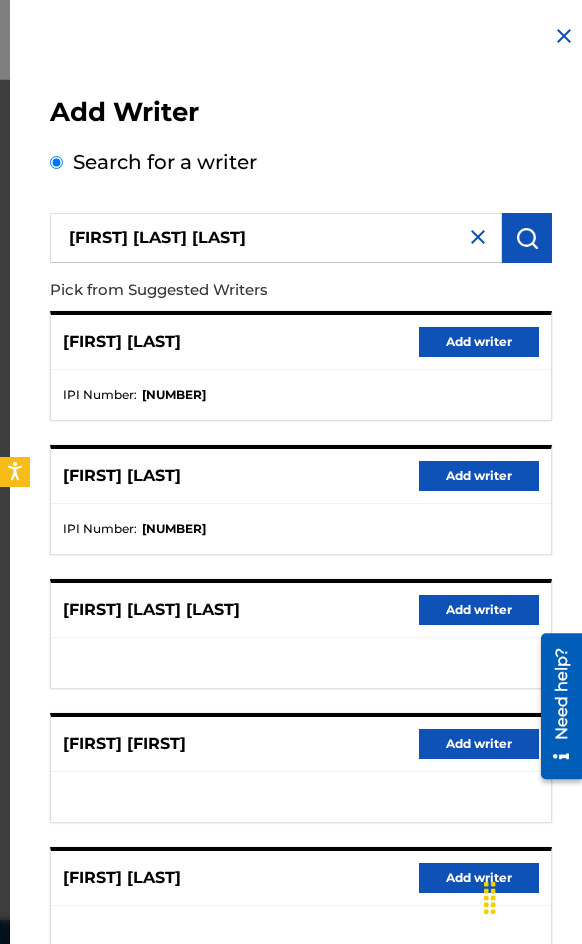 click on "Add writer" at bounding box center [479, 610] 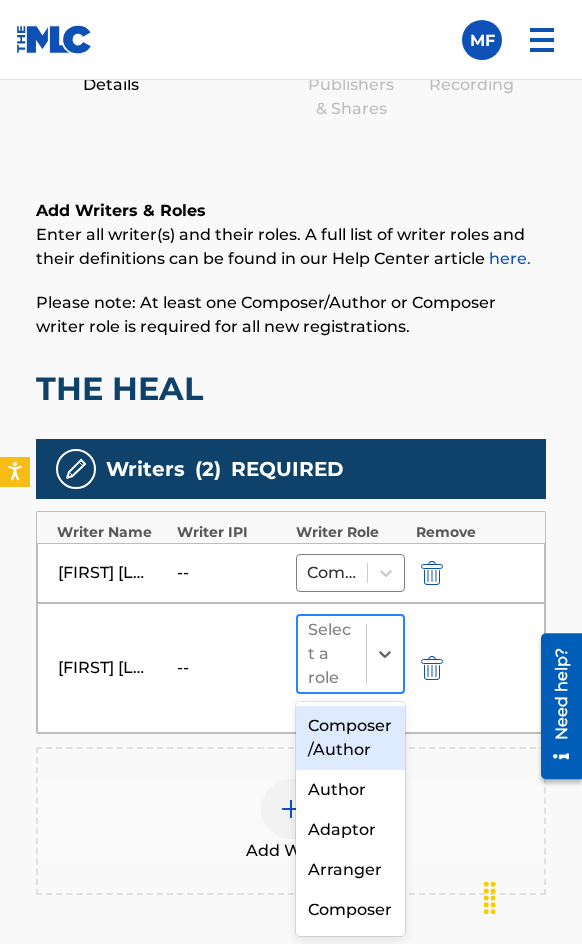 click at bounding box center (384, 654) 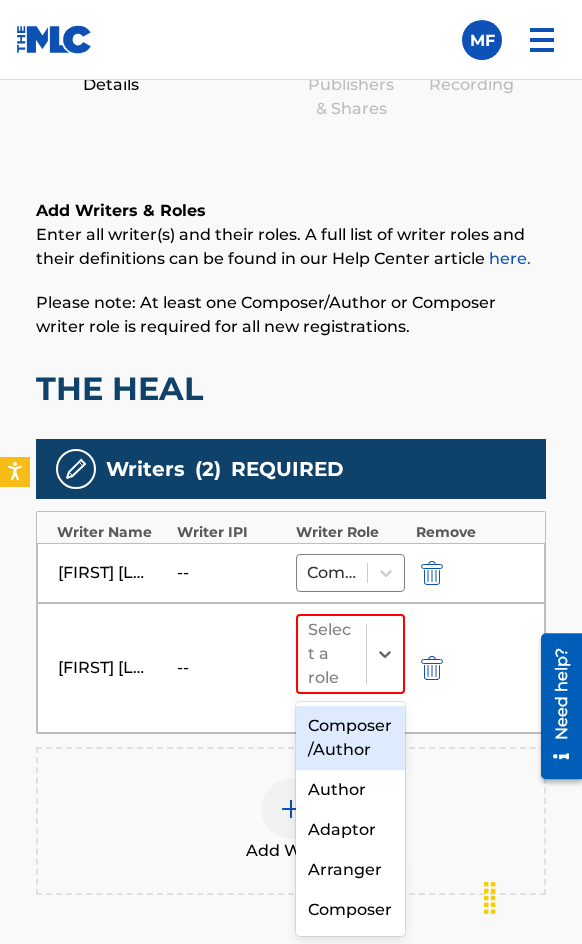 click on "Composer/Author" at bounding box center (350, 738) 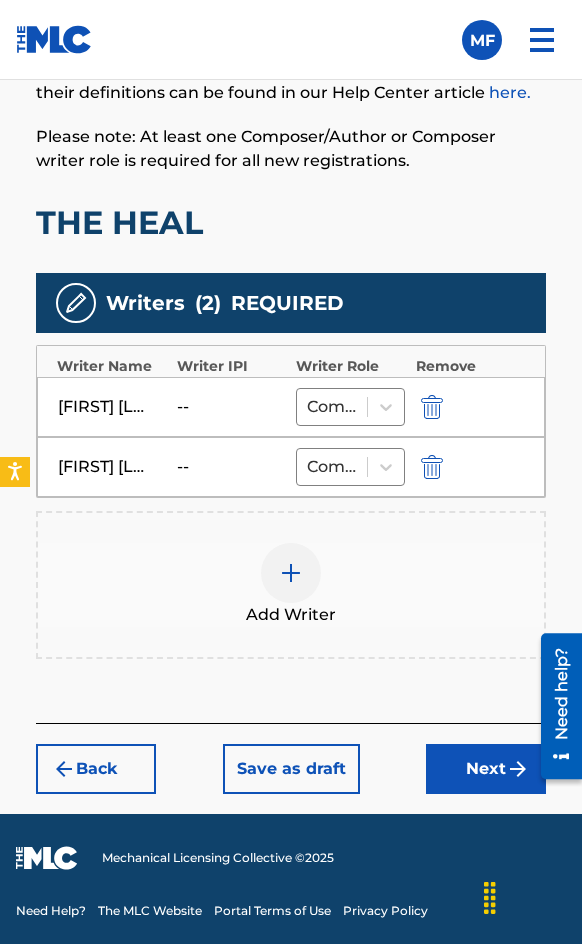 click on "Next" at bounding box center (486, 769) 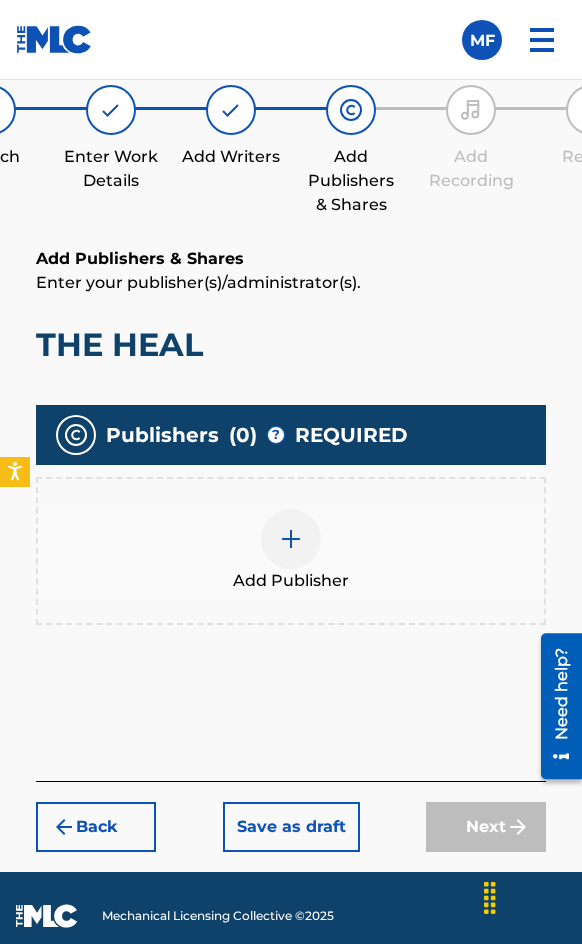 scroll, scrollTop: 1213, scrollLeft: 0, axis: vertical 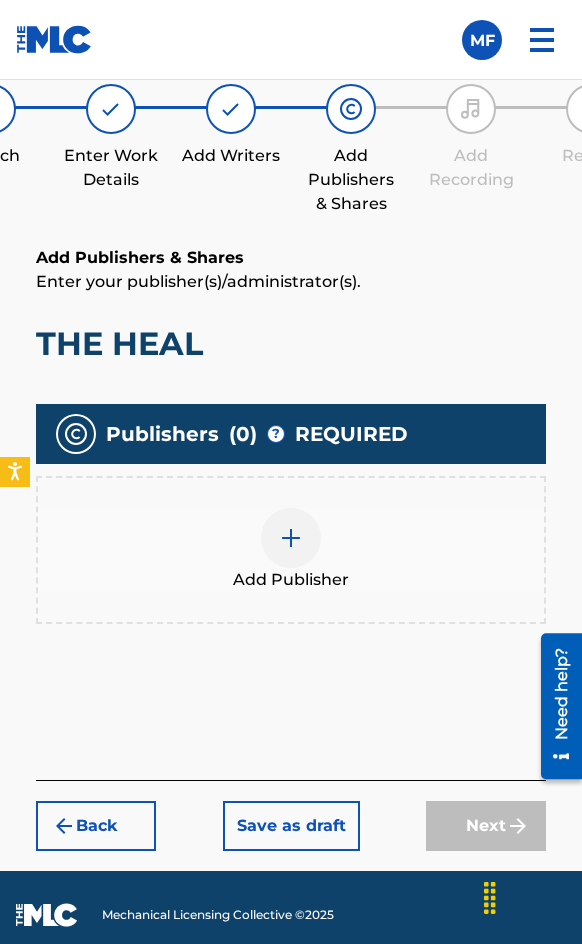 click on "Add Publisher" at bounding box center (291, 550) 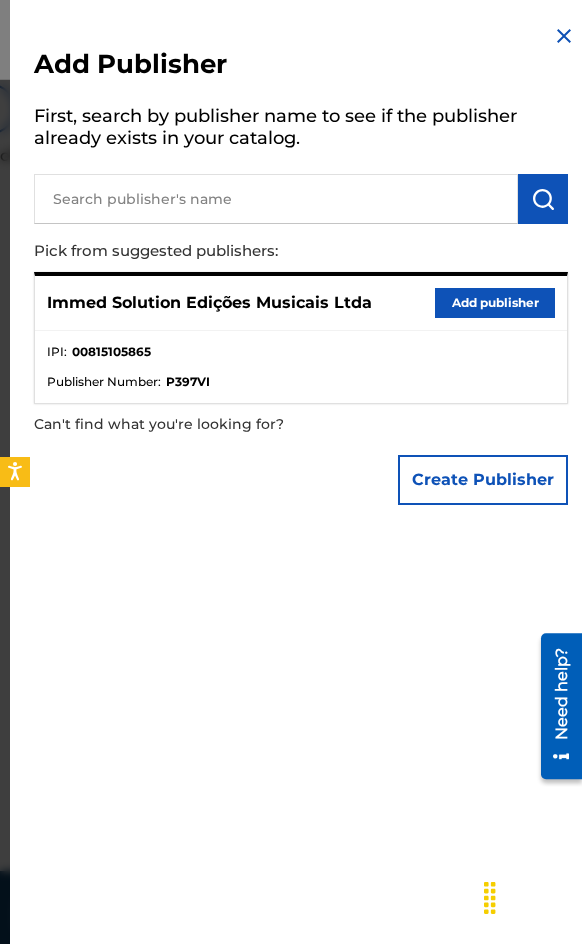 click on "Add publisher" at bounding box center (495, 303) 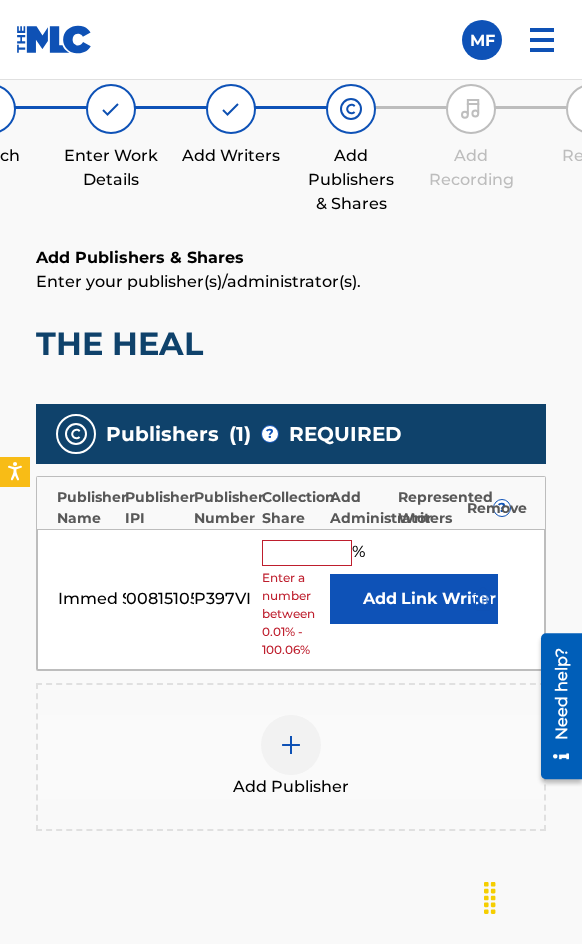 click at bounding box center (307, 553) 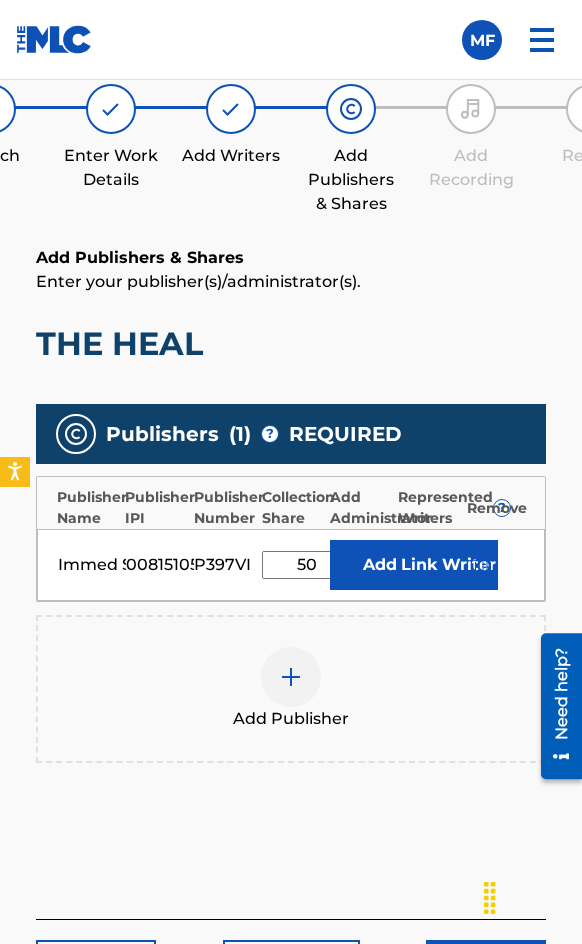 type on "50" 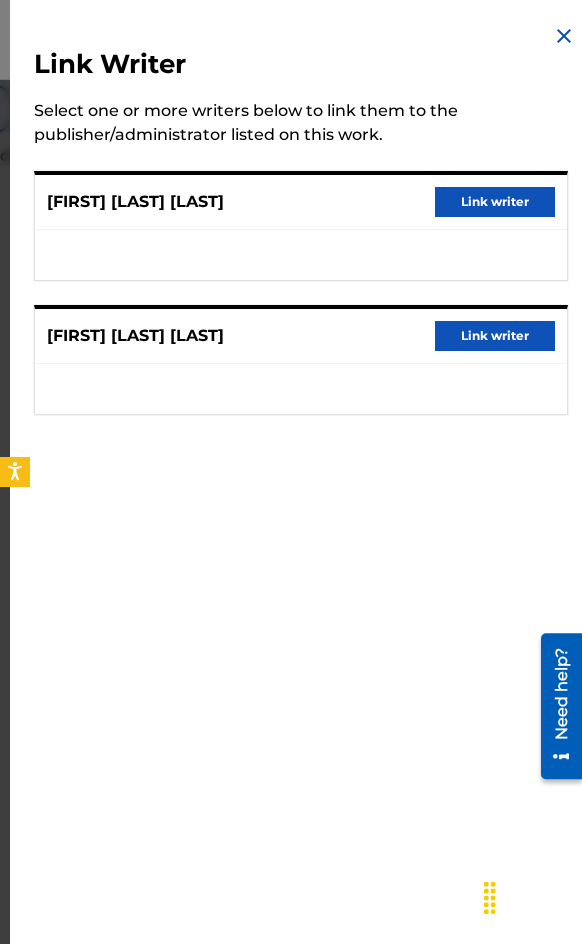 click on "Link writer" at bounding box center [495, 202] 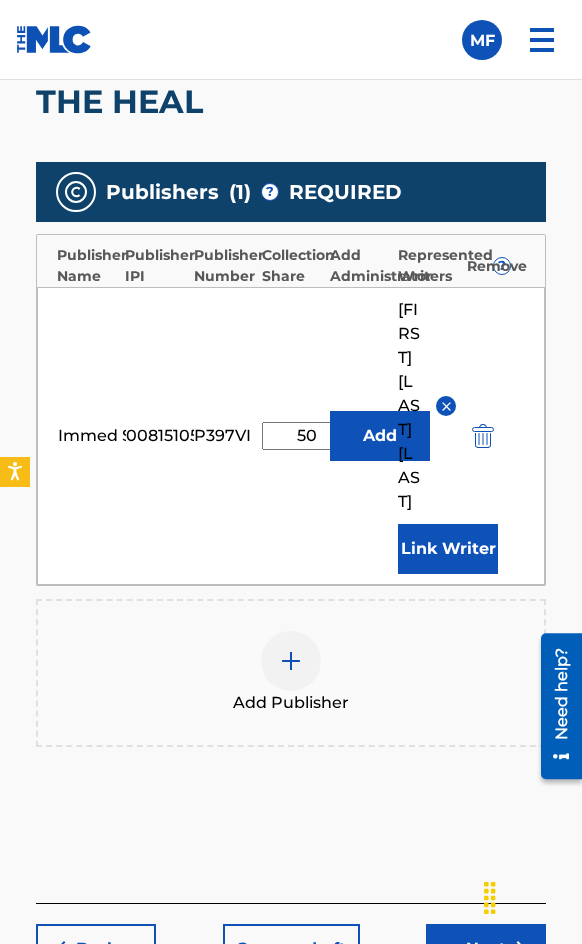 scroll, scrollTop: 1770, scrollLeft: 0, axis: vertical 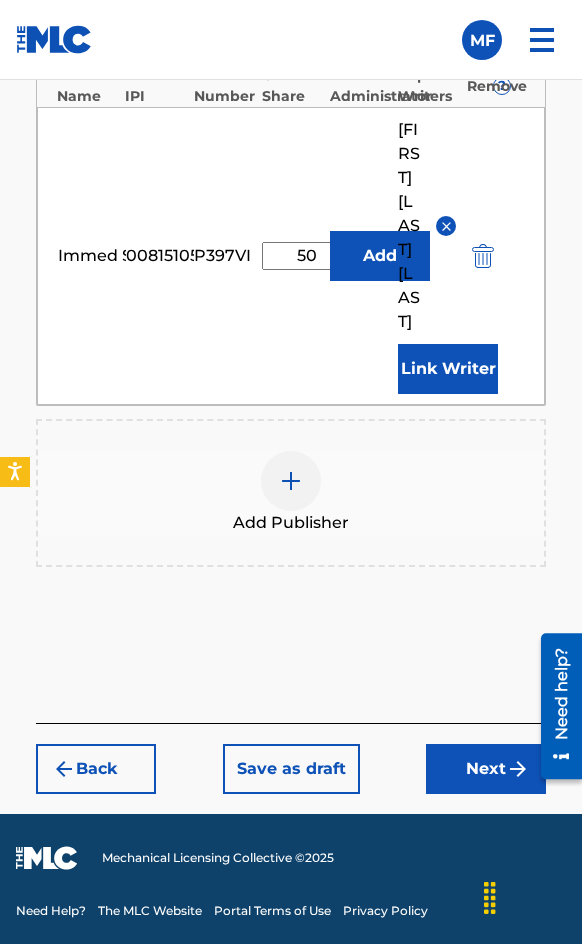 click on "Register Work Search Enter Work Details Add Writers Add Publishers & Shares Add Recording Review Add Publishers & Shares Enter your publisher(s)/administrator(s). THE HEAL Publishers ( 1 ) ? REQUIRED Total shares: 50 % Publisher Name Publisher IPI Publisher Number Collection Share Add Administrator Represented Writers ? Remove Immed Solution Edições Musicais Ltda [NUMBER] [ID] 50 % Add [FIRST] [LAST] Link Writer Add Publisher Back Save as draft Next" at bounding box center [291, 196] 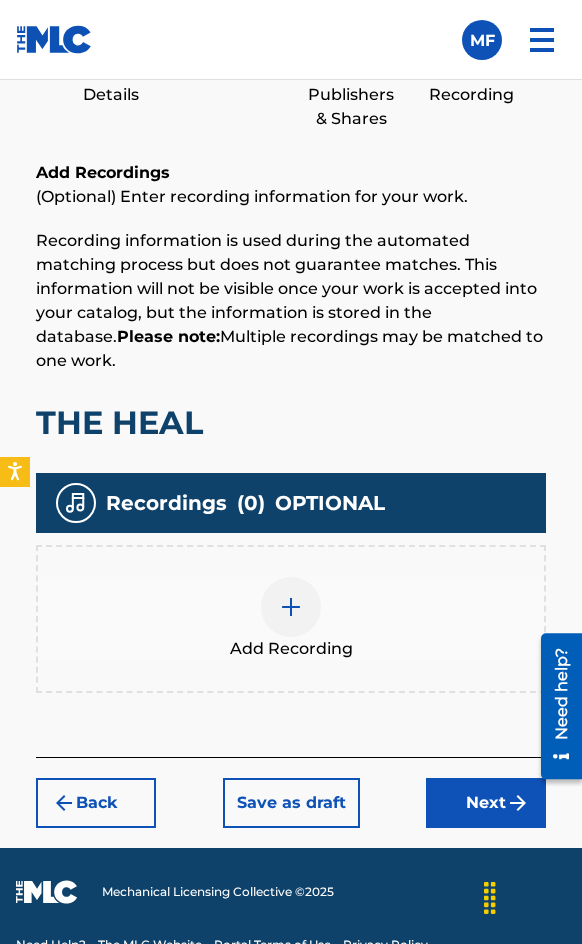scroll, scrollTop: 1332, scrollLeft: 0, axis: vertical 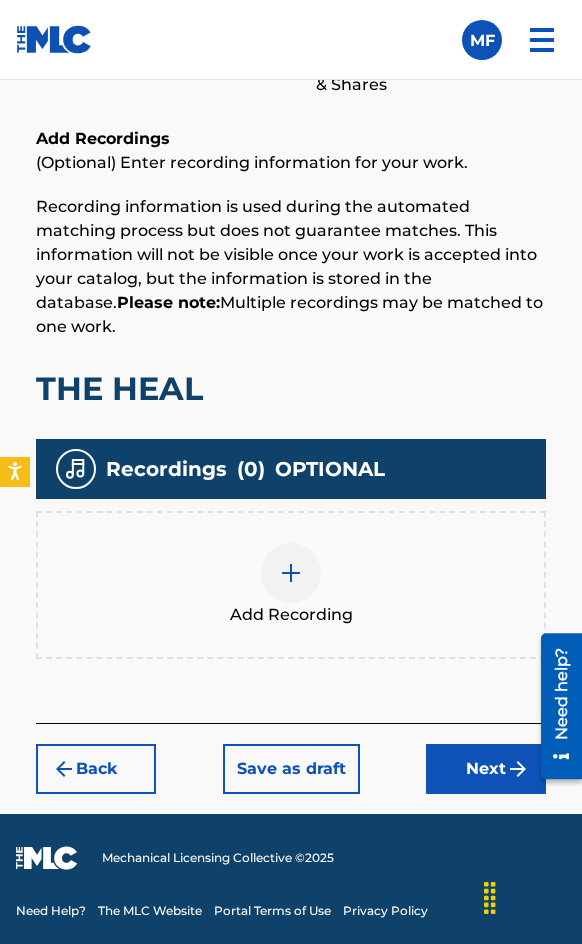 click on "Add Recording" at bounding box center (291, 615) 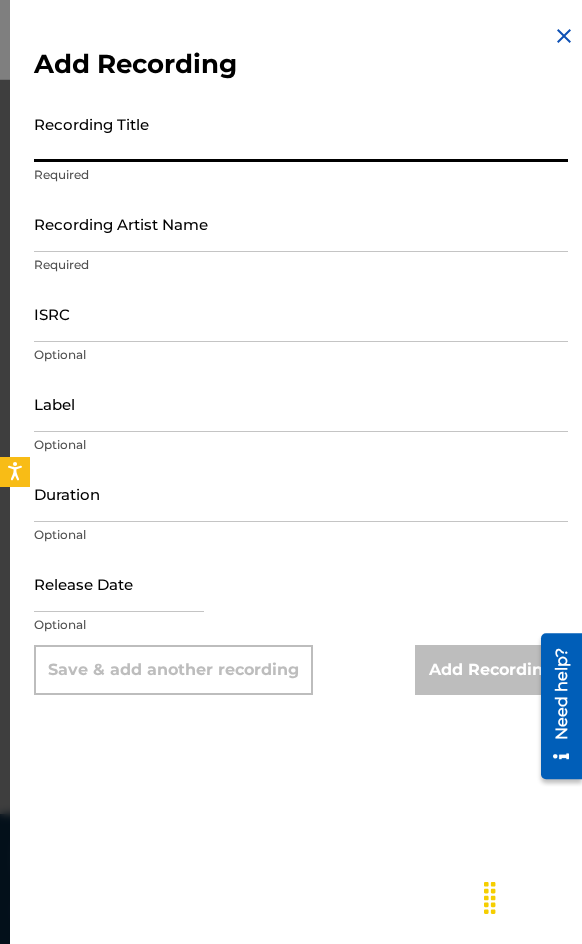 click on "Recording Title" at bounding box center (301, 133) 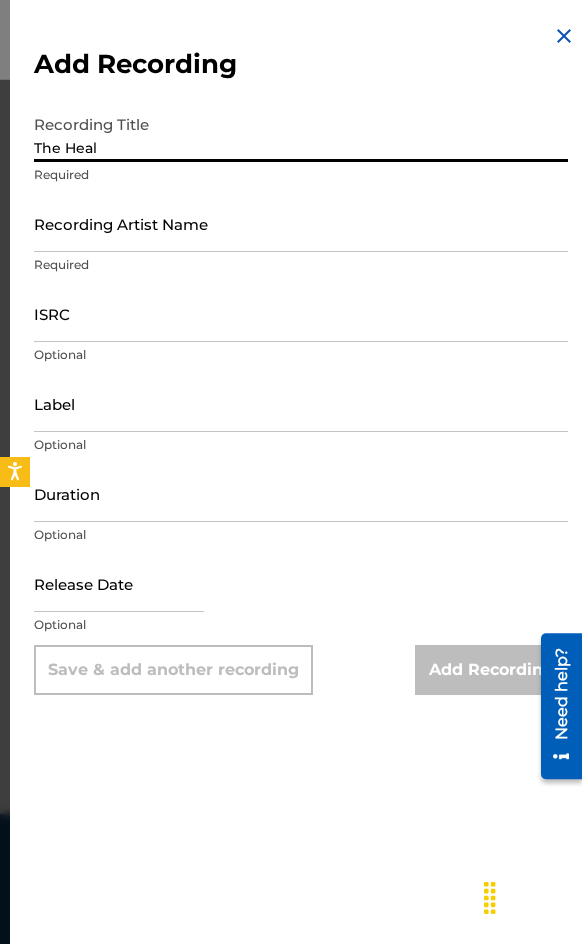 type on "The Heal" 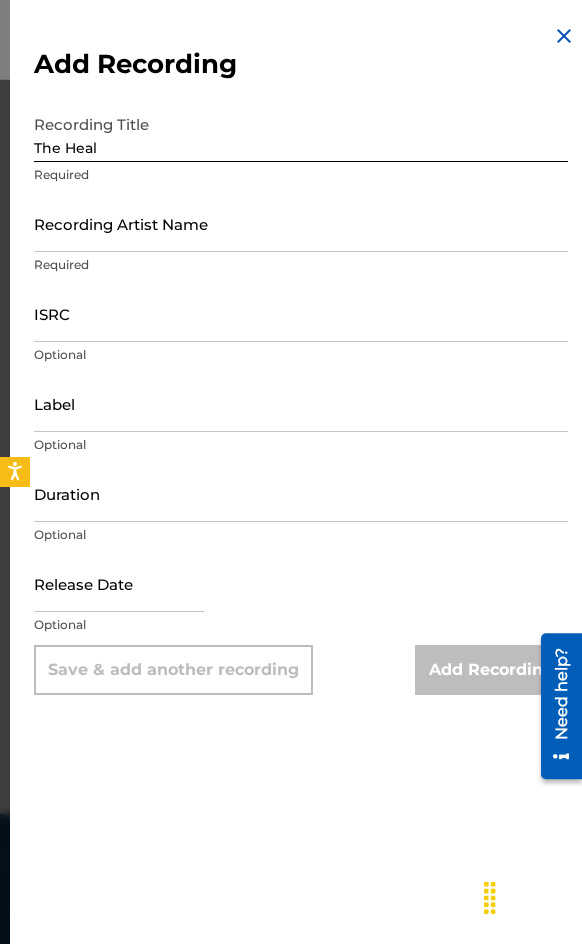 click on "Recording Artist Name" at bounding box center (301, 223) 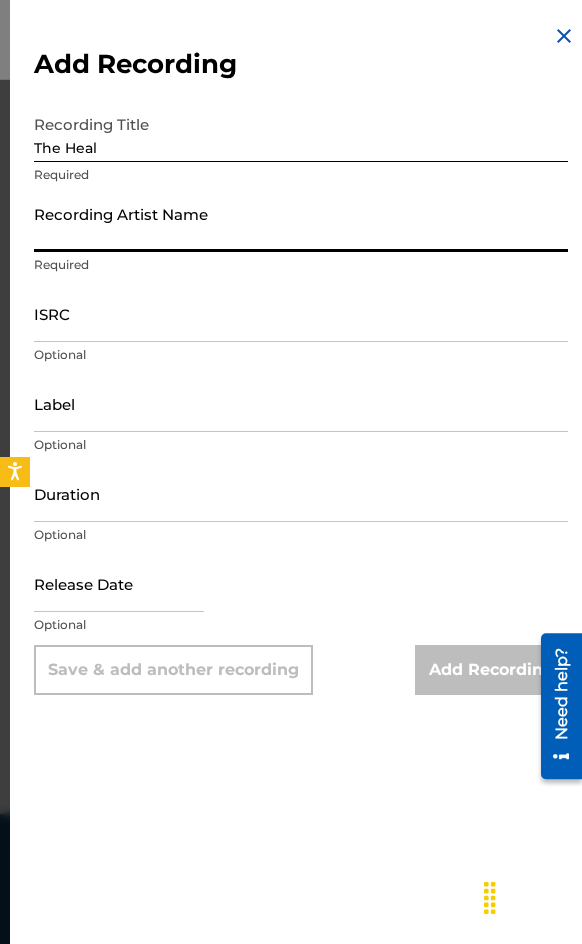 paste on "[FIRST], [FIRST], [BRAND]" 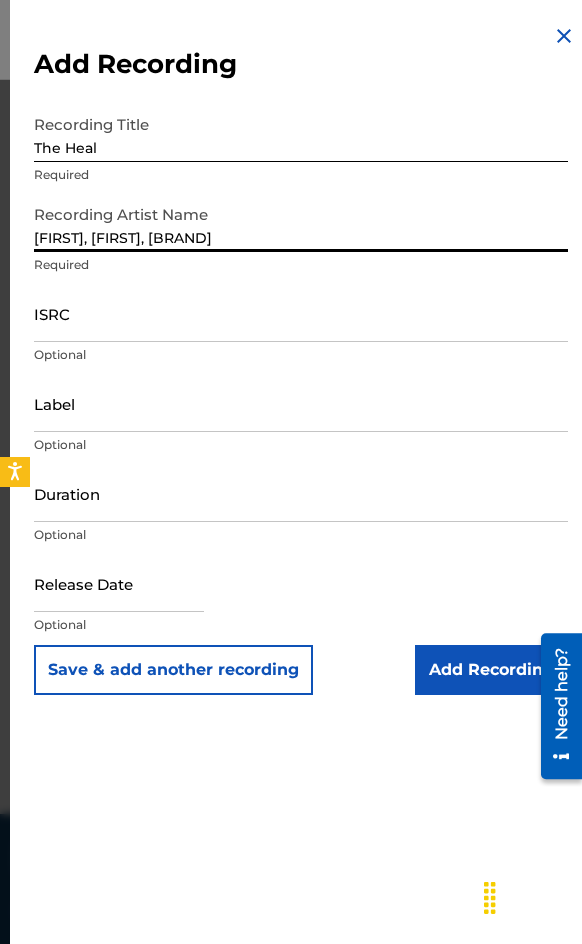 type on "[FIRST], [FIRST], [BRAND]" 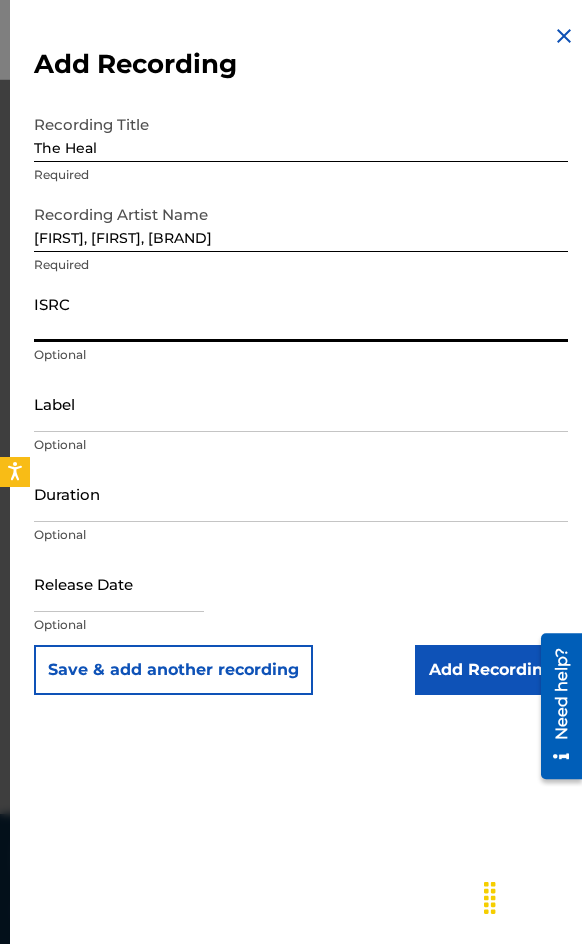 click on "ISRC" at bounding box center [301, 313] 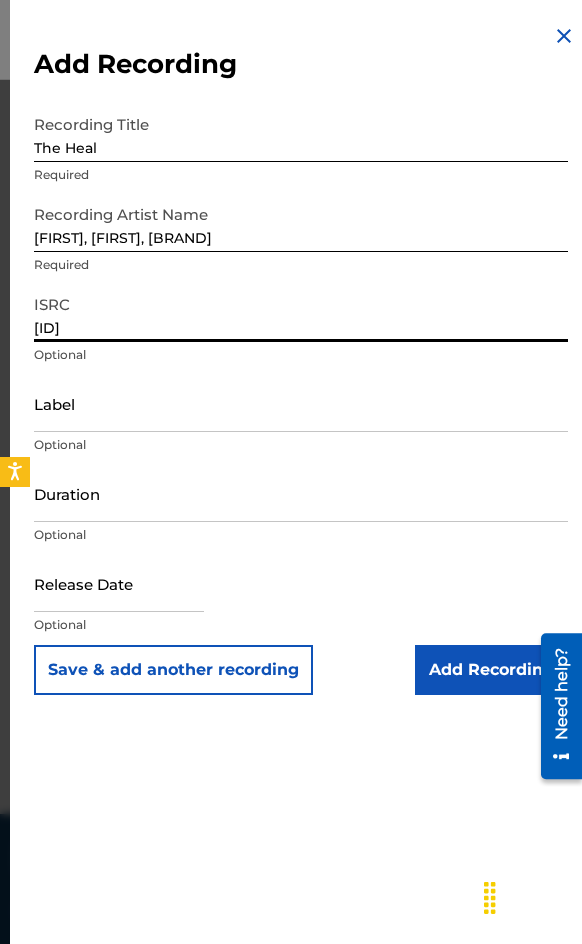 type on "[ID]" 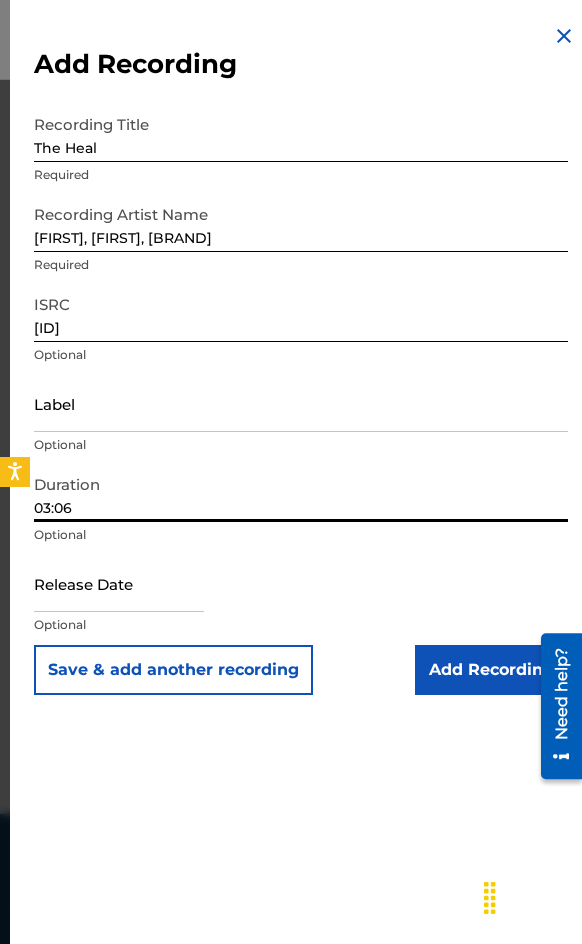 type on "03:06" 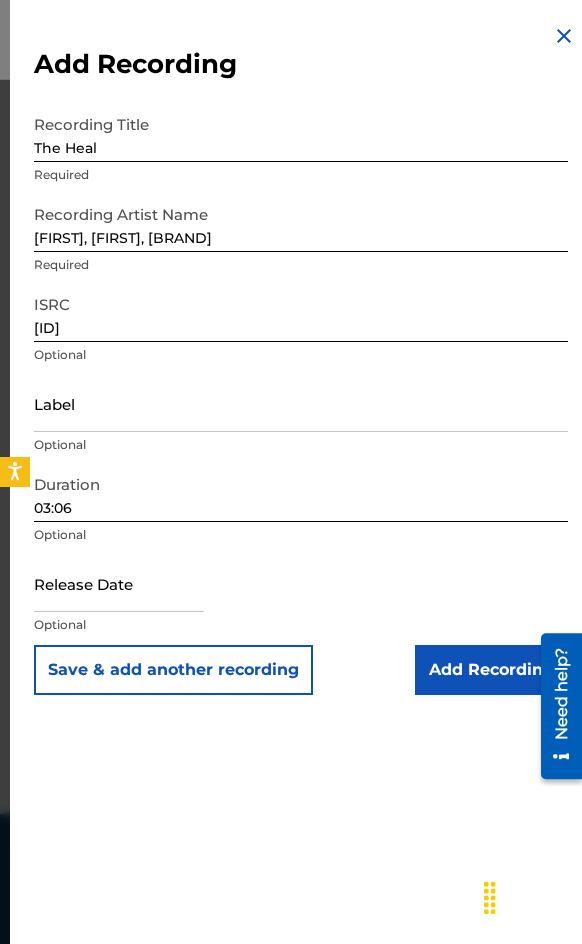 click on "Add Recording" at bounding box center (491, 670) 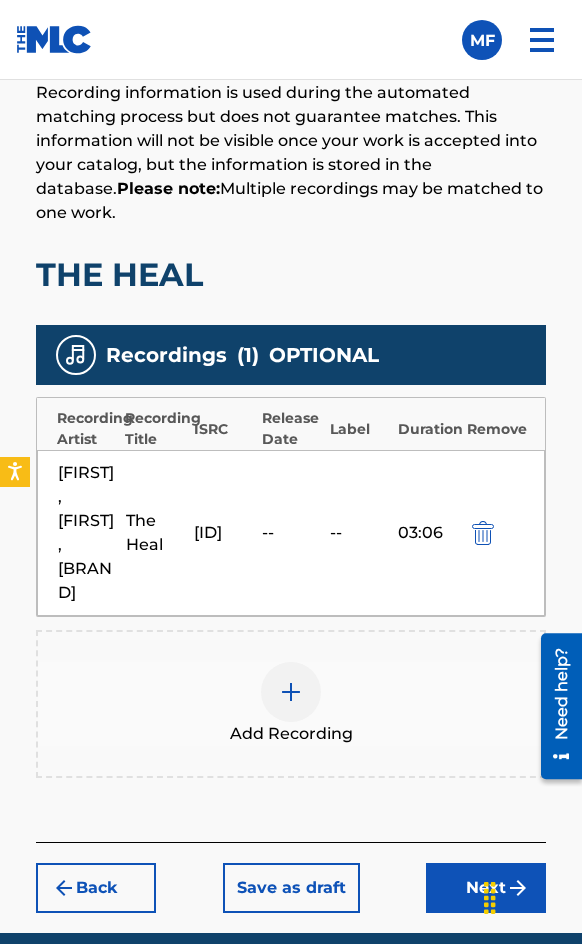 scroll, scrollTop: 1556, scrollLeft: 0, axis: vertical 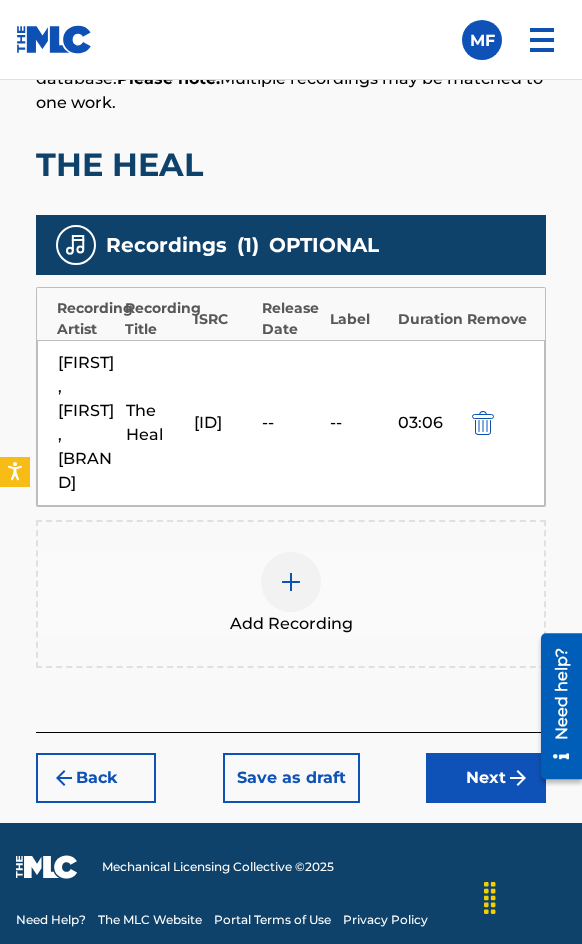 click on "Next" at bounding box center [486, 778] 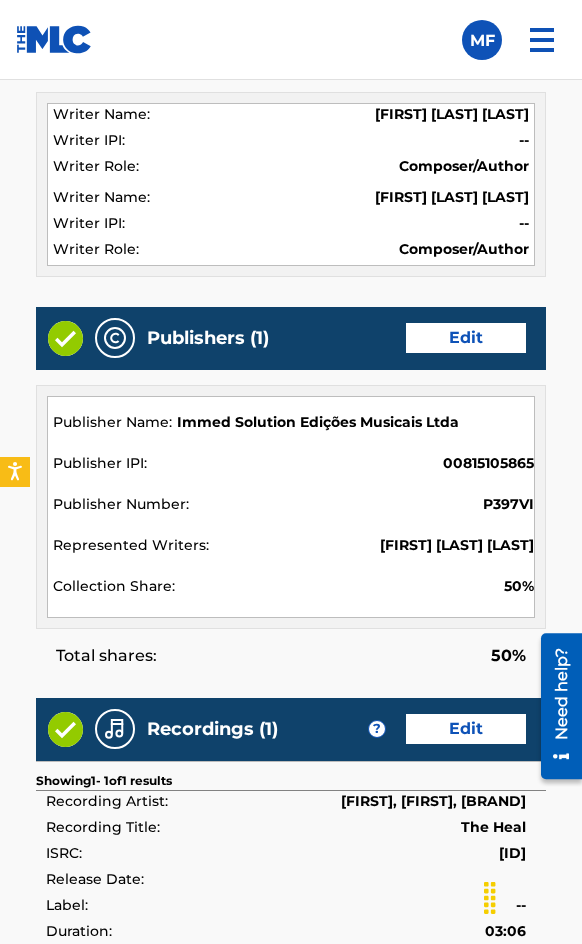 scroll, scrollTop: 2245, scrollLeft: 0, axis: vertical 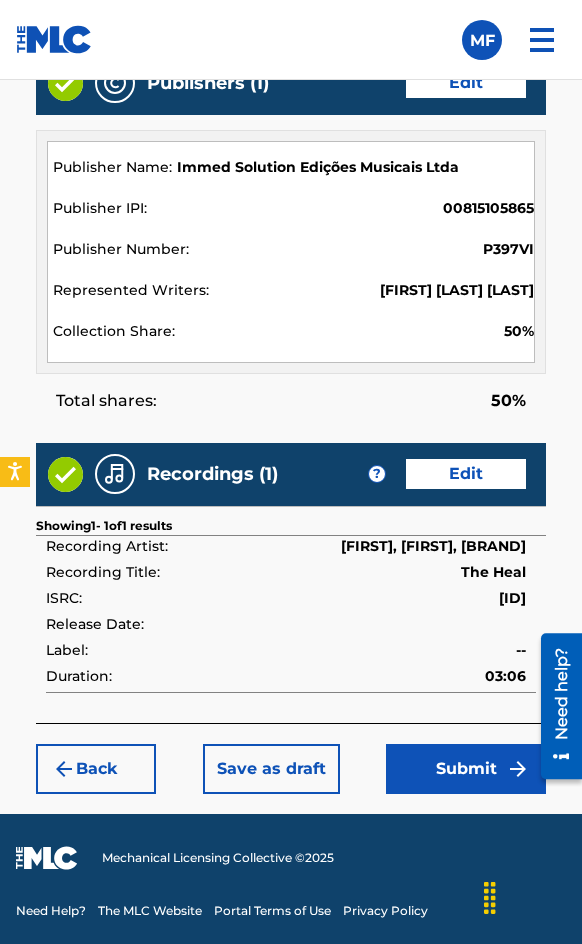 click on "Submit" at bounding box center [466, 769] 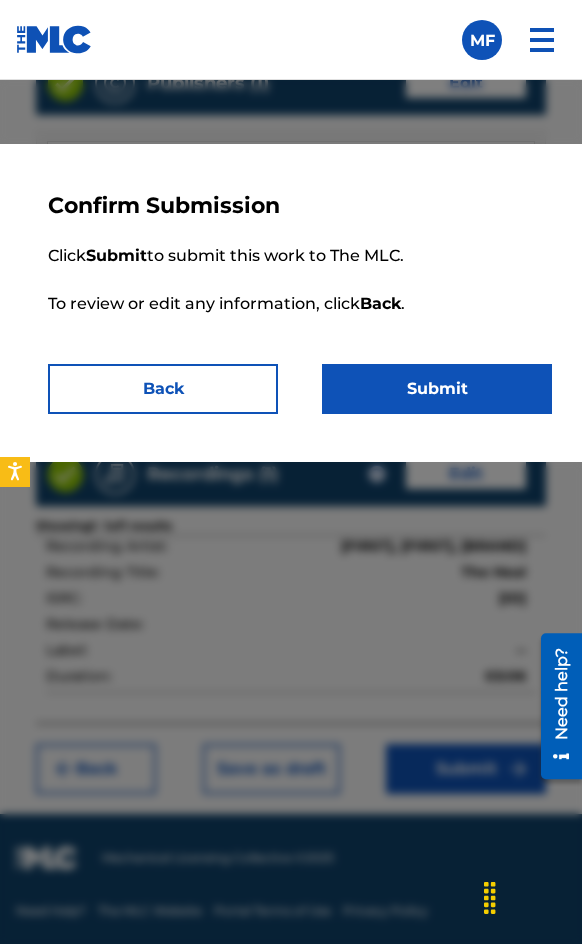 click on "Submit" at bounding box center [437, 389] 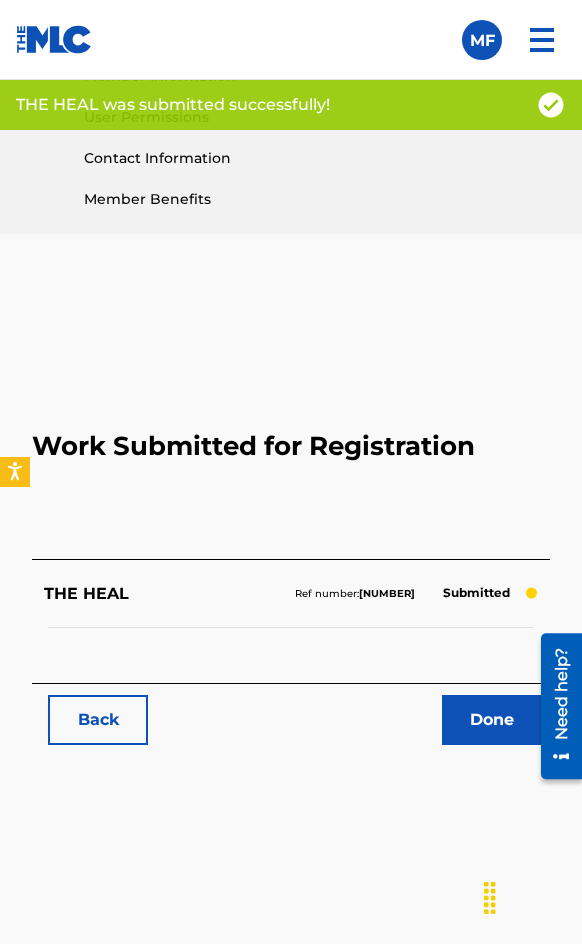 scroll, scrollTop: 1100, scrollLeft: 0, axis: vertical 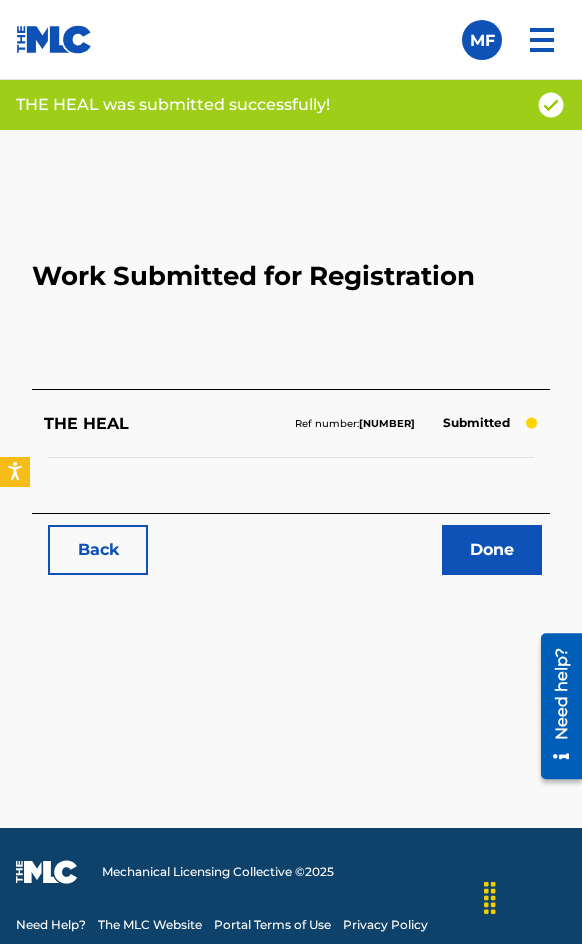 click on "Back" at bounding box center (98, 550) 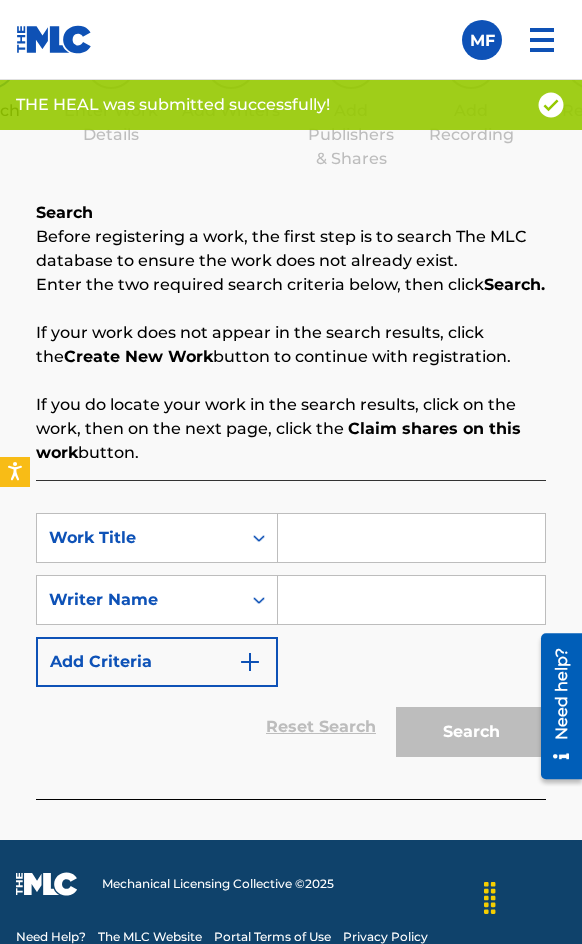 scroll, scrollTop: 1284, scrollLeft: 0, axis: vertical 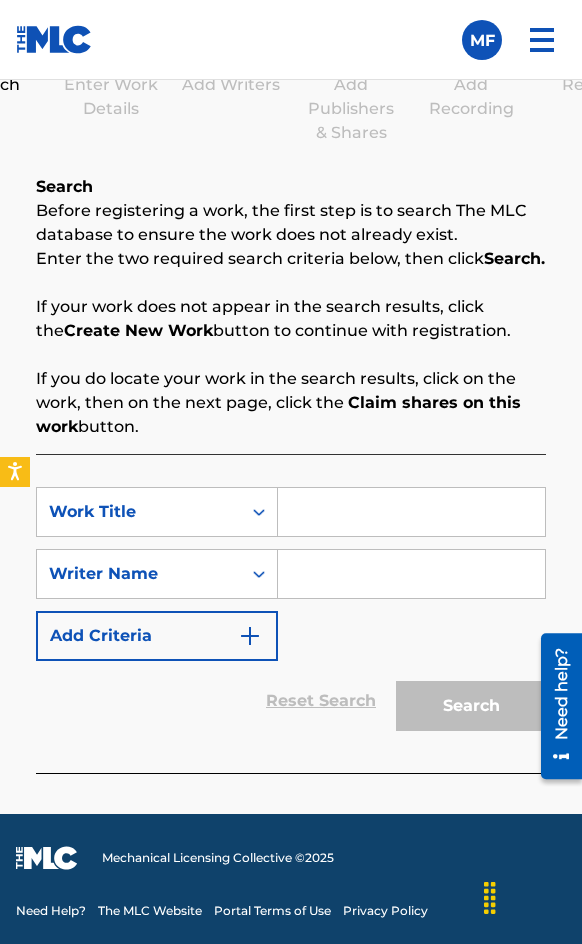click at bounding box center [411, 512] 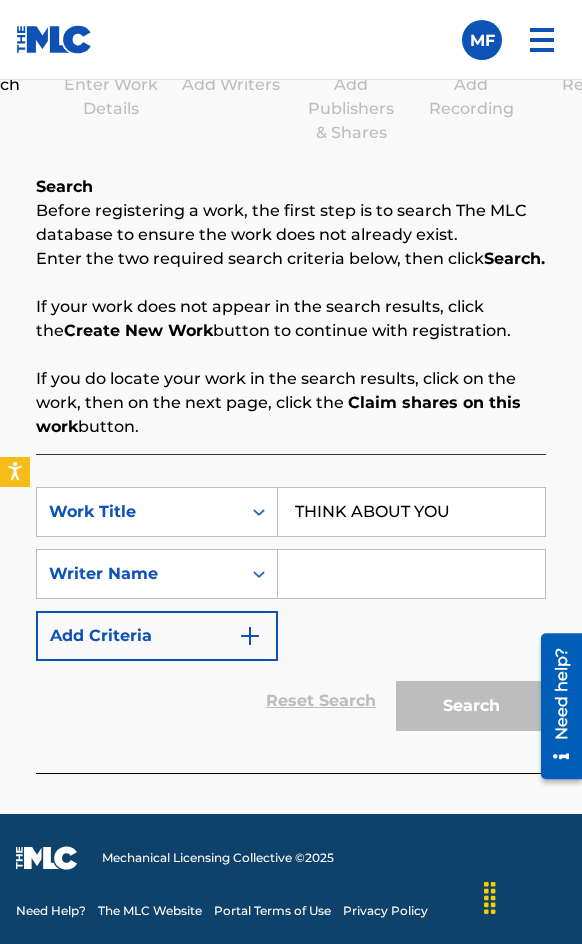 type on "THINK ABOUT YOU" 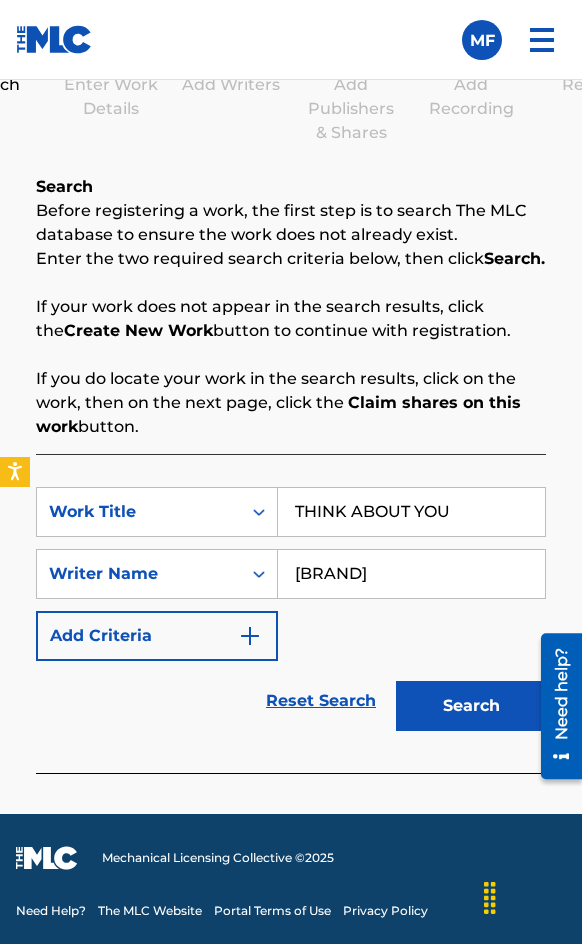 type on "GLAZBA" 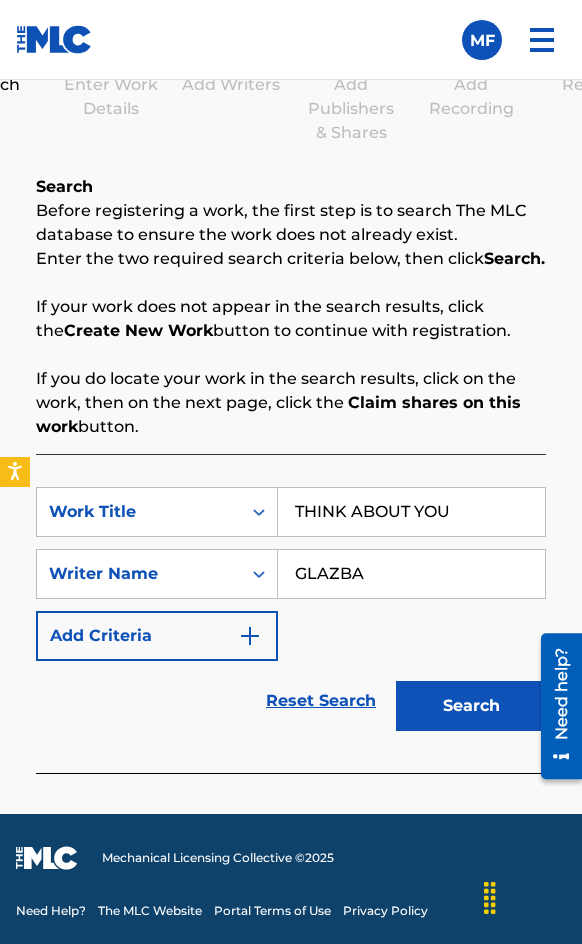 click on "Search" at bounding box center (471, 706) 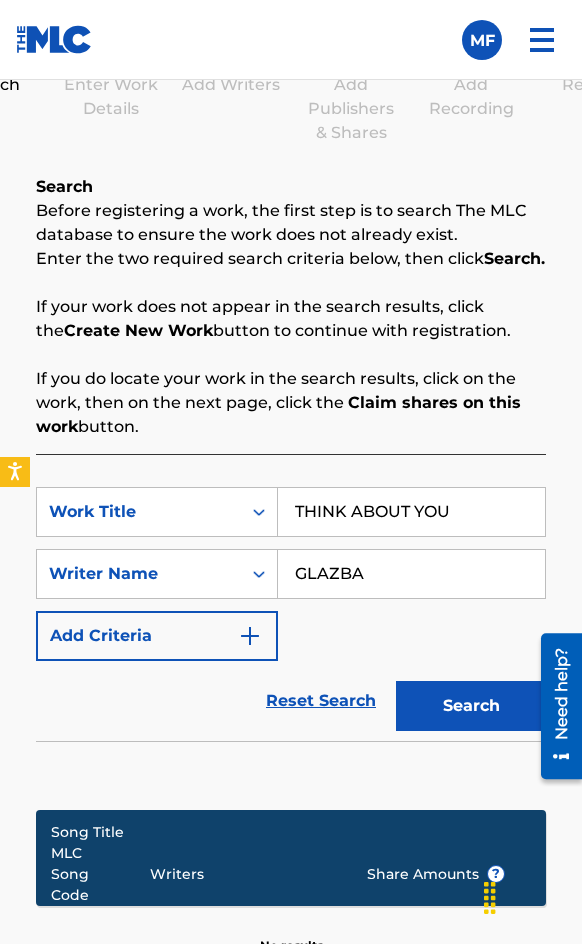 scroll, scrollTop: 1580, scrollLeft: 0, axis: vertical 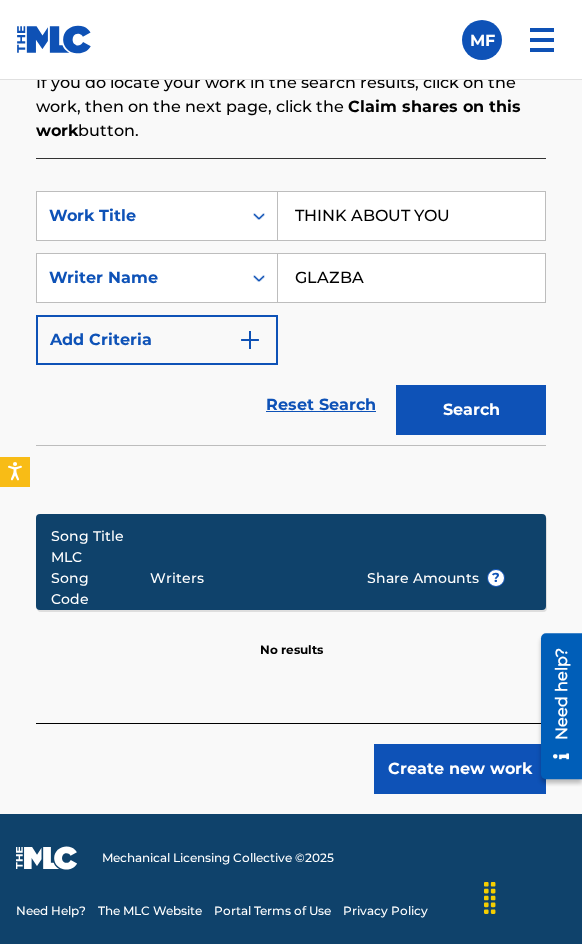 click on "Create new work" at bounding box center [460, 769] 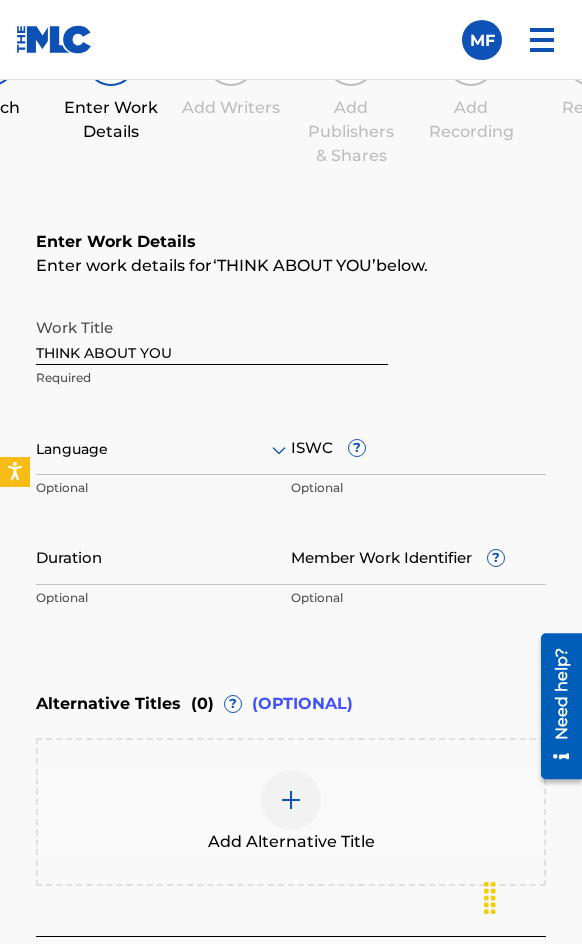 scroll, scrollTop: 1474, scrollLeft: 0, axis: vertical 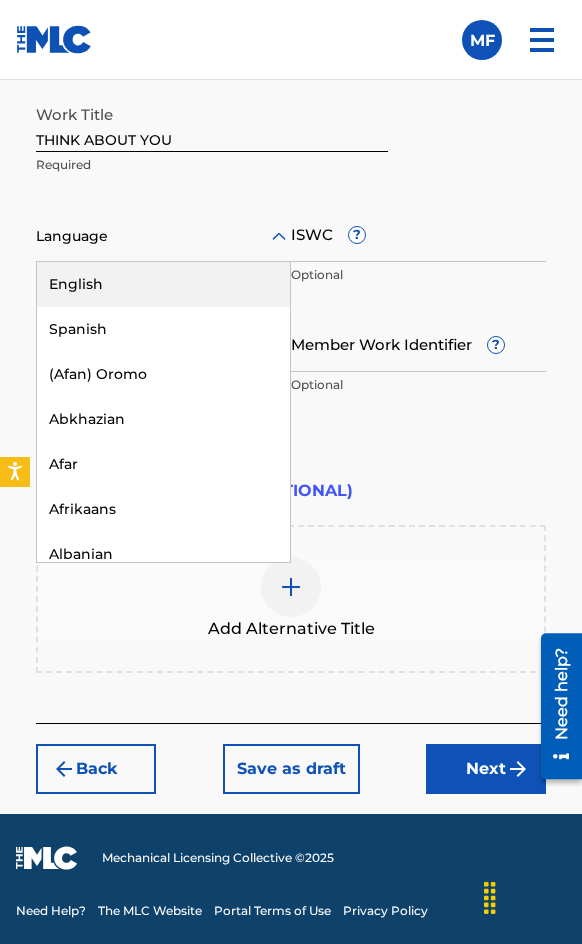 drag, startPoint x: 249, startPoint y: 250, endPoint x: 257, endPoint y: 225, distance: 26.24881 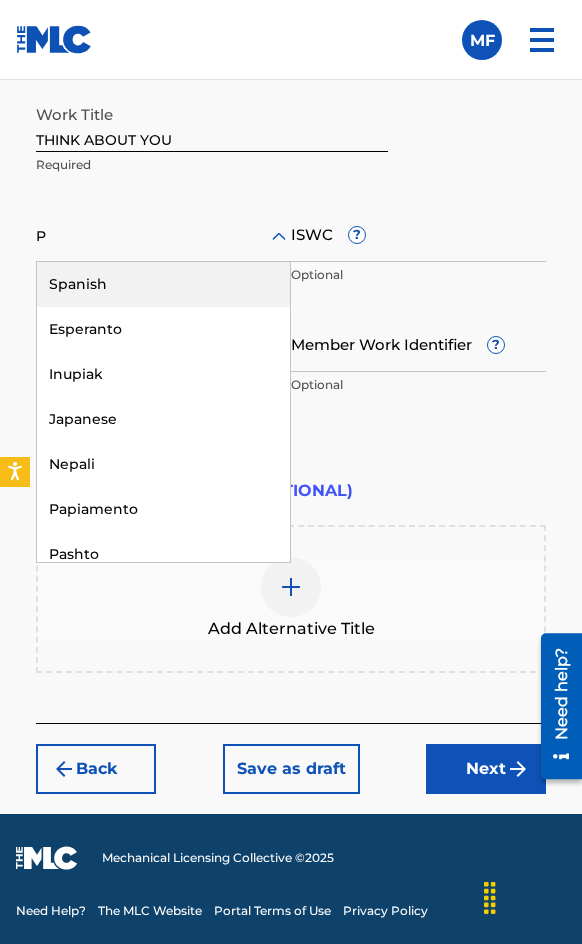 type on "PO" 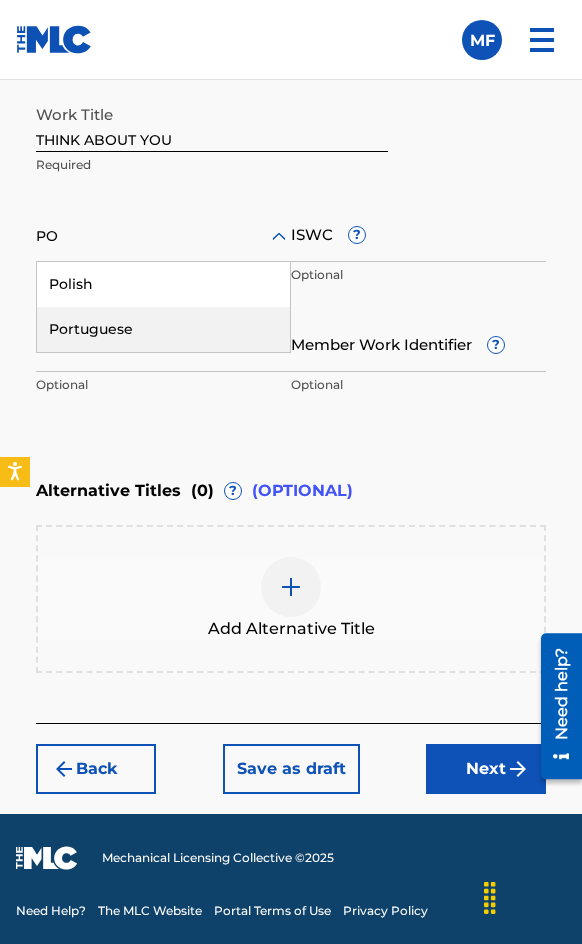 click on "Portuguese" at bounding box center (163, 329) 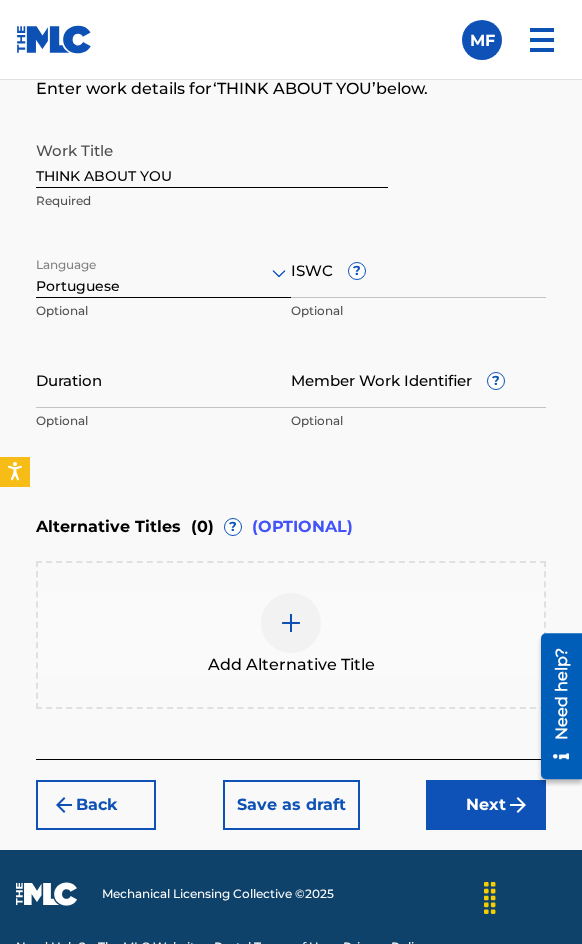 scroll, scrollTop: 1374, scrollLeft: 0, axis: vertical 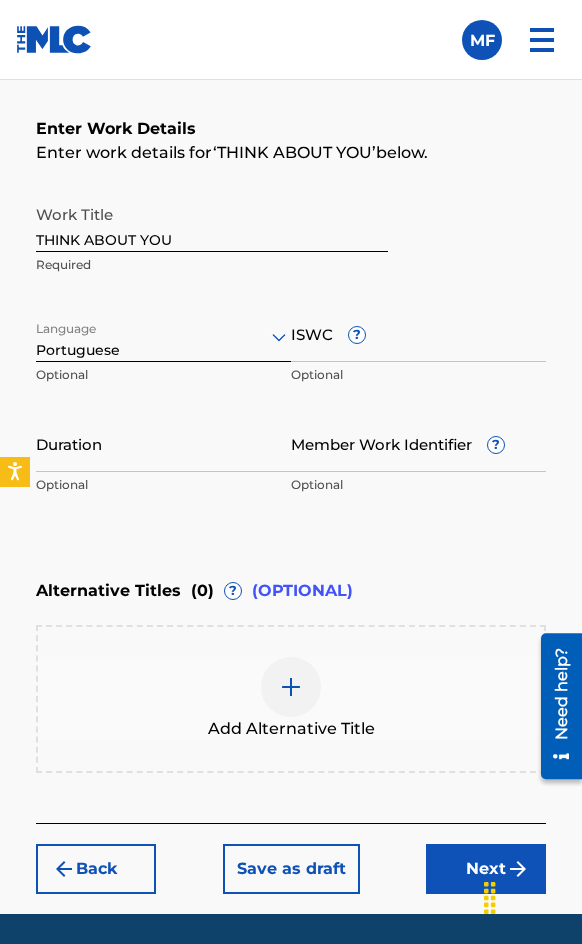click on "ISWC   ?" at bounding box center [418, 333] 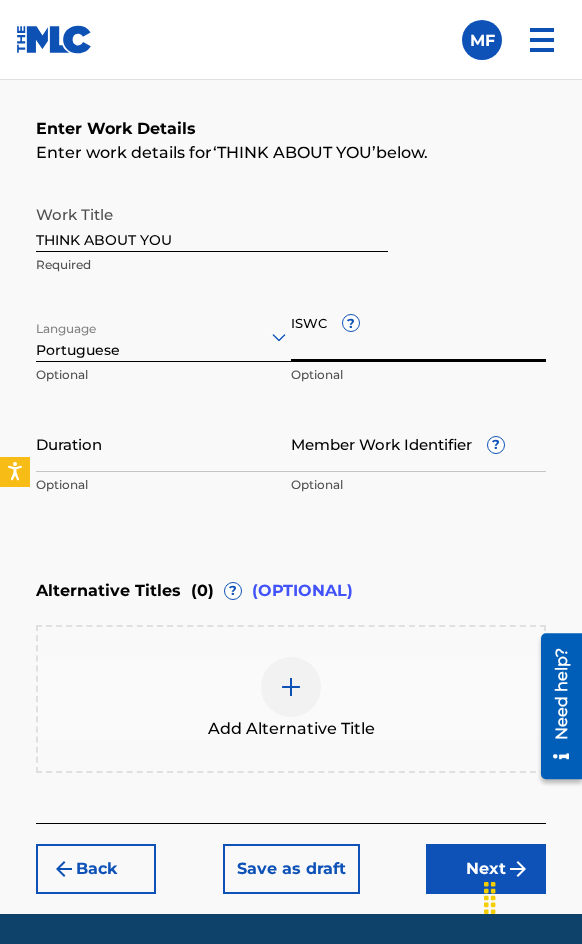 paste on "[ID]" 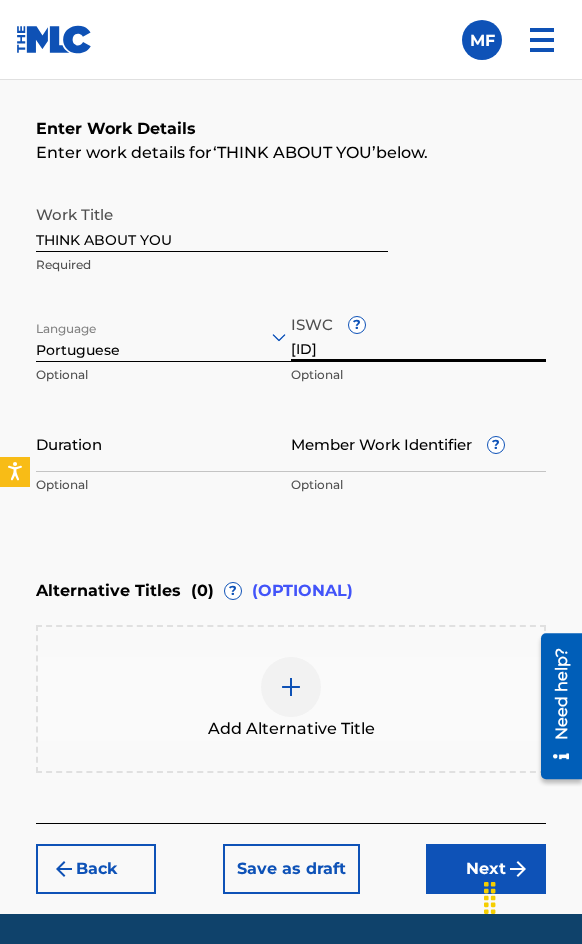 type on "[ID]" 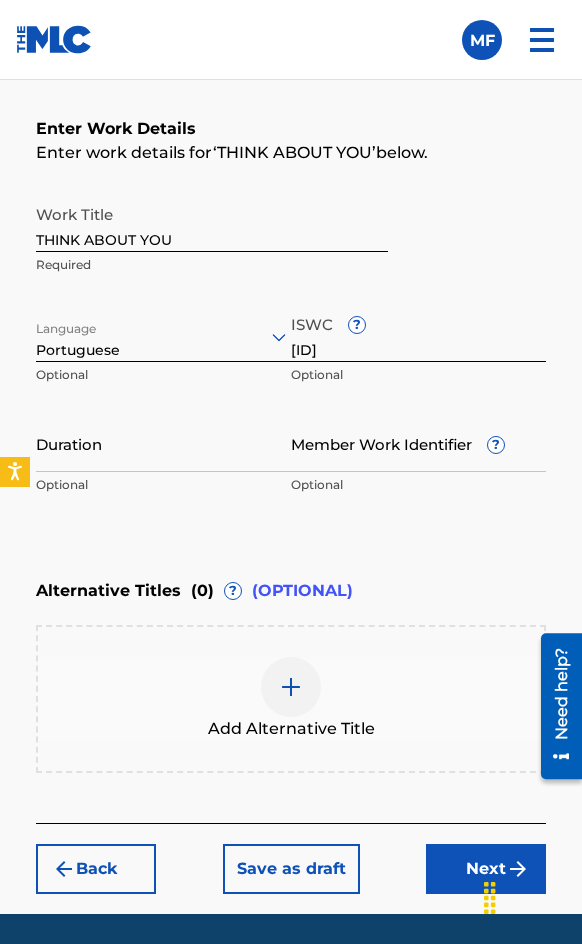 click on "Duration" at bounding box center (163, 443) 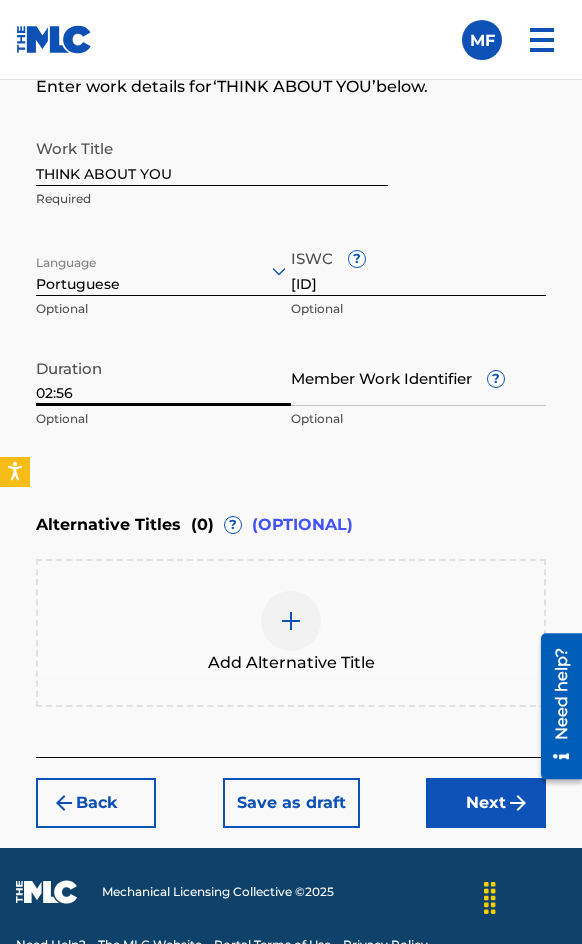 scroll, scrollTop: 1474, scrollLeft: 0, axis: vertical 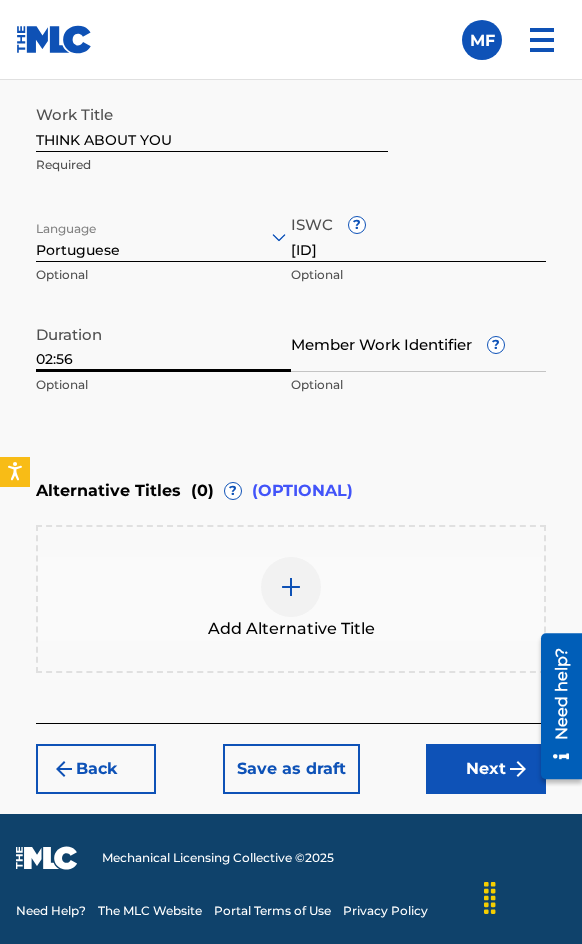 type on "02:56" 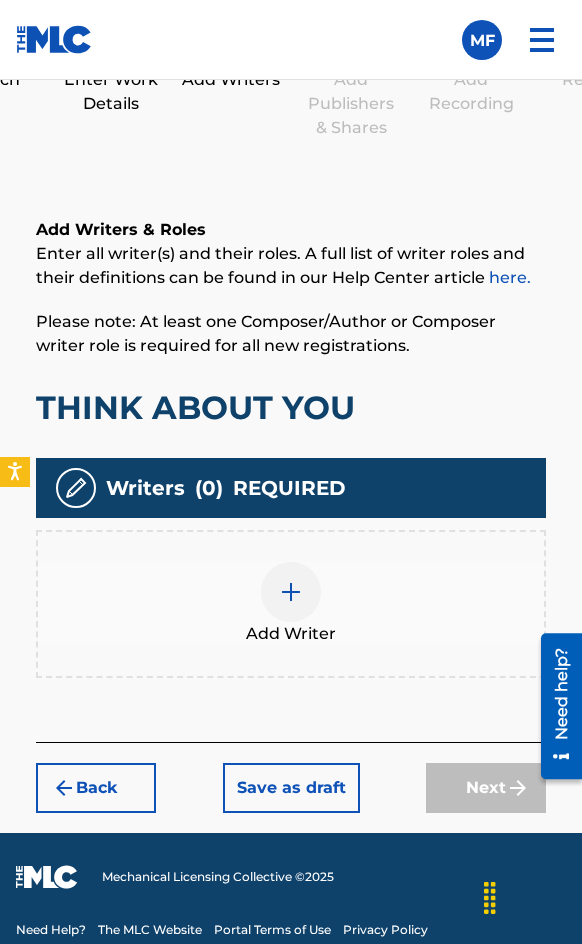 scroll, scrollTop: 1308, scrollLeft: 0, axis: vertical 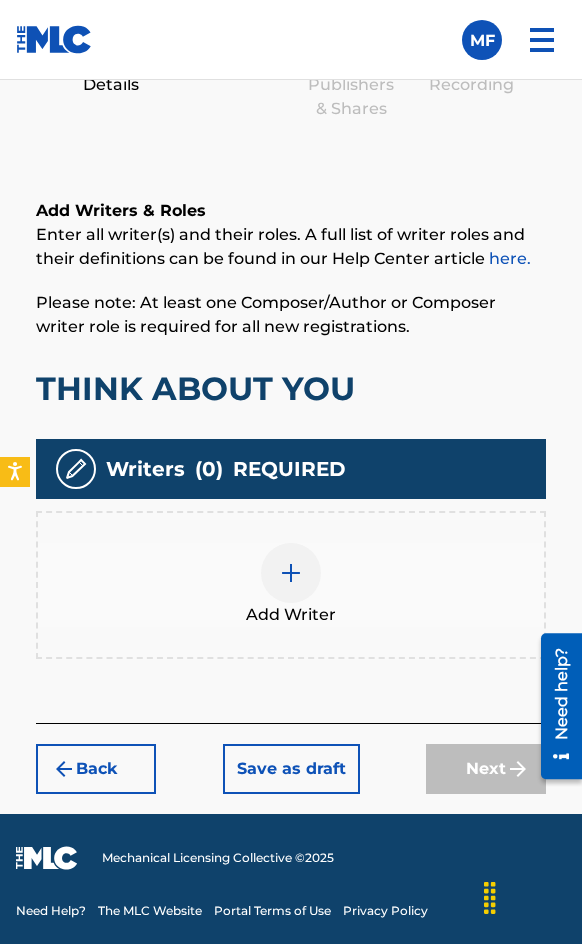 click at bounding box center (291, 573) 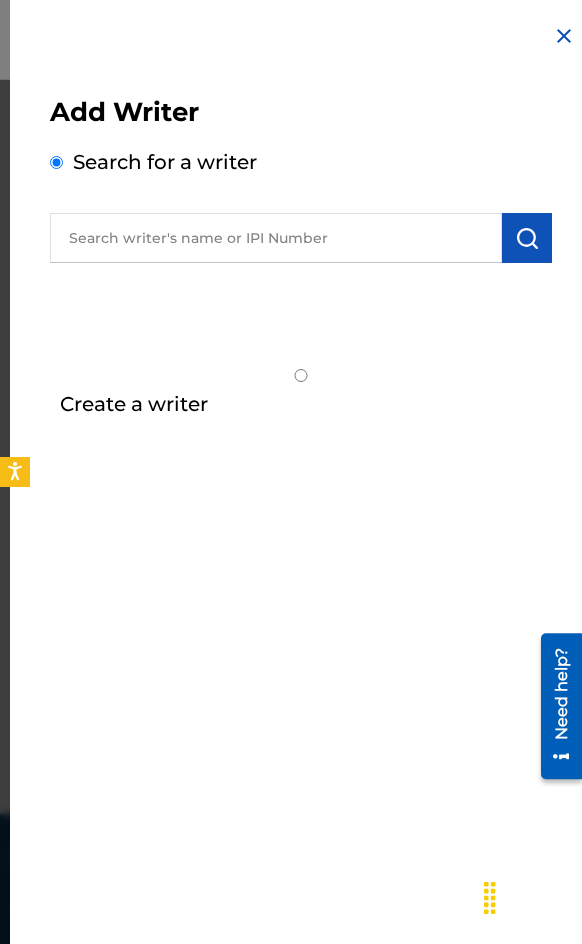 click at bounding box center (276, 238) 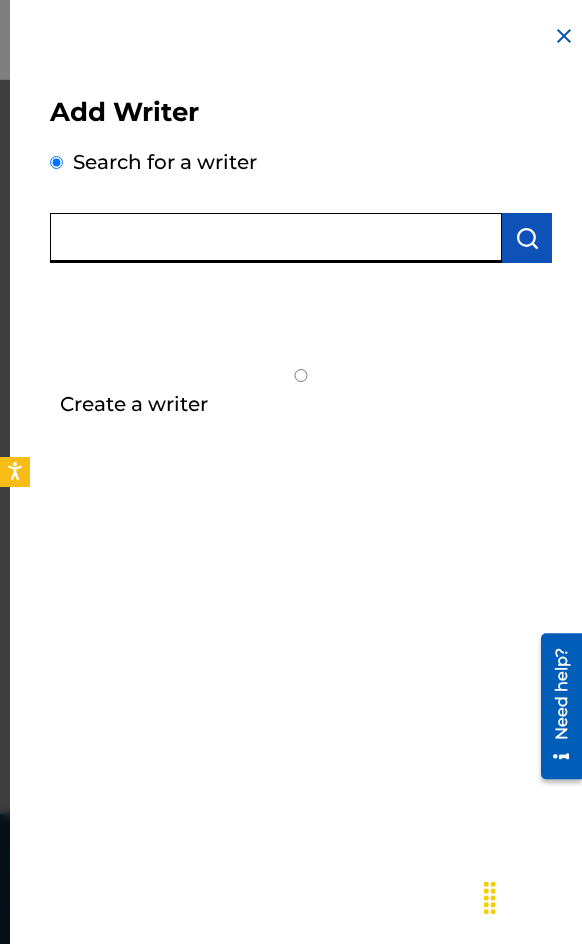 paste on "[FIRST] [LAST] [LAST]" 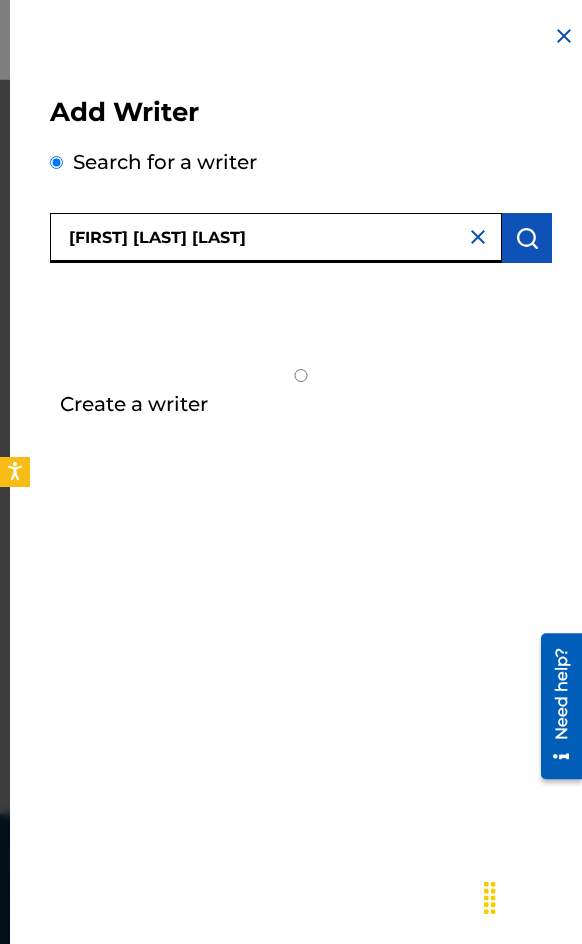 type on "[FIRST] [LAST] [LAST]" 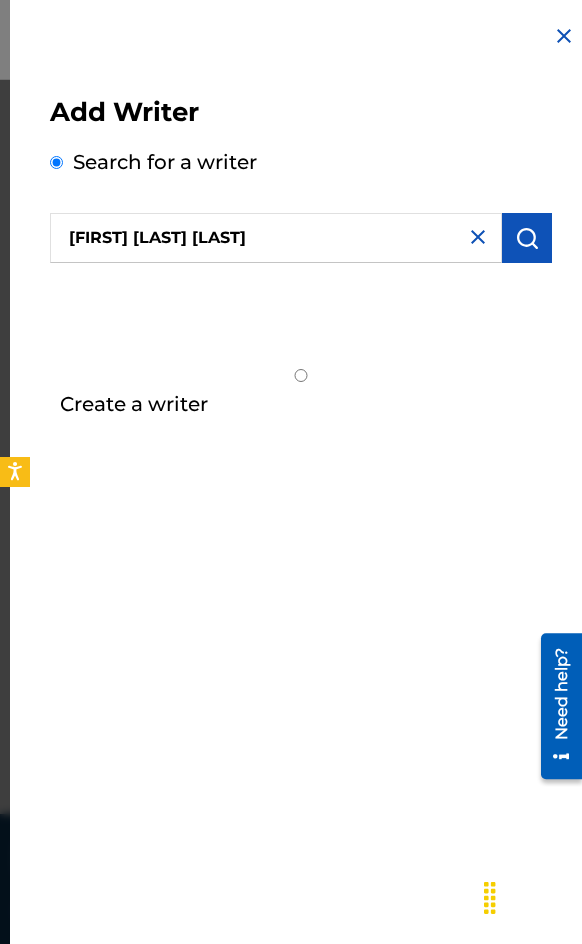 click at bounding box center (527, 238) 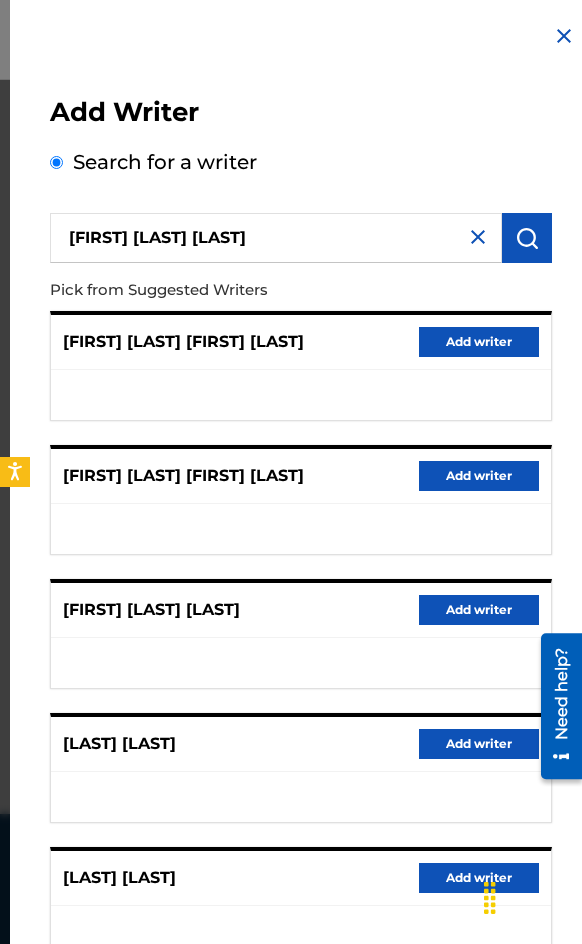 drag, startPoint x: 465, startPoint y: 593, endPoint x: 444, endPoint y: 619, distance: 33.42155 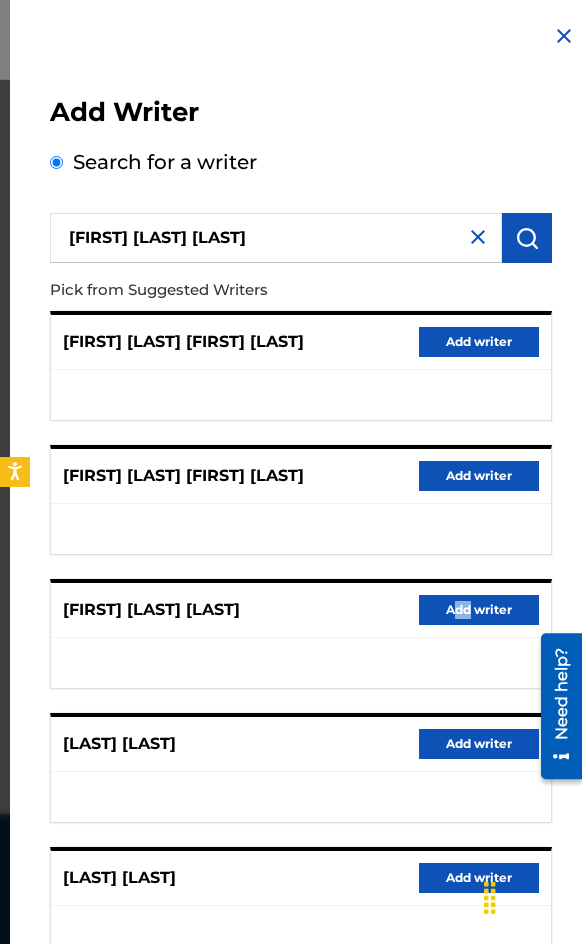 click on "Add writer" at bounding box center (479, 610) 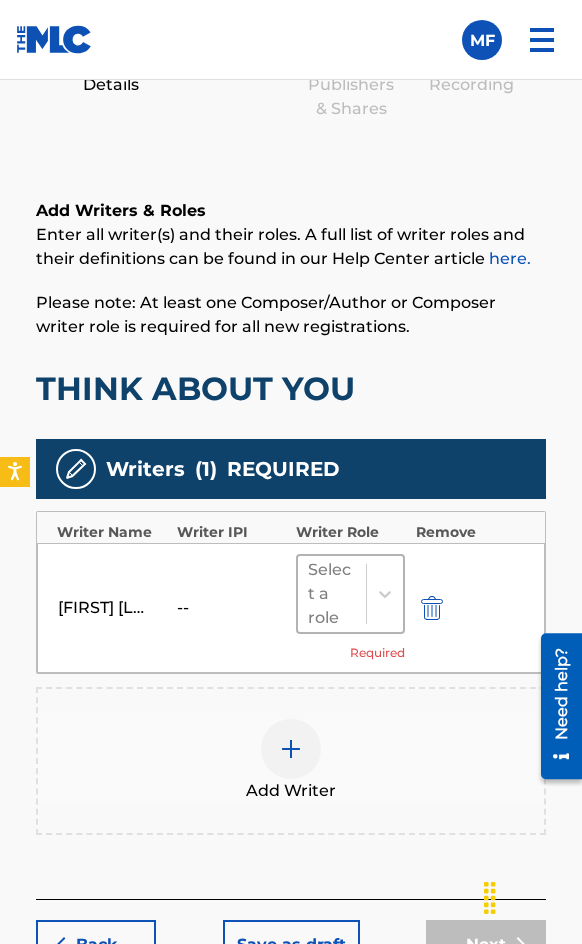 click at bounding box center (384, 594) 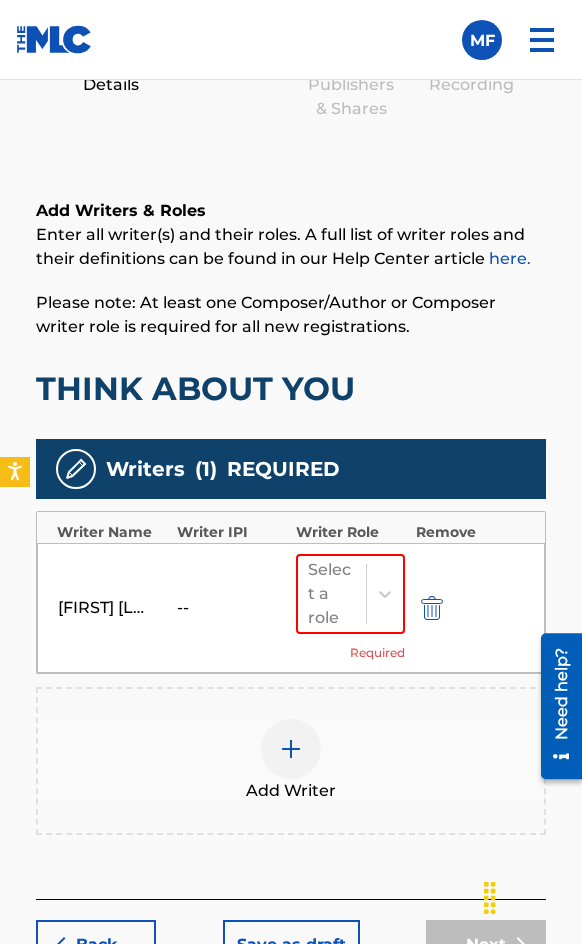 click on "Select a role Required" at bounding box center [350, 608] 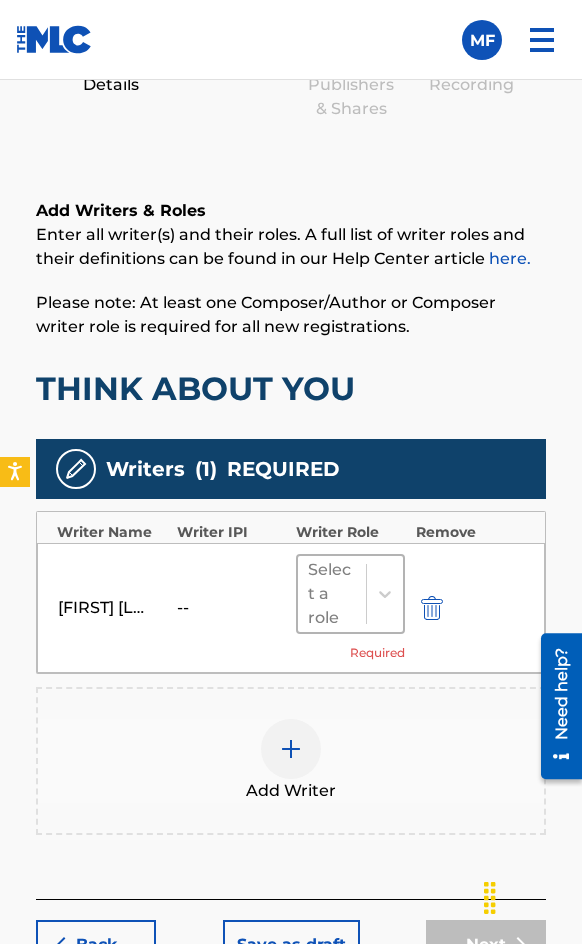 click at bounding box center [384, 594] 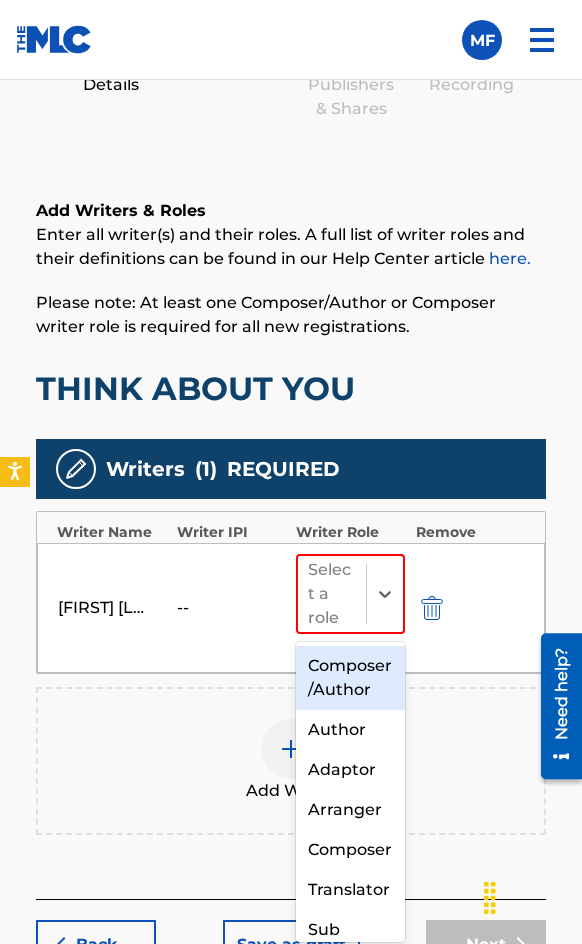 click on "Composer/Author" at bounding box center [350, 678] 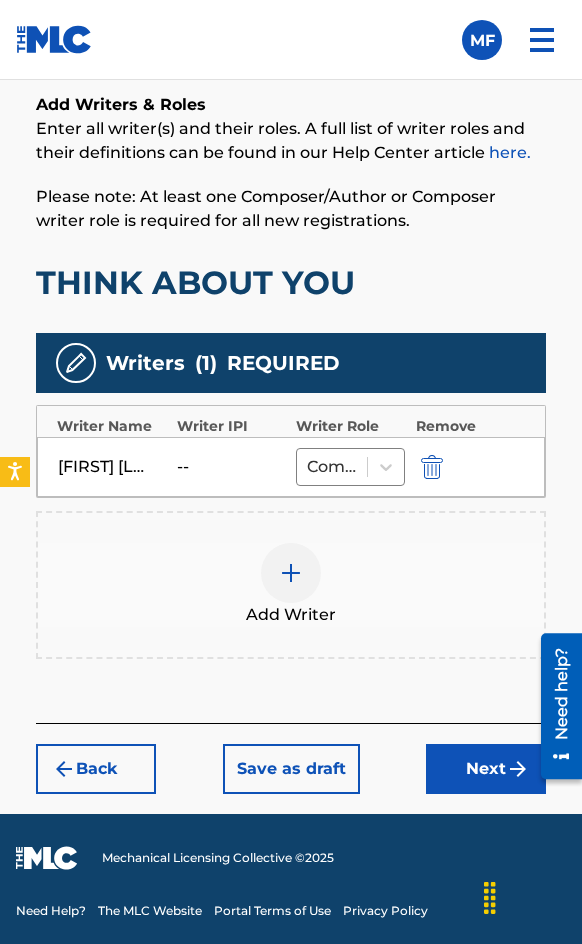click on "Next" at bounding box center (486, 769) 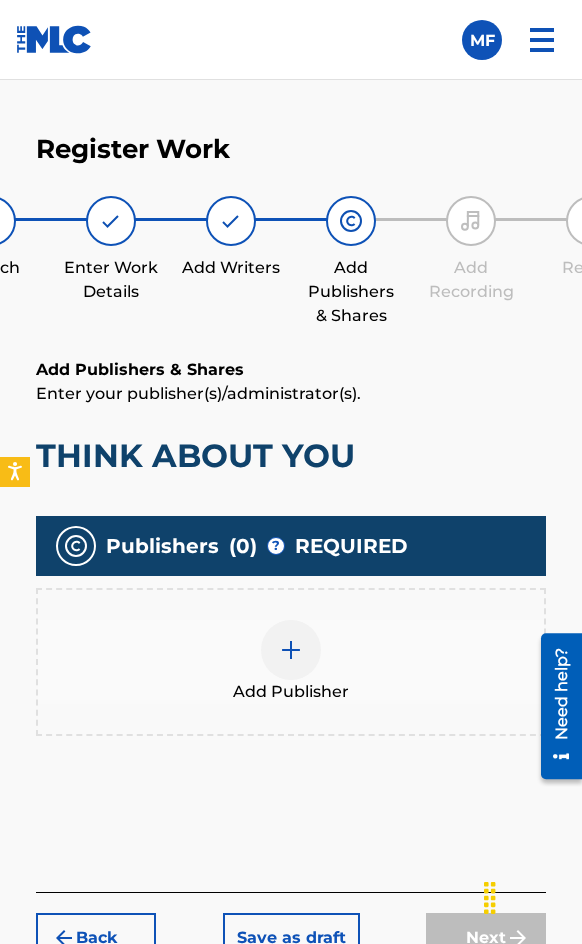 scroll, scrollTop: 1270, scrollLeft: 0, axis: vertical 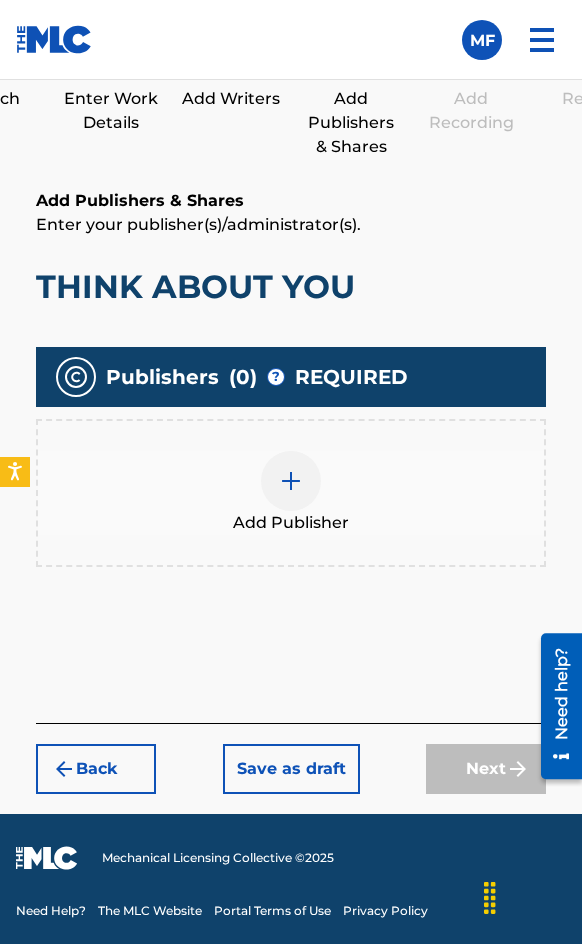 click on "Add Publisher" at bounding box center [291, 493] 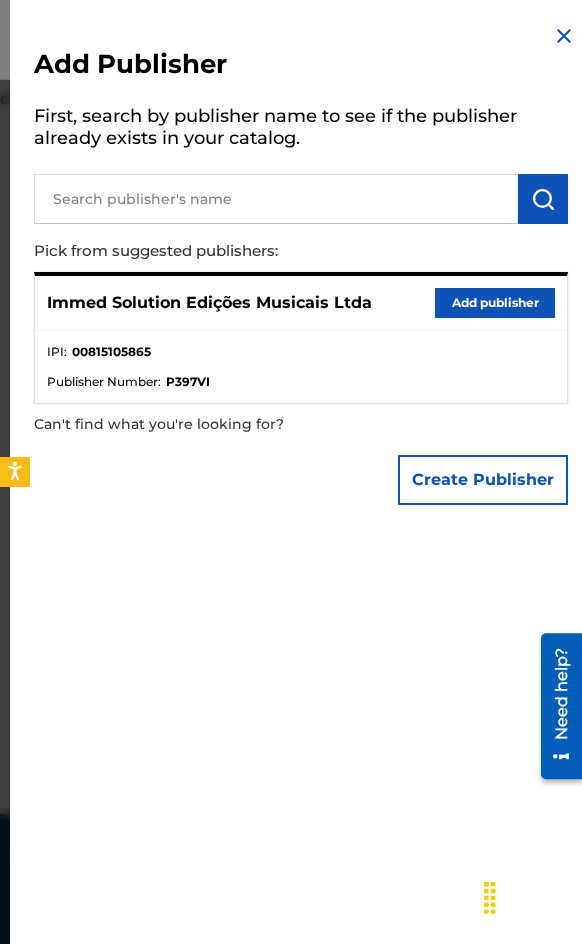 click on "Add publisher" at bounding box center (495, 303) 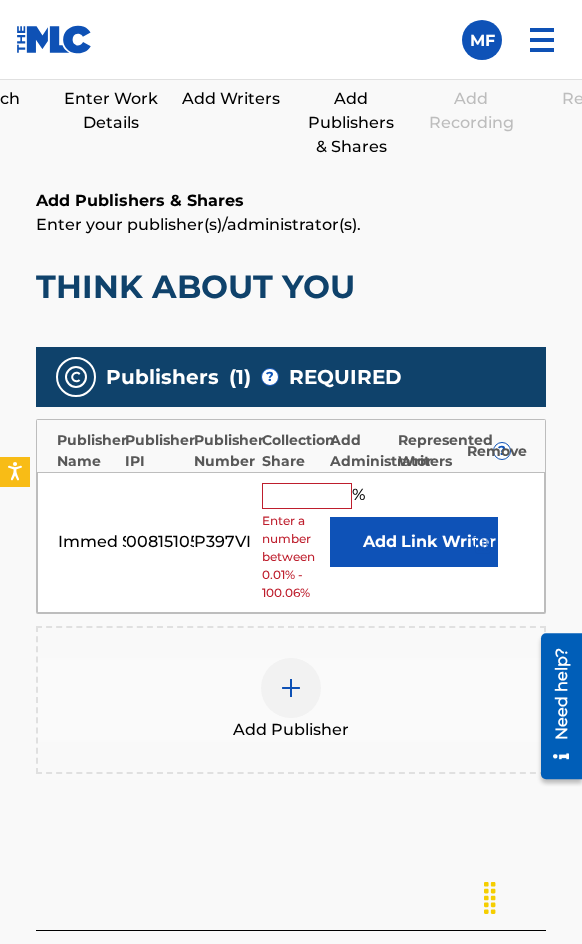 click at bounding box center (307, 496) 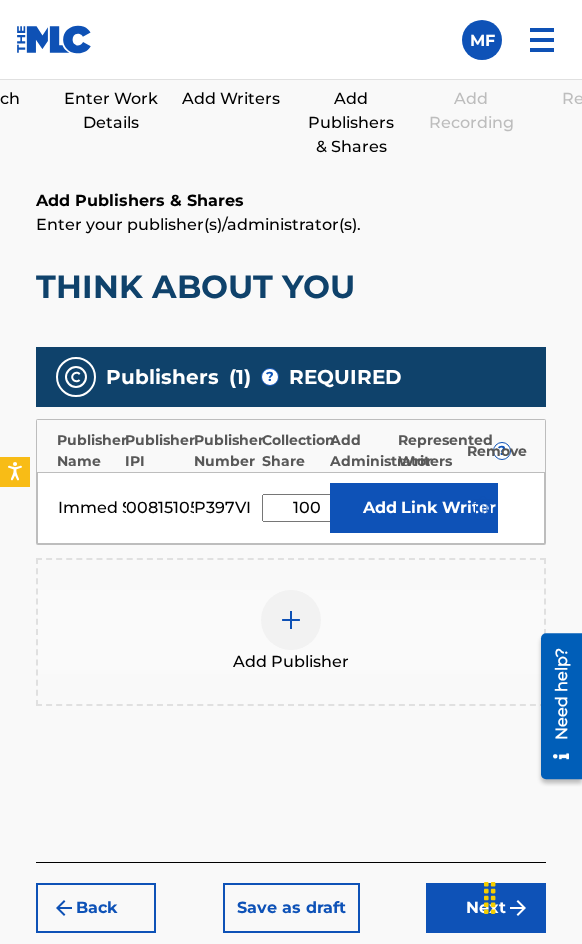 type on "100" 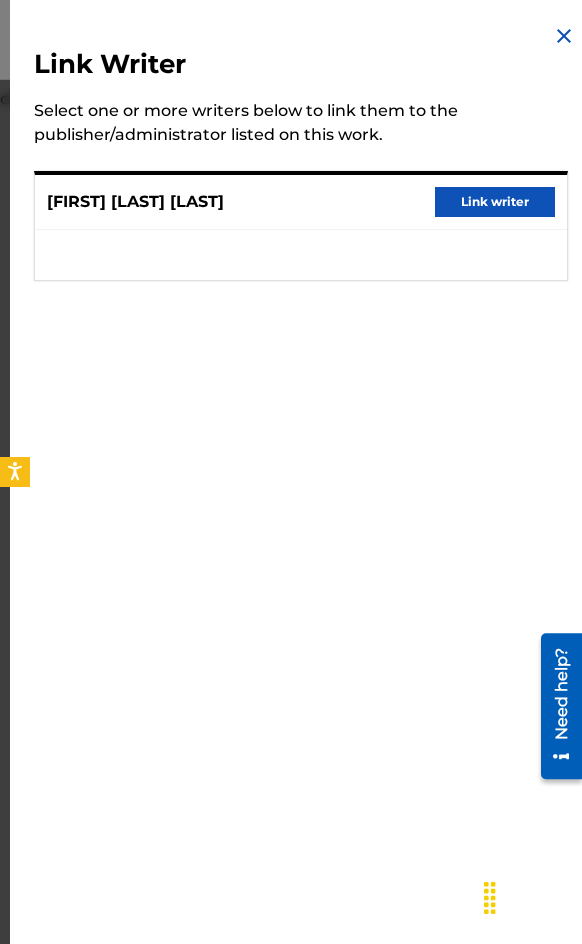 click on "Link writer" at bounding box center [495, 202] 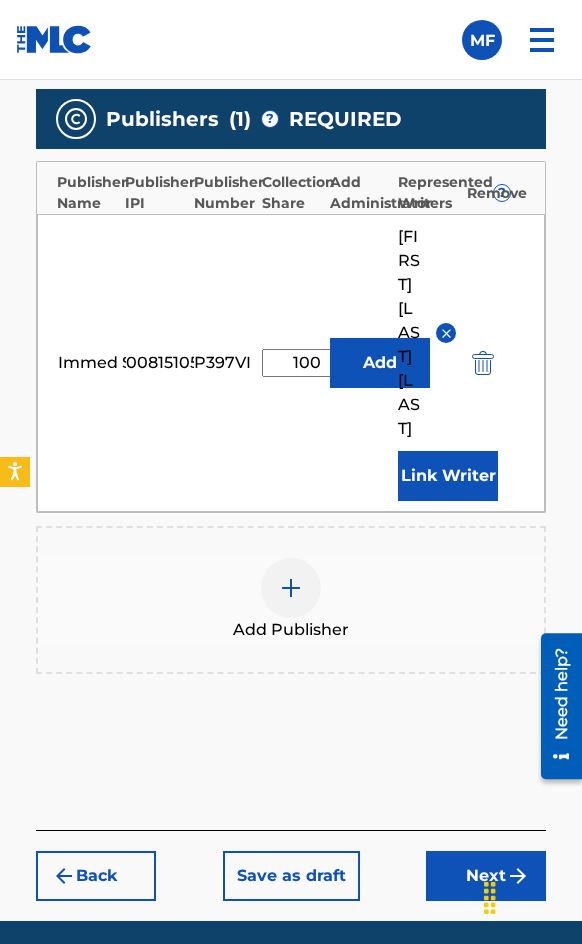 scroll, scrollTop: 1770, scrollLeft: 0, axis: vertical 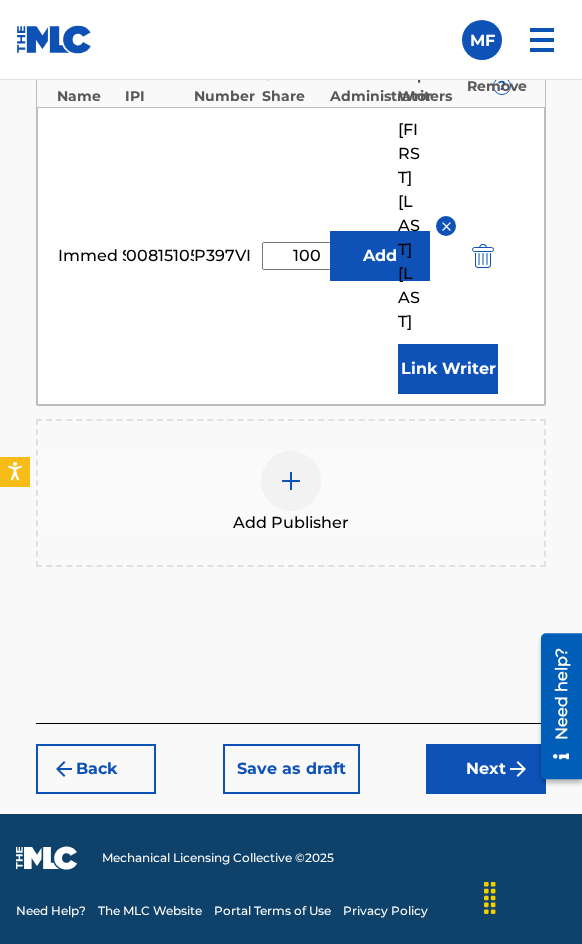 click on "Next" at bounding box center [486, 769] 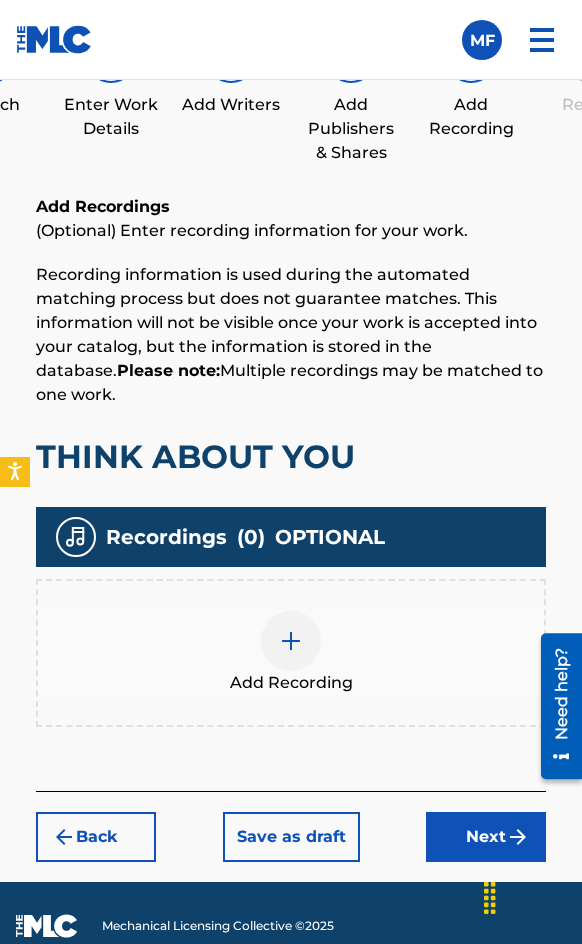 scroll, scrollTop: 1332, scrollLeft: 0, axis: vertical 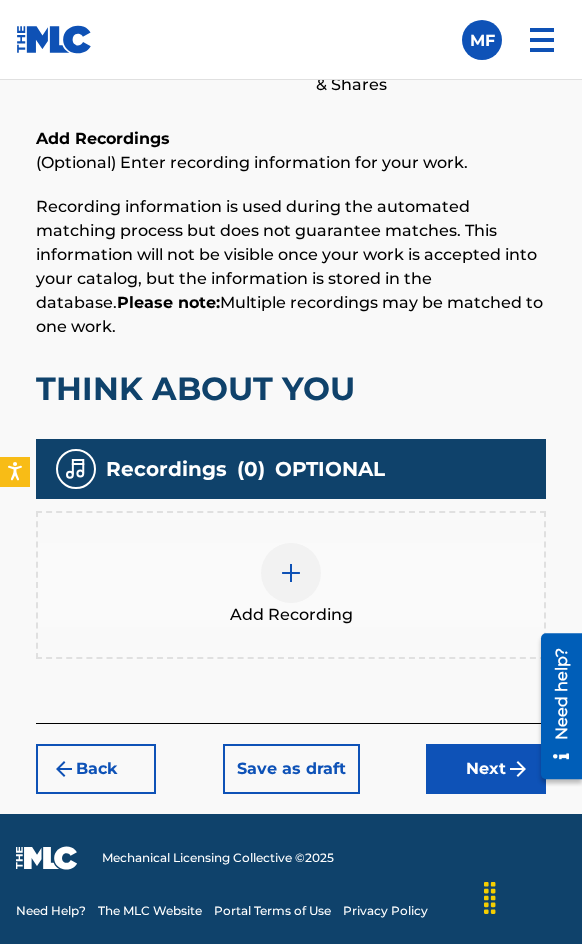 click on "Add Recording" at bounding box center (291, 585) 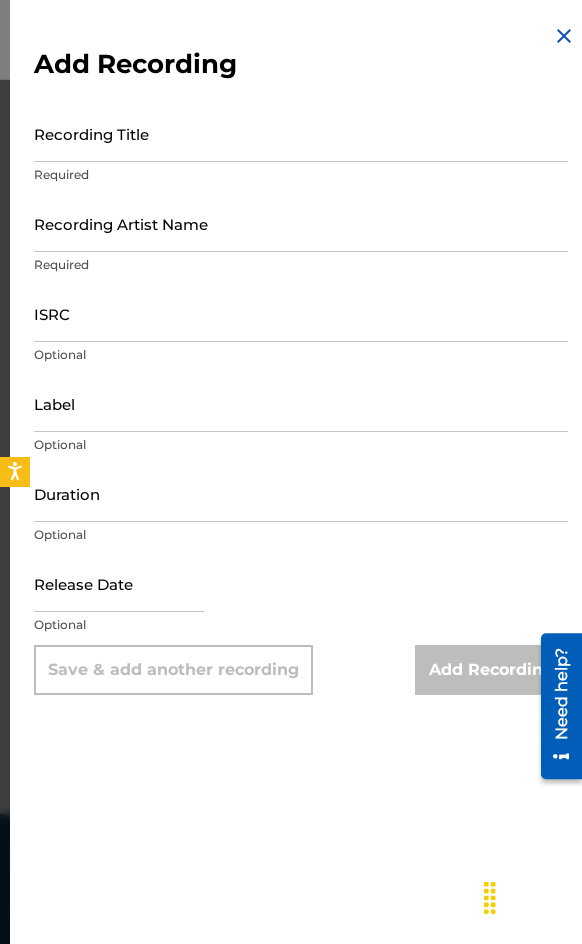 click on "Recording Title" at bounding box center [301, 133] 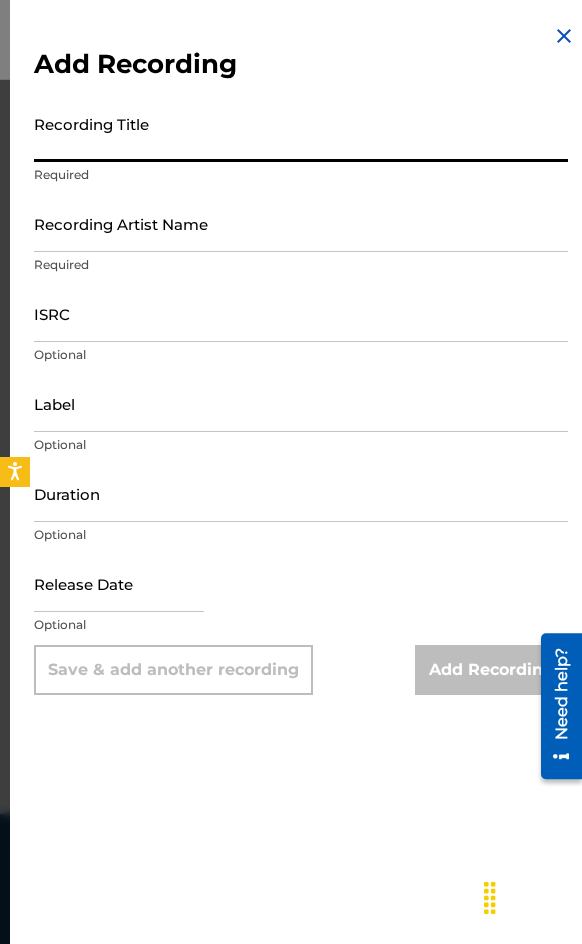 paste on "Think About You" 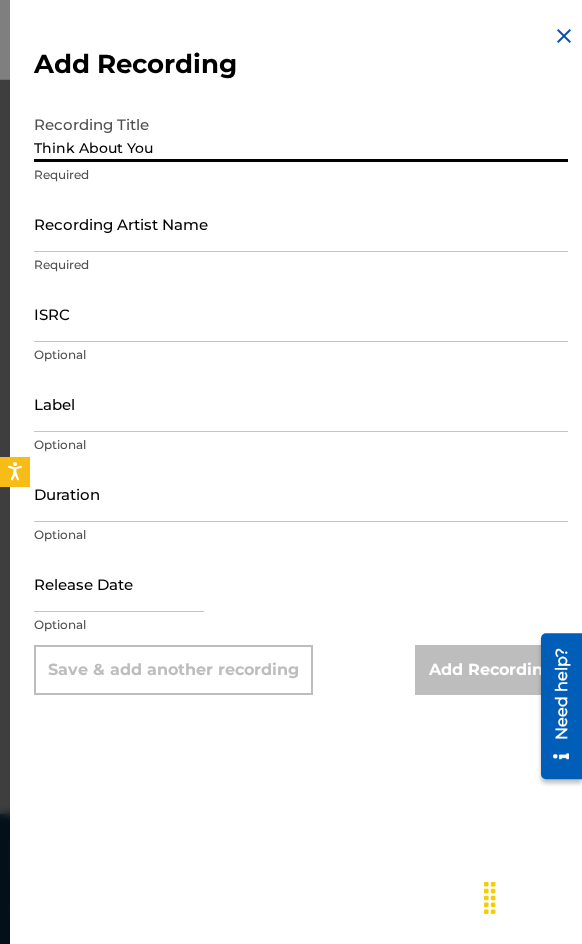 type on "Think About You" 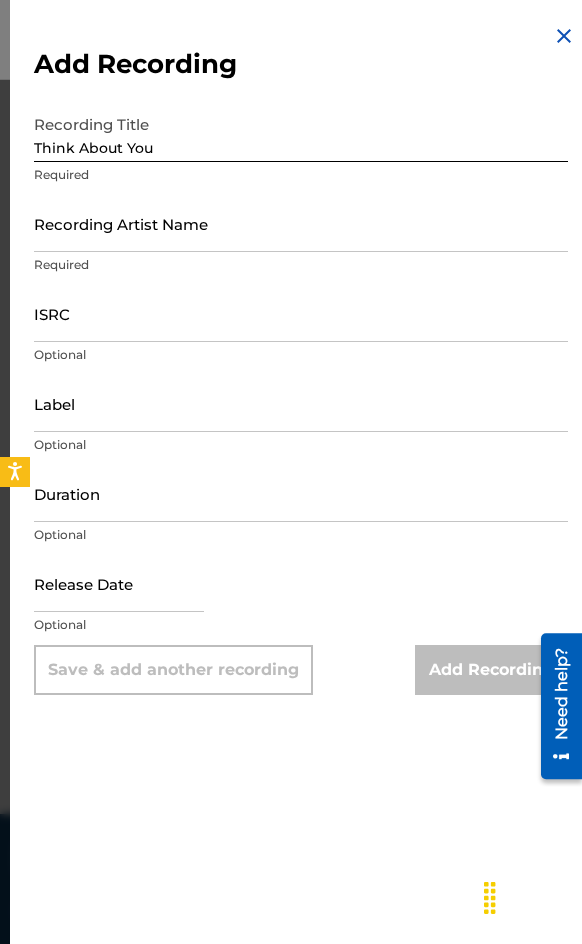 click on "Recording Artist Name" at bounding box center (301, 223) 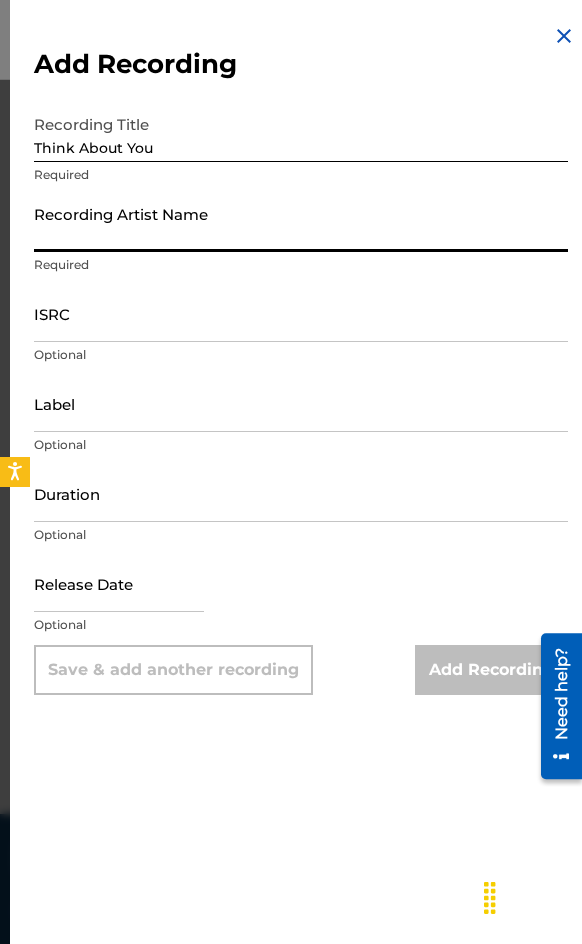 paste on "[BRAND], [FIRST] [LAST], [FIRST]" 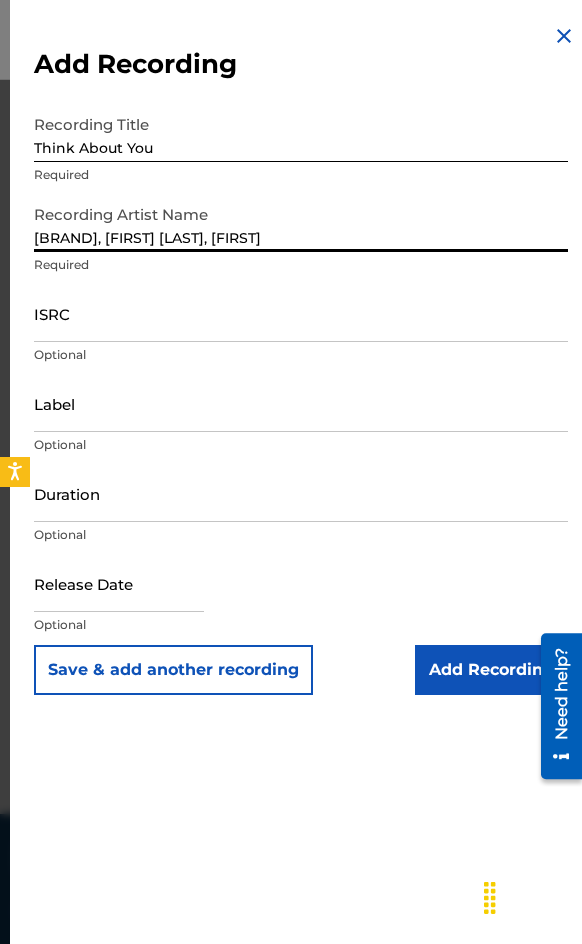 type on "[BRAND], [FIRST] [LAST], [FIRST]" 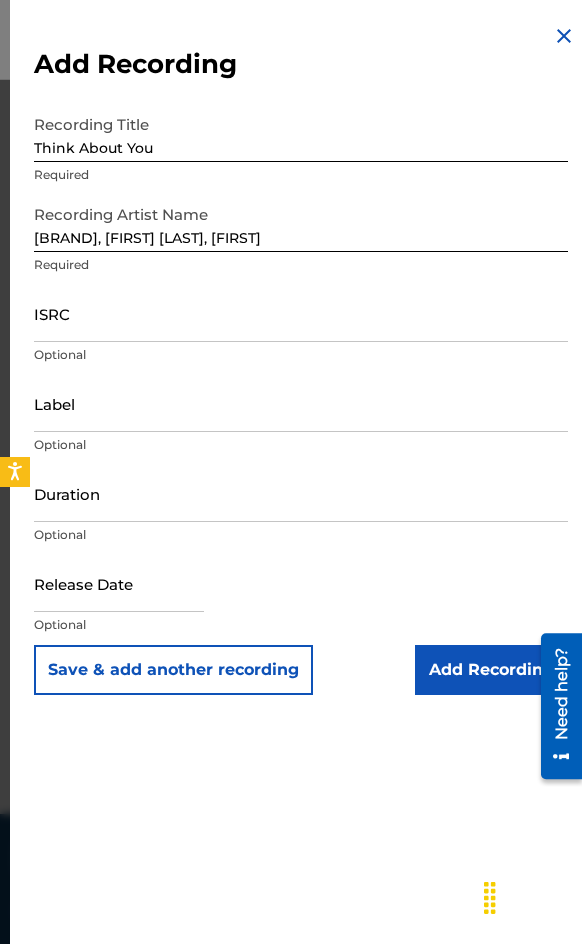 click on "ISRC" at bounding box center [301, 313] 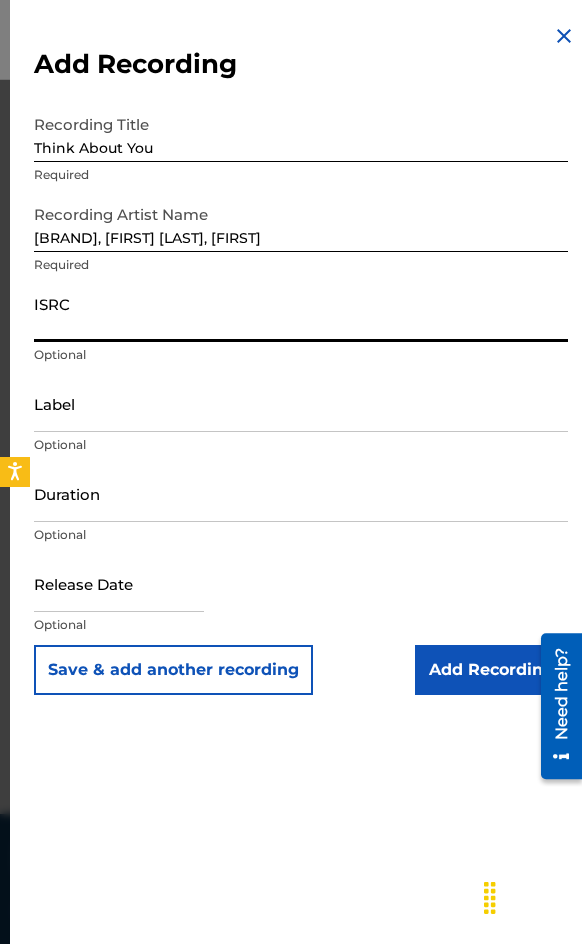 paste on "[ID]" 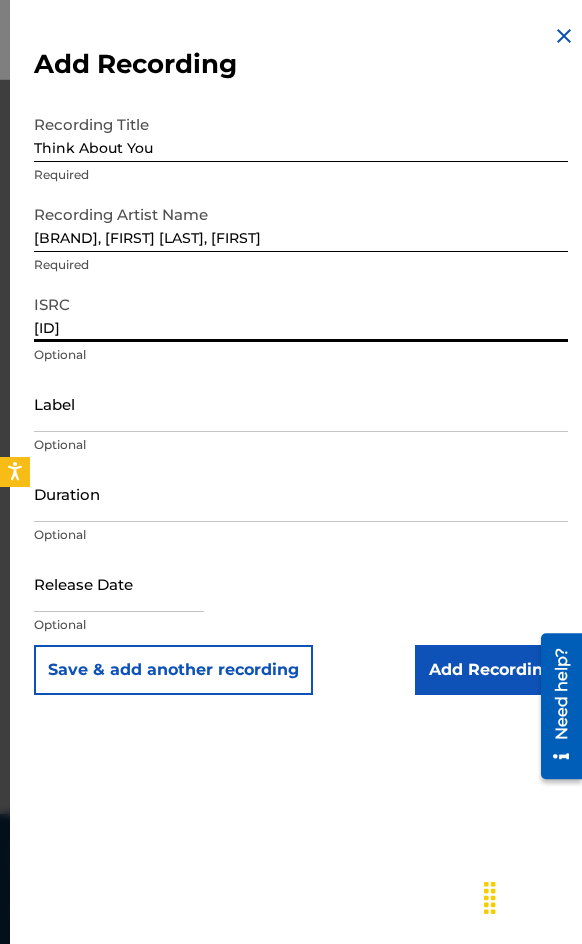 type on "[ID]" 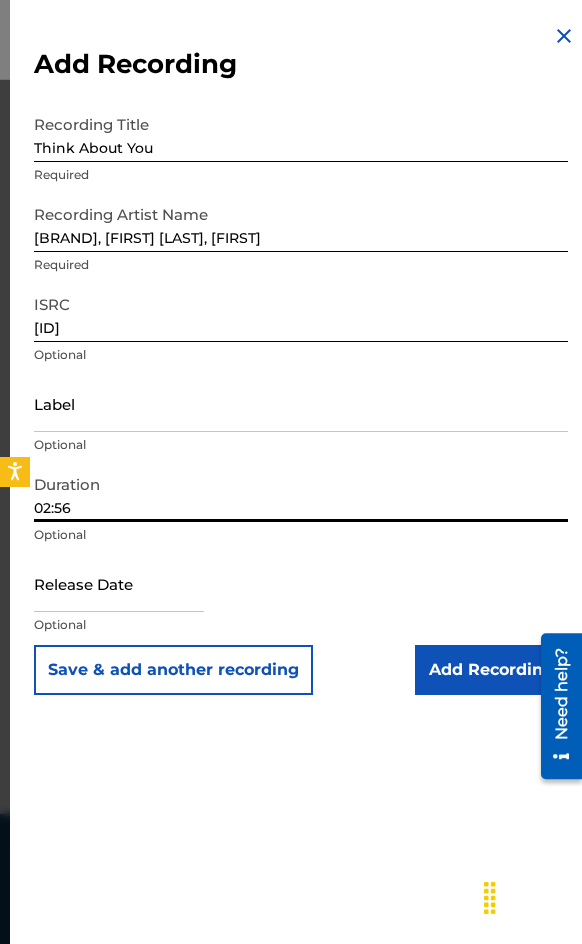 type on "02:56" 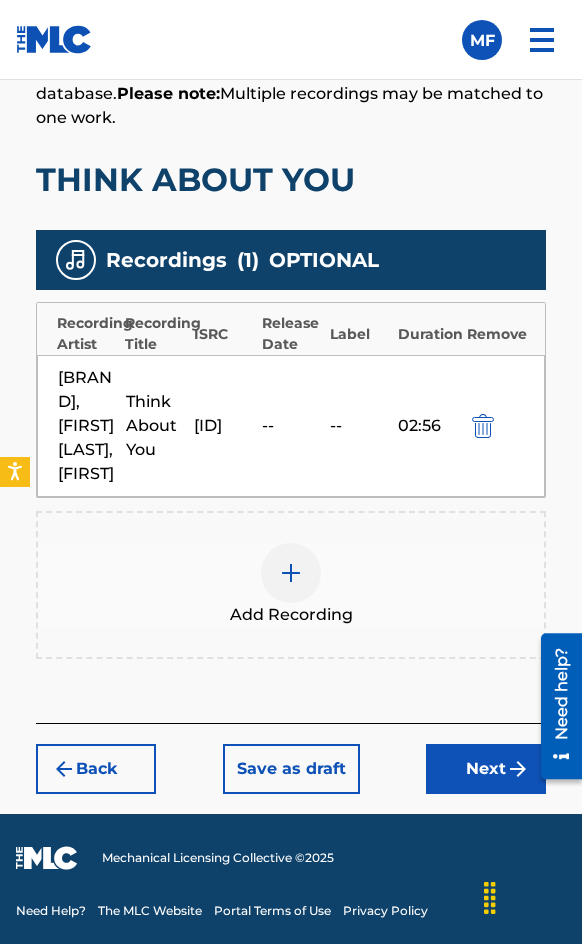 click on "Next" at bounding box center [486, 769] 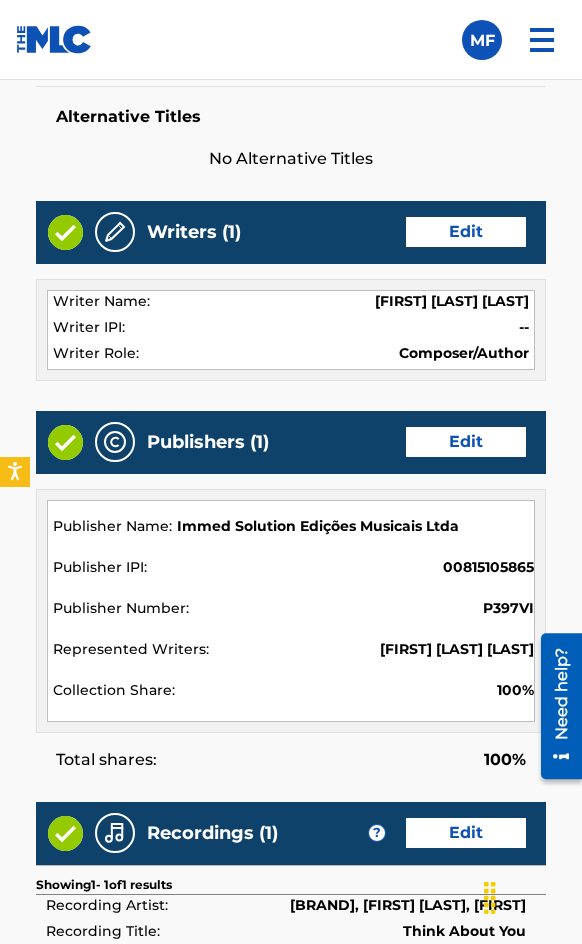 scroll, scrollTop: 2162, scrollLeft: 0, axis: vertical 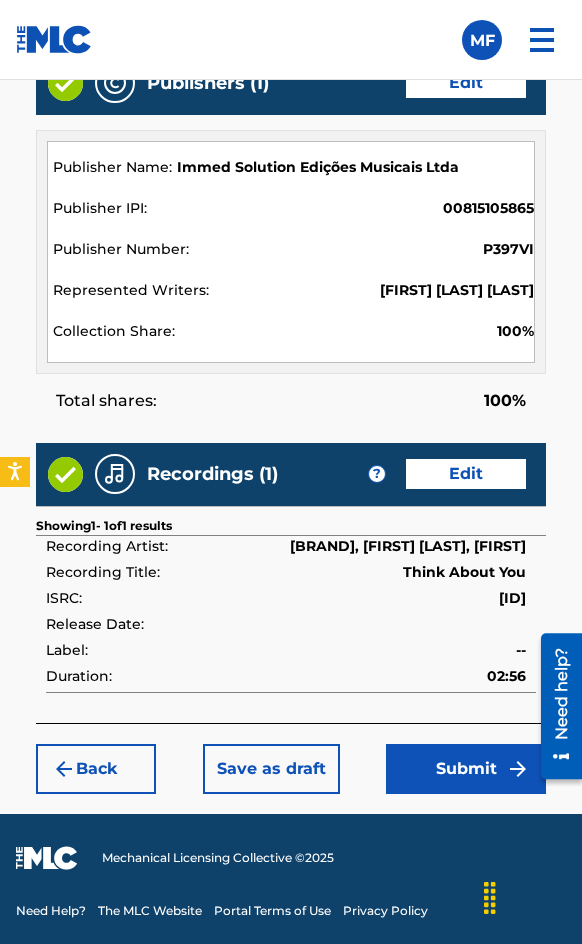 click on "Submit" at bounding box center (466, 769) 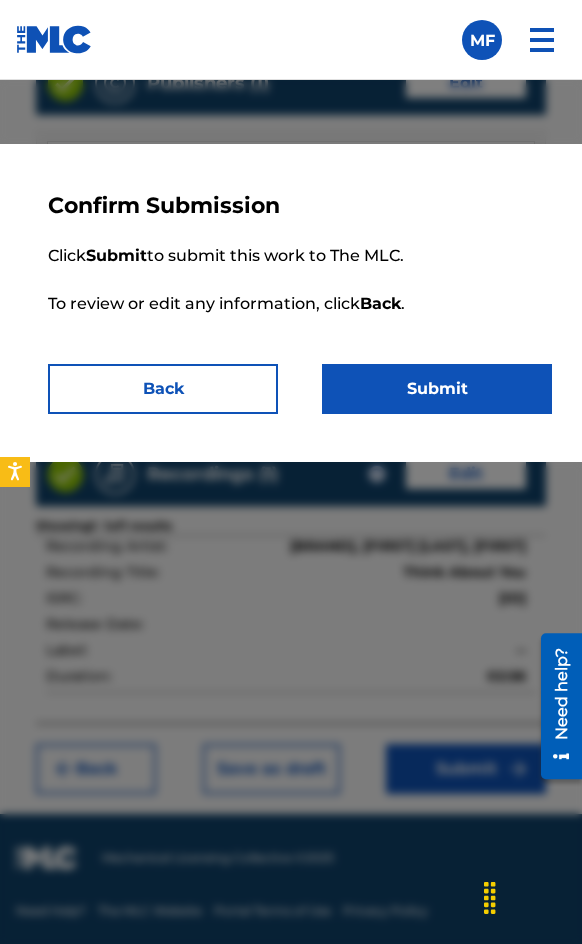 click on "Submit" at bounding box center [437, 389] 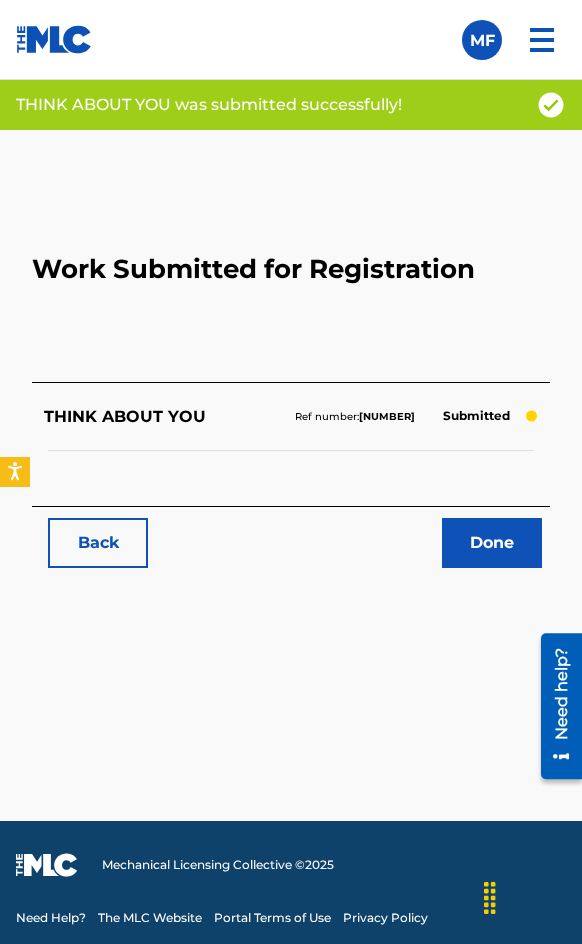 scroll, scrollTop: 1114, scrollLeft: 0, axis: vertical 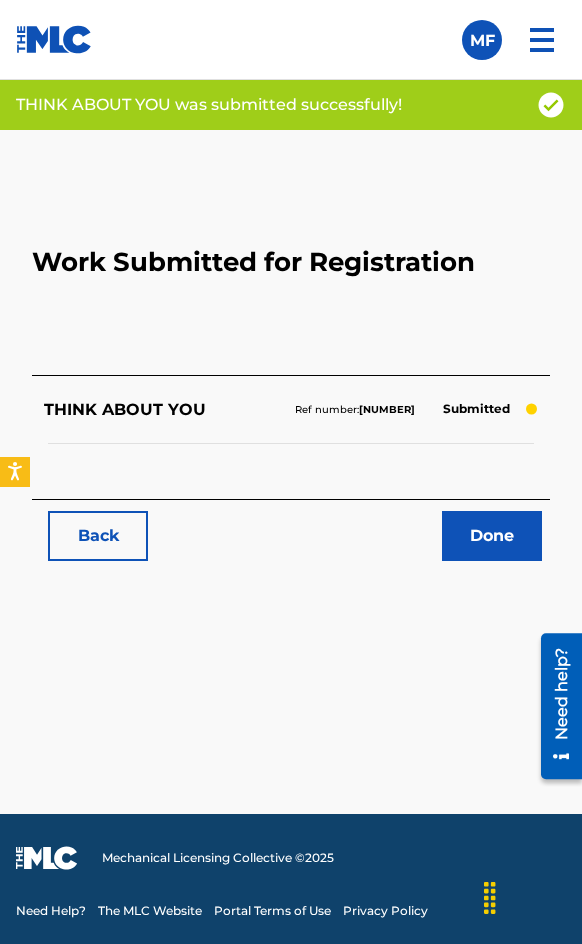 drag, startPoint x: 108, startPoint y: 511, endPoint x: 101, endPoint y: 520, distance: 11.401754 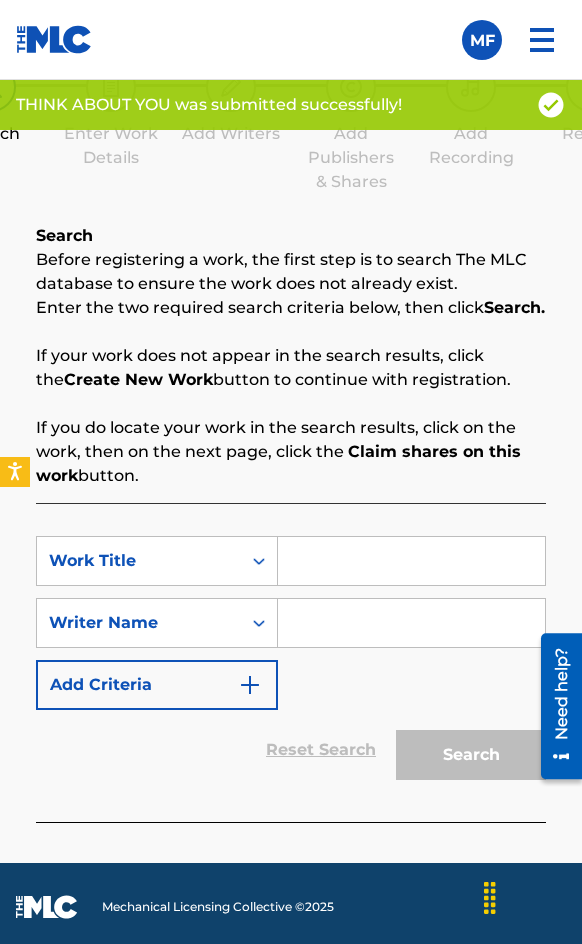 scroll, scrollTop: 1284, scrollLeft: 0, axis: vertical 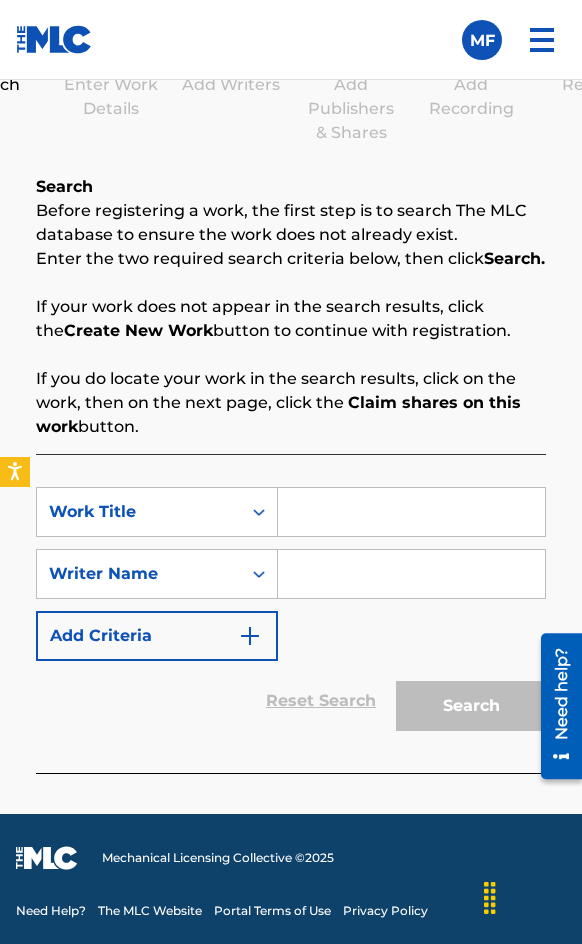 click at bounding box center [411, 512] 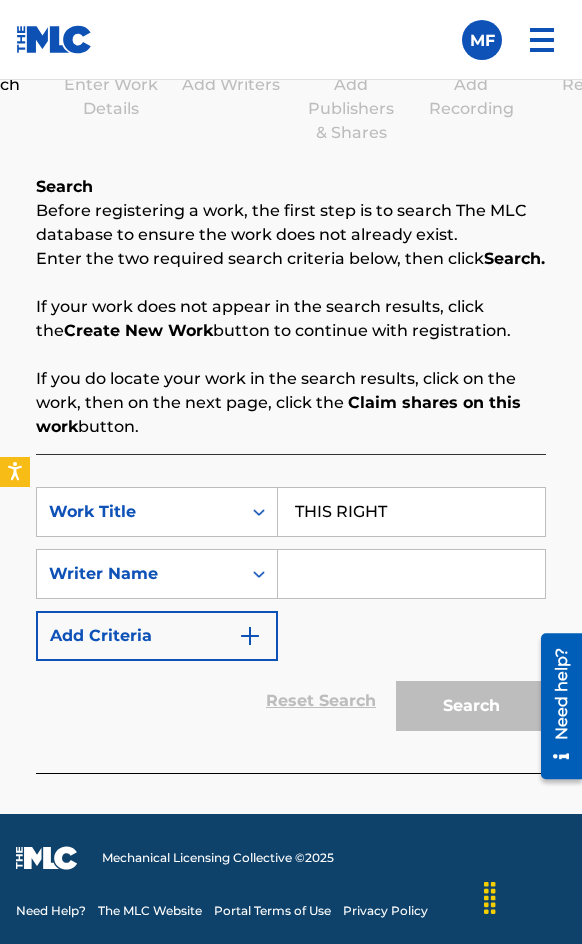 type on "THIS RIGHT" 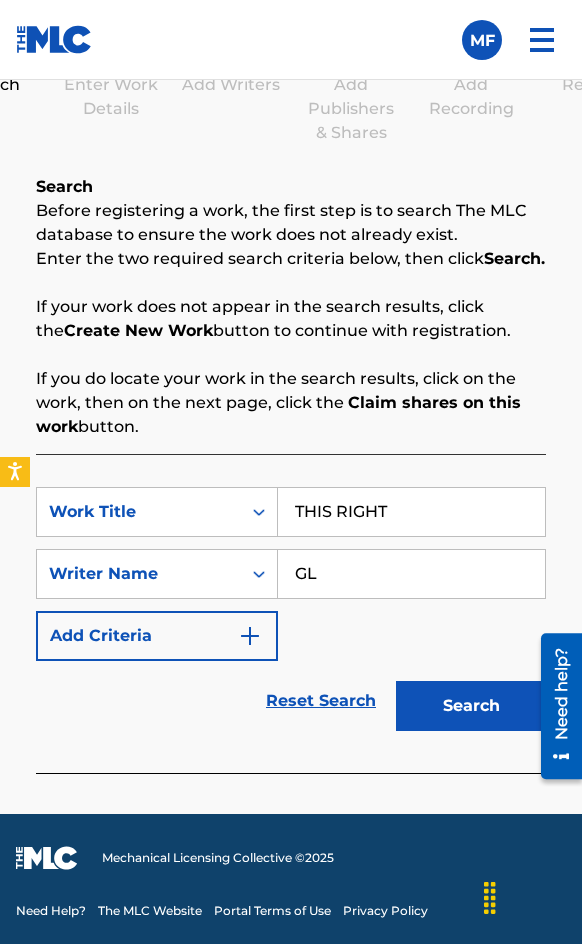 type on "GLAZBA" 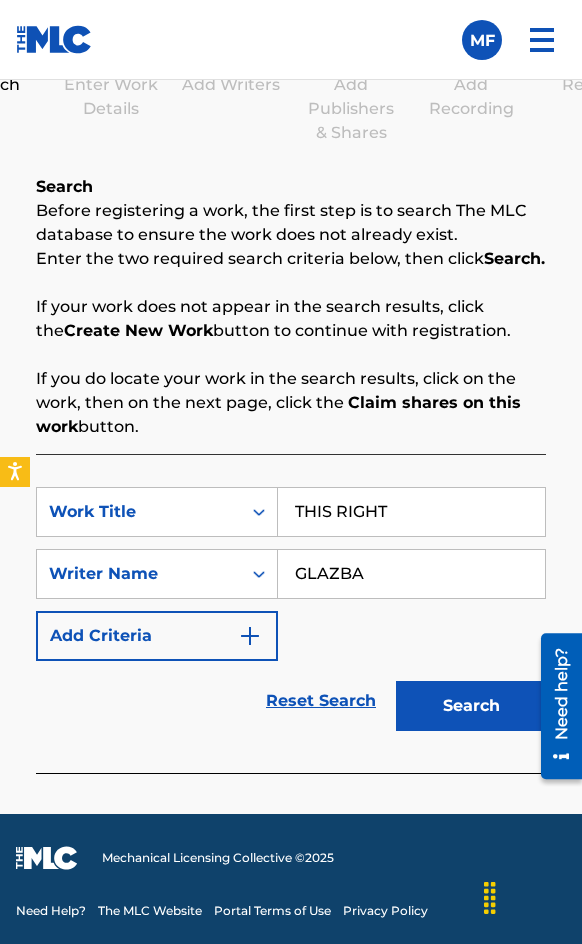 click on "Search" at bounding box center (471, 706) 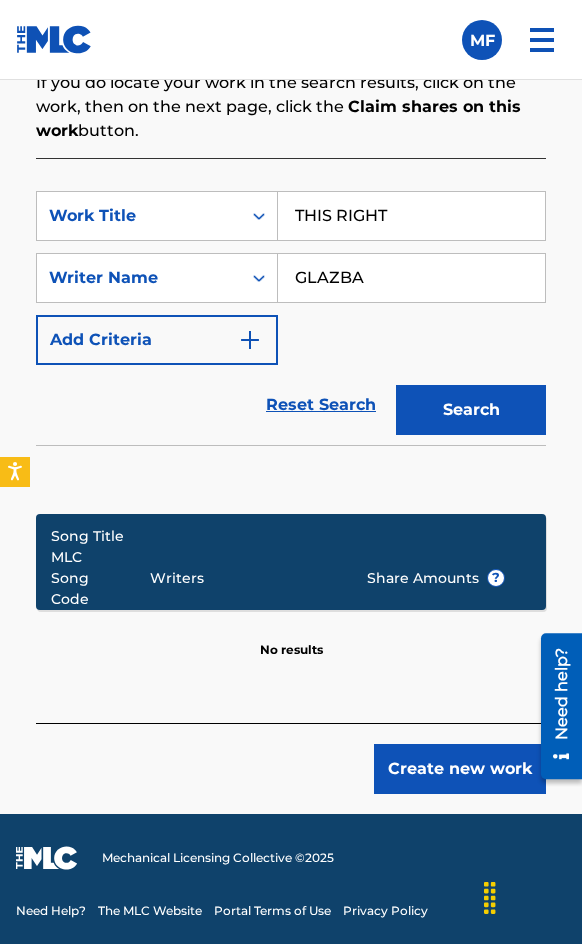 click on "Create new work" at bounding box center [460, 769] 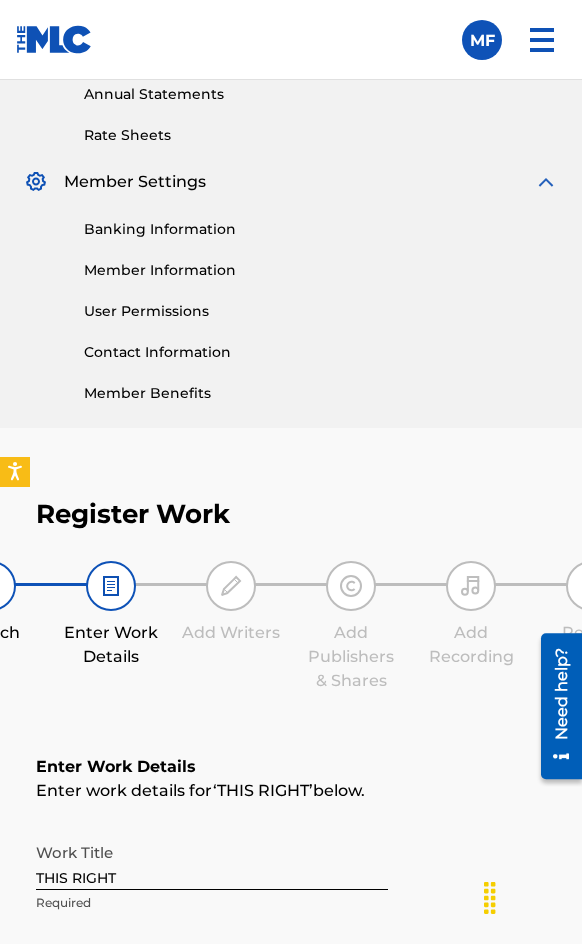 scroll, scrollTop: 1436, scrollLeft: 0, axis: vertical 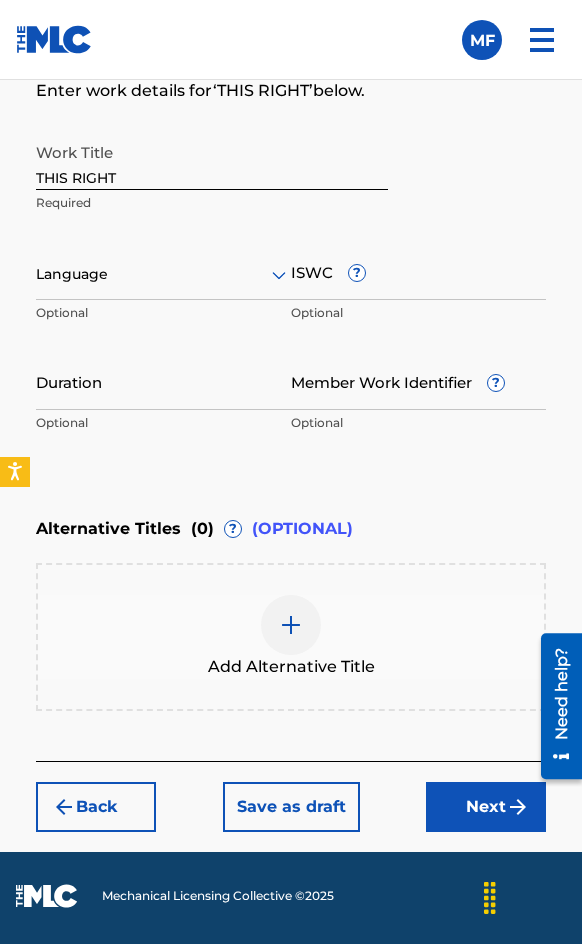 click at bounding box center (163, 274) 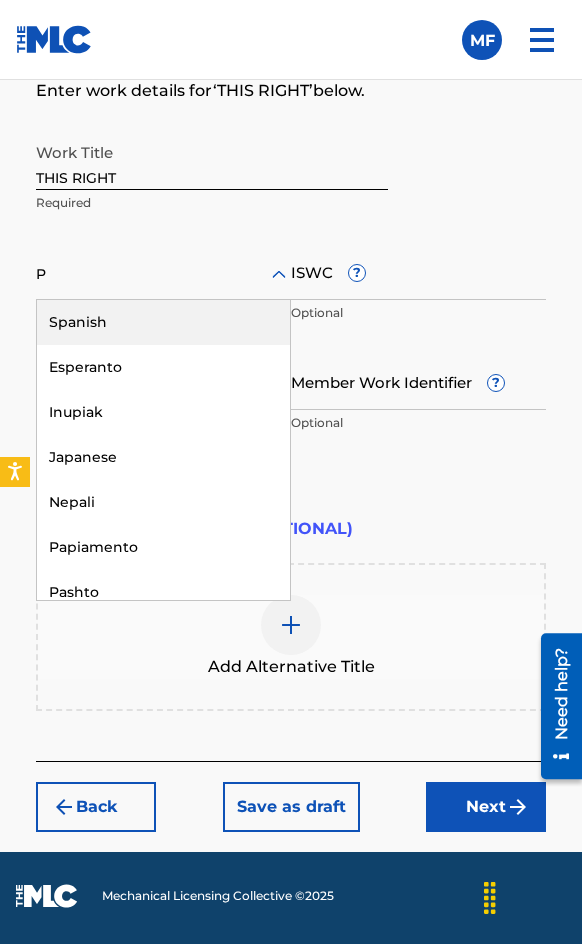 type on "PO" 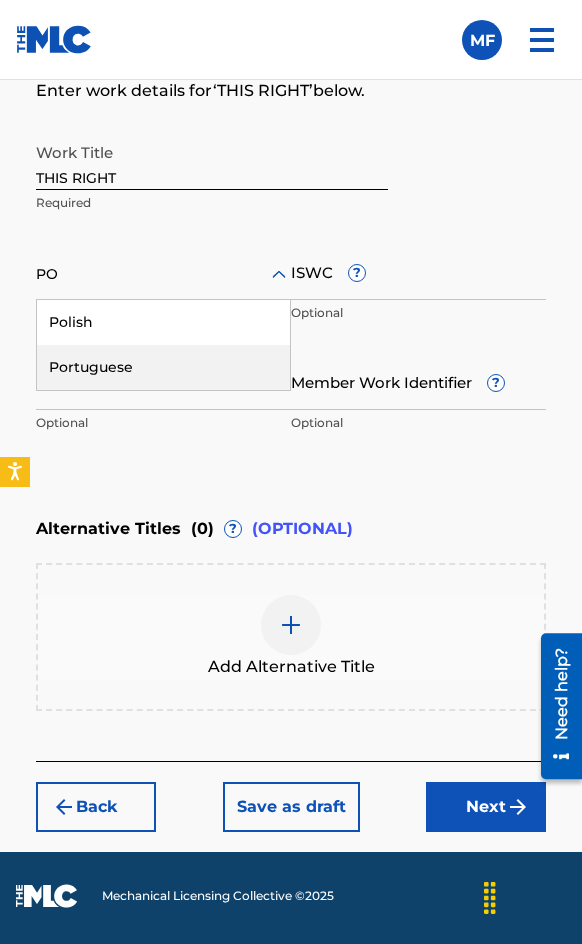 click on "Portuguese" at bounding box center (163, 367) 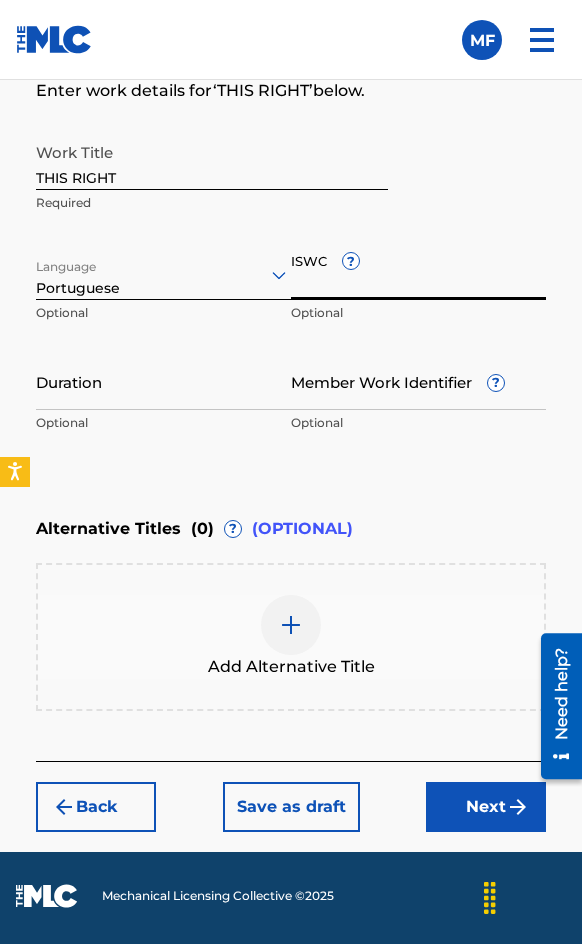click on "ISWC   ?" at bounding box center (418, 271) 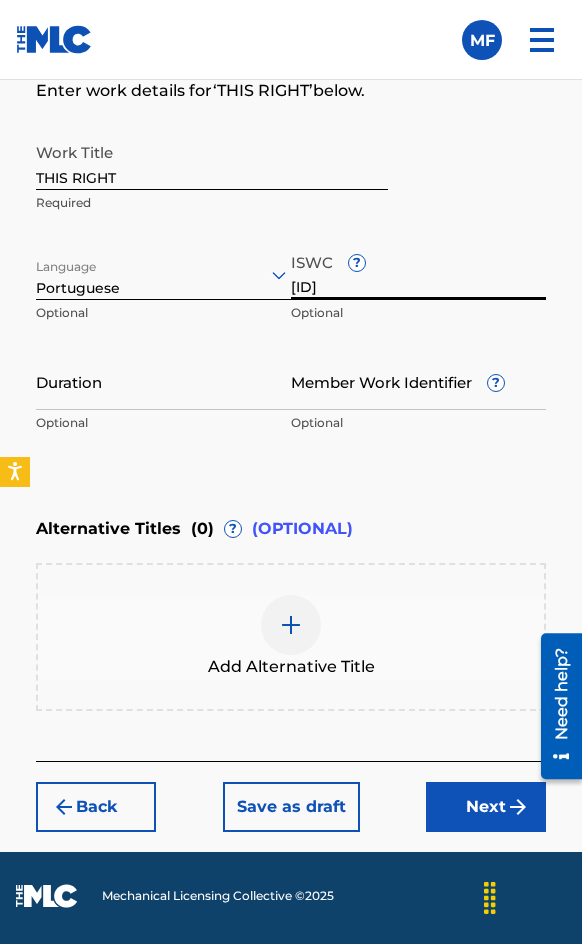 type on "[ID]" 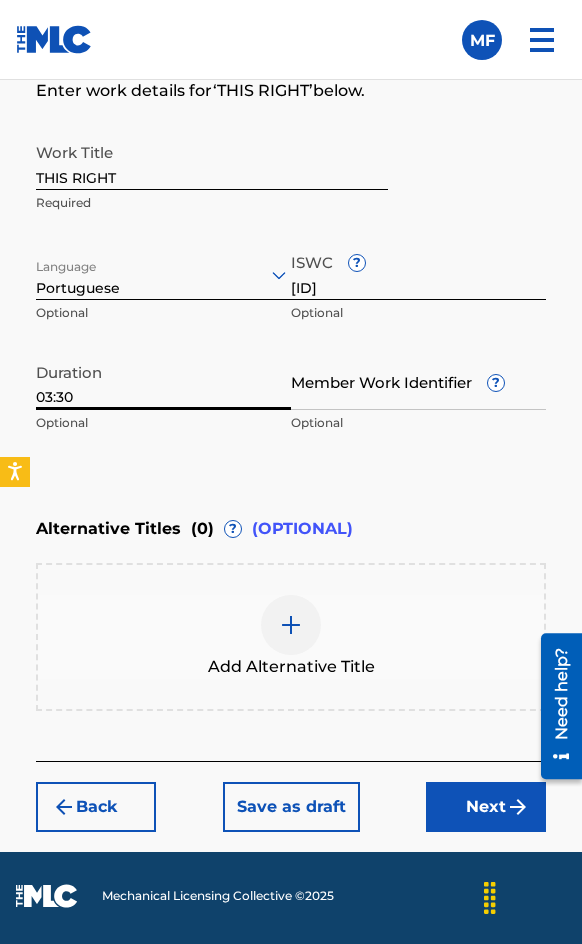 type on "03:30" 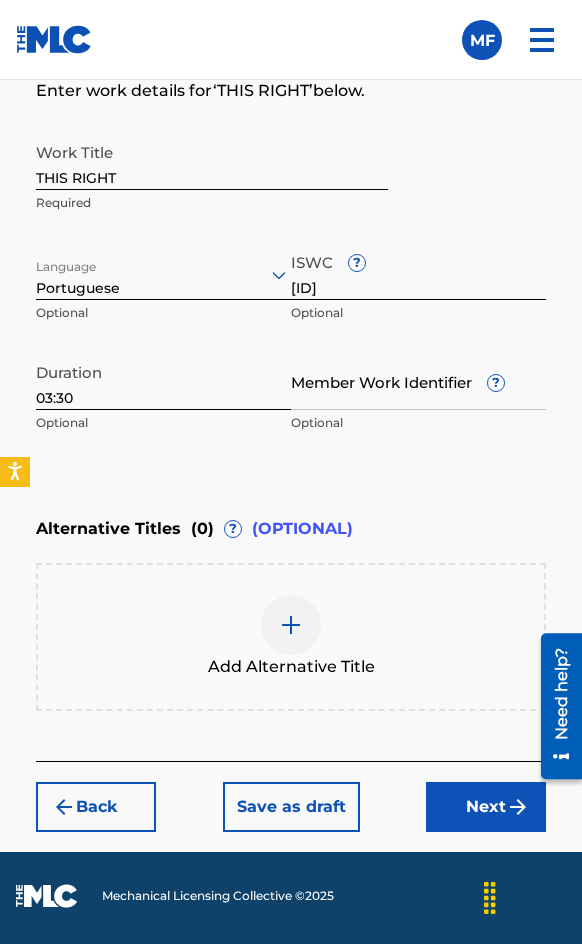 click on "Next" at bounding box center [486, 807] 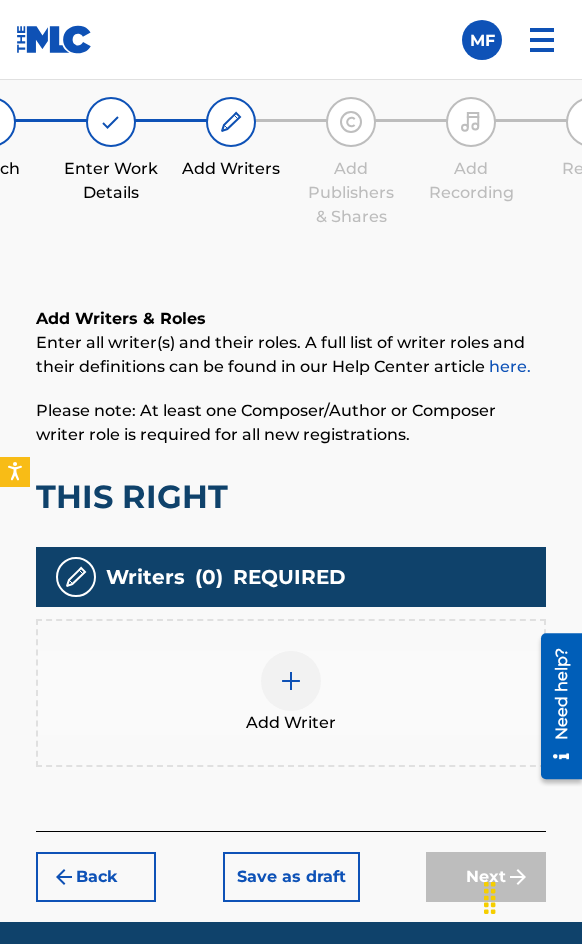 scroll, scrollTop: 1234, scrollLeft: 0, axis: vertical 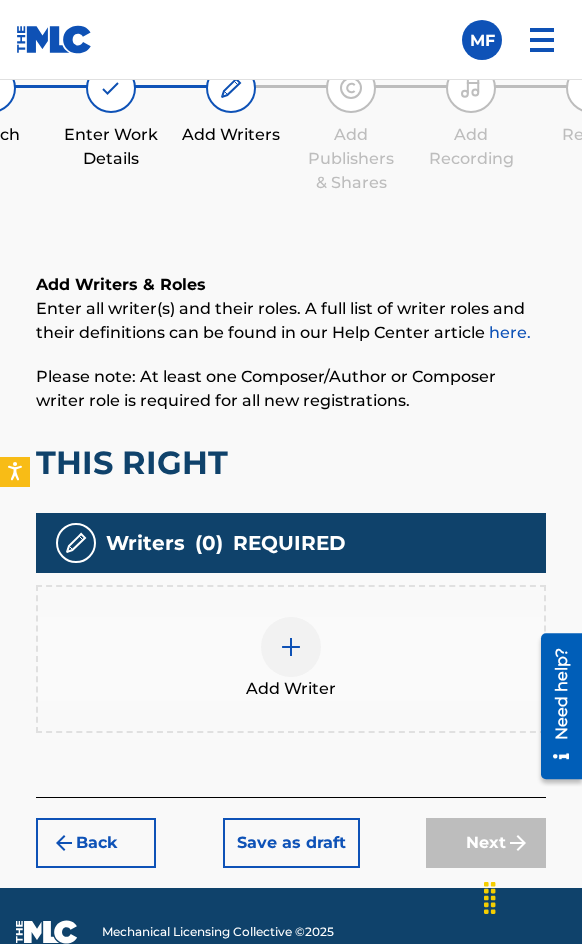 click on "Add Writer" at bounding box center [291, 659] 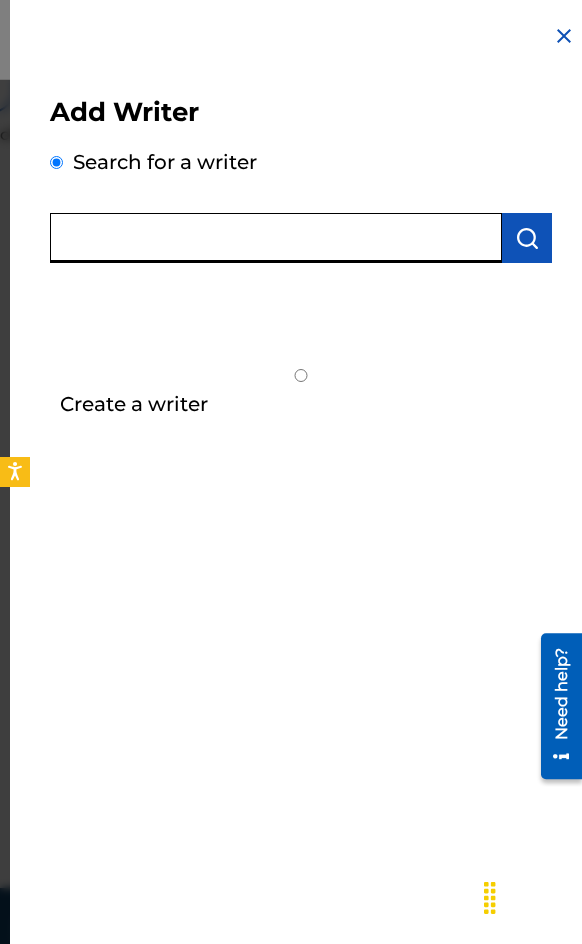 click at bounding box center [276, 238] 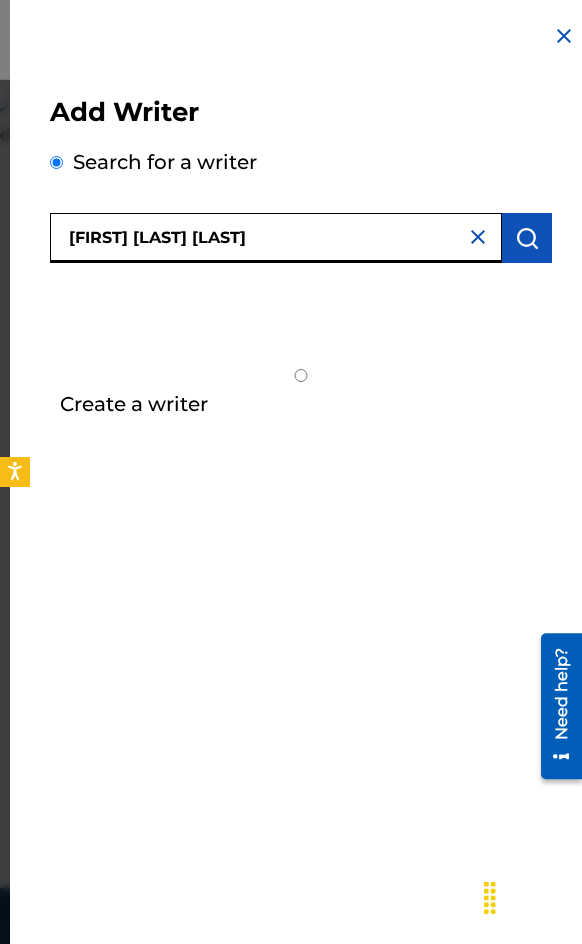 type on "[FIRST] [LAST] [LAST]" 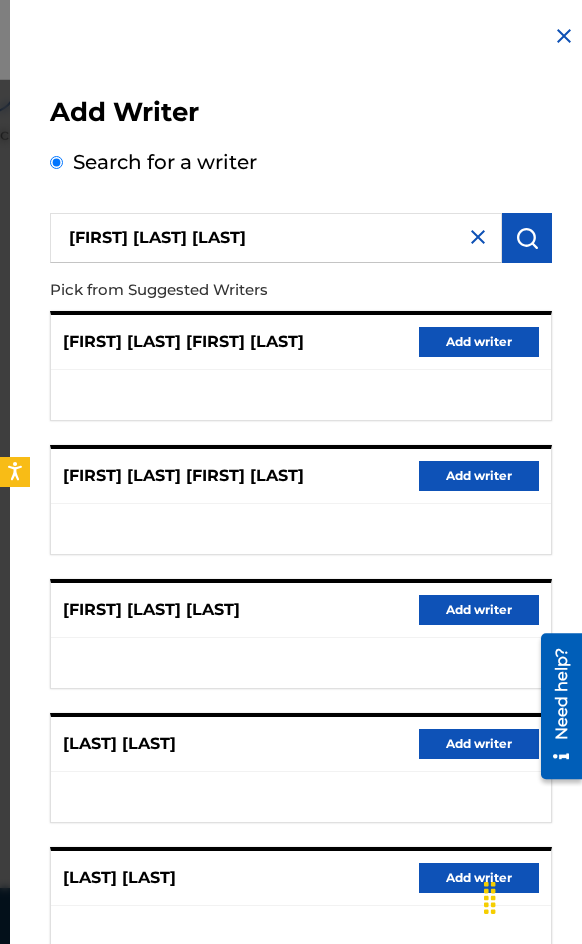 click on "Add writer" at bounding box center (479, 610) 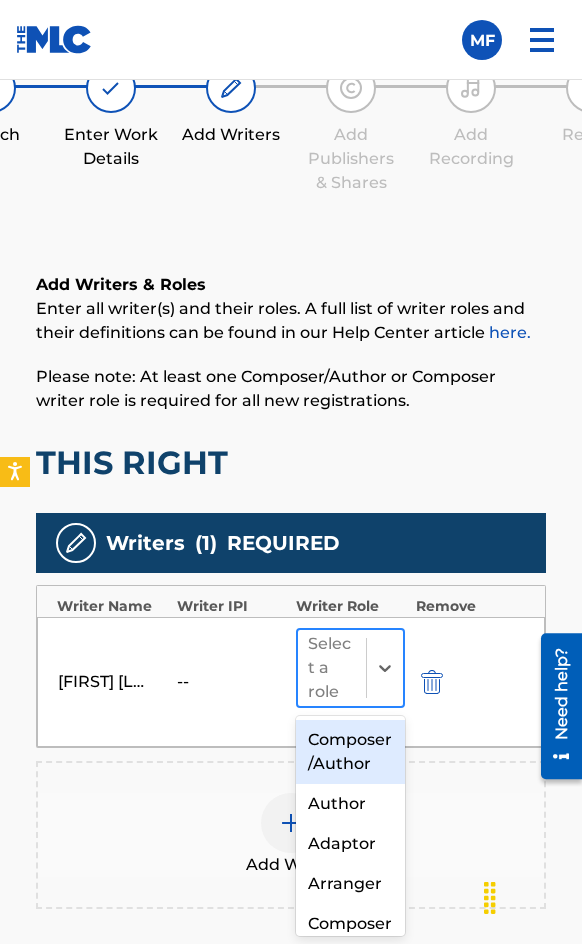 click at bounding box center [384, 668] 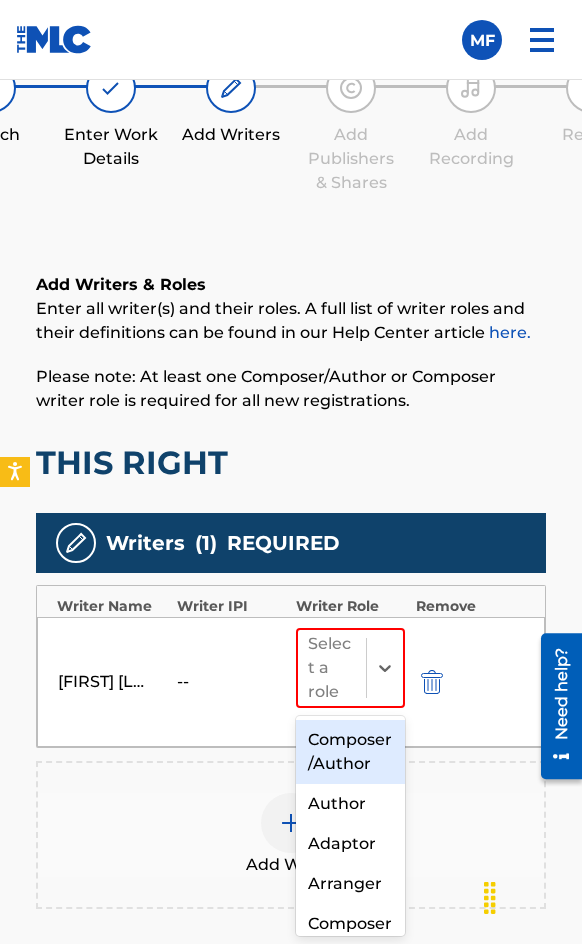 click on "Composer/Author" at bounding box center (350, 752) 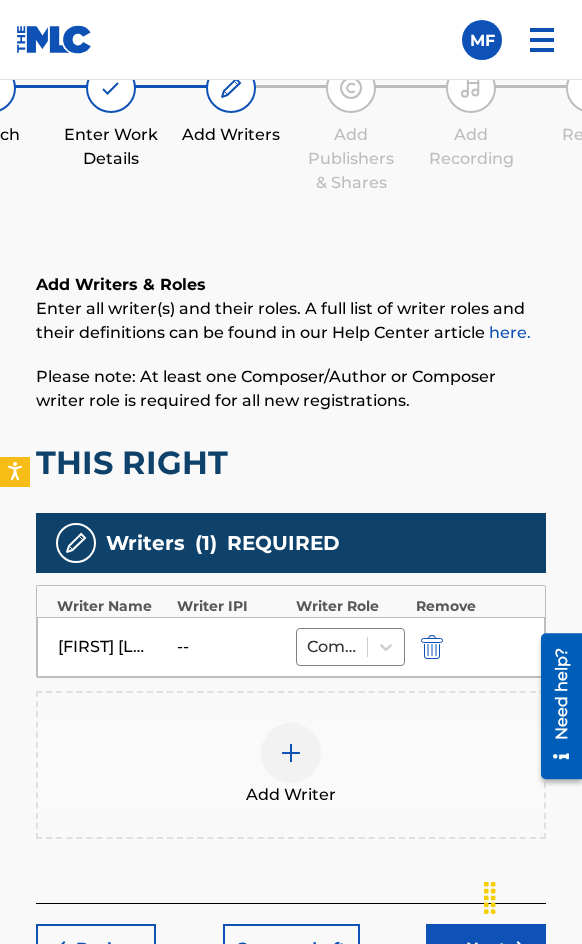 click on "Add Writer" at bounding box center (291, 765) 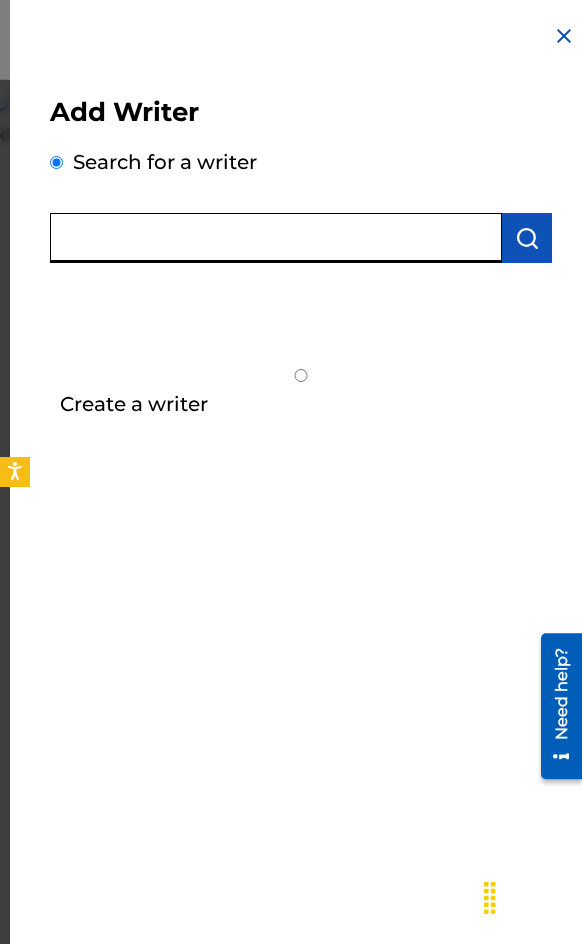 click at bounding box center [276, 238] 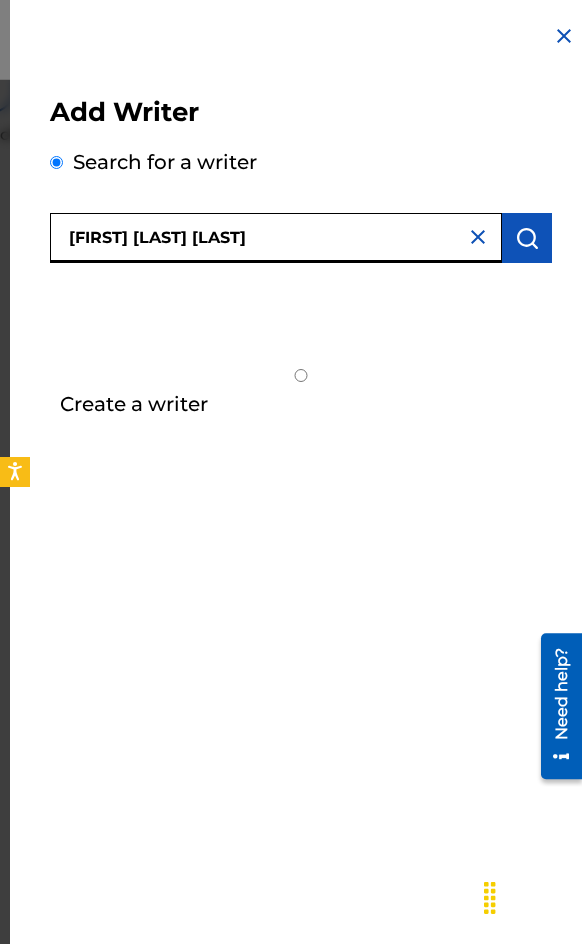 click on "[FIRST] [LAST] [LAST]" at bounding box center (276, 238) 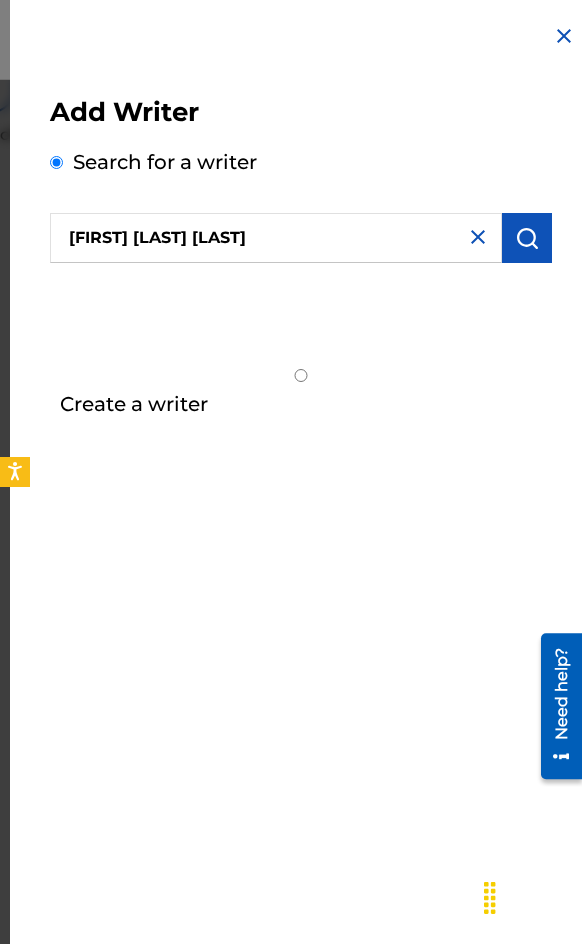 click at bounding box center (527, 238) 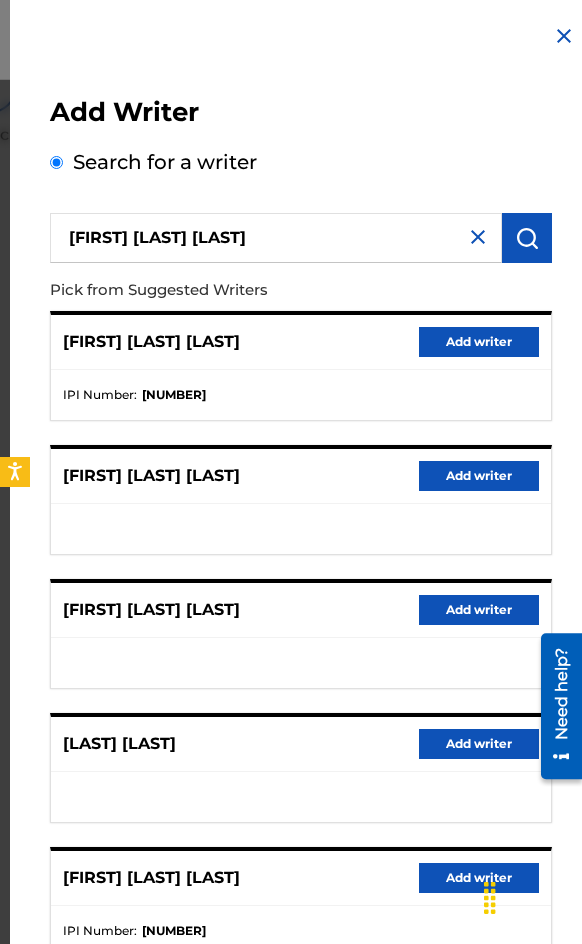 click on "Add writer" at bounding box center [479, 342] 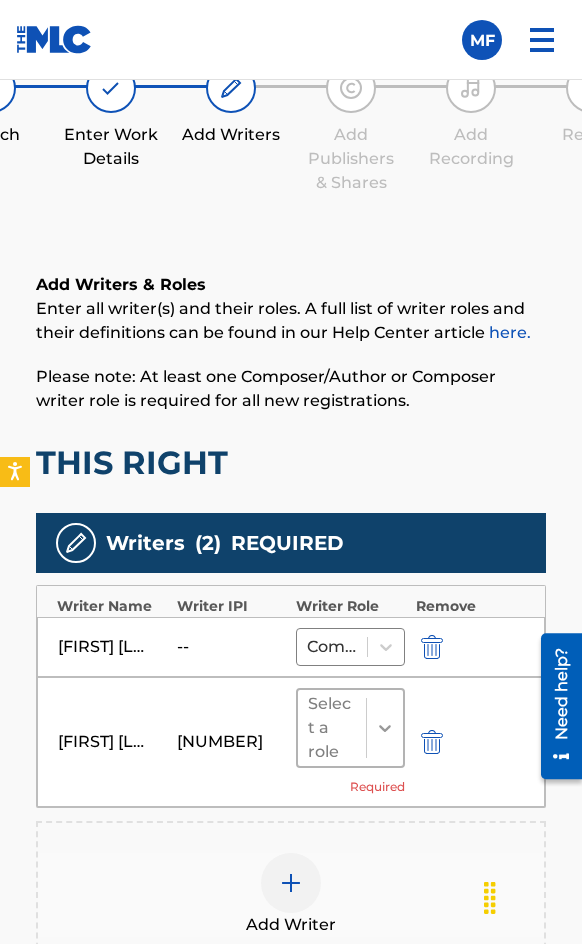 click 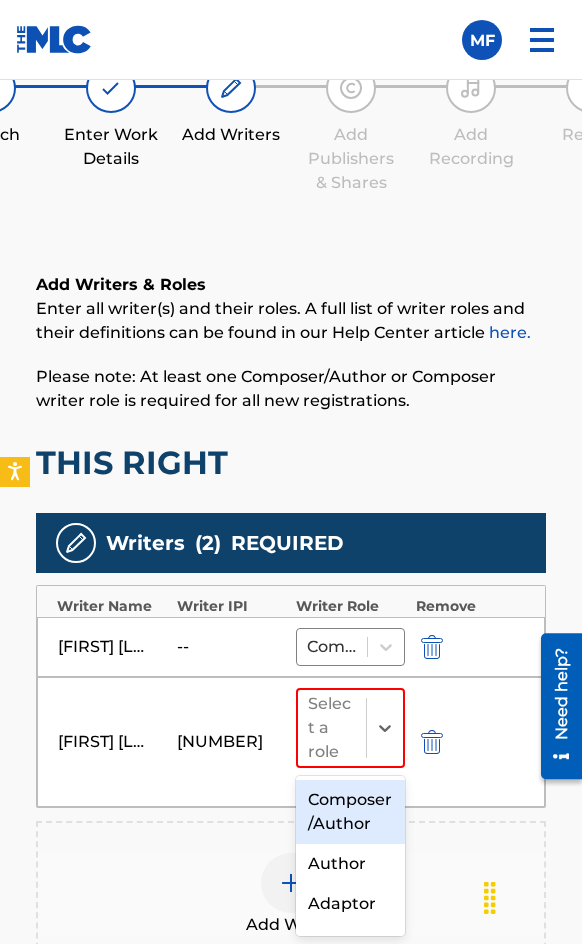click on "Composer/Author" at bounding box center (350, 812) 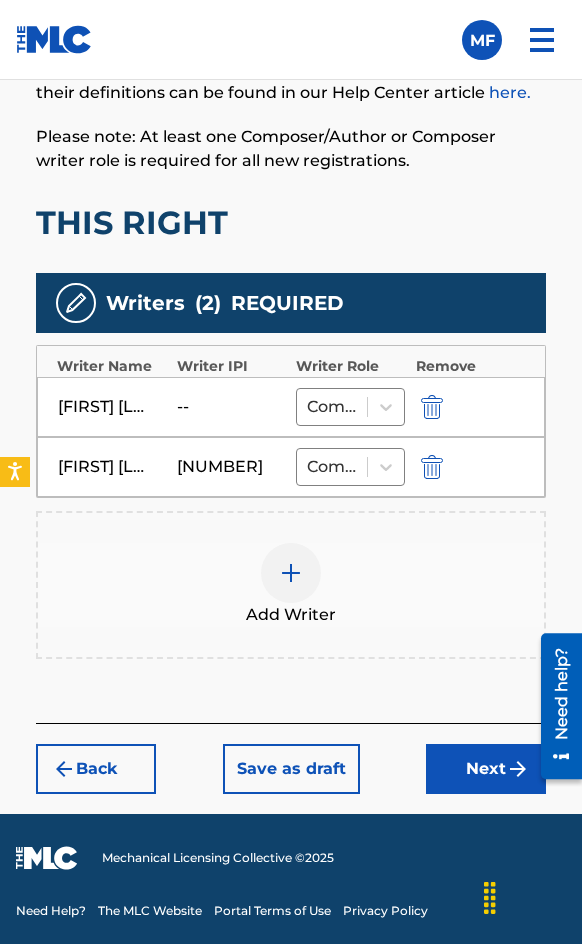 drag, startPoint x: 479, startPoint y: 764, endPoint x: 464, endPoint y: 739, distance: 29.15476 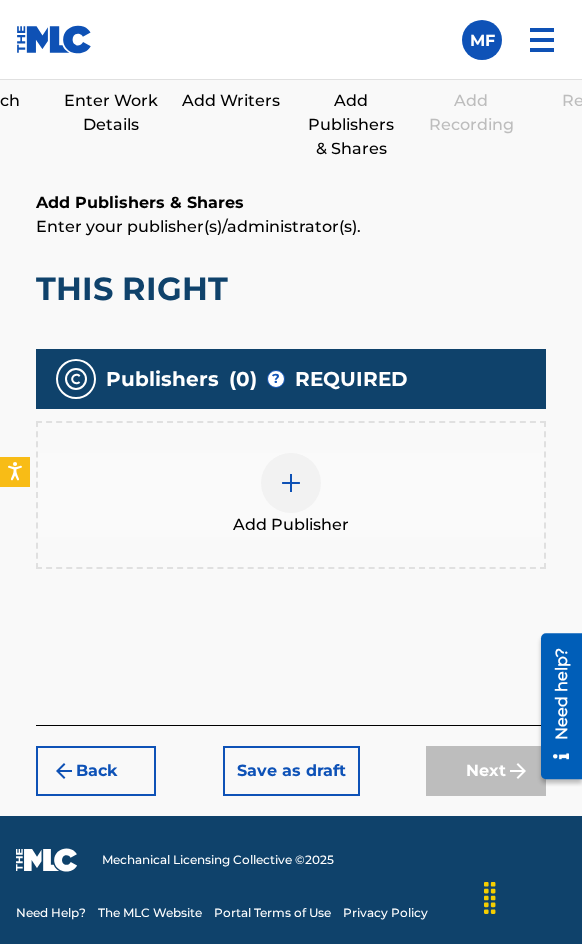 scroll, scrollTop: 1270, scrollLeft: 0, axis: vertical 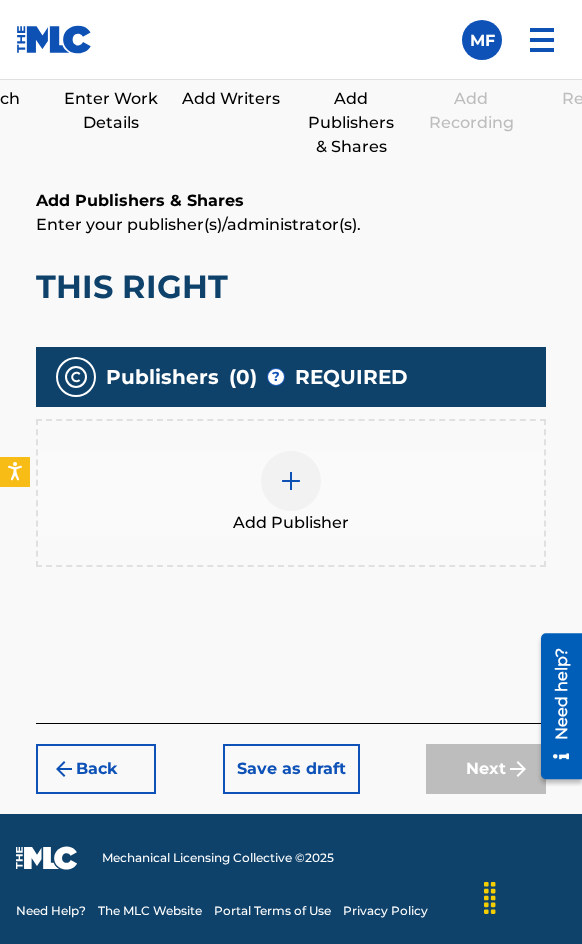 click on "Add Publisher" at bounding box center (291, 493) 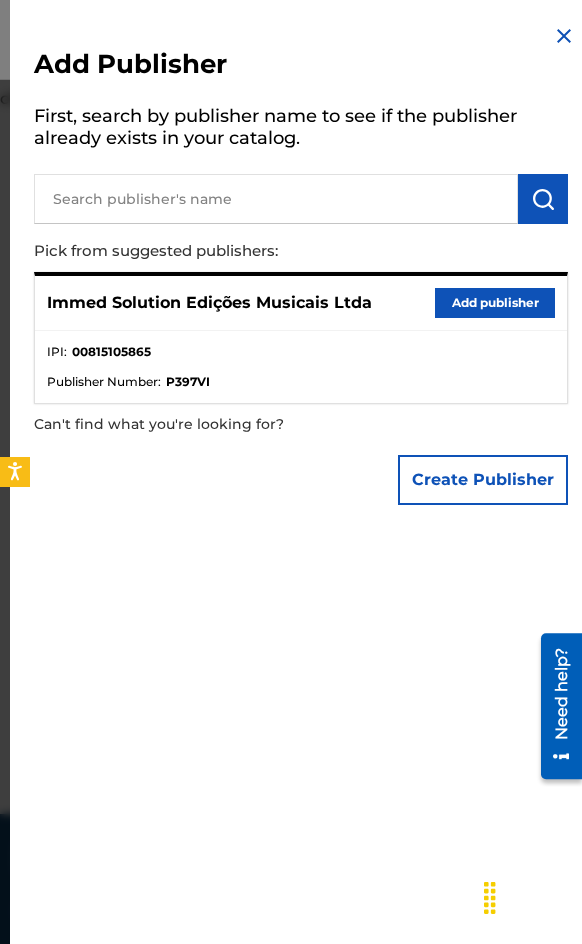click on "Add publisher" at bounding box center [495, 303] 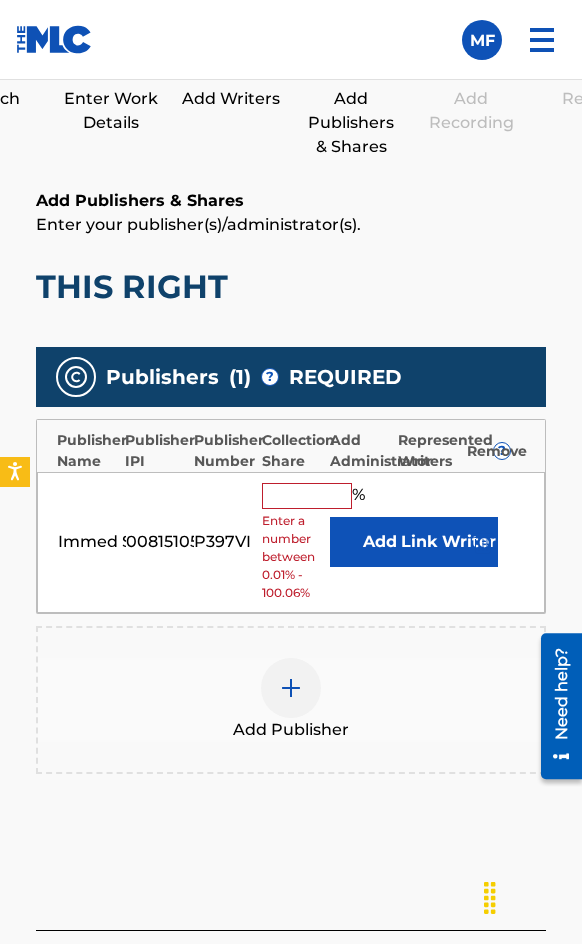 click on "Immed Solution Edições Musicais Ltda [NUMBER] [ID] % Enter a number between 0.01% - 100.06% Add Link Writer" at bounding box center [291, 542] 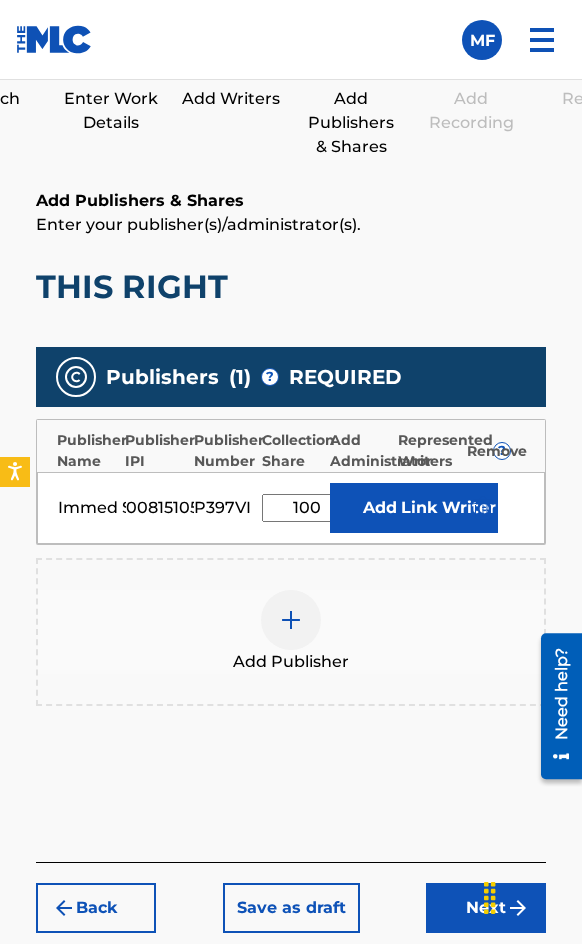 type on "100" 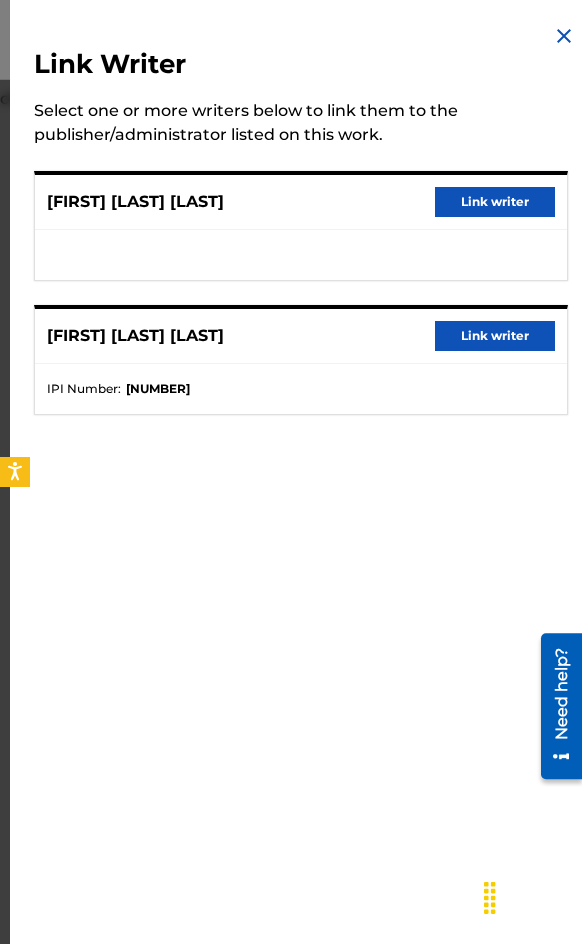 click on "Link writer" at bounding box center (495, 202) 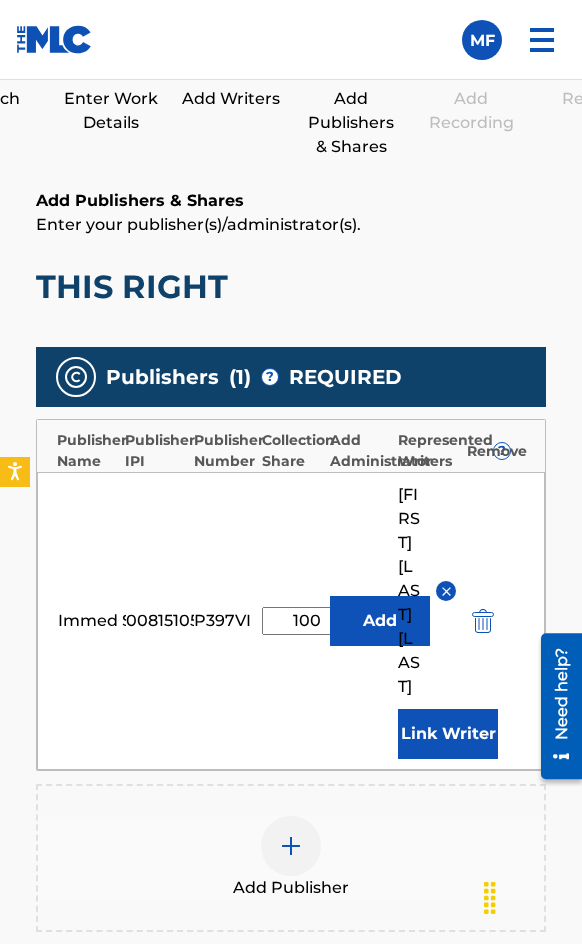 click on "Link Writer" at bounding box center [448, 734] 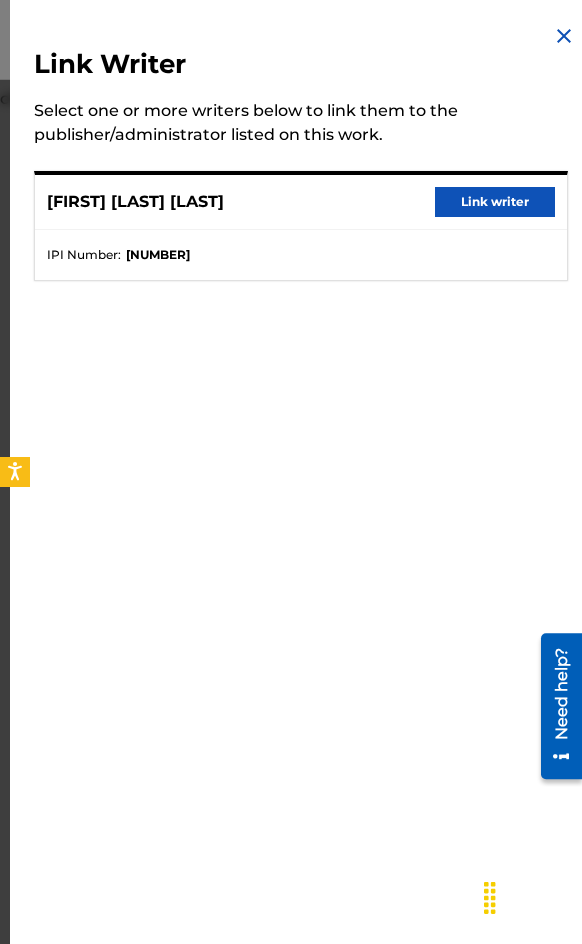 click on "Link writer" at bounding box center [495, 202] 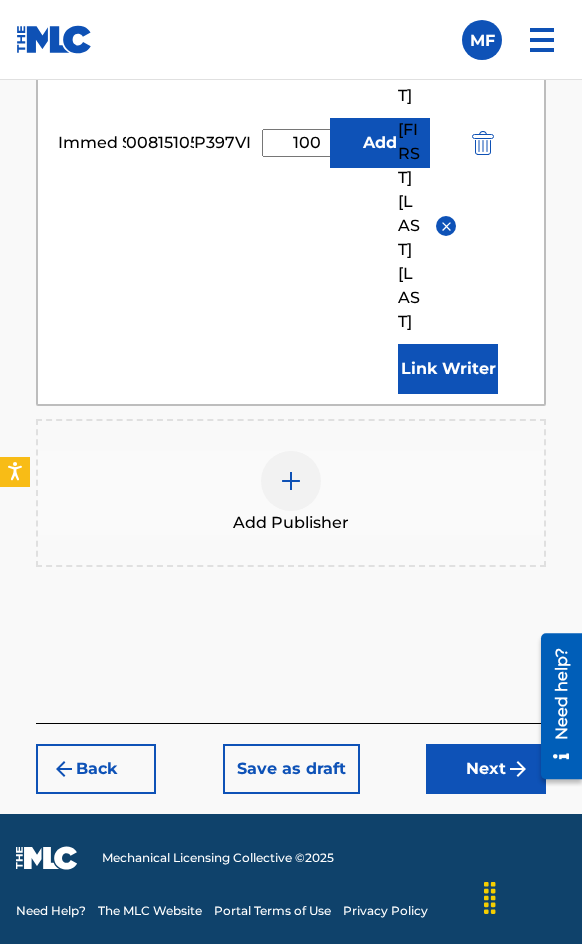 drag, startPoint x: 458, startPoint y: 698, endPoint x: 453, endPoint y: 777, distance: 79.15807 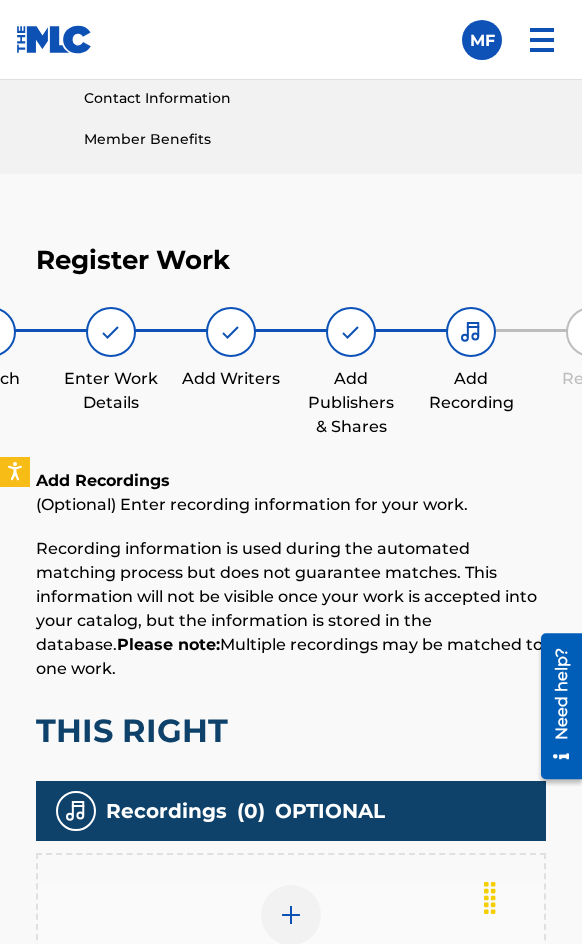 scroll, scrollTop: 1332, scrollLeft: 0, axis: vertical 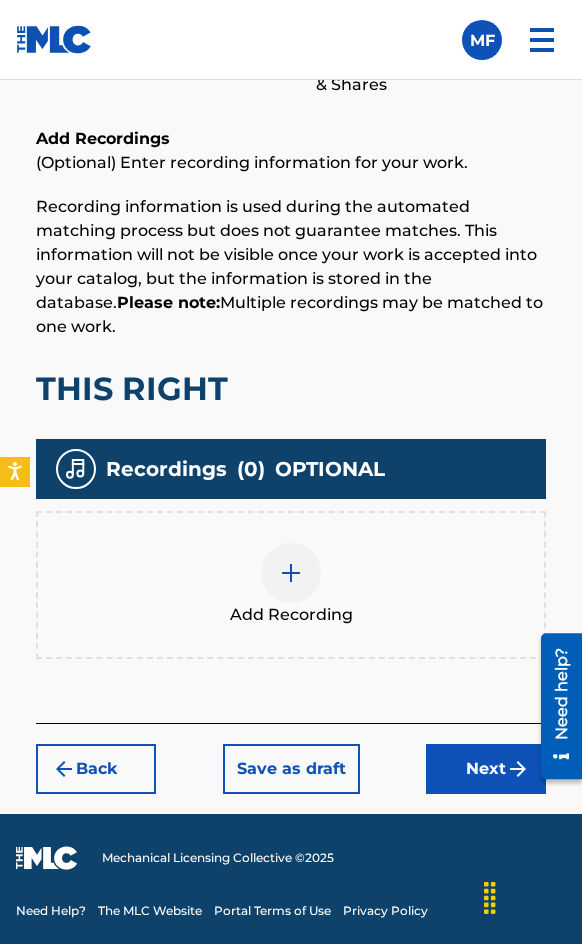 click at bounding box center (291, 573) 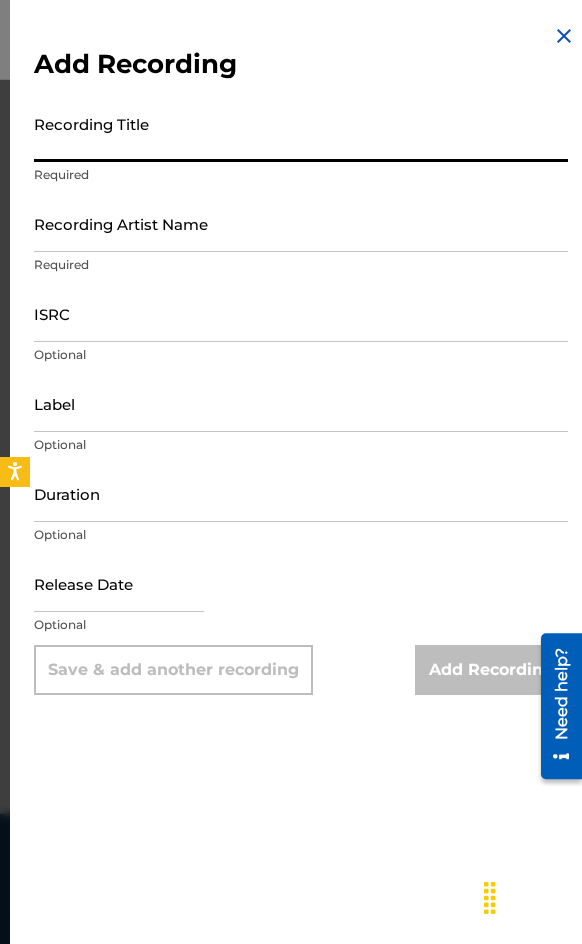 click on "Recording Title" at bounding box center [301, 133] 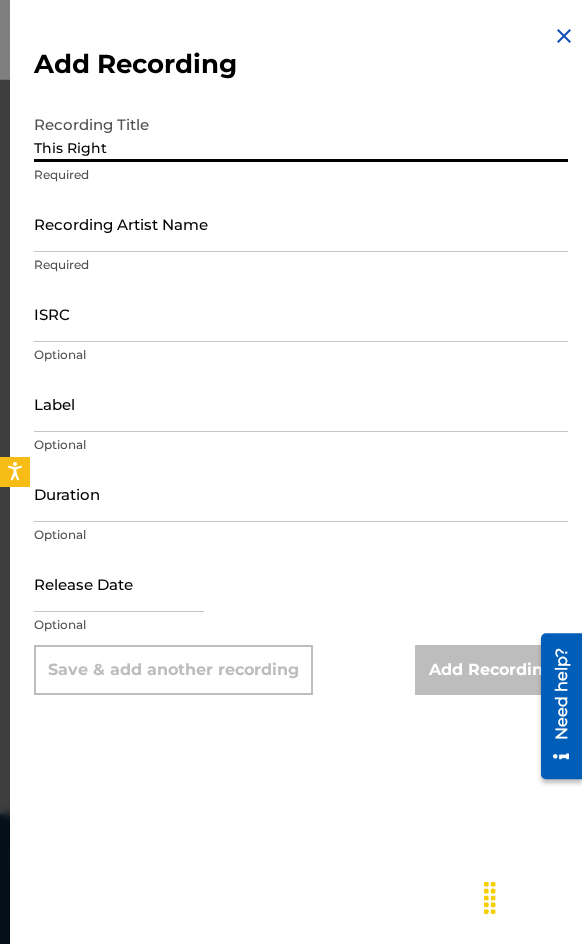 type on "This Right" 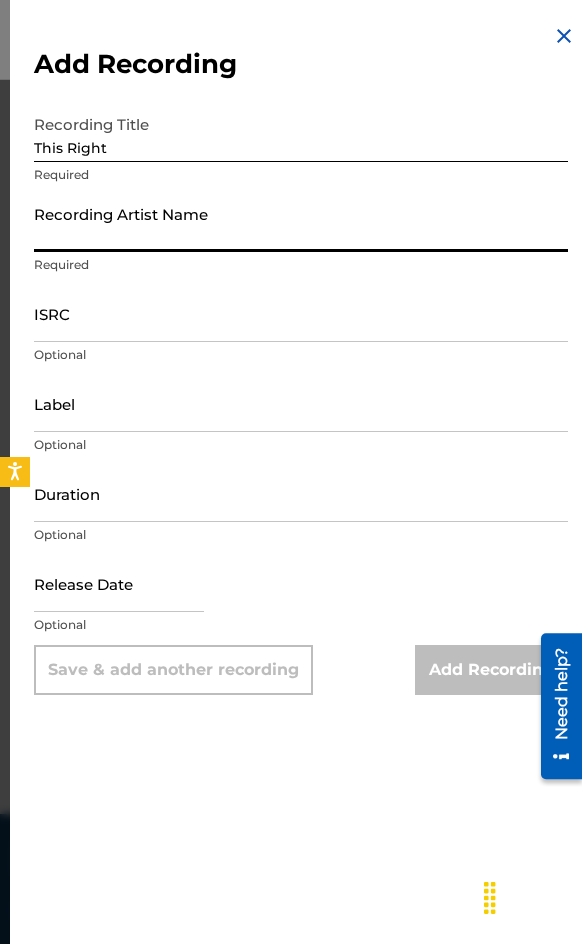 click on "Recording Artist Name" at bounding box center (301, 223) 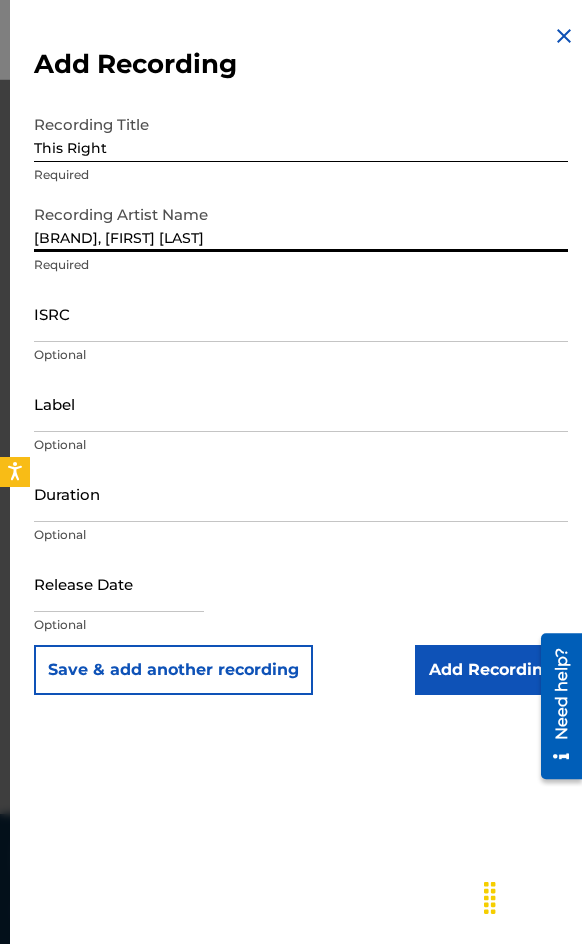 type on "[BRAND], [FIRST] [LAST]" 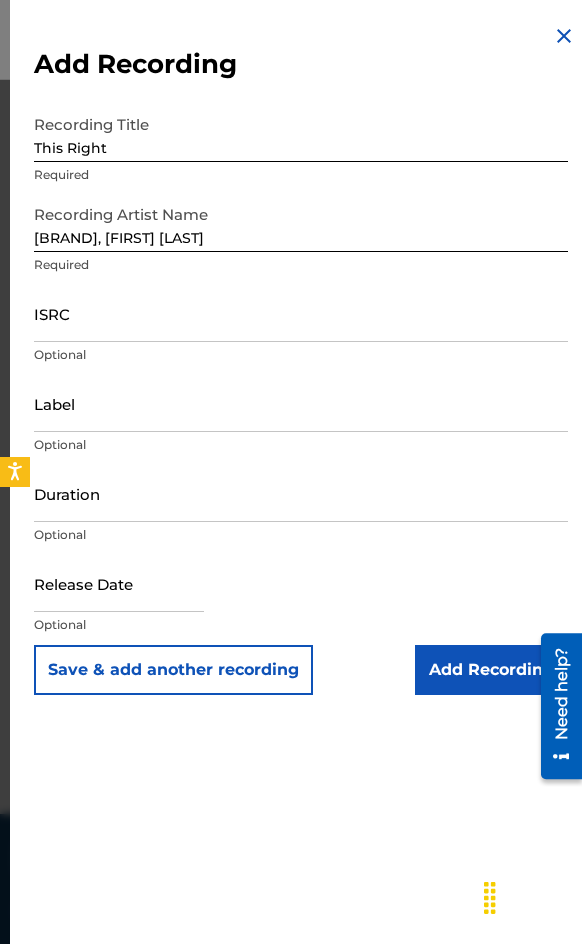 click on "ISRC" at bounding box center (301, 313) 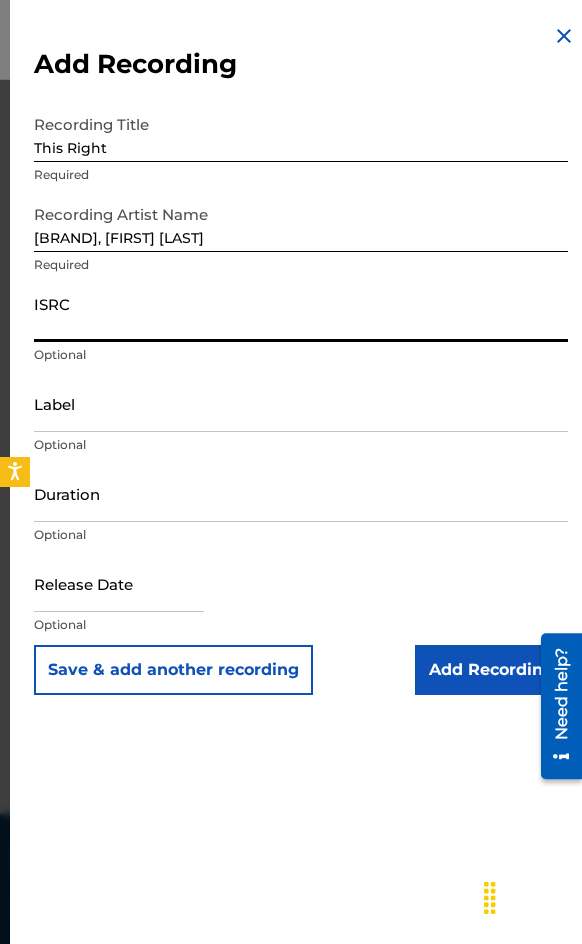 paste on "[ID]" 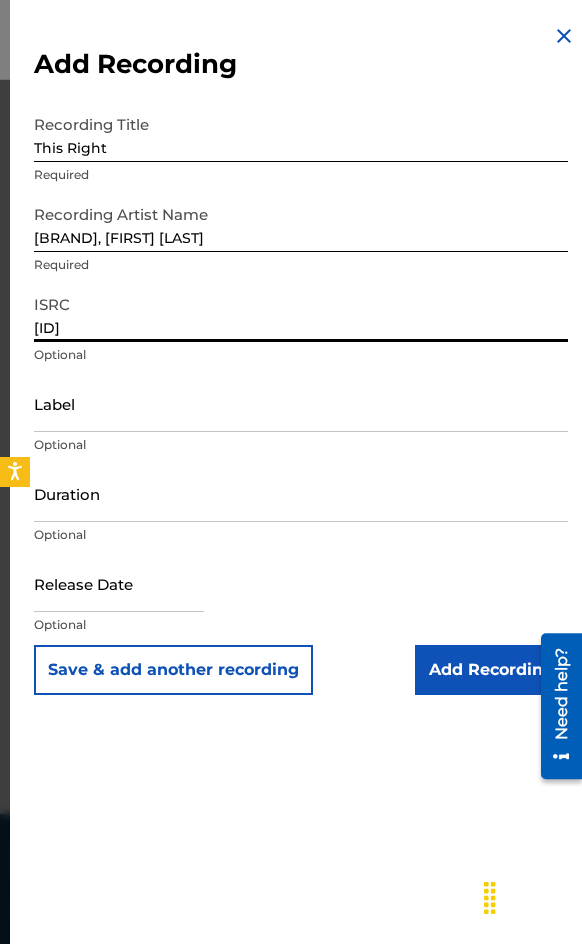 type on "[ID]" 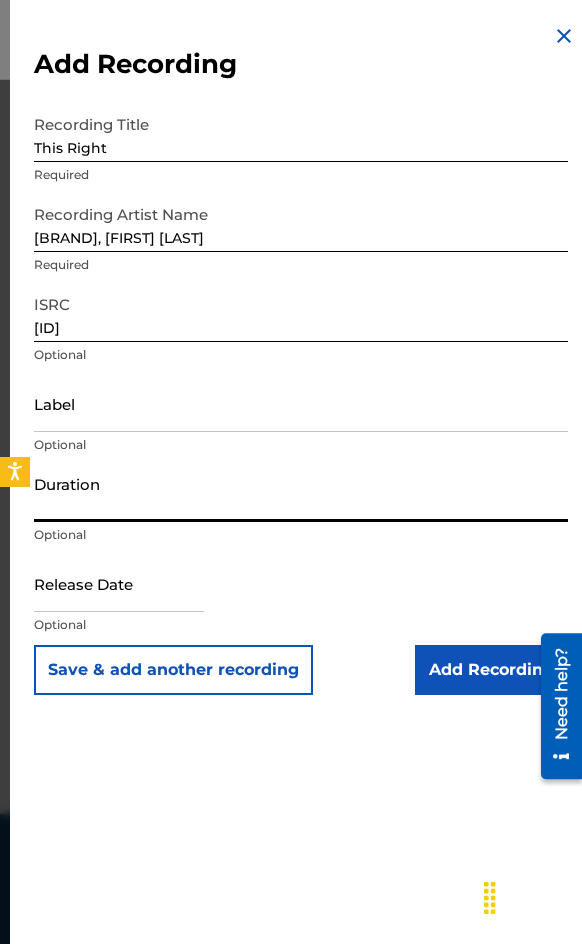 click on "Duration" at bounding box center (301, 493) 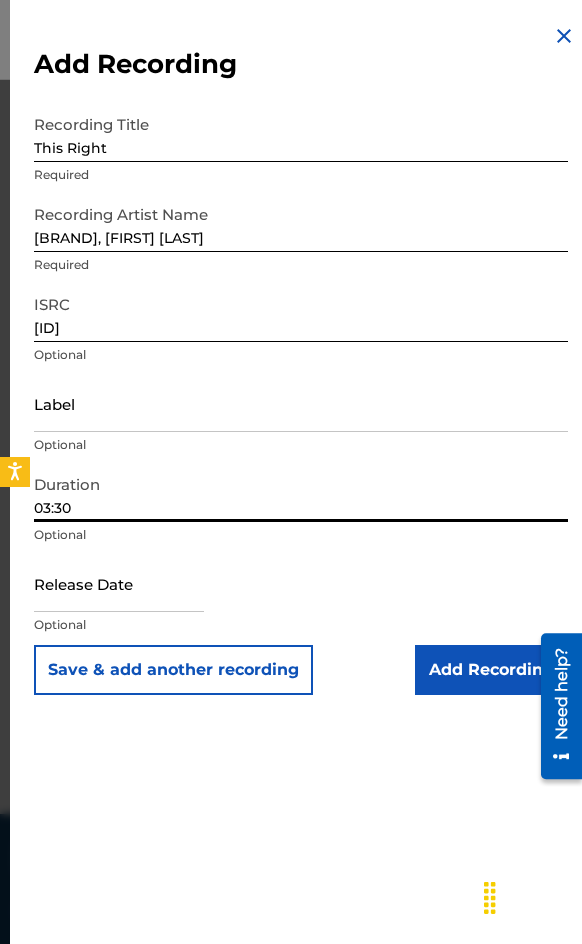 type on "03:30" 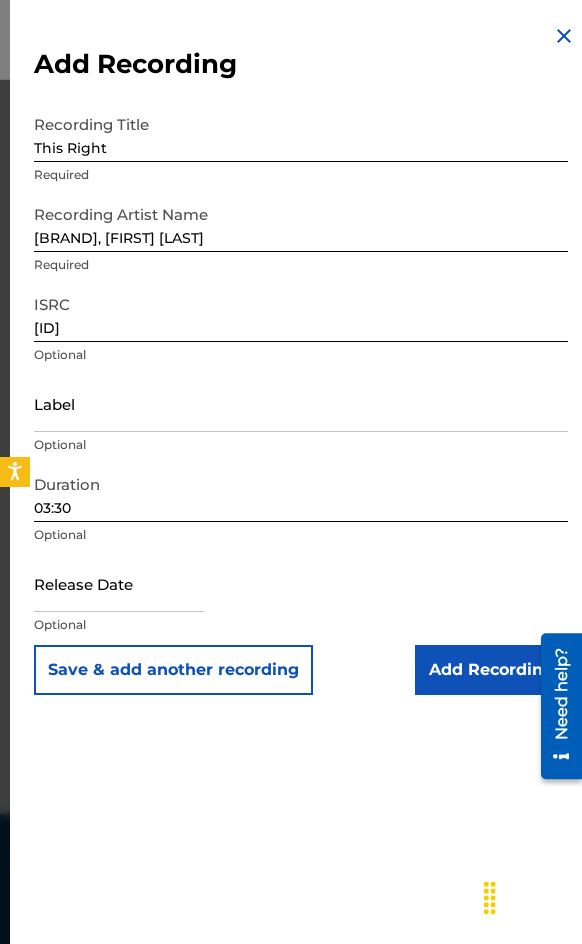 drag, startPoint x: 412, startPoint y: 678, endPoint x: 393, endPoint y: 665, distance: 23.021729 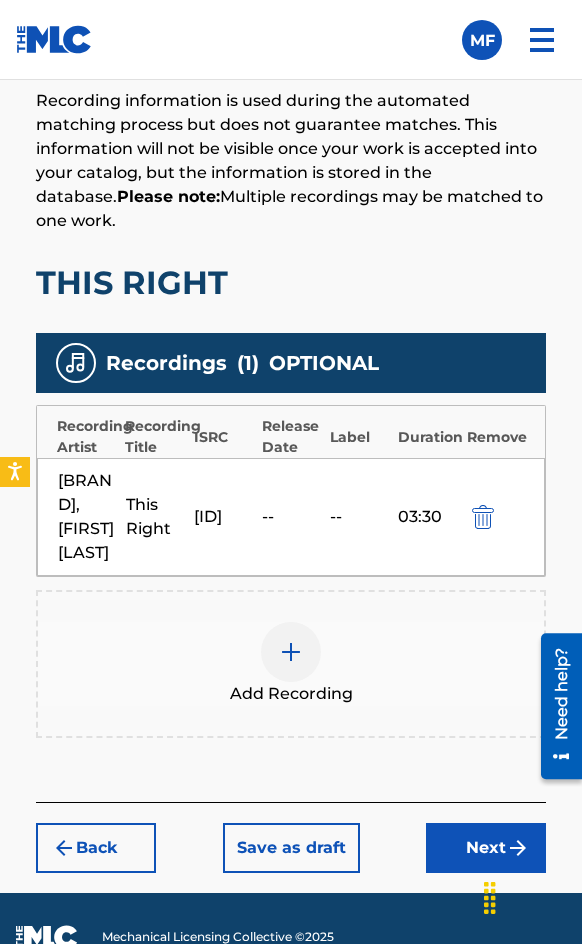 scroll, scrollTop: 1508, scrollLeft: 0, axis: vertical 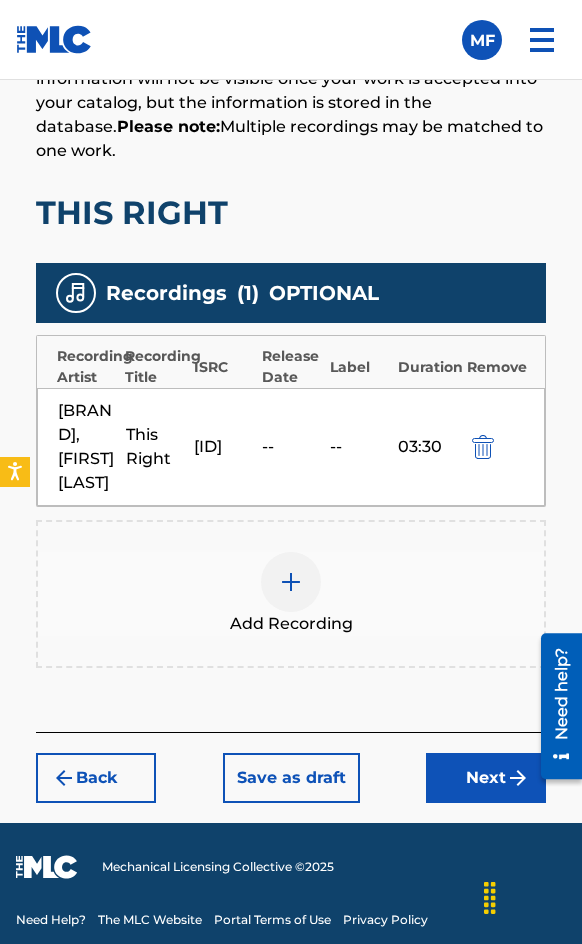 click on "Next" at bounding box center (486, 778) 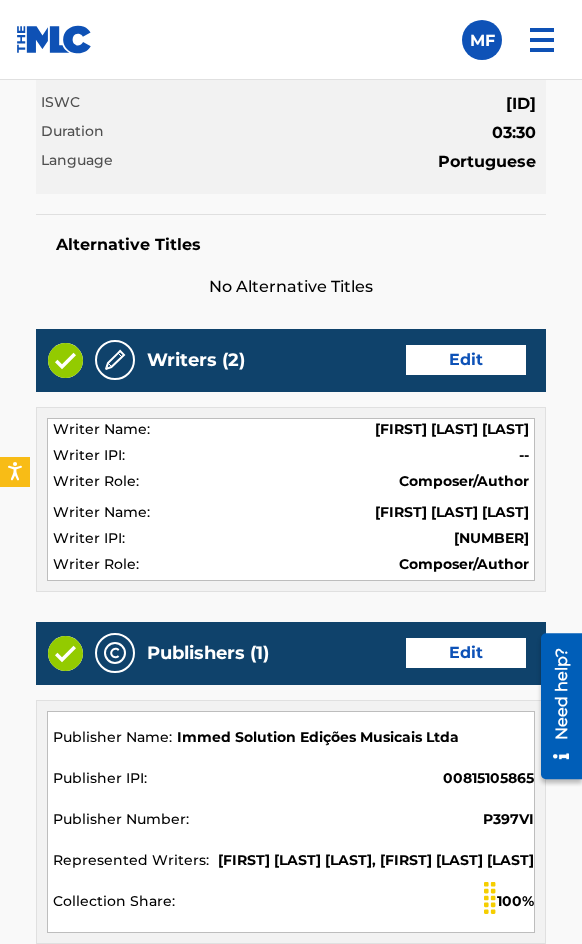 scroll, scrollTop: 2266, scrollLeft: 0, axis: vertical 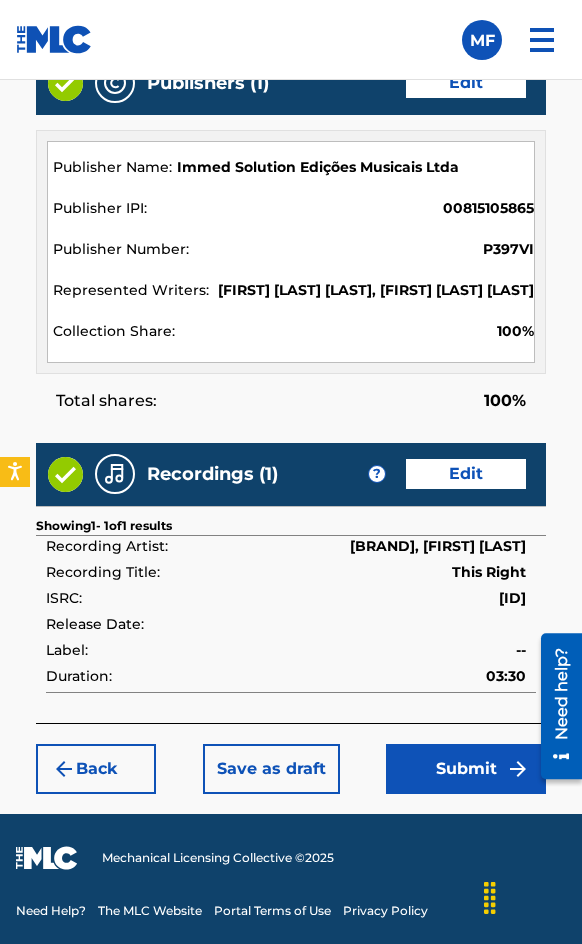click on "Register Work Search Enter Work Details Add Writers Add Publishers & Shares Add Recording Review Review Please review the information you have entered for this work. If you need to edit any information, click the Edit button. Once all information is correct, click the Submit button. THIS RIGHT Work Detail Edit Member Work Identifier -- ISWC [ID] Duration 03:30 Language Portuguese Alternative Titles No Alternative Titles Writers (2) Edit Writer Name Writer IPI Writer Role [FIRST] [LAST] [LAST] -- Composer/Author [FIRST] [LAST] [LAST] [NUMBER] Composer/Author Publishers (1) Total shares: 100 % Edit Publisher Name Publisher IPI Publisher Number Represented Writers Collection Share Immed Solution Edições Musicais Ltda [NUMBER] [ID] [FIRST] [LAST] [LAST], [FIRST] [LAST] [LAST] 100% Total shares: 100 % Recordings (1) ? Edit Showing 1 - 1 of 1 results Recording Artist Recording Title ISRC Release Date Label Duration [BRAND], [FIRST] [LAST] This Right [ID] -- 03:30 Back Submit" at bounding box center (291, -109) 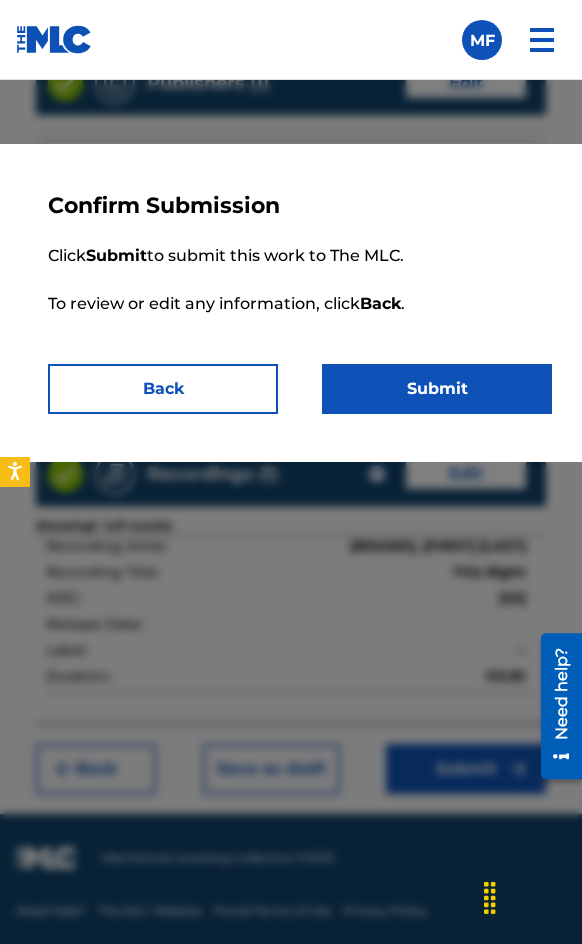 click on "Submit" at bounding box center [437, 389] 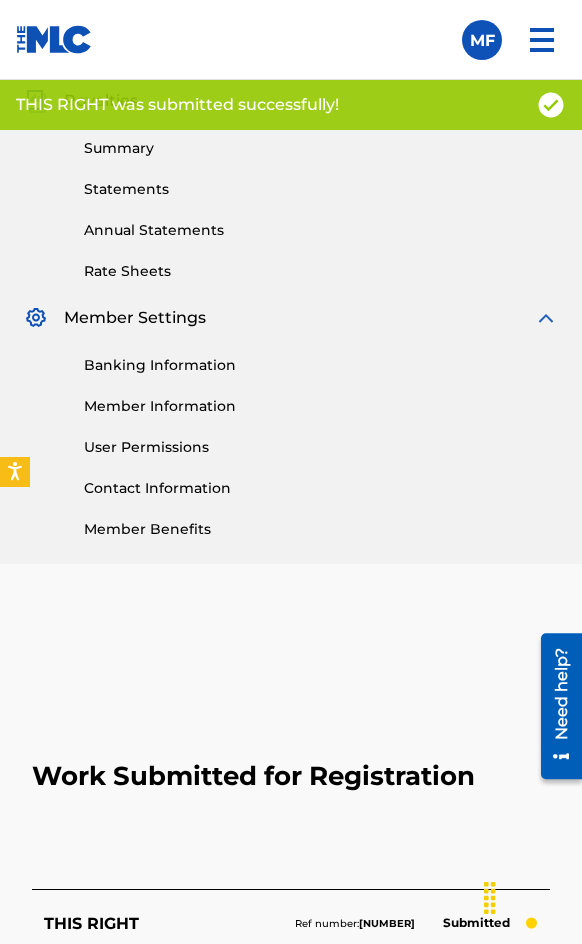 scroll, scrollTop: 1114, scrollLeft: 0, axis: vertical 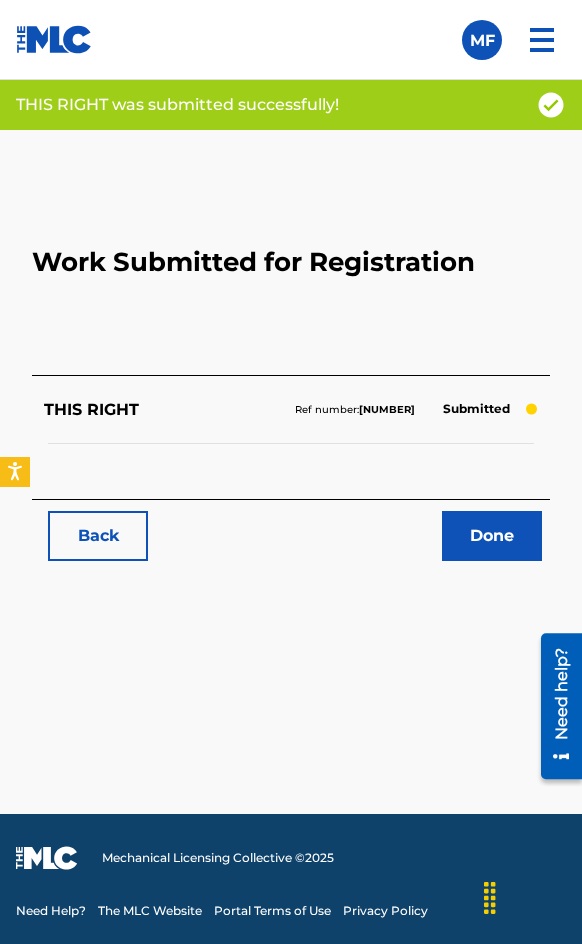 click on "Back" at bounding box center [98, 536] 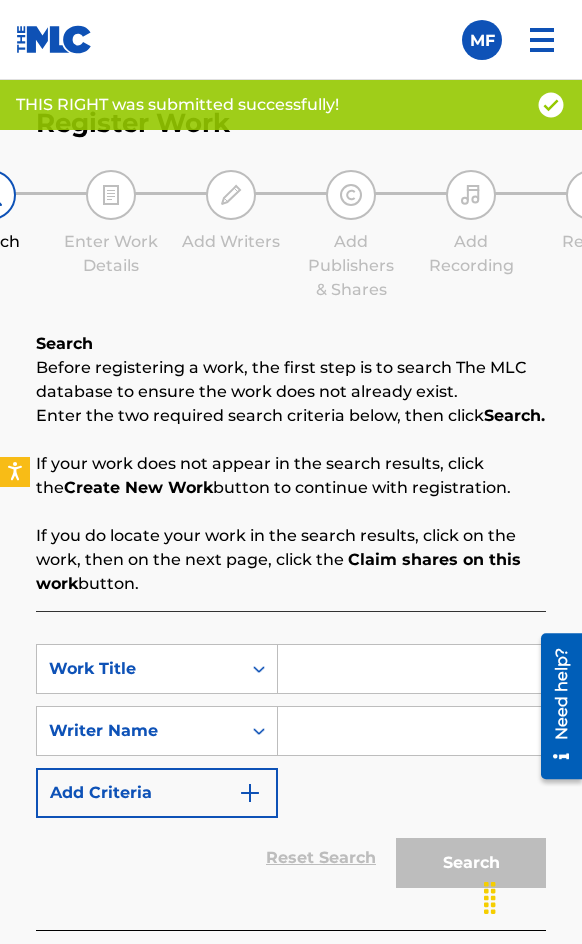 scroll, scrollTop: 1284, scrollLeft: 0, axis: vertical 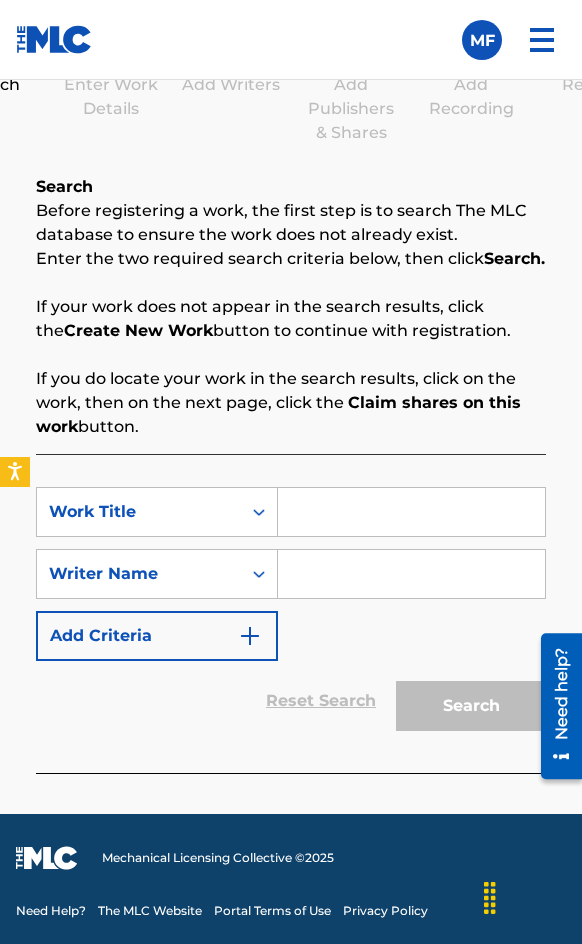 click at bounding box center (411, 512) 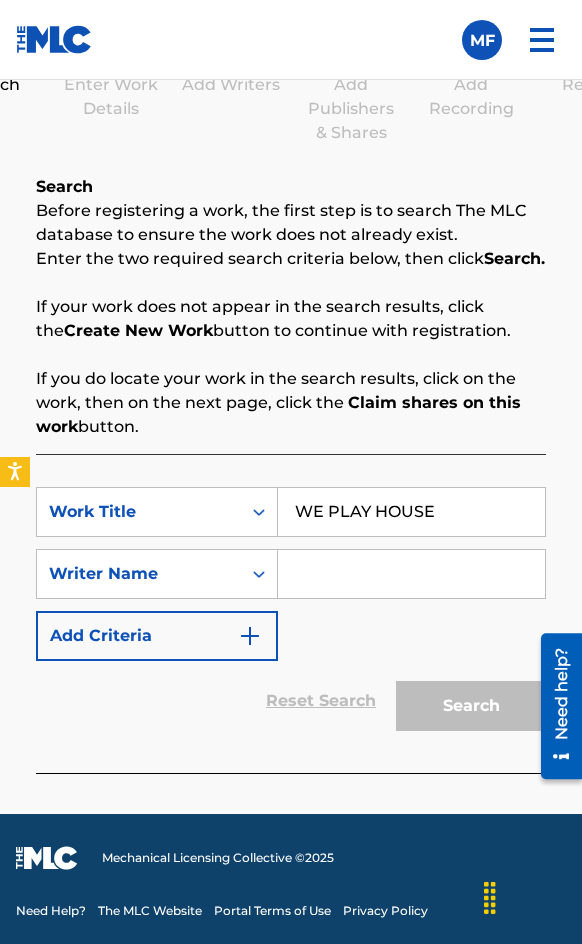 type on "WE PLAY HOUSE" 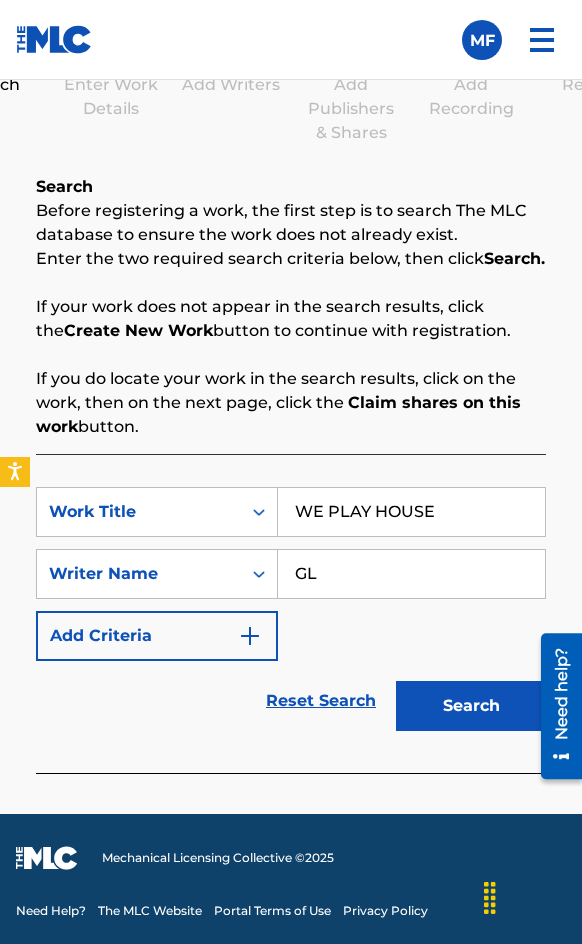 type on "GLAZBA" 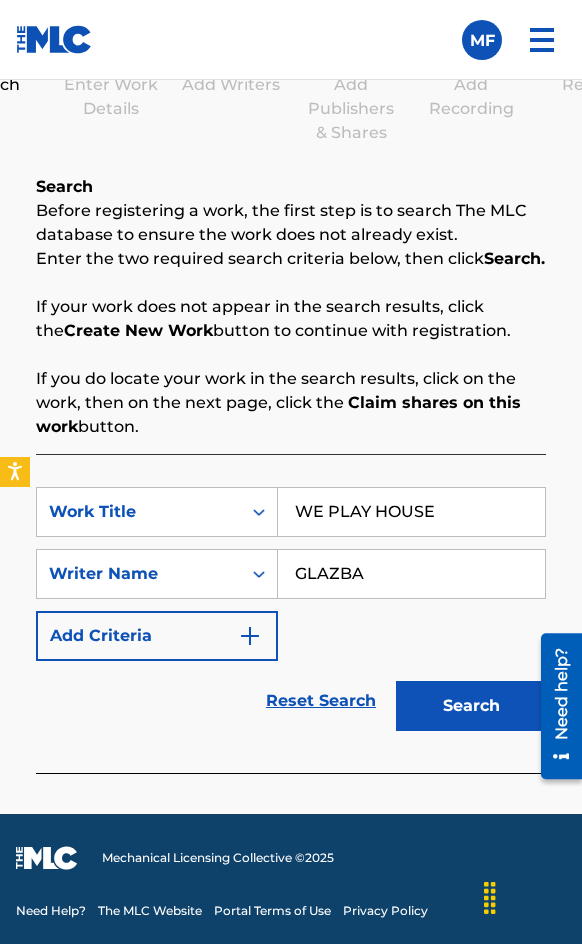 click on "Search" at bounding box center (471, 706) 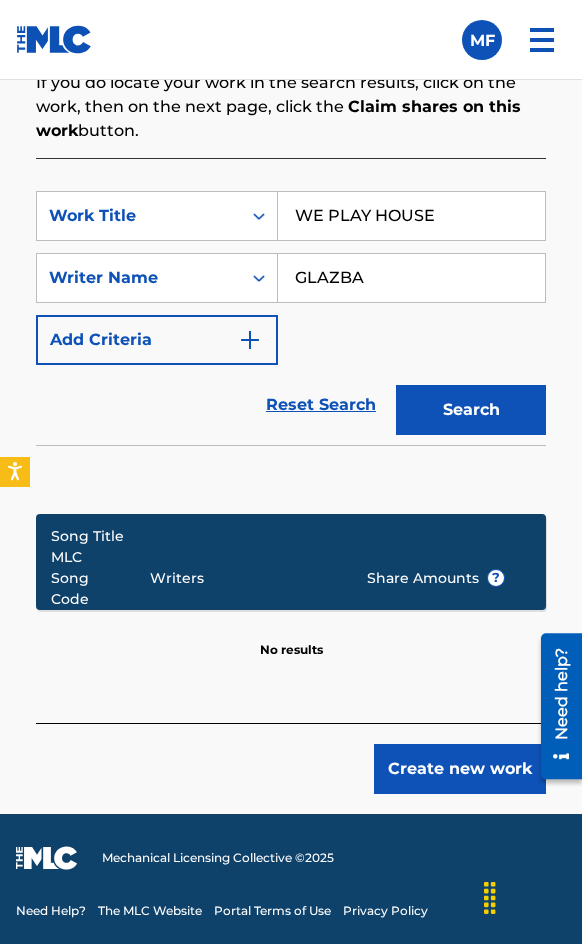 click on "Create new work" at bounding box center (460, 769) 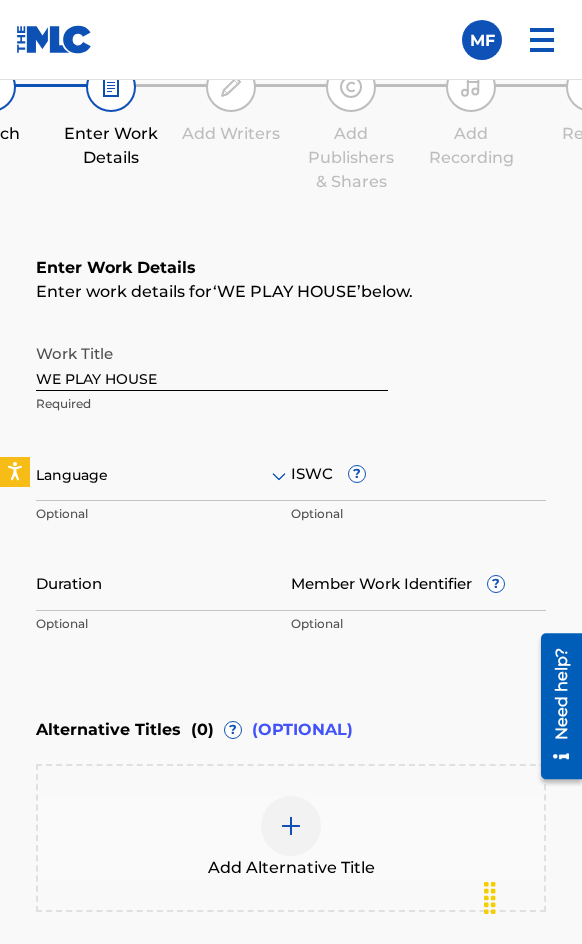 scroll, scrollTop: 1236, scrollLeft: 0, axis: vertical 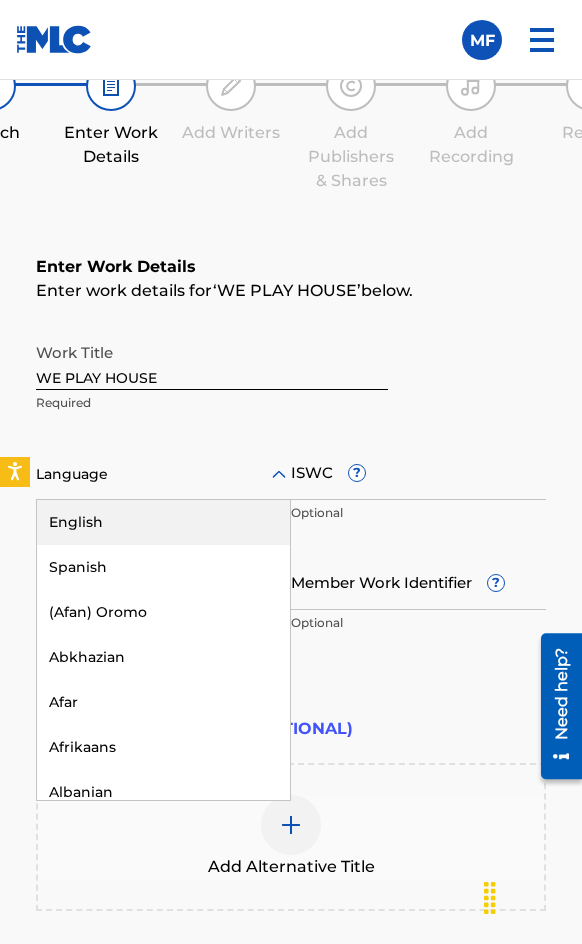 click at bounding box center (163, 474) 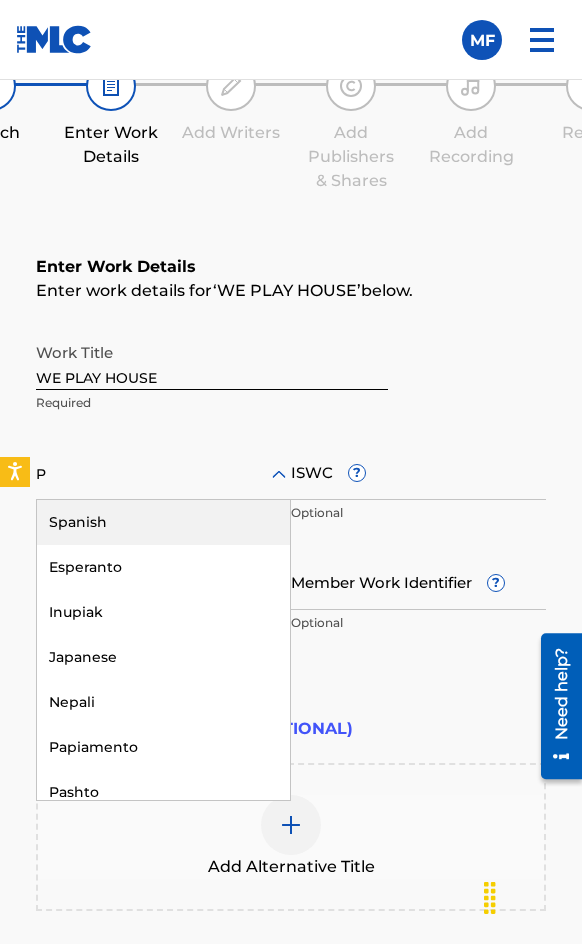 type on "PO" 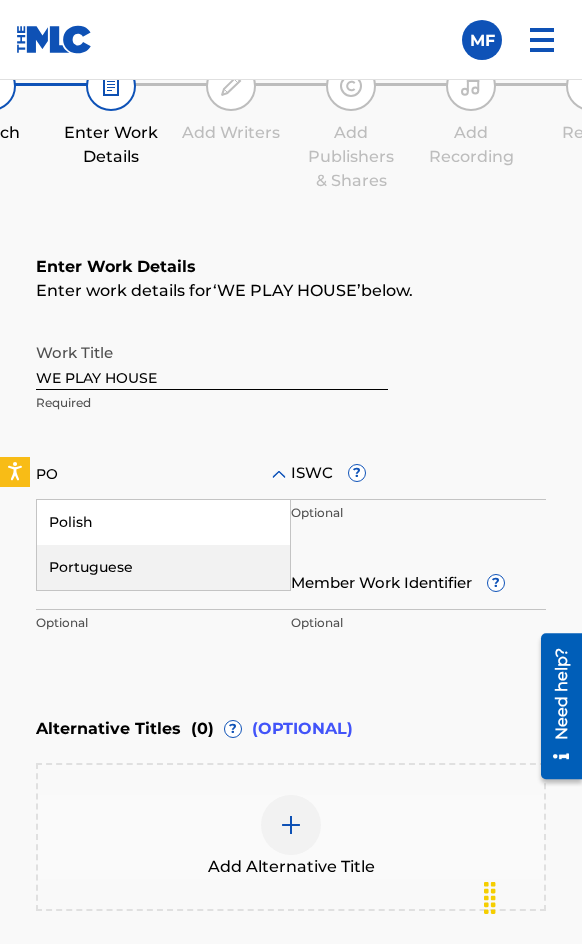 click on "Portuguese" at bounding box center (163, 567) 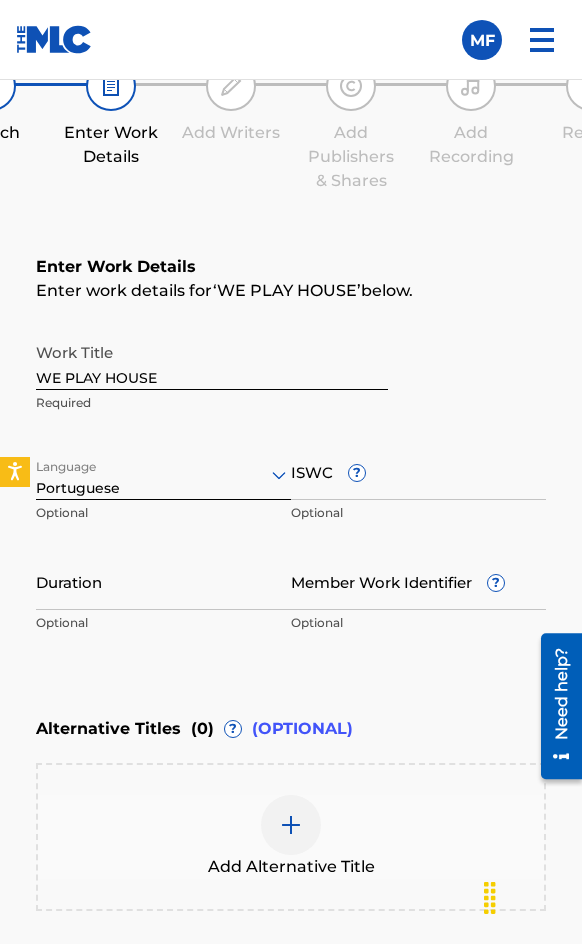 click on "Optional" at bounding box center [418, 513] 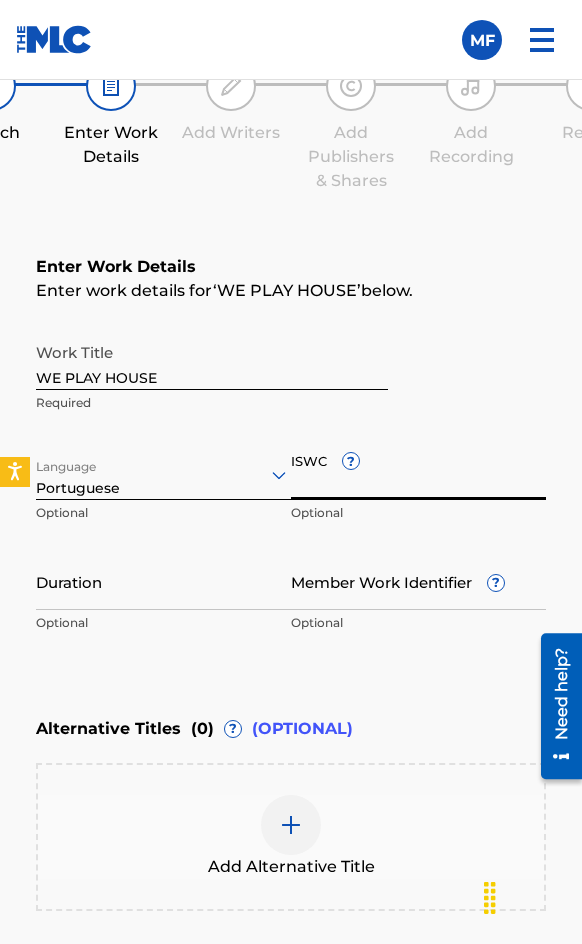 paste on "[ID]" 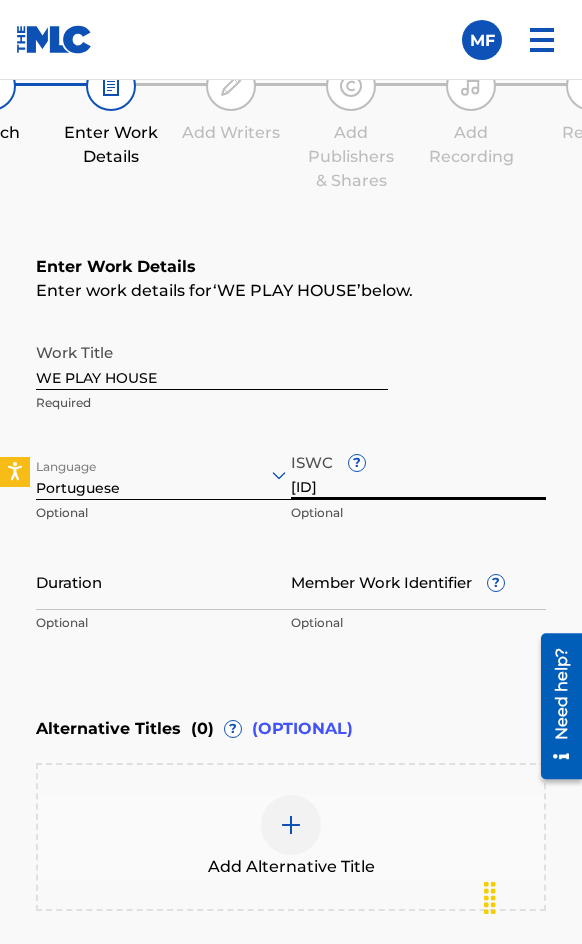 type on "[ID]" 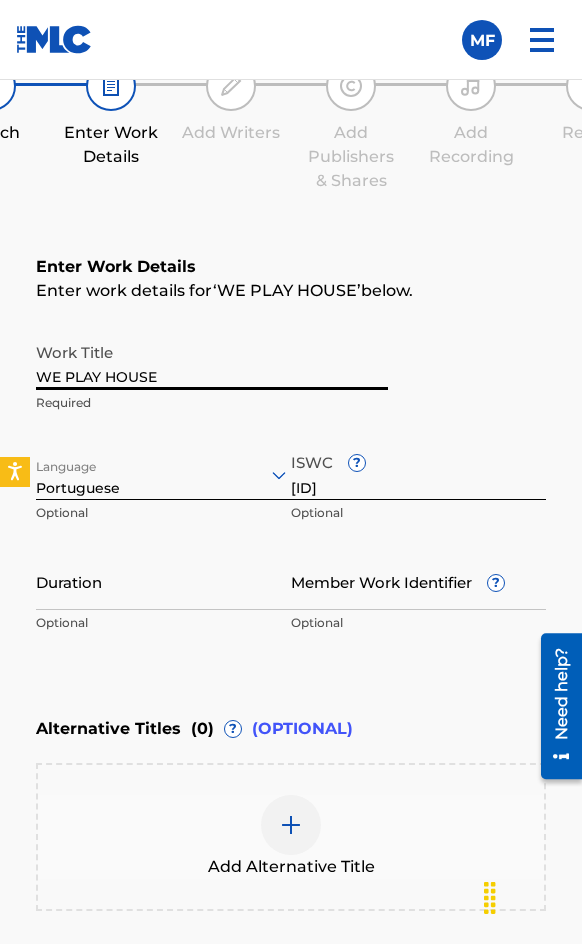 click on "WE PLAY HOUSE" at bounding box center [212, 361] 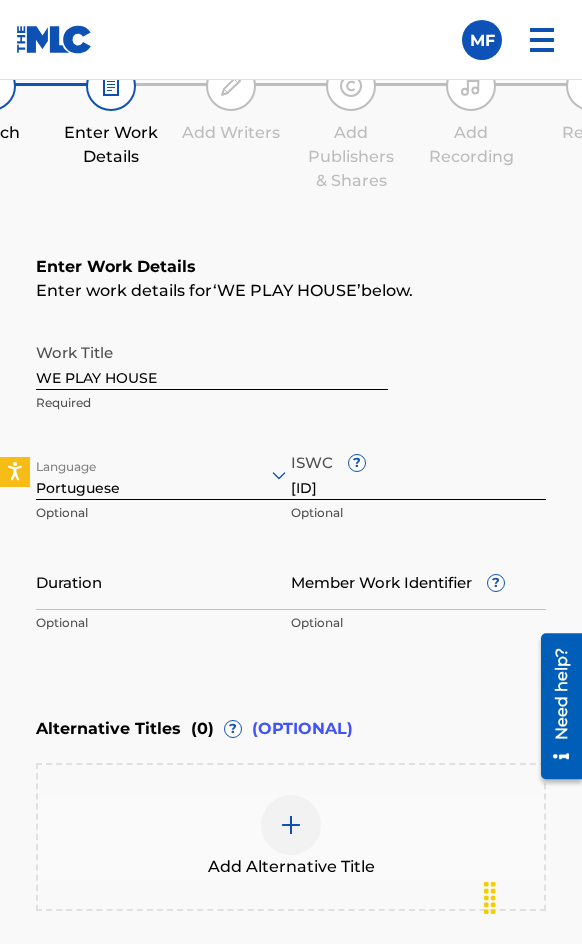 click on "Work Title WE PLAY HOUSE Required" at bounding box center [291, 378] 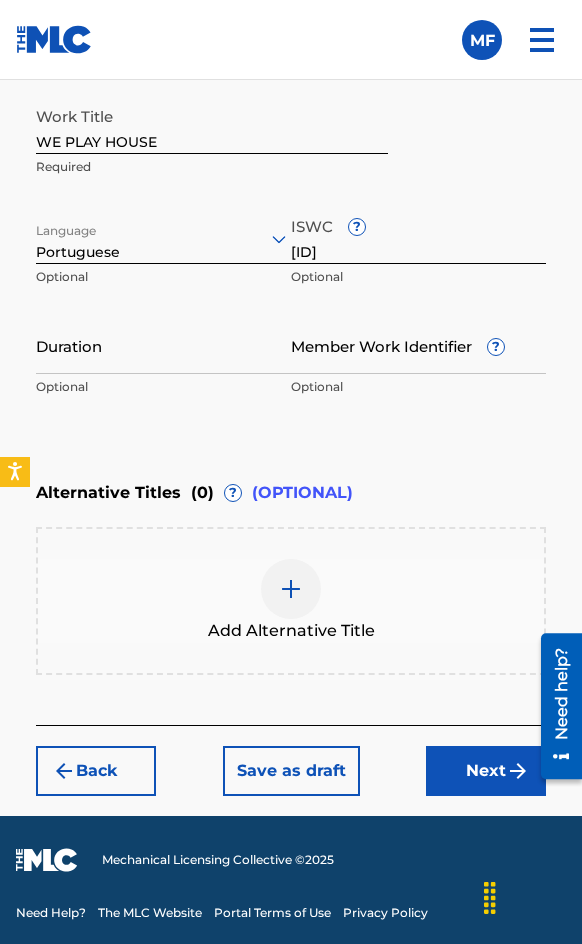 scroll, scrollTop: 1474, scrollLeft: 0, axis: vertical 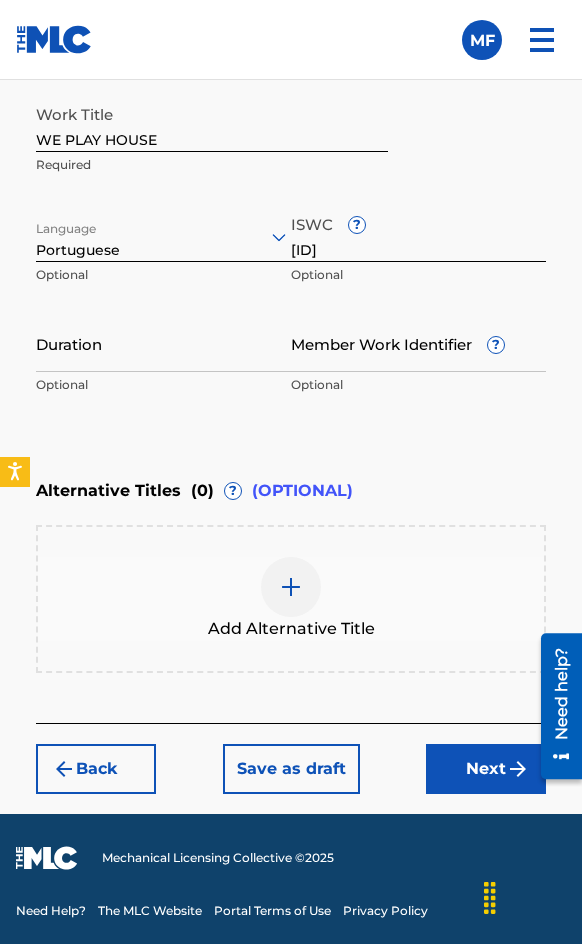 click on "Duration" at bounding box center [163, 343] 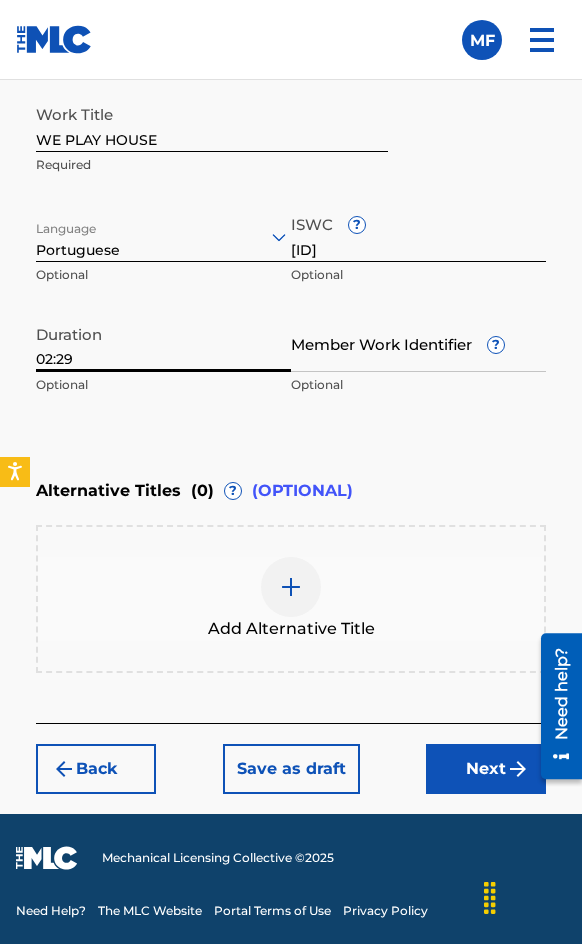 type on "02:29" 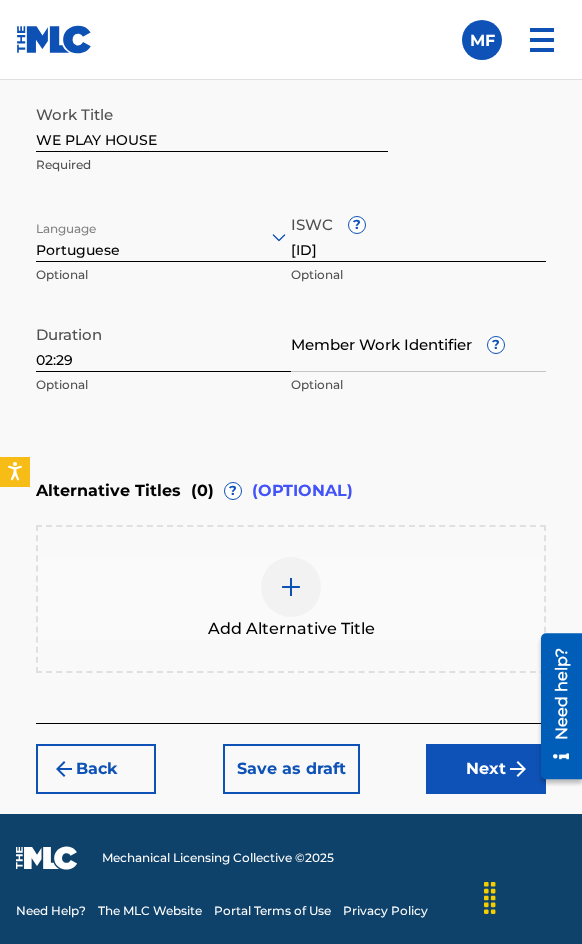 drag, startPoint x: 521, startPoint y: 749, endPoint x: 466, endPoint y: 744, distance: 55.226807 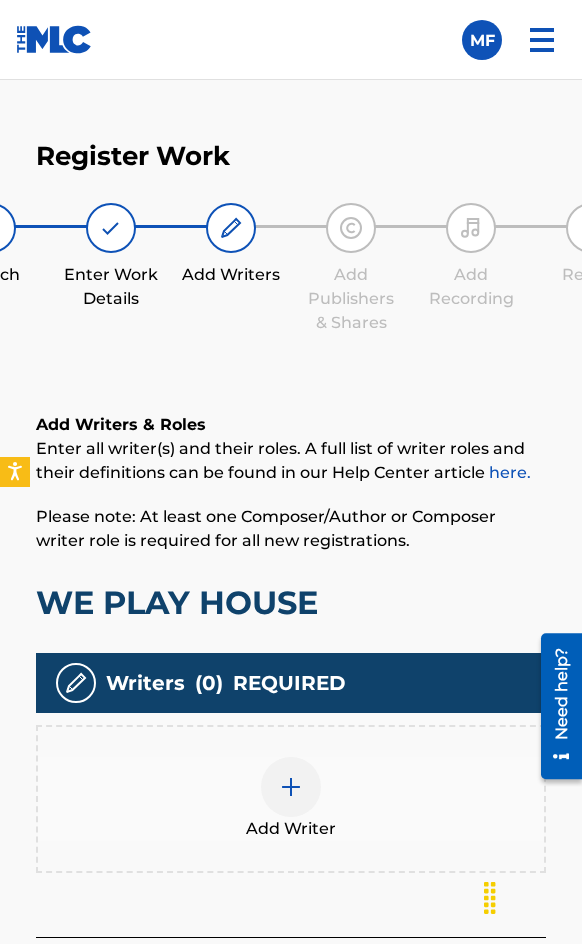 scroll, scrollTop: 1308, scrollLeft: 0, axis: vertical 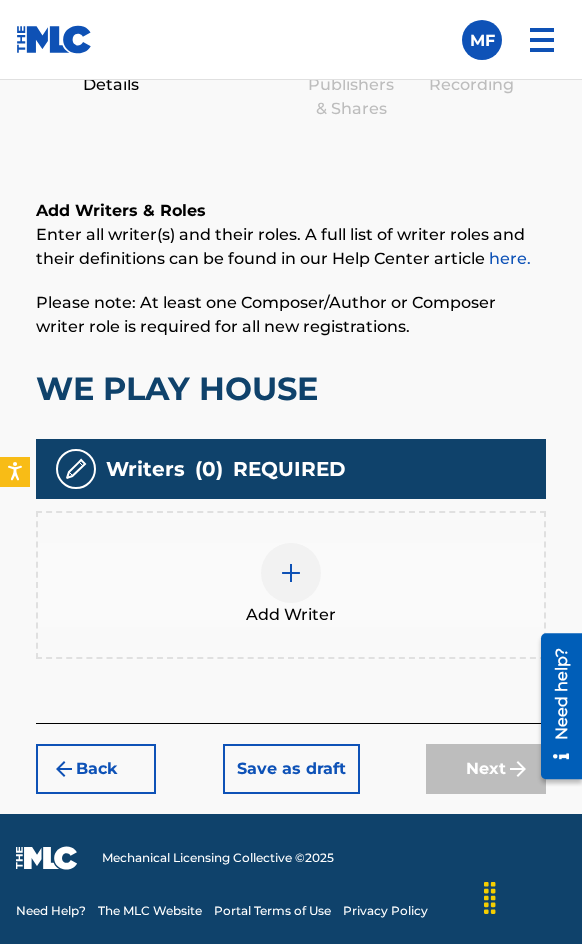 click at bounding box center (291, 573) 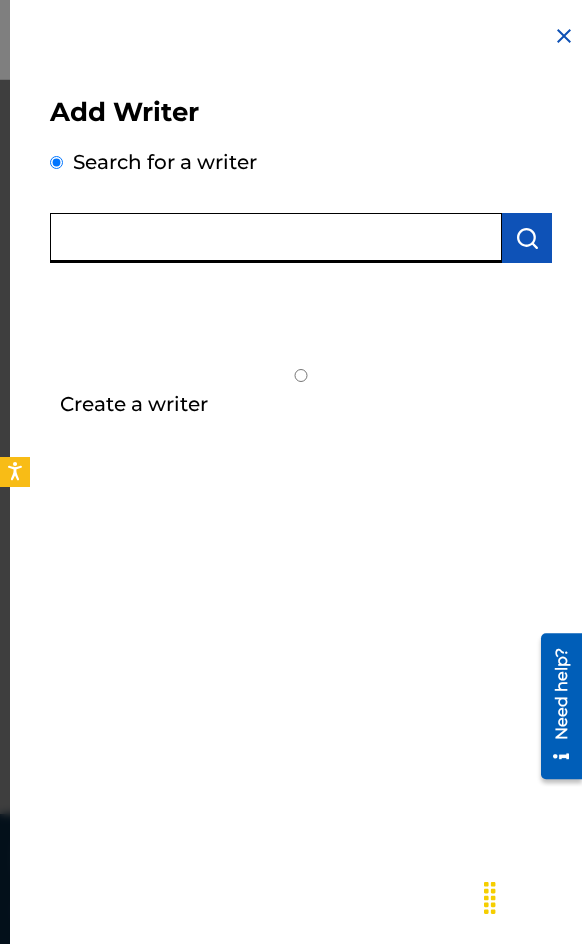 click at bounding box center [276, 238] 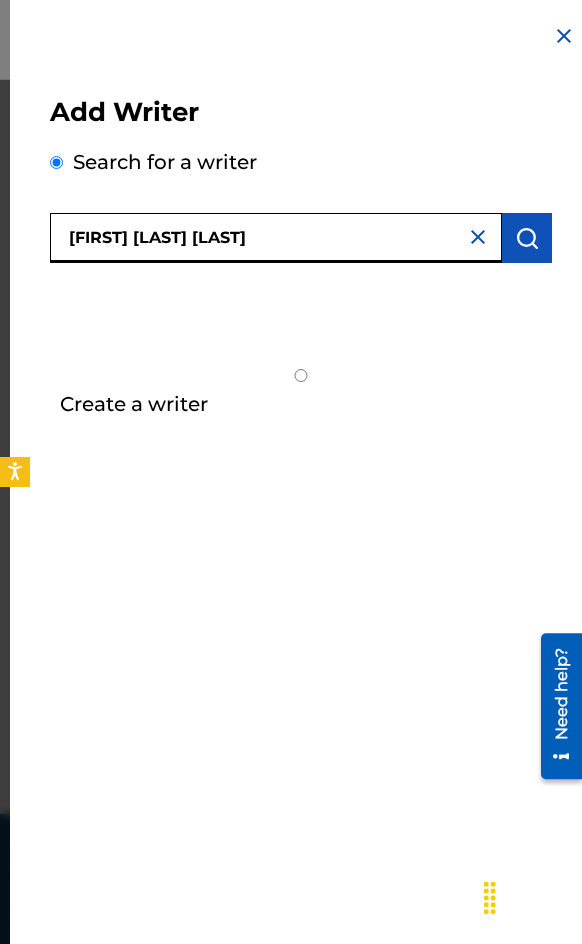type on "[FIRST] [LAST] [LAST]" 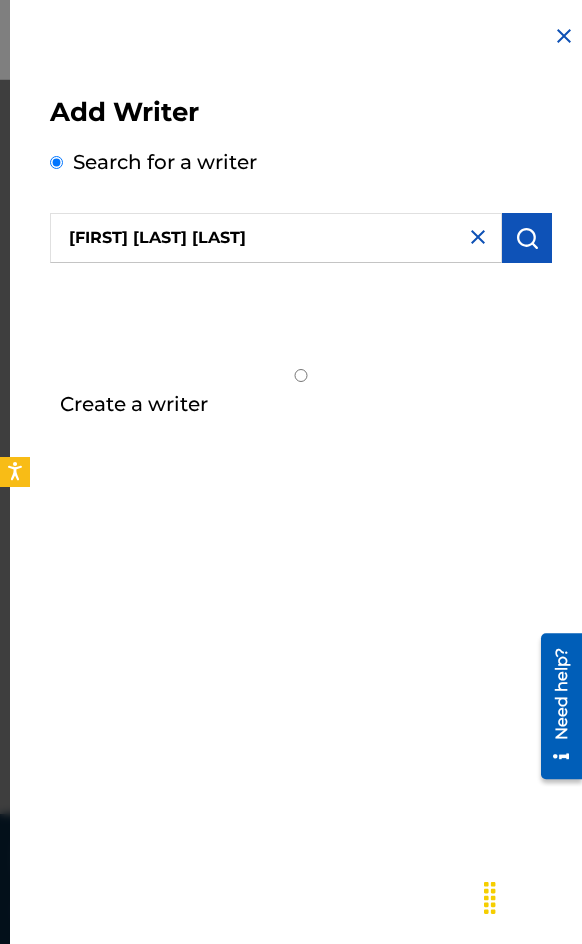 click at bounding box center [527, 238] 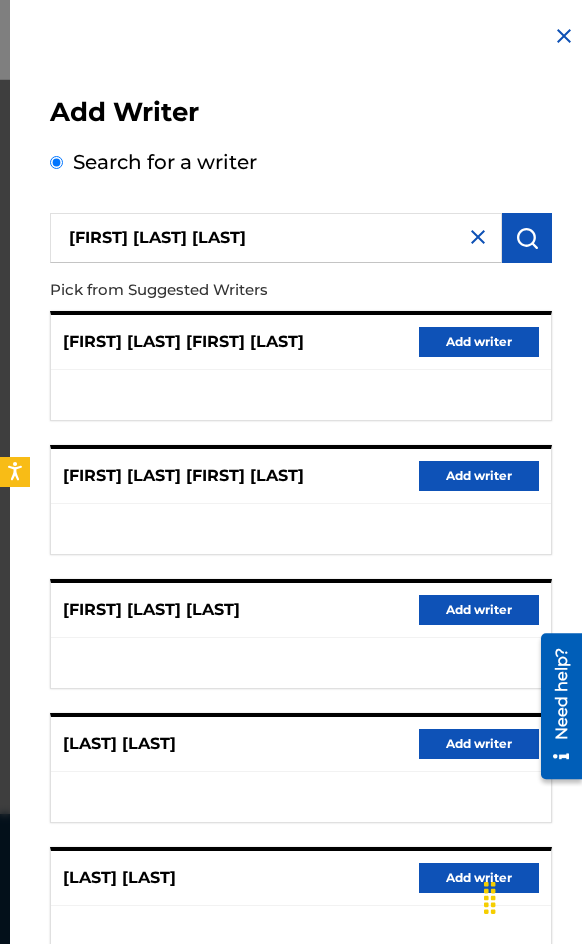 click on "Add writer" at bounding box center [479, 610] 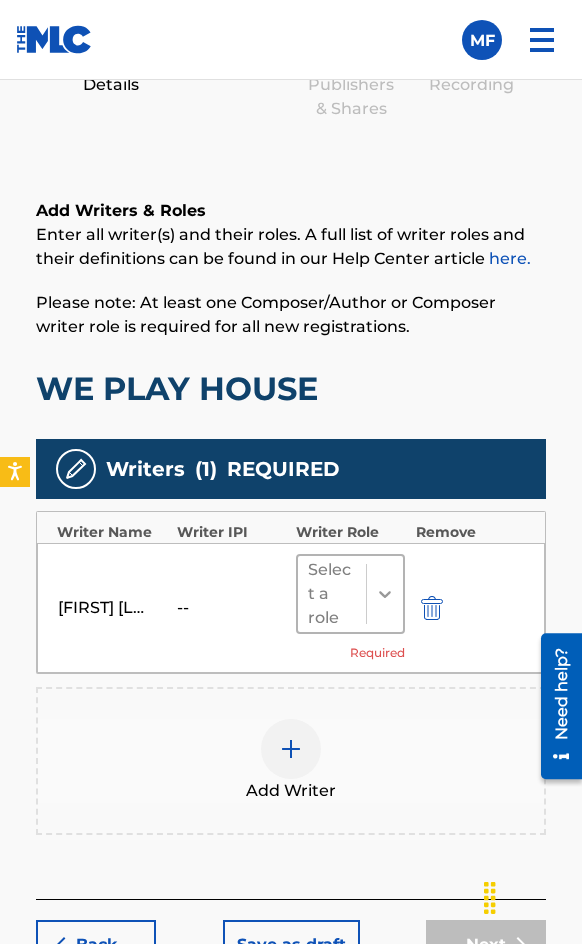 click 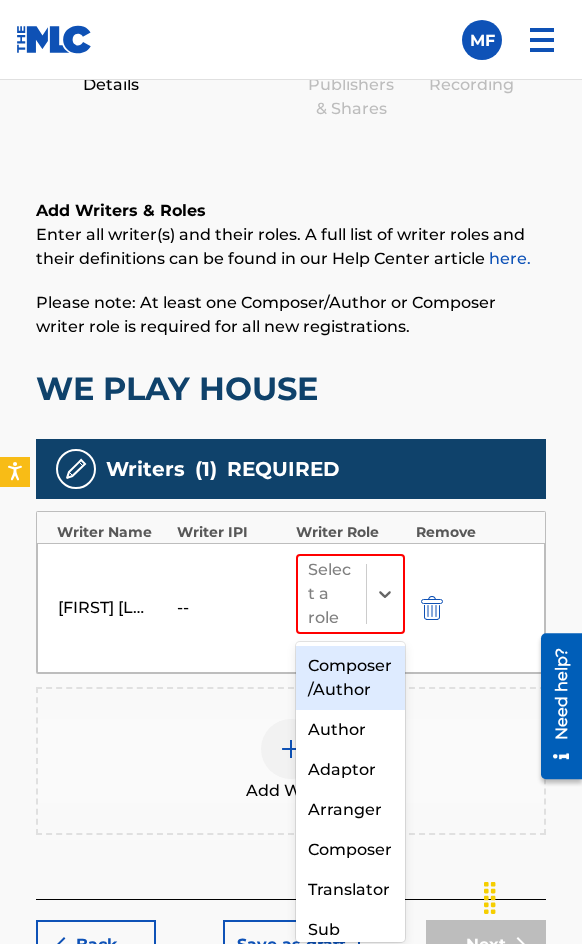 click on "Composer/Author" at bounding box center (350, 678) 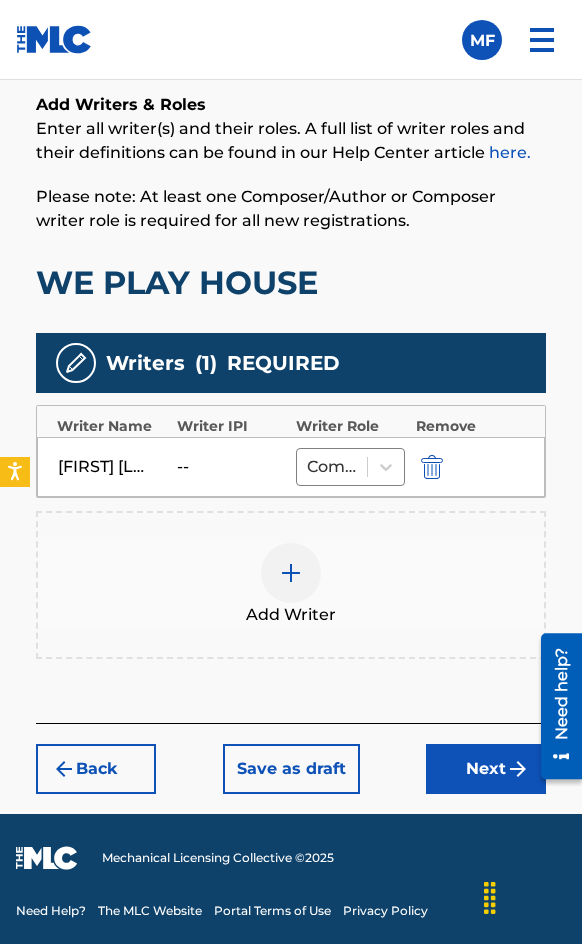 click on "Next" at bounding box center (486, 769) 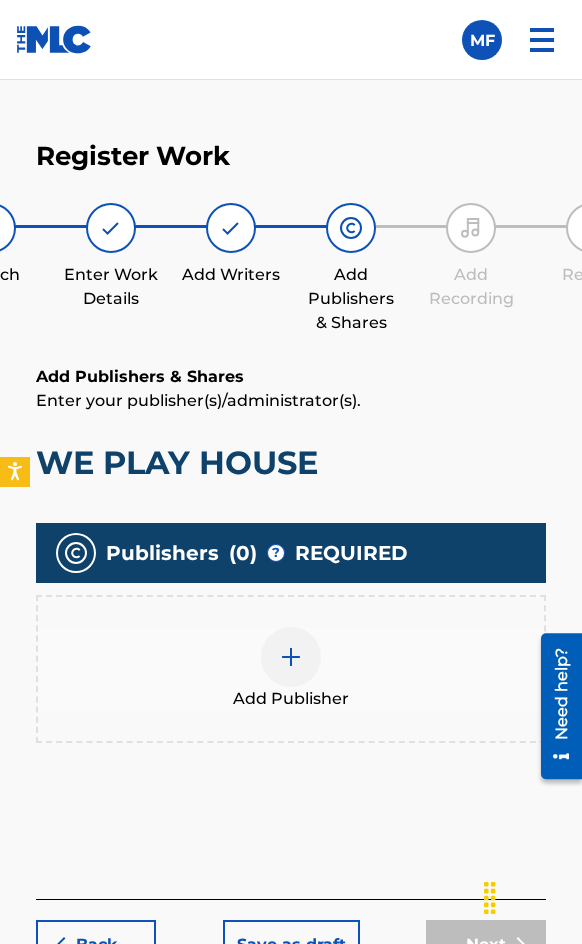 scroll, scrollTop: 1270, scrollLeft: 0, axis: vertical 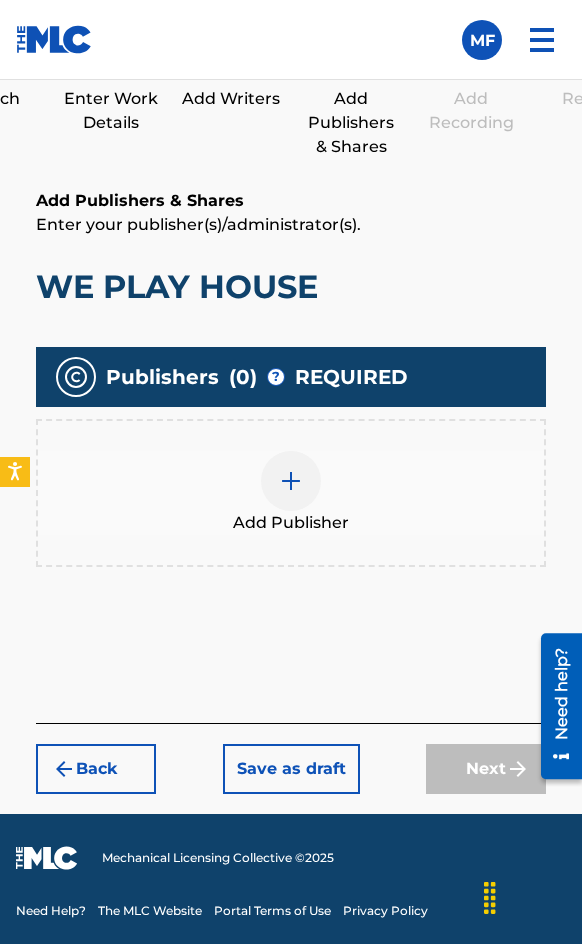 click on "Add Publisher" at bounding box center (291, 523) 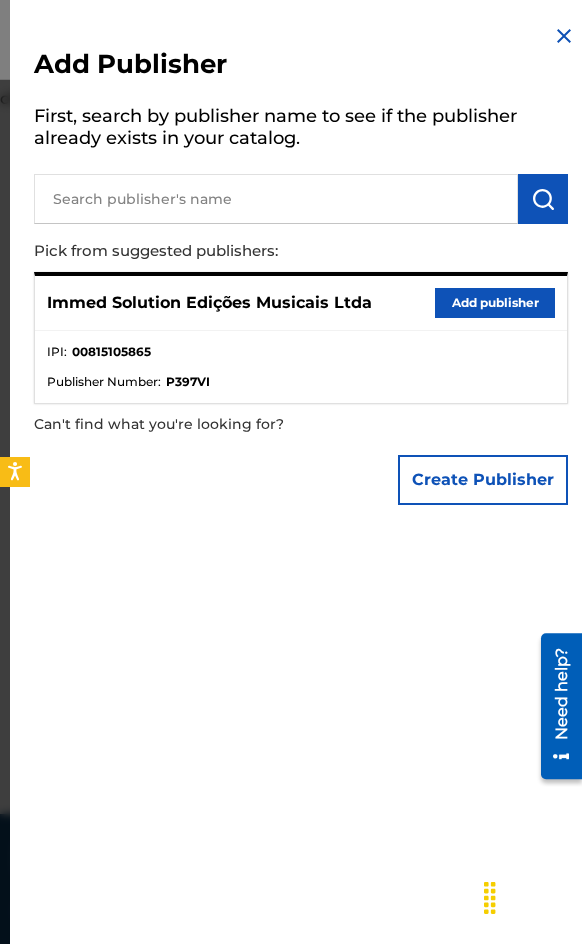click on "Add publisher" at bounding box center [495, 303] 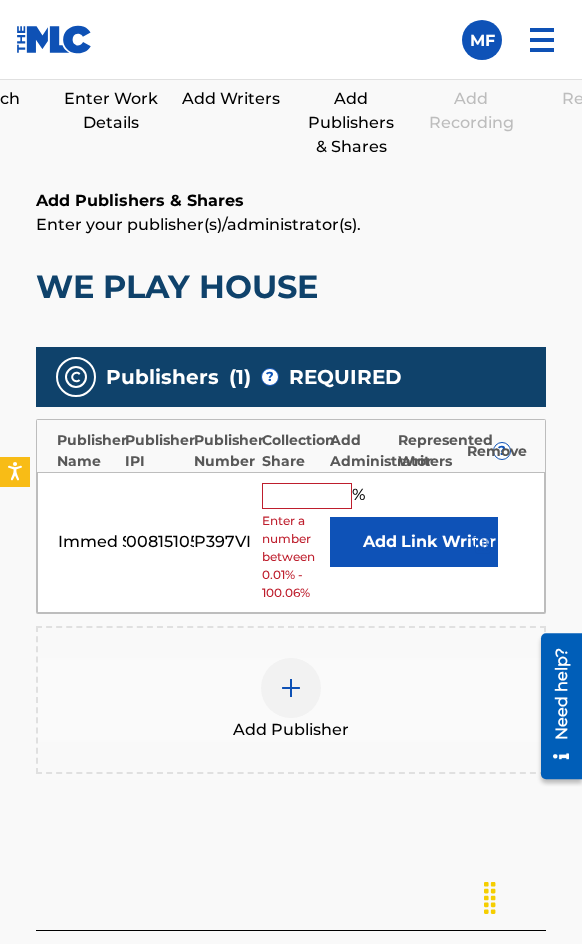 click at bounding box center (307, 496) 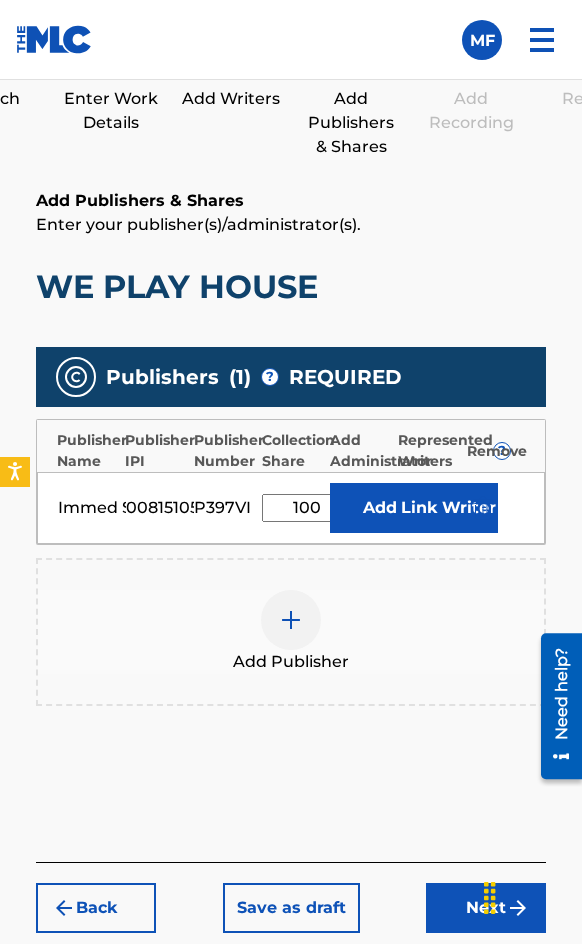 click on "Link Writer" at bounding box center [448, 508] 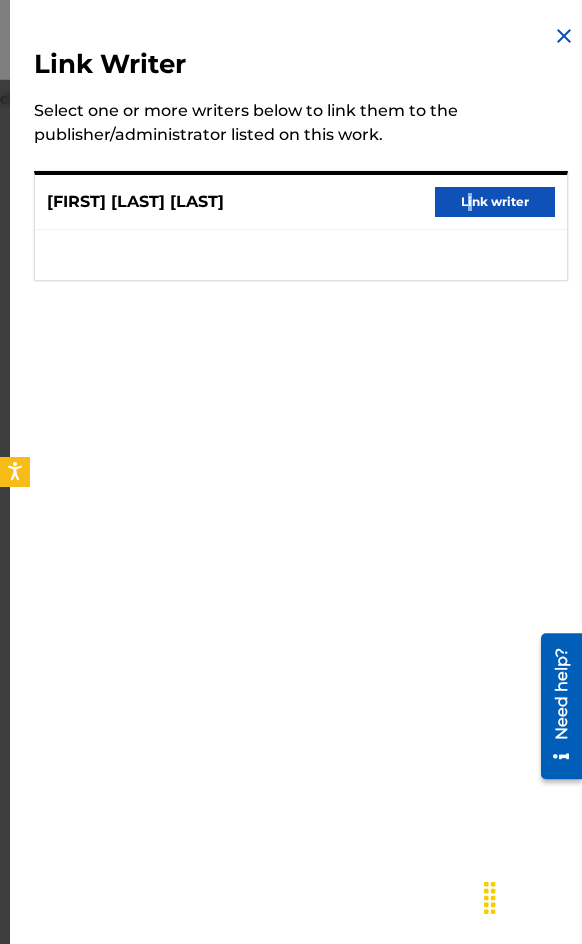 drag, startPoint x: 462, startPoint y: 178, endPoint x: 463, endPoint y: 192, distance: 14.035668 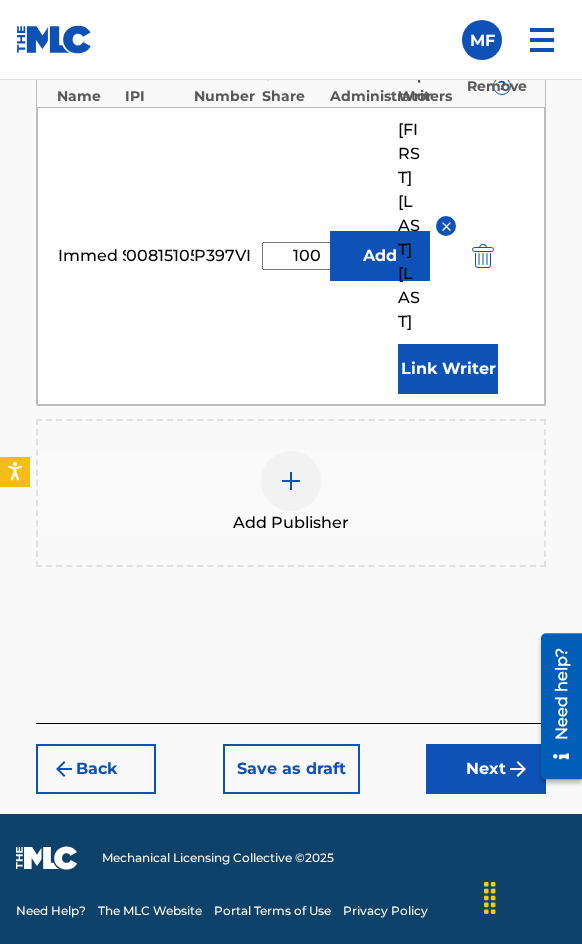click on "Next" at bounding box center (486, 769) 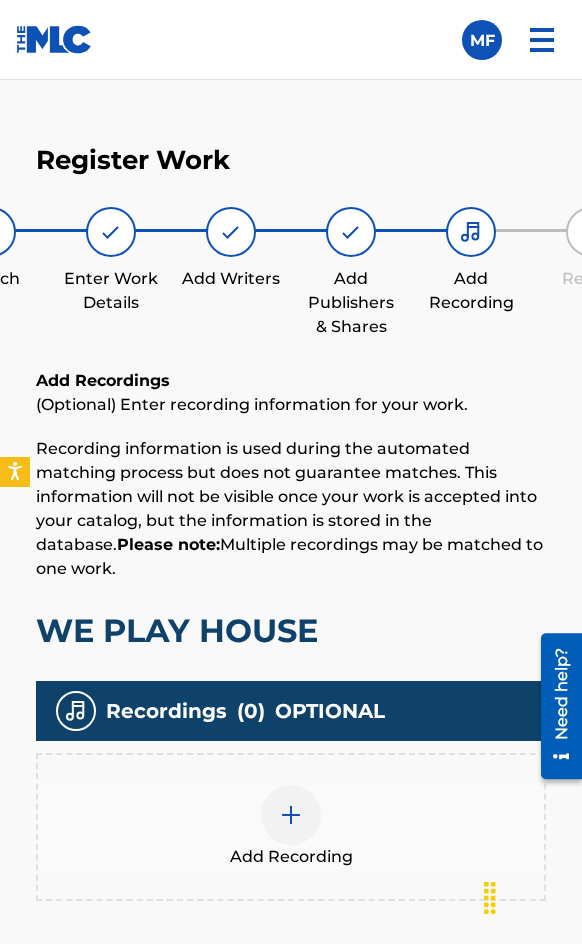 scroll, scrollTop: 1332, scrollLeft: 0, axis: vertical 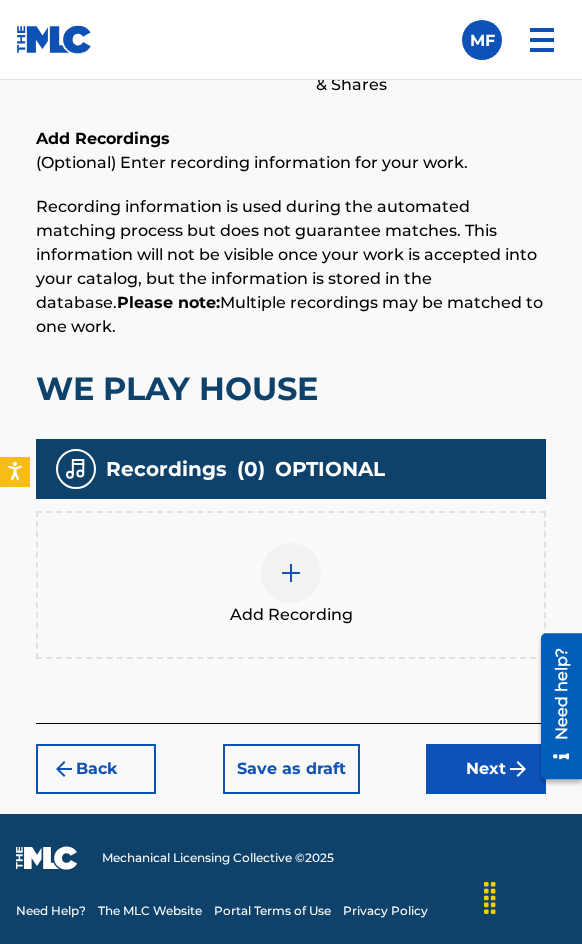 click on "Add Recording" at bounding box center (291, 585) 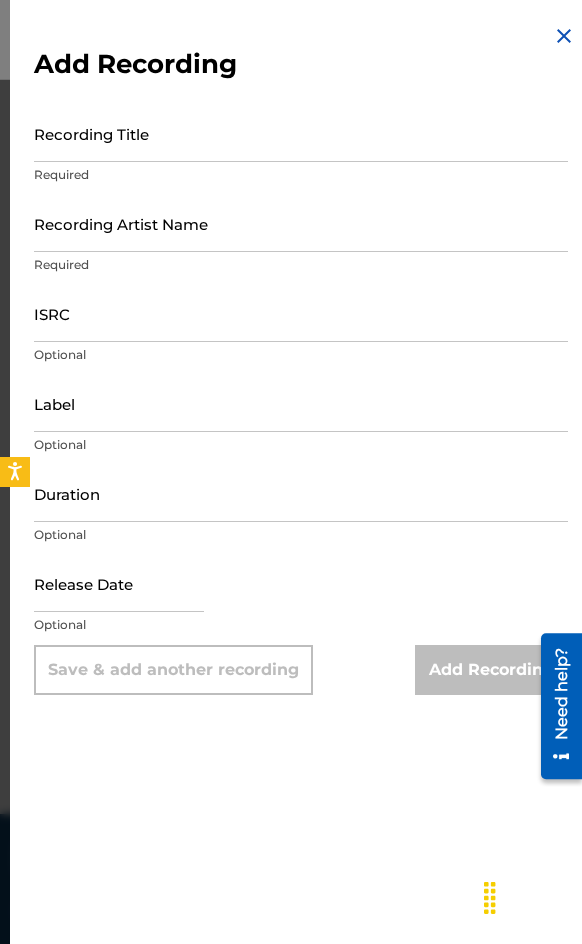 click on "Recording Title" at bounding box center [301, 133] 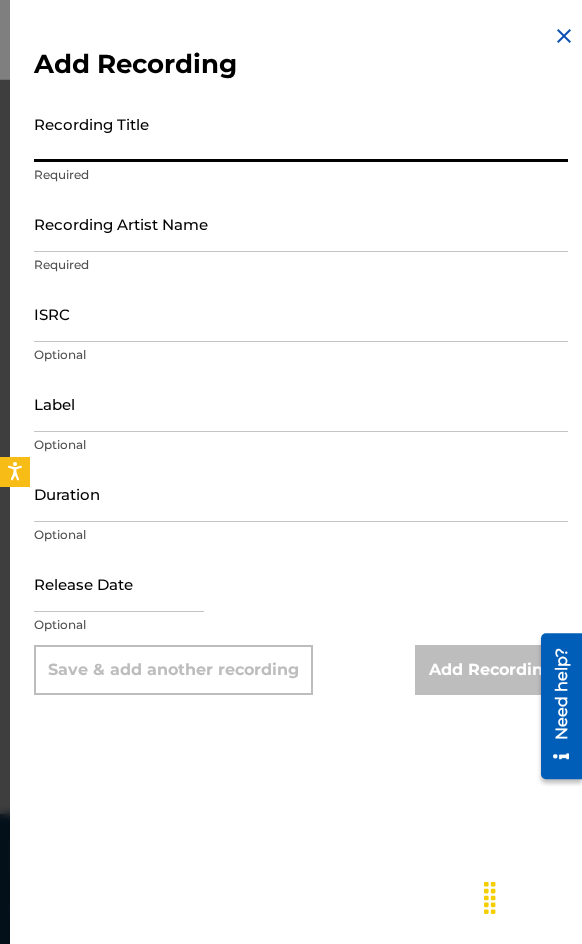 paste on "We Play House" 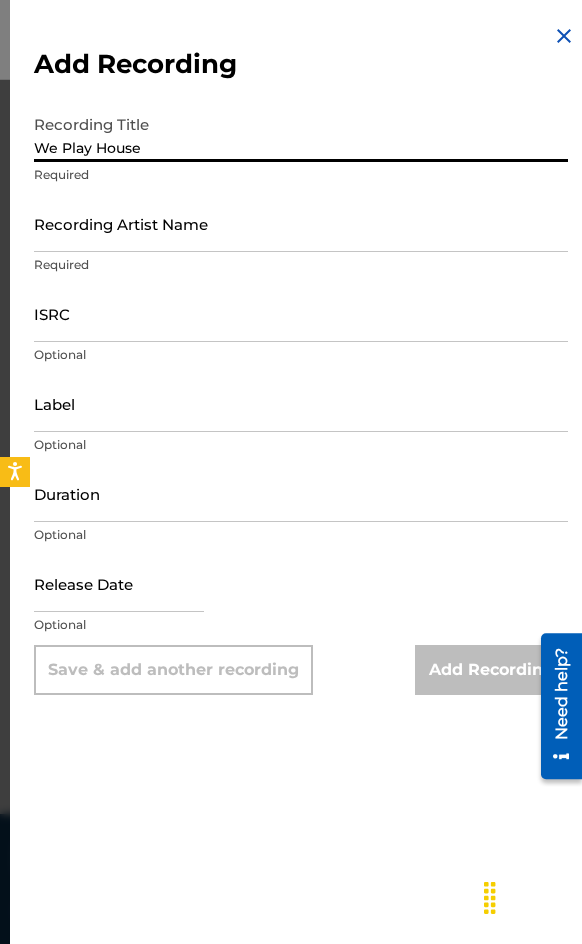 type on "We Play House" 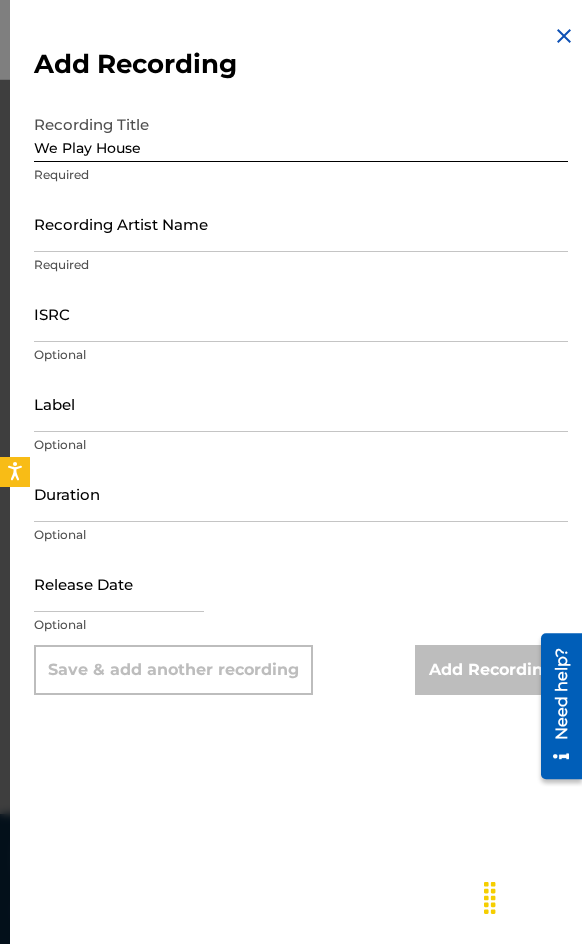 drag, startPoint x: 147, startPoint y: 231, endPoint x: 134, endPoint y: 233, distance: 13.152946 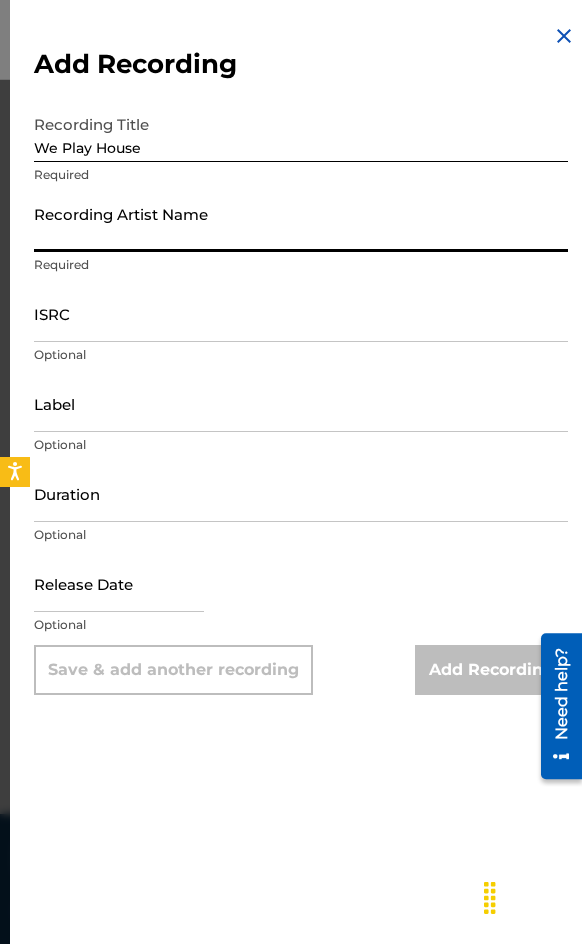 paste on "[BRAND], [FIRST]" 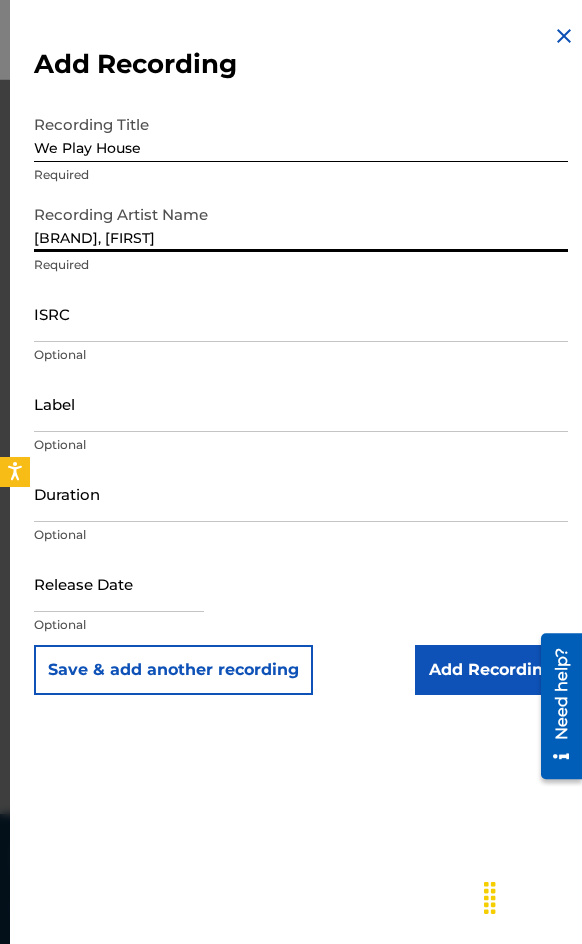 type on "[BRAND], [FIRST]" 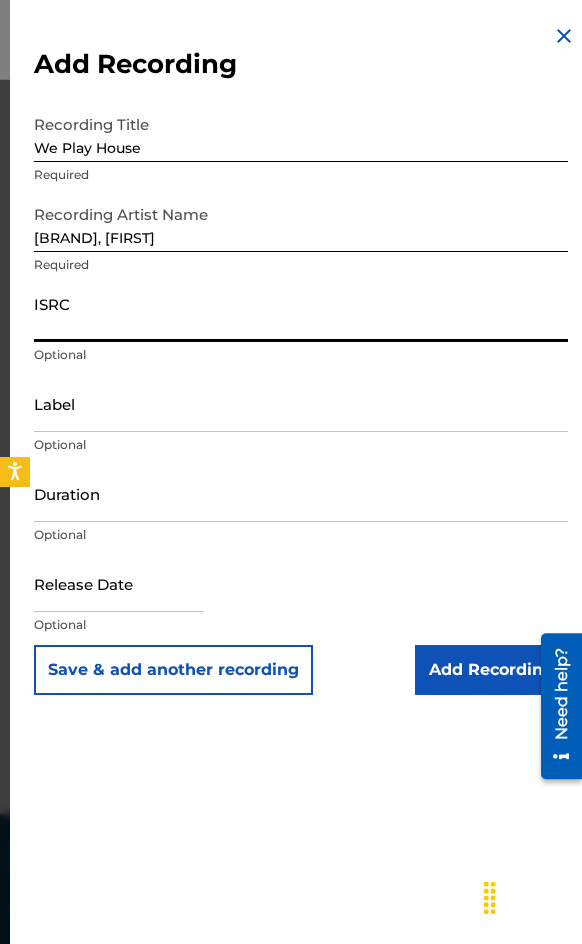 click on "ISRC" at bounding box center [301, 313] 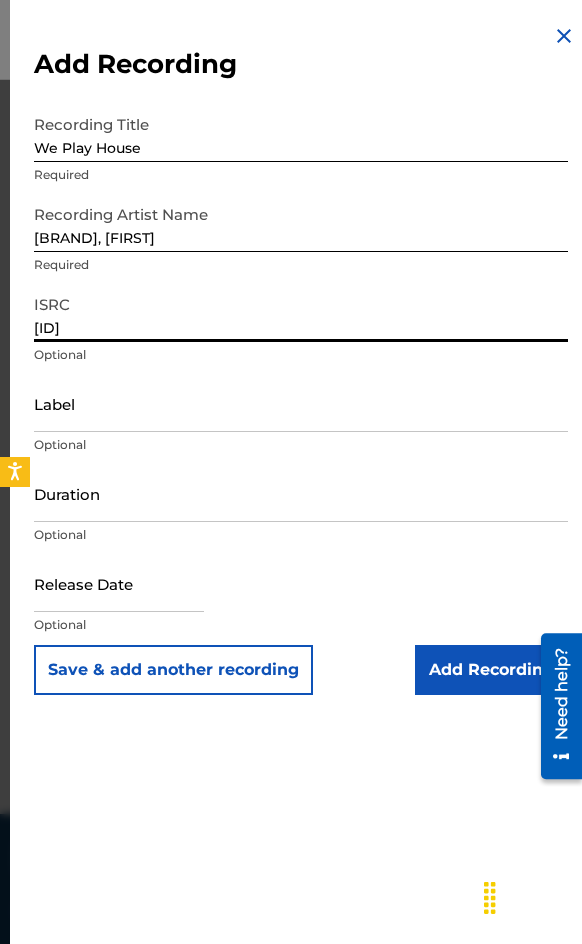 type on "[ID]" 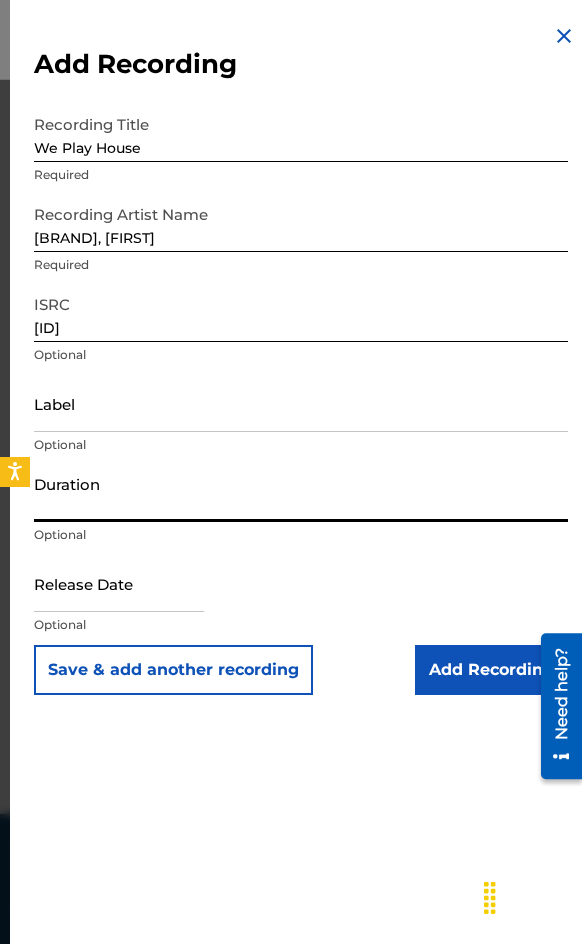 click on "Duration" at bounding box center [301, 493] 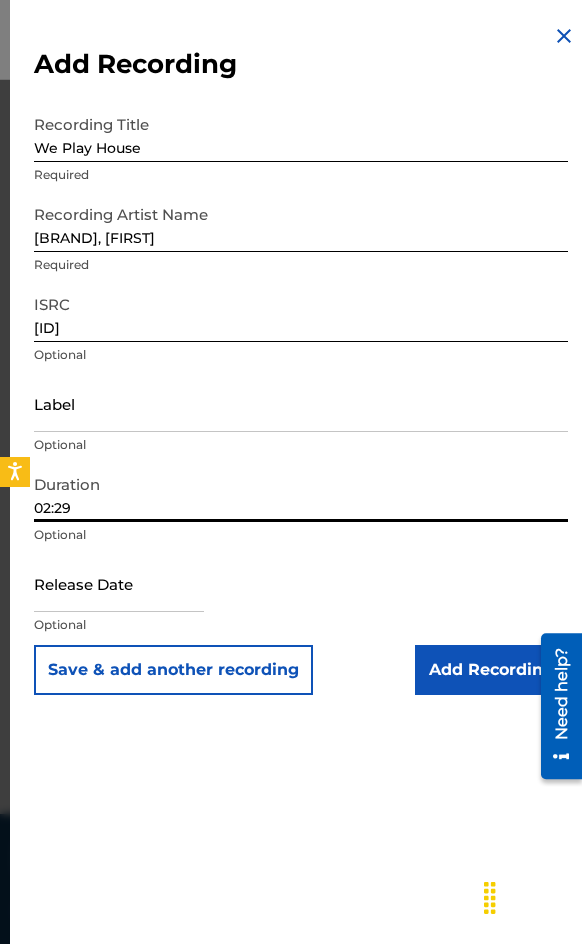 type on "02:29" 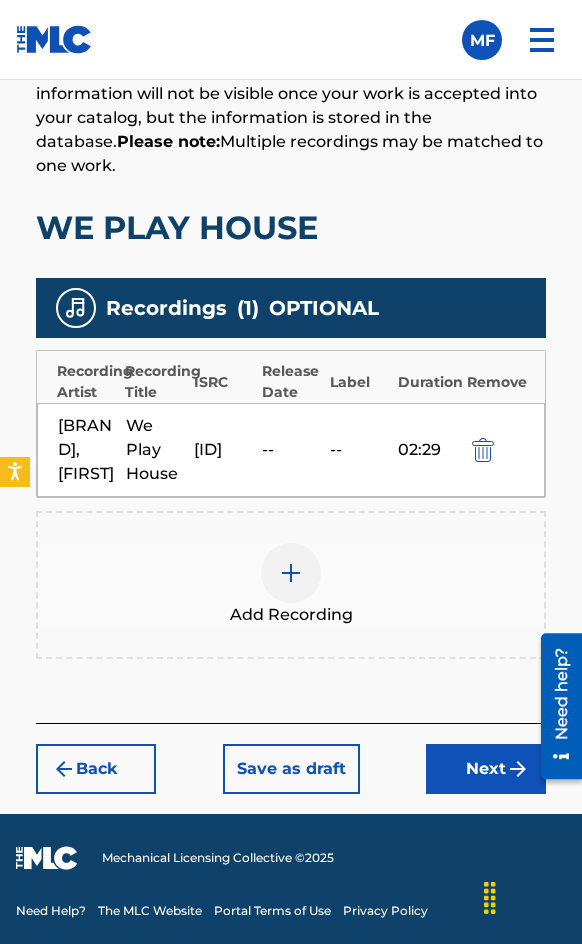 click on "Next" at bounding box center (486, 769) 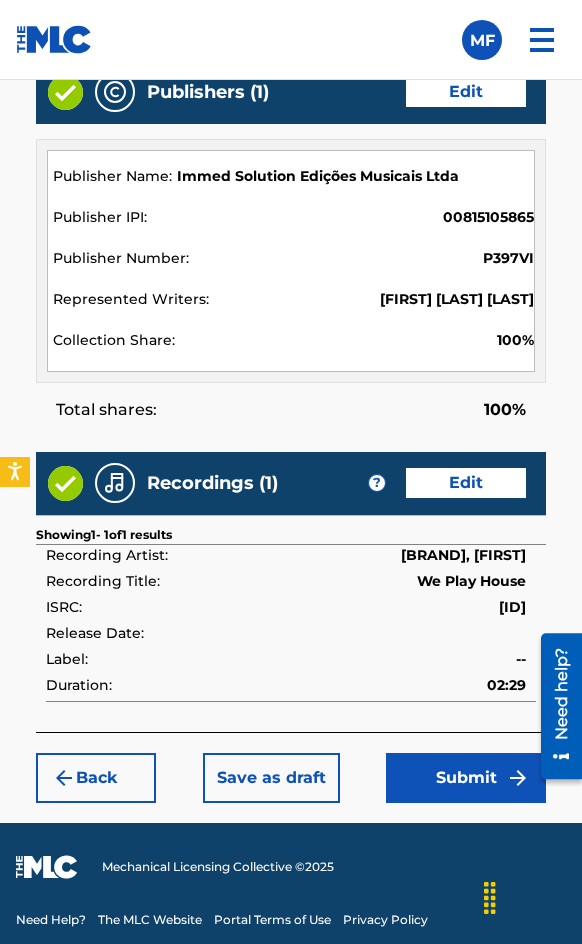 scroll, scrollTop: 2162, scrollLeft: 0, axis: vertical 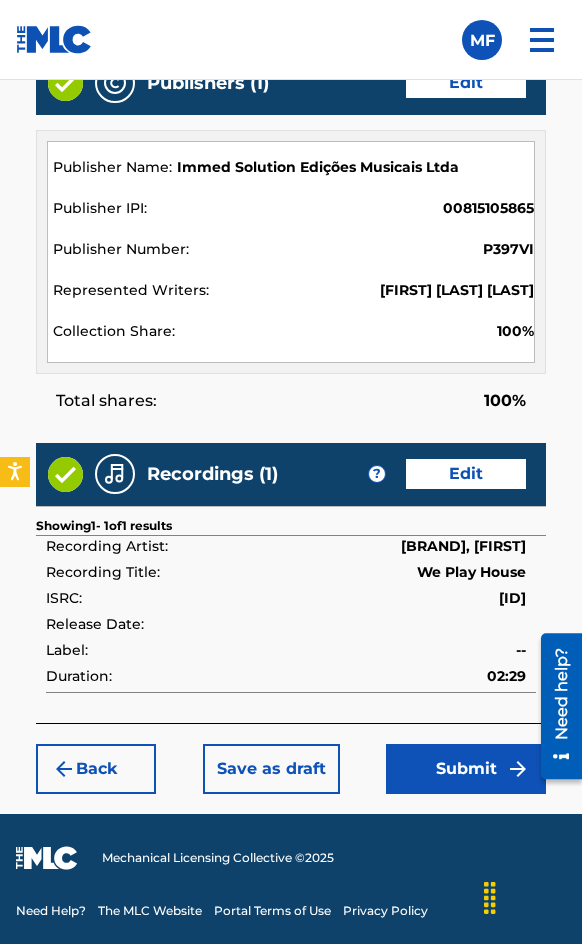 click on "Back Save as draft Submit" at bounding box center [291, 758] 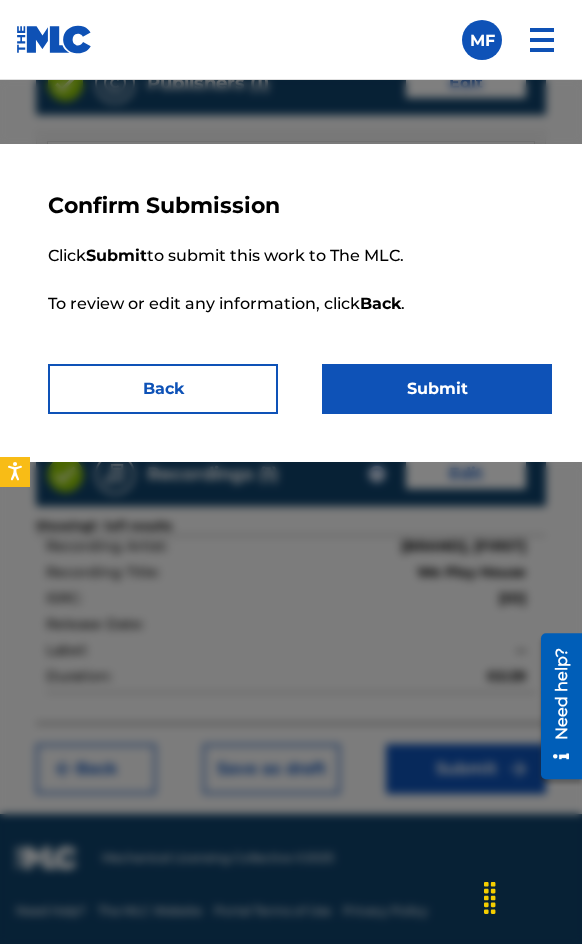 click on "Submit" at bounding box center (437, 389) 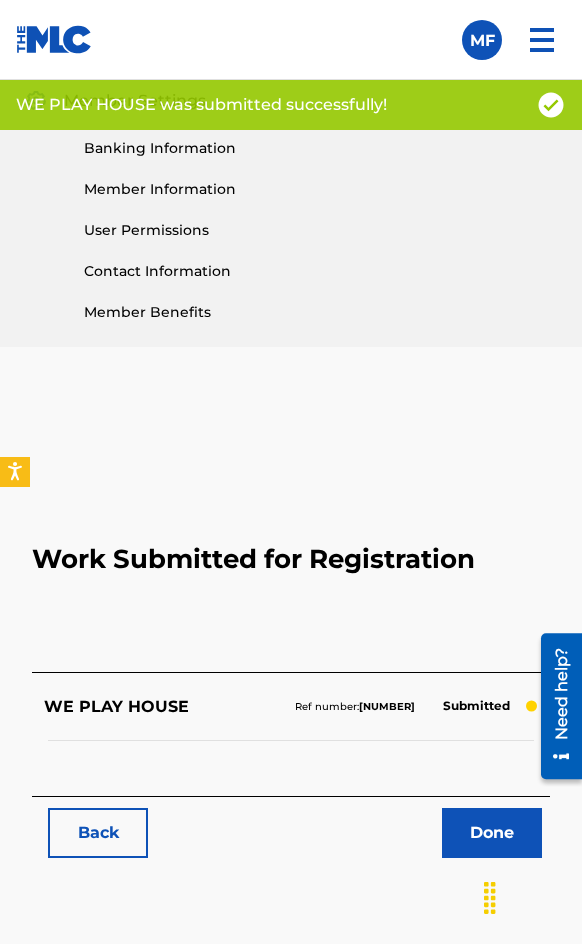 scroll, scrollTop: 1000, scrollLeft: 0, axis: vertical 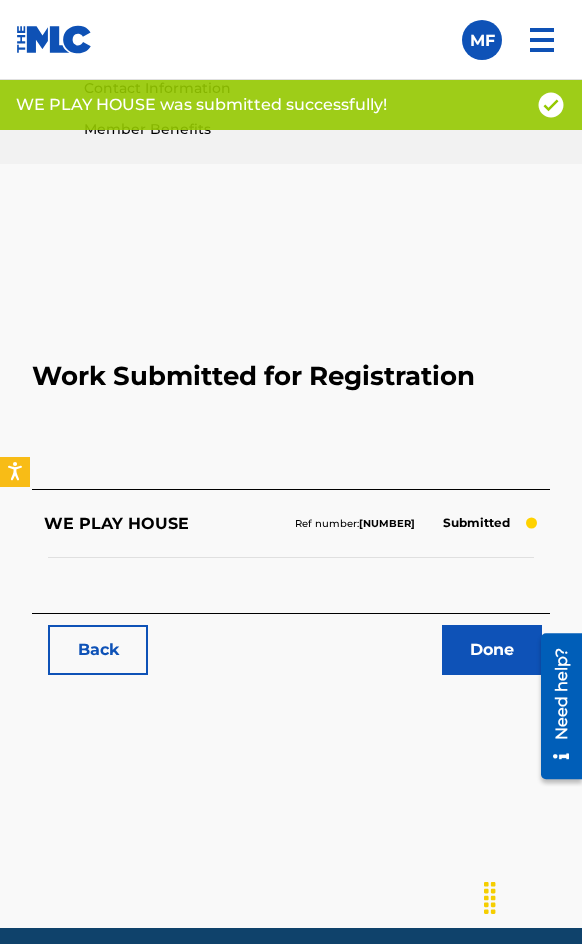 click on "Back" at bounding box center [98, 650] 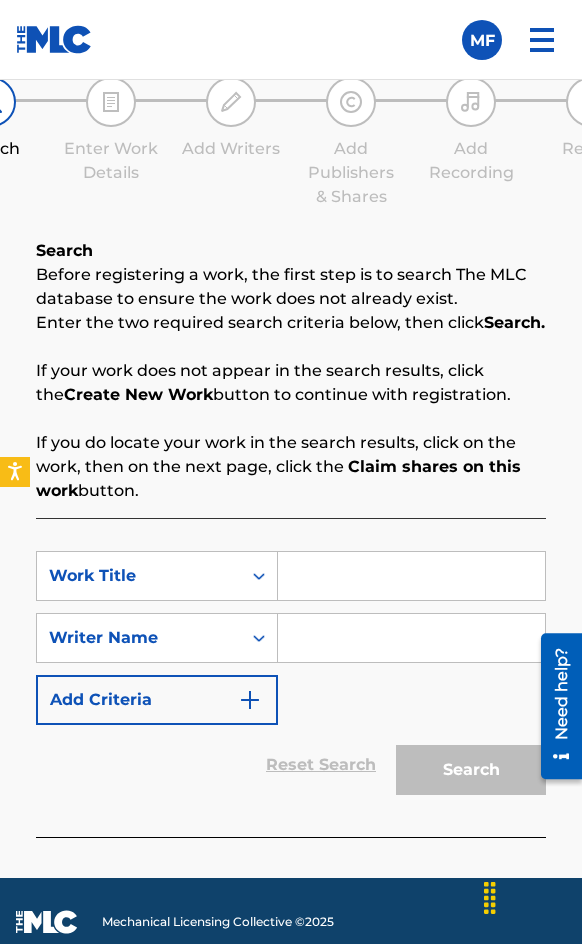 scroll, scrollTop: 1284, scrollLeft: 0, axis: vertical 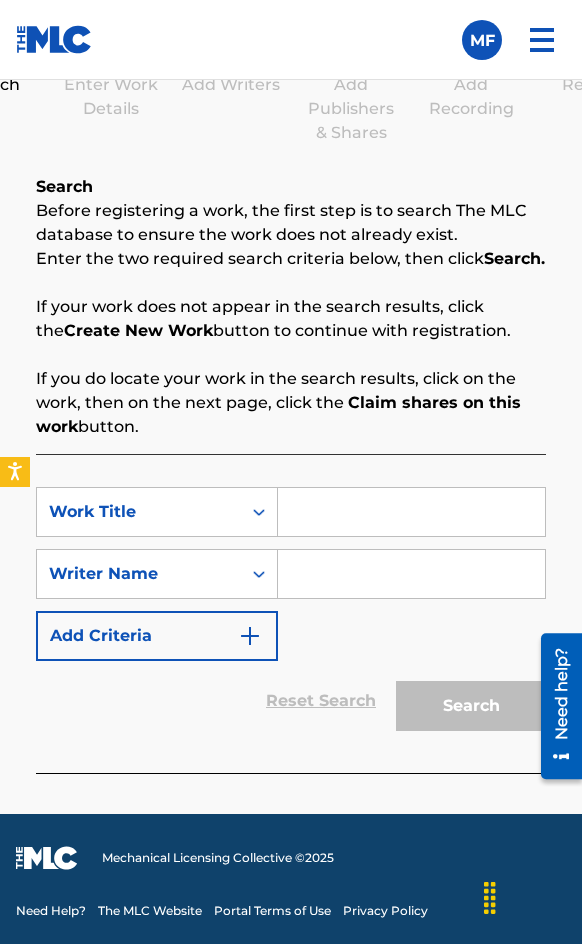 drag, startPoint x: 326, startPoint y: 545, endPoint x: 372, endPoint y: 505, distance: 60.959003 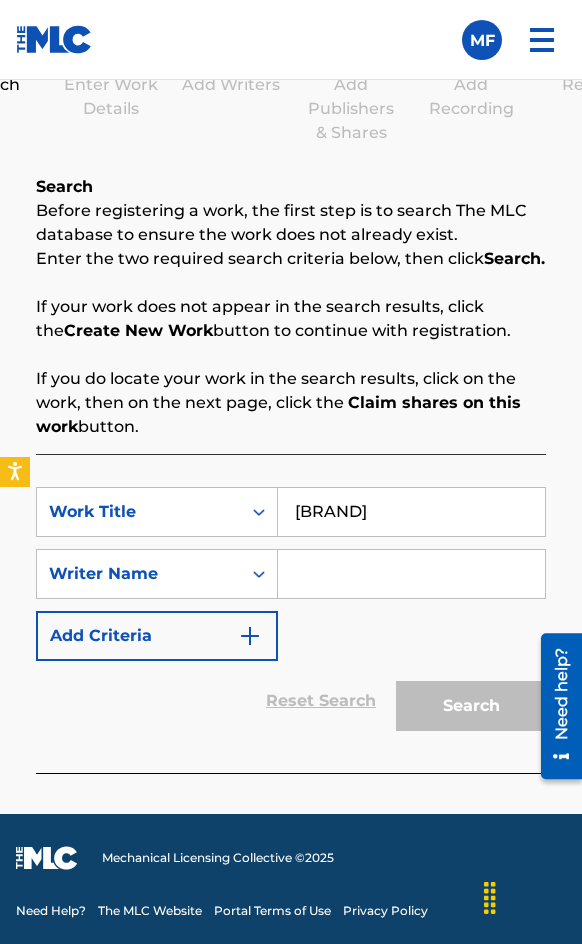 type on "[BRAND]" 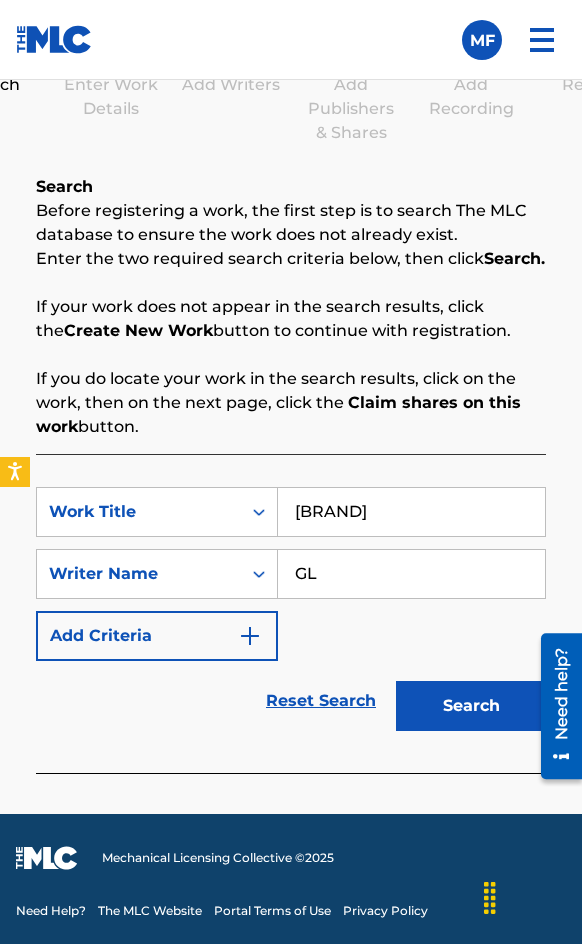 type on "GLAZBA" 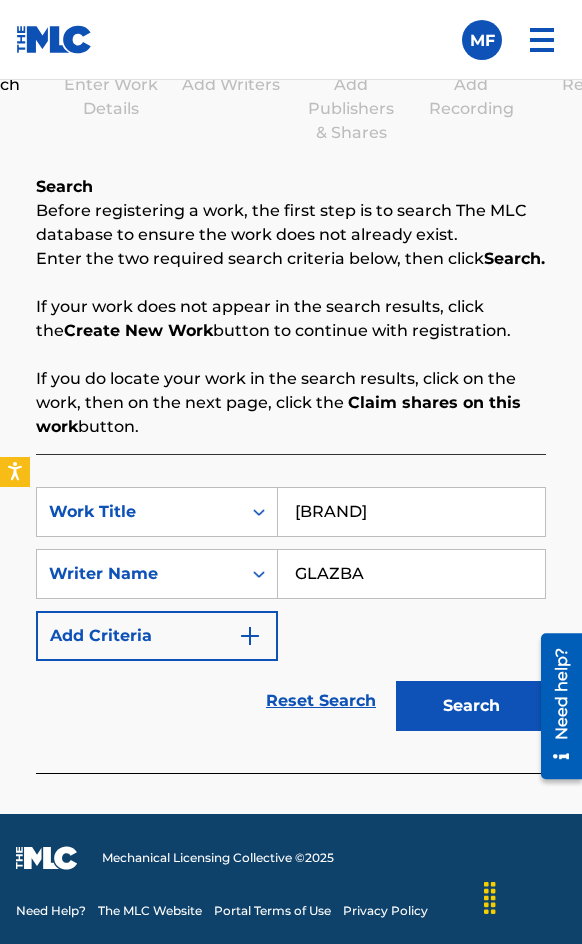 drag, startPoint x: 463, startPoint y: 691, endPoint x: 440, endPoint y: 641, distance: 55.03635 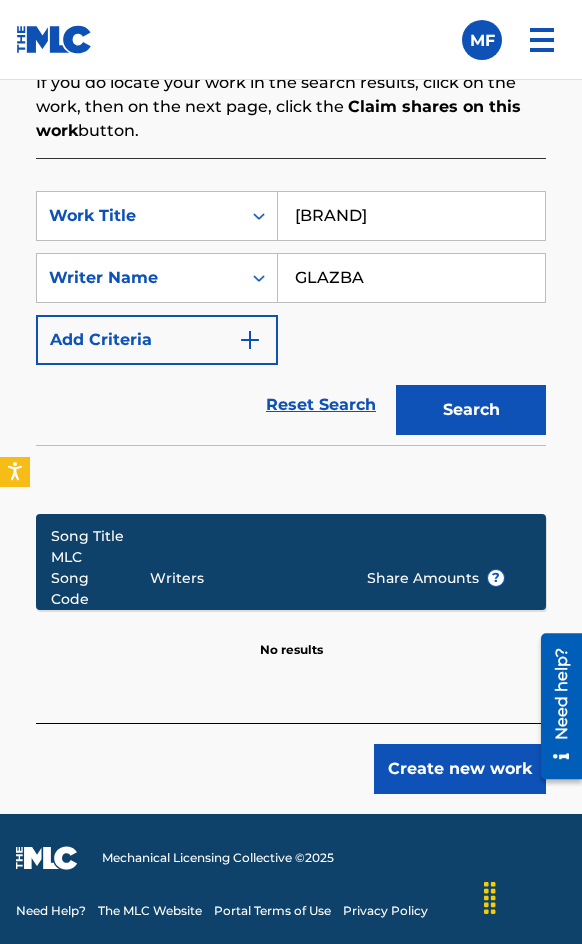 click on "Create new work" at bounding box center (460, 769) 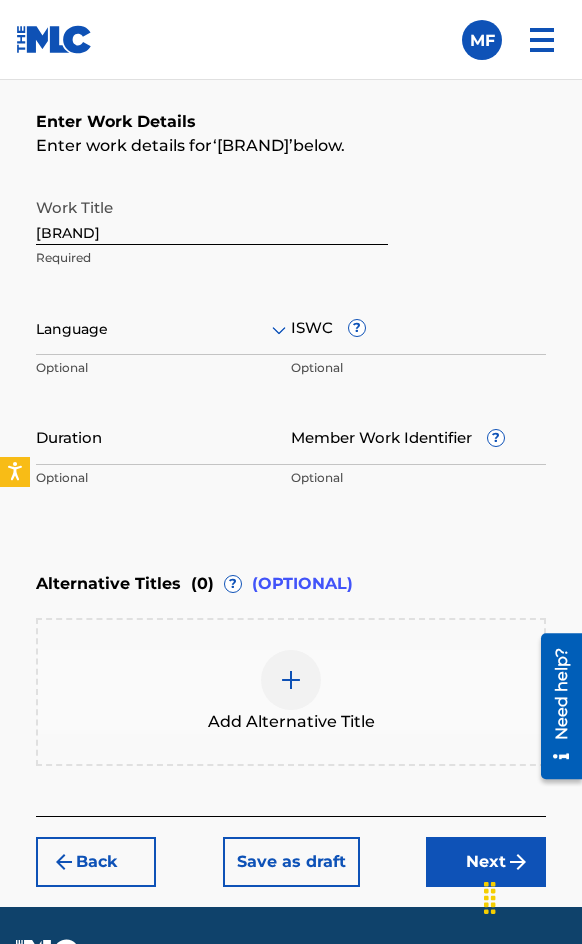 scroll, scrollTop: 1436, scrollLeft: 0, axis: vertical 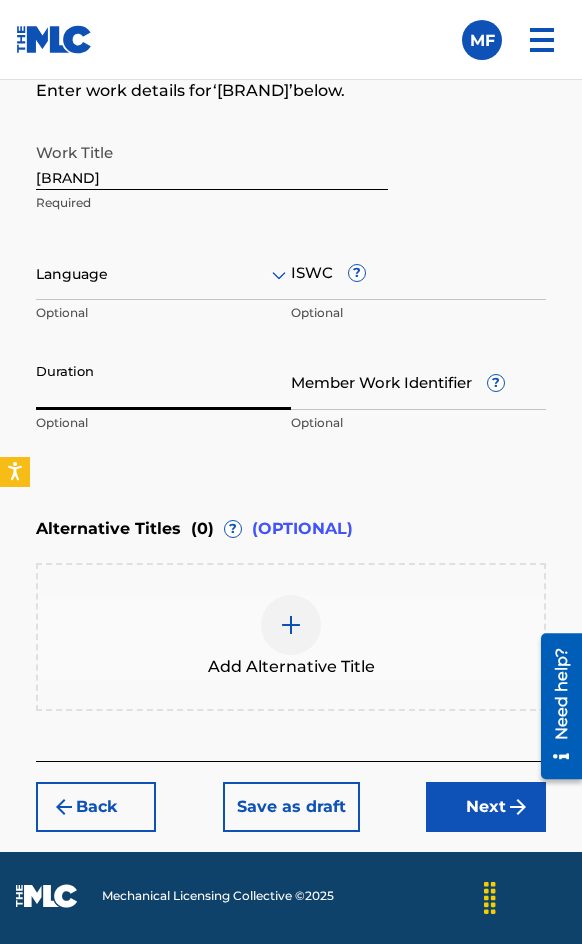 click on "Duration" at bounding box center (163, 381) 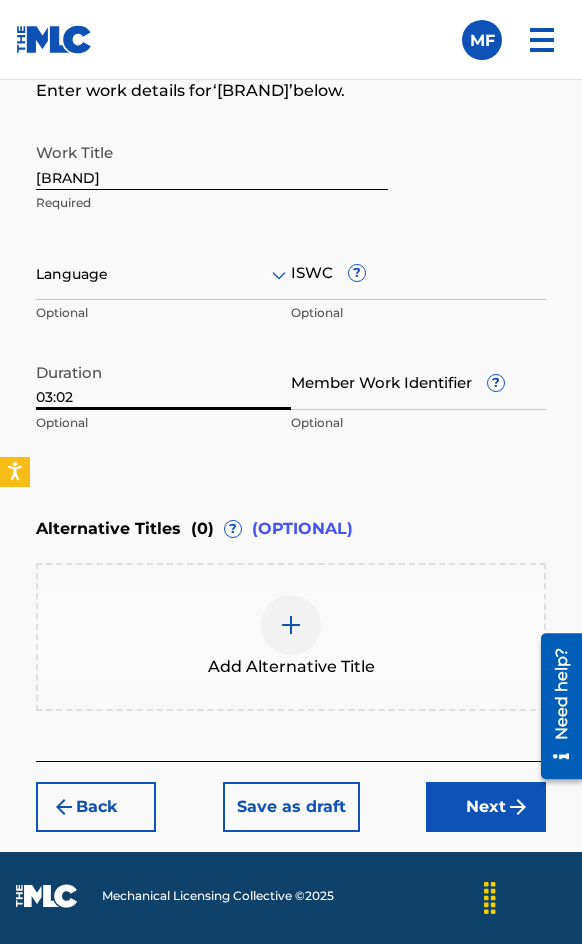 type on "03:02" 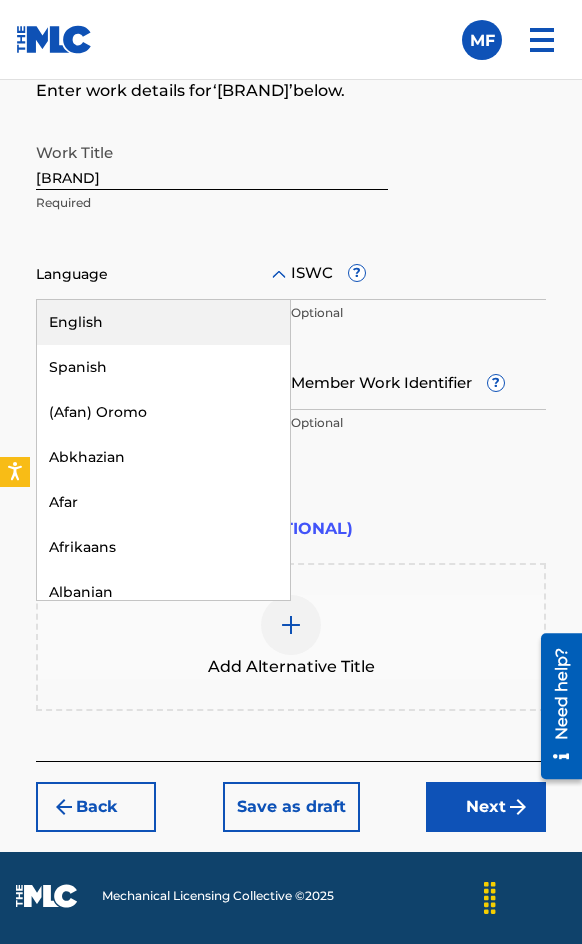 click at bounding box center [163, 274] 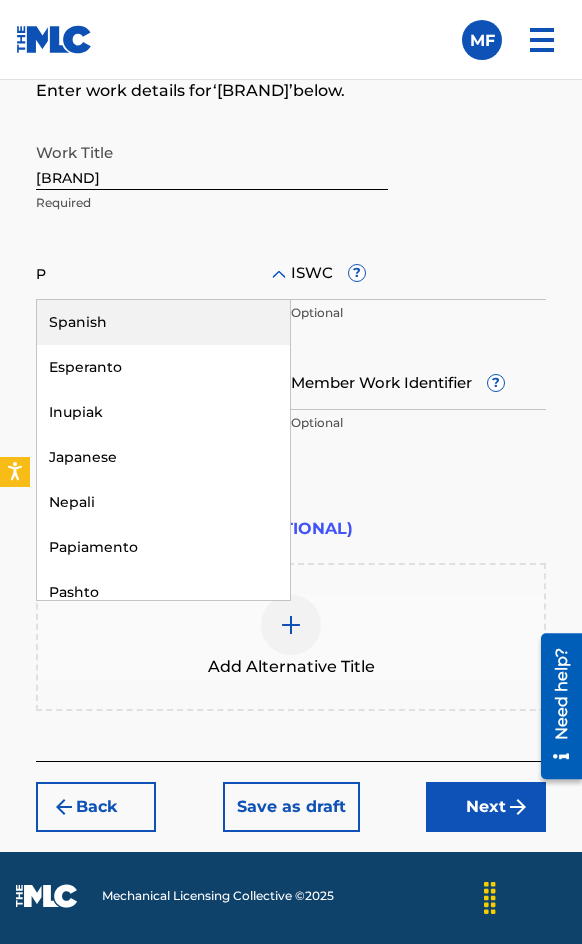 type on "PO" 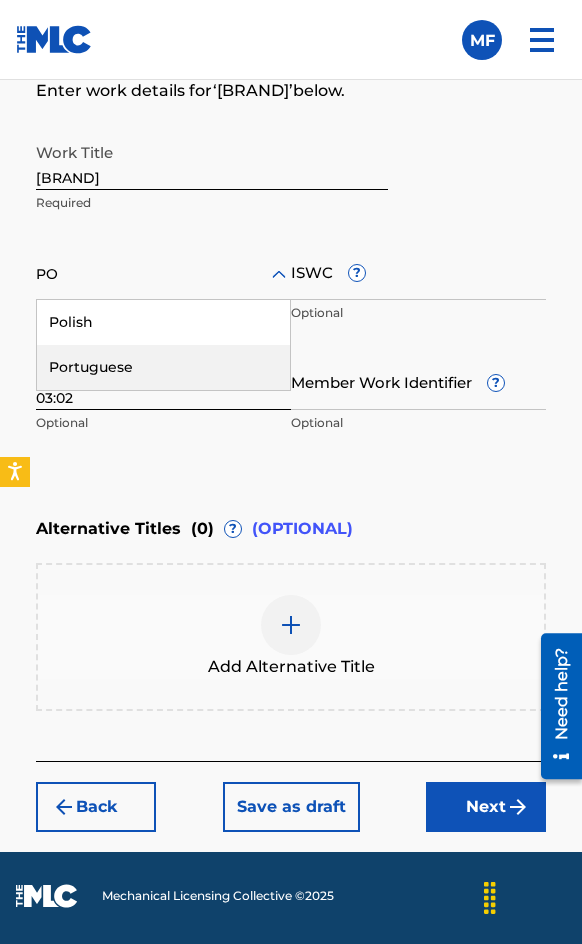 click on "Portuguese" at bounding box center (163, 367) 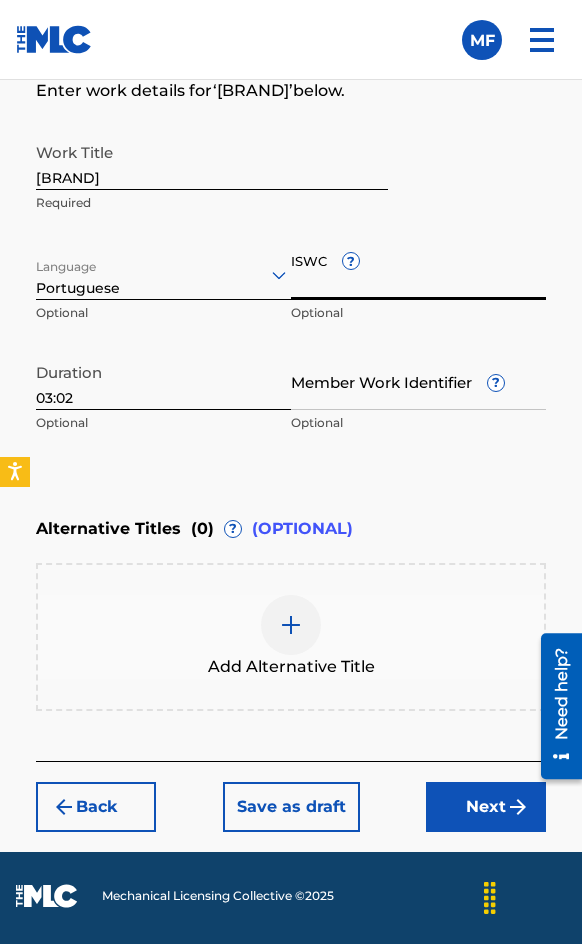 click on "ISWC   ?" at bounding box center (418, 271) 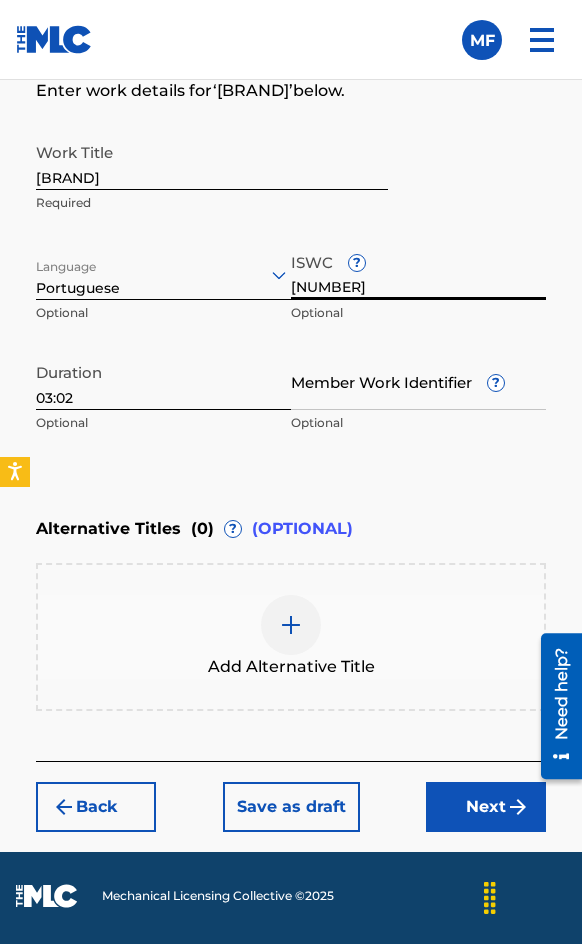 type on "[NUMBER]" 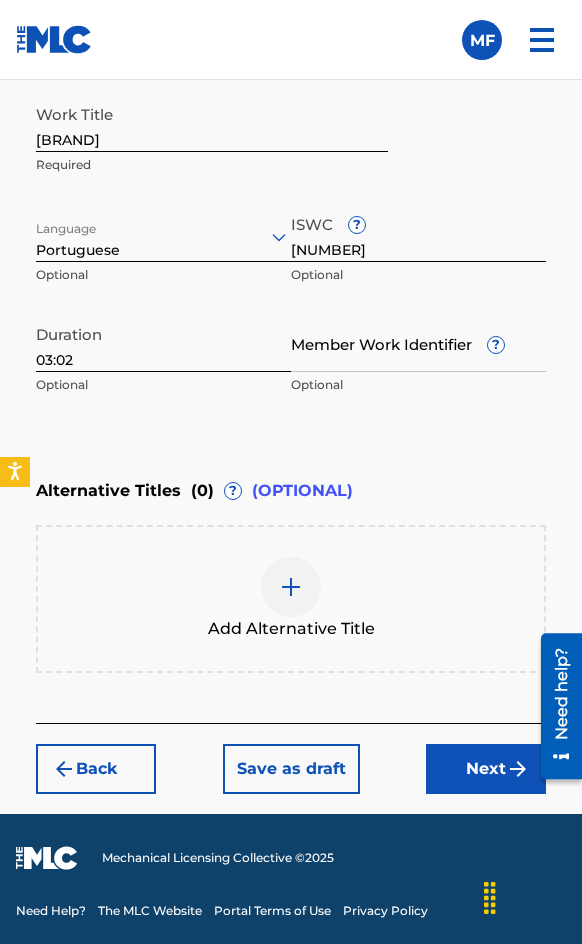 click on "Next" at bounding box center [486, 769] 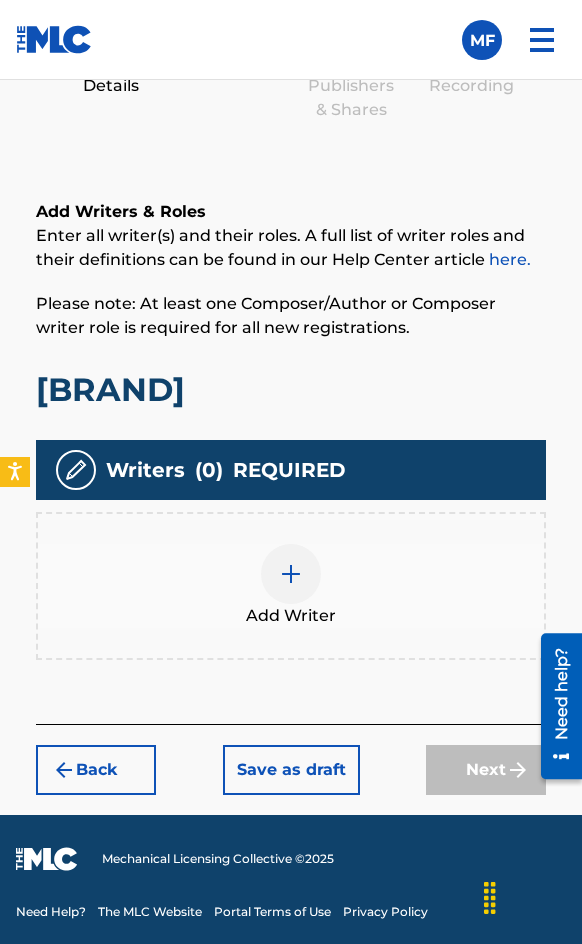 scroll, scrollTop: 1308, scrollLeft: 0, axis: vertical 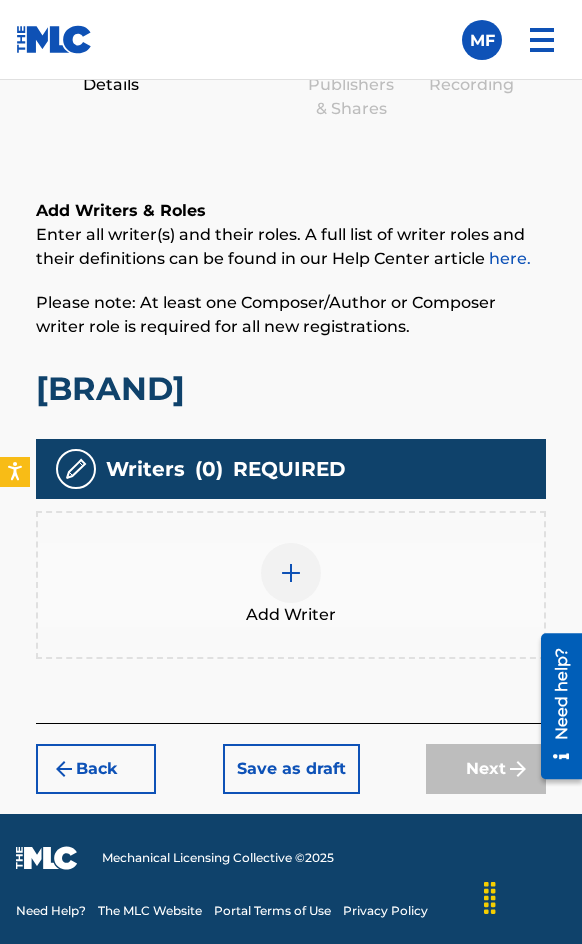 click at bounding box center [291, 573] 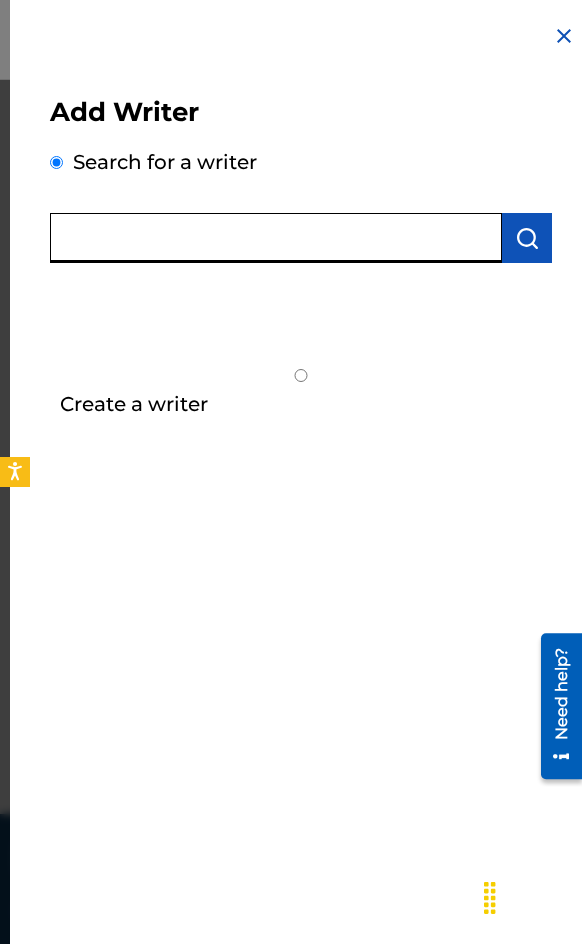 click at bounding box center [276, 238] 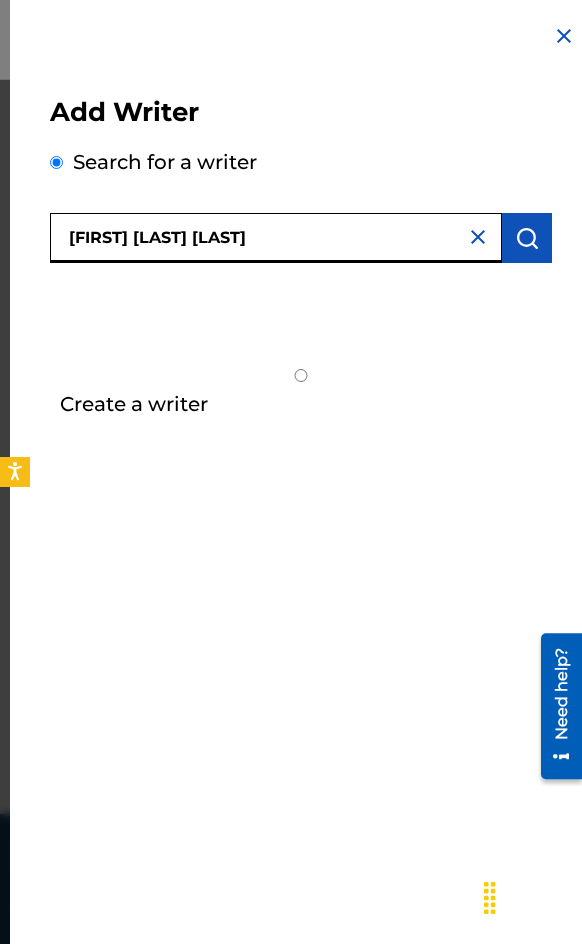 type on "[FIRST] [LAST] [LAST]" 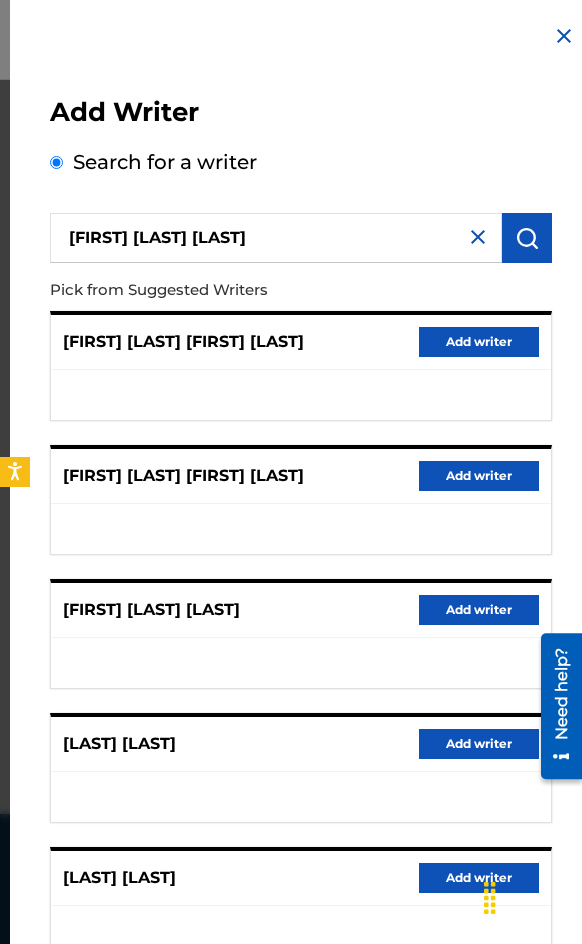 click on "Add writer" at bounding box center [479, 610] 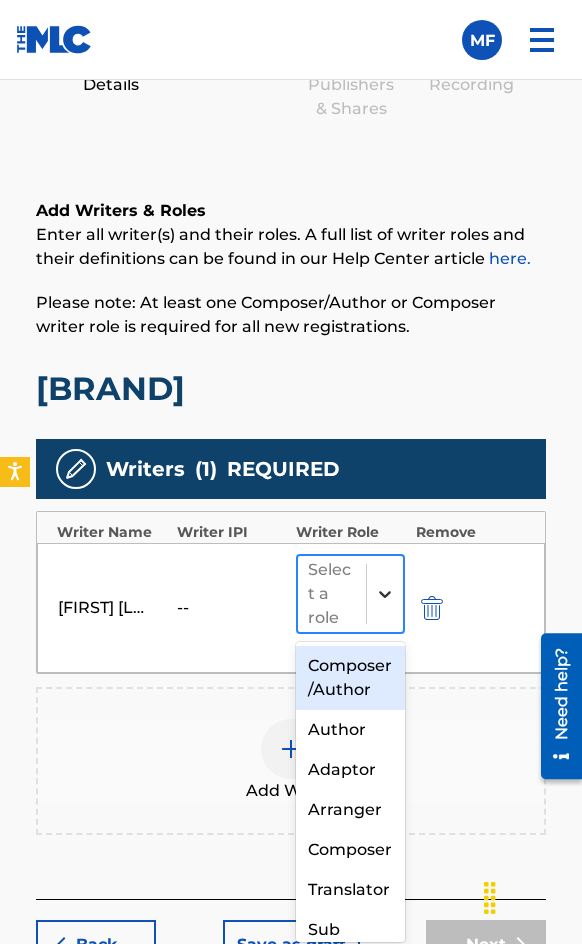 click 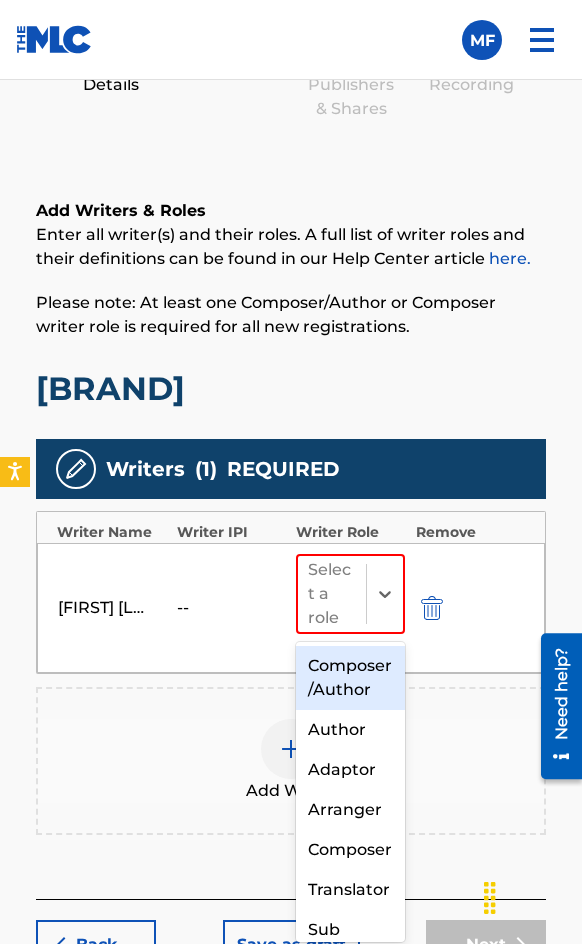click on "Composer/Author" at bounding box center [350, 678] 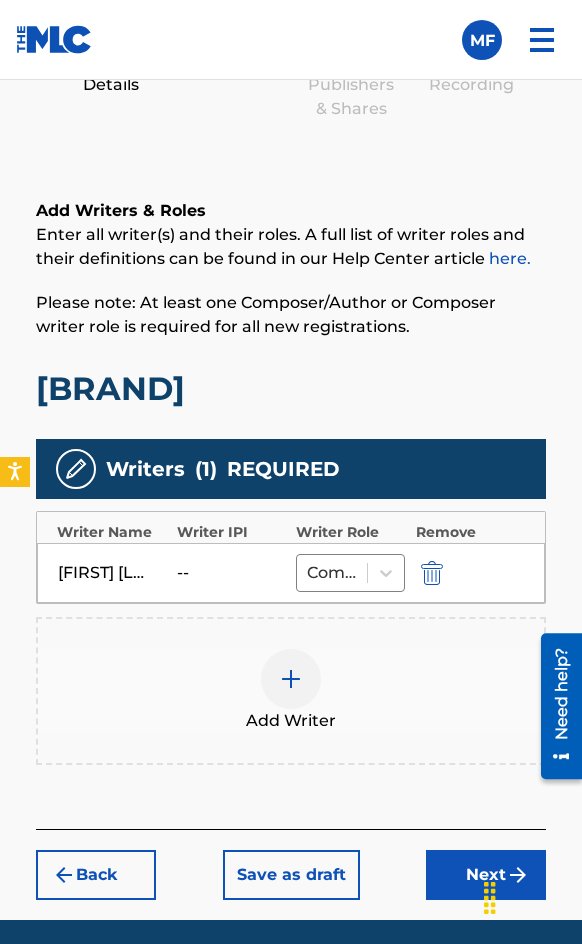 click at bounding box center [291, 679] 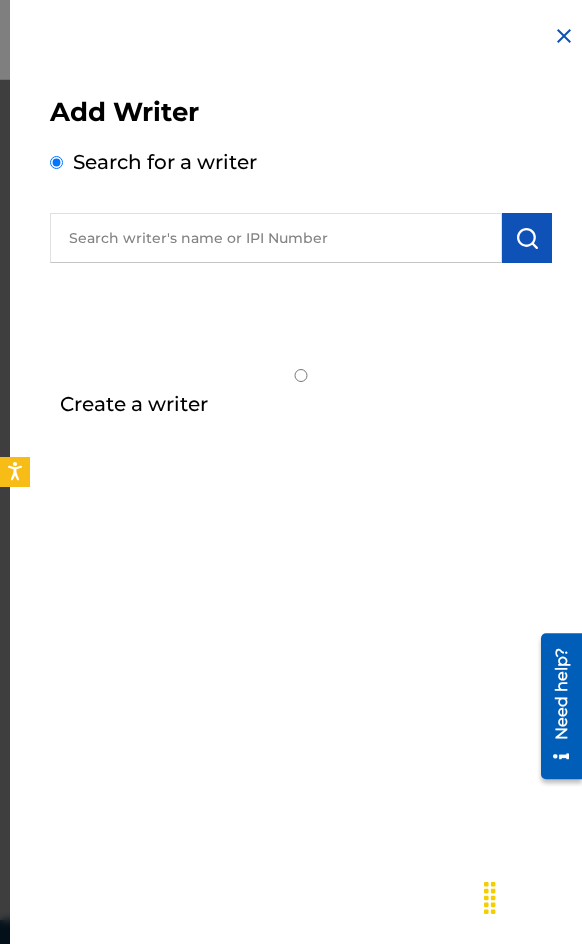 click at bounding box center (276, 238) 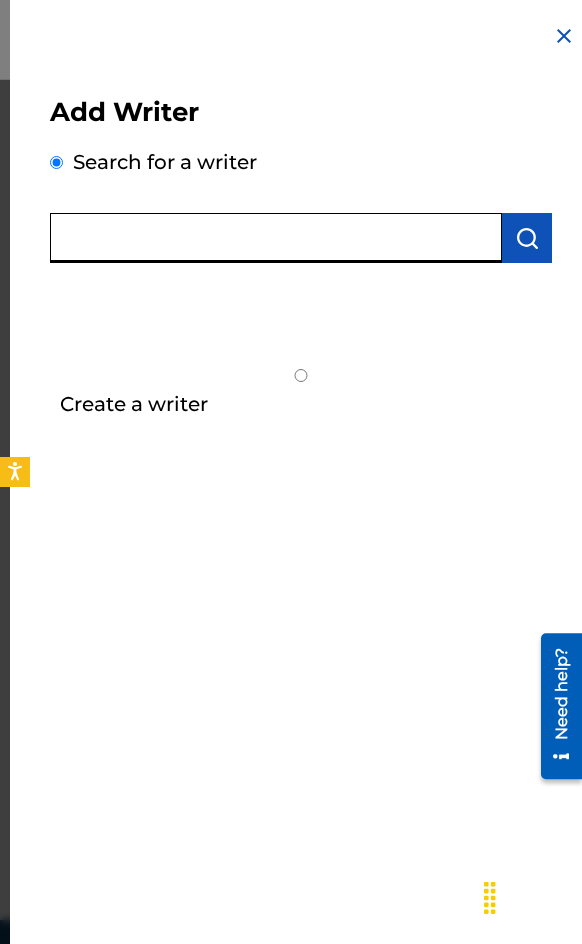 paste on "[FIRST] [LAST] [LAST]" 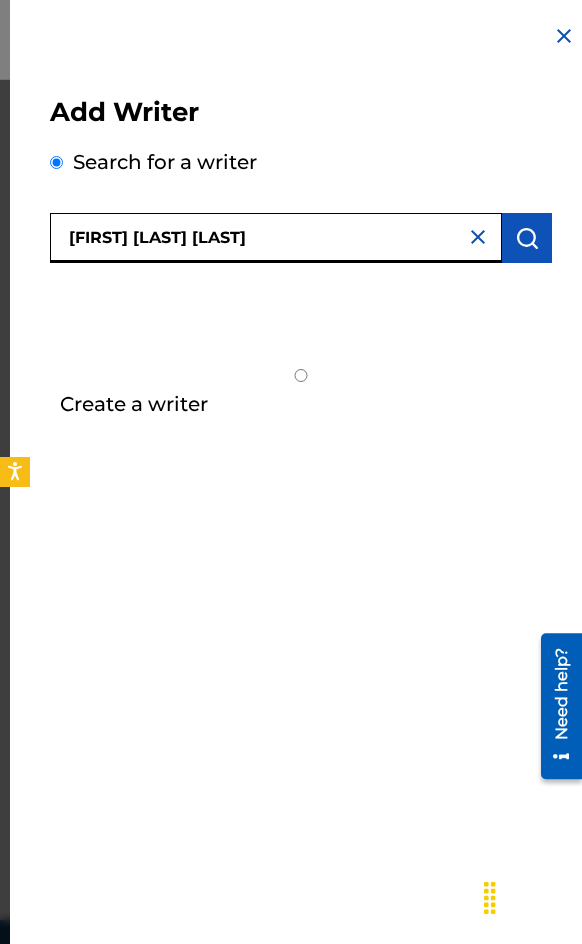 type on "[FIRST] [LAST] [LAST]" 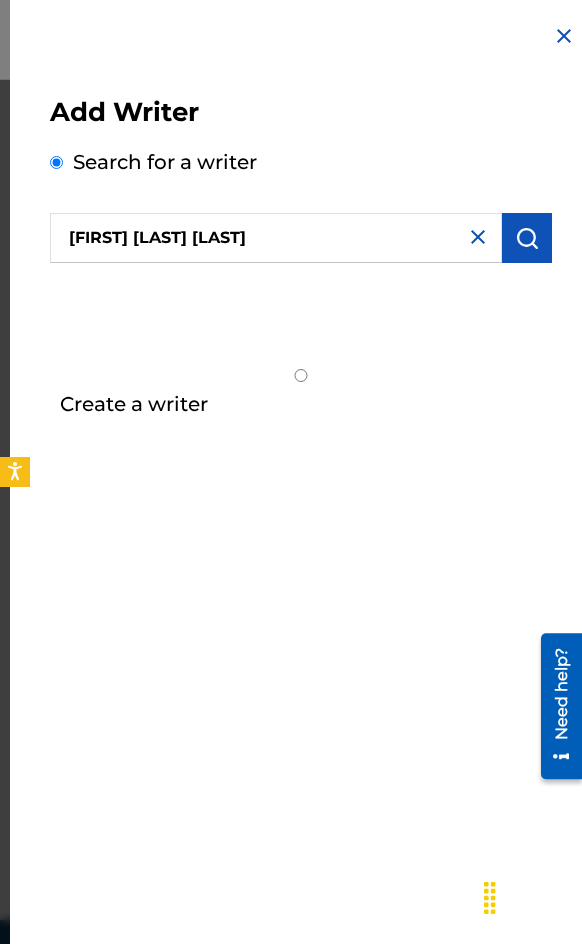 click at bounding box center [527, 238] 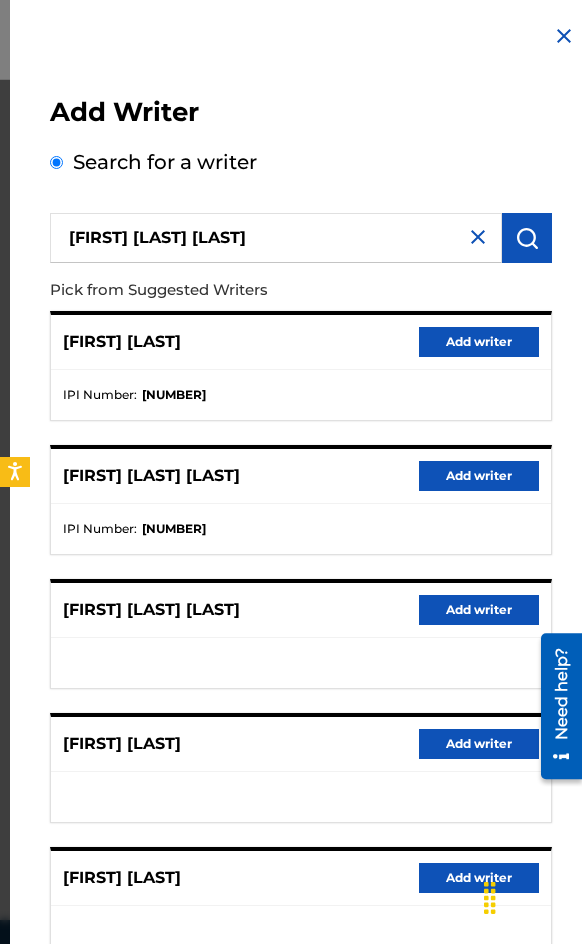 click on "Add writer" at bounding box center (479, 476) 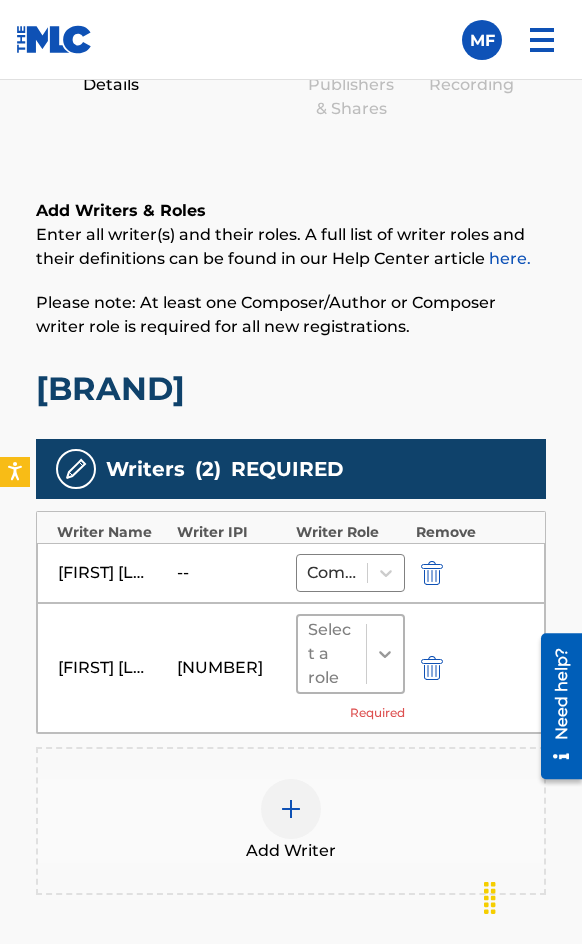 click at bounding box center (385, 654) 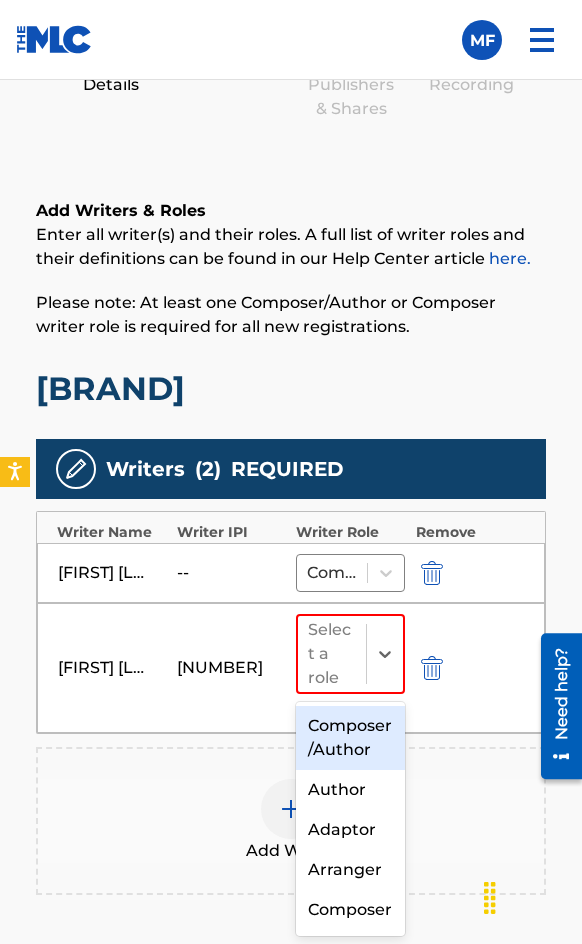 click on "Composer/Author" at bounding box center (350, 738) 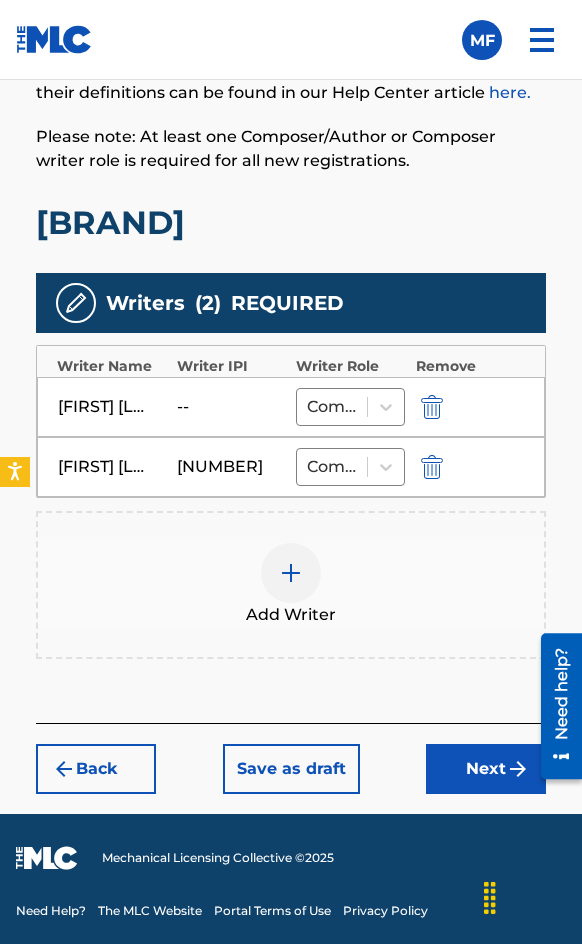 click on "Next" at bounding box center (486, 769) 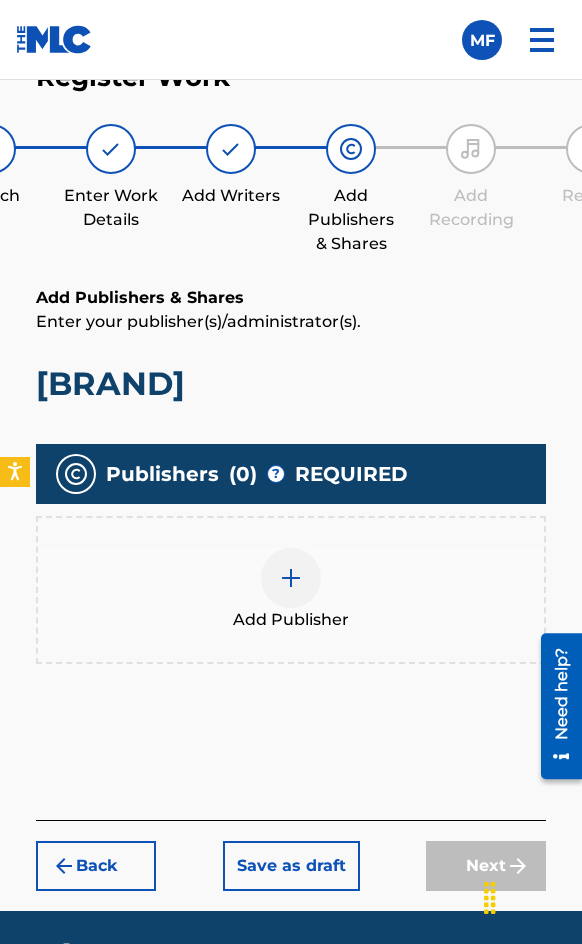 scroll, scrollTop: 1190, scrollLeft: 0, axis: vertical 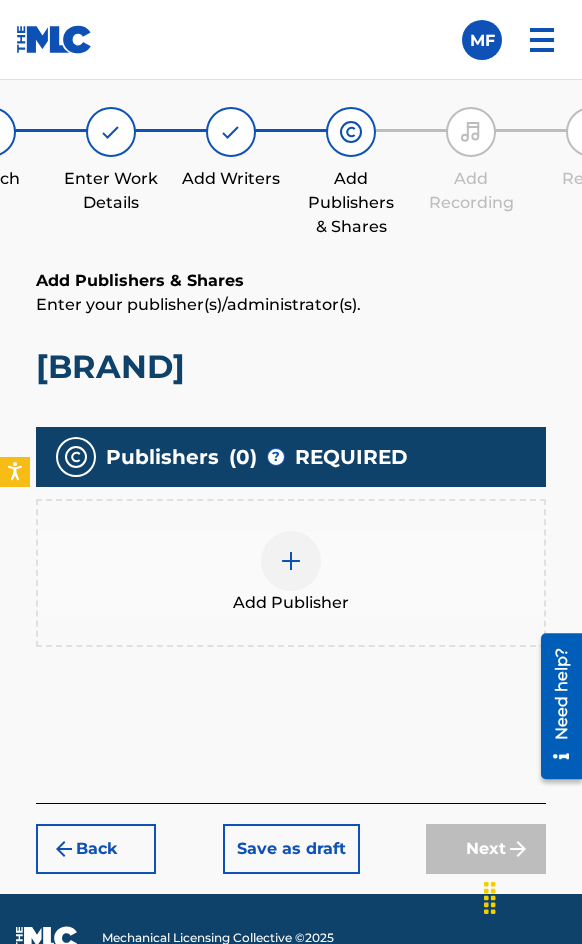 click on "Add Publisher" at bounding box center [291, 573] 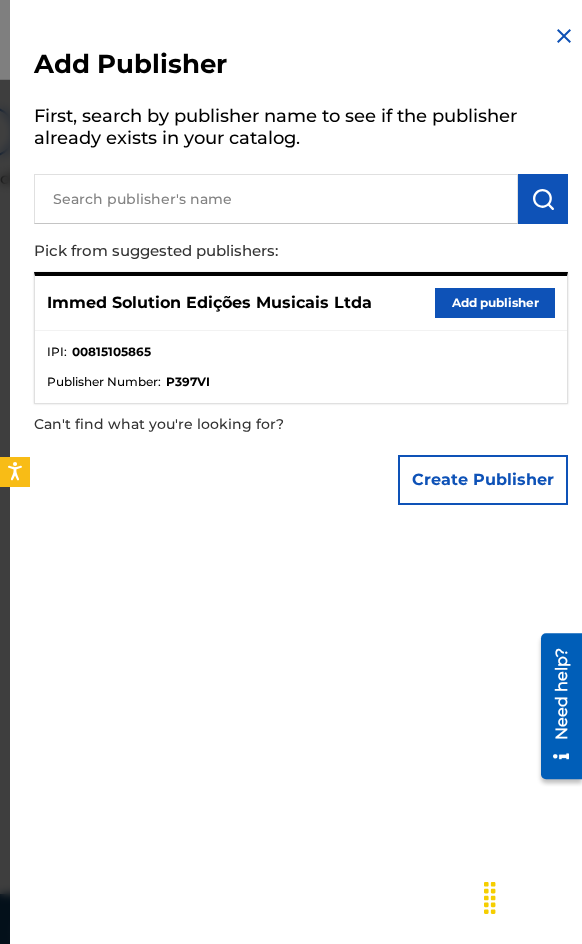 click on "Add publisher" at bounding box center (495, 303) 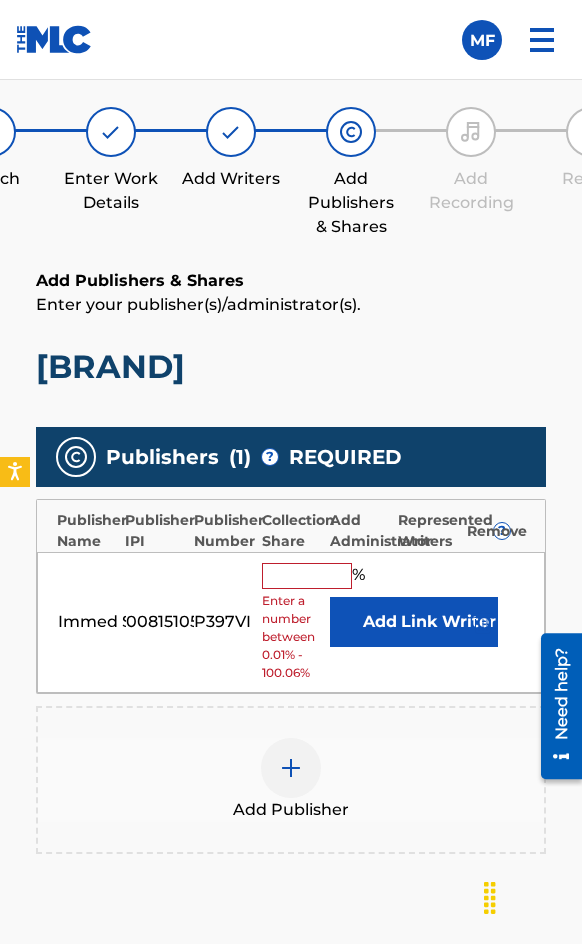 drag, startPoint x: 230, startPoint y: 583, endPoint x: 329, endPoint y: 581, distance: 99.0202 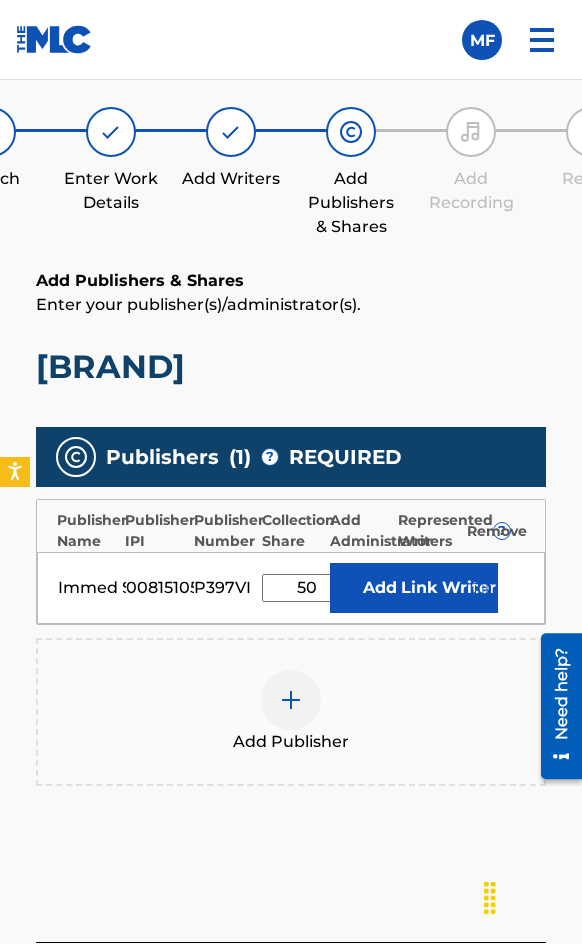type on "50" 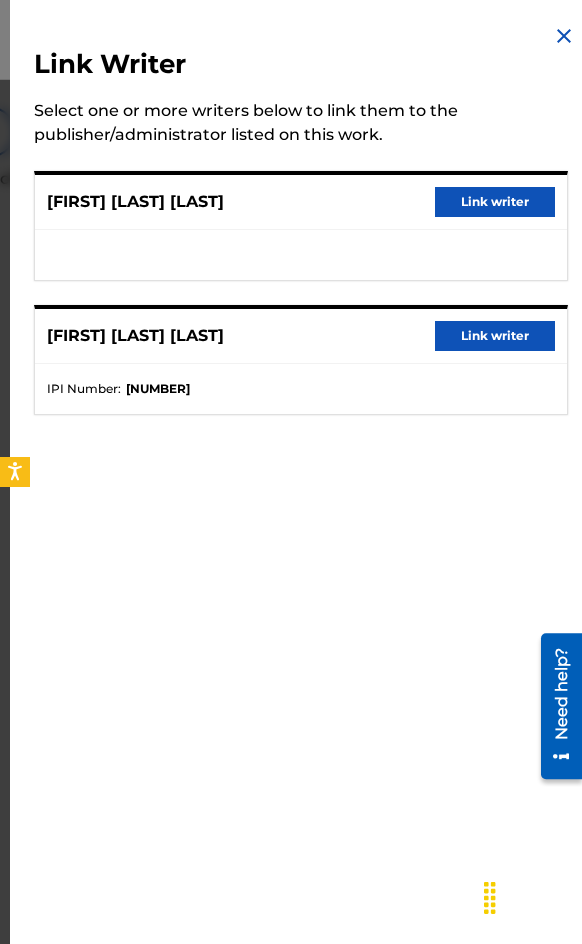 click on "Link writer" at bounding box center (495, 202) 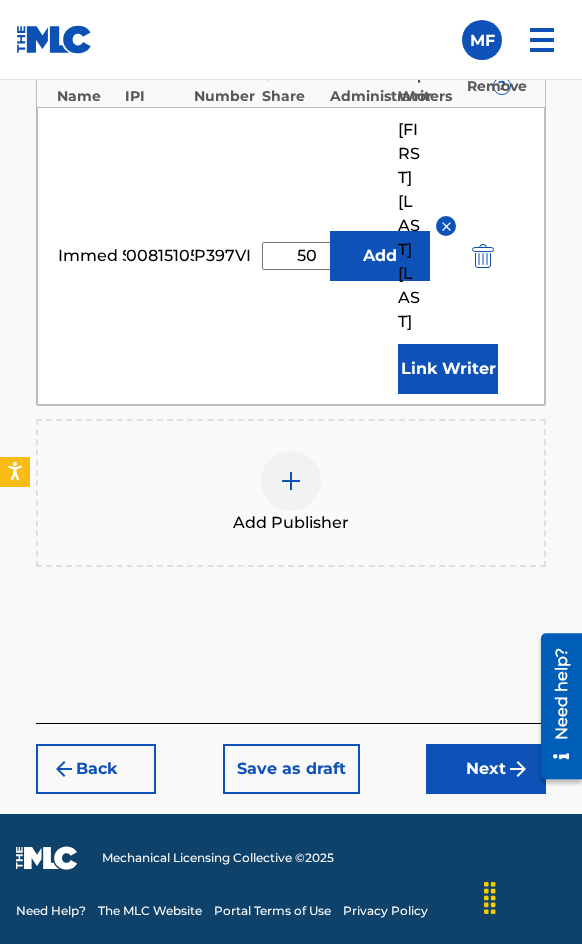 scroll, scrollTop: 1770, scrollLeft: 0, axis: vertical 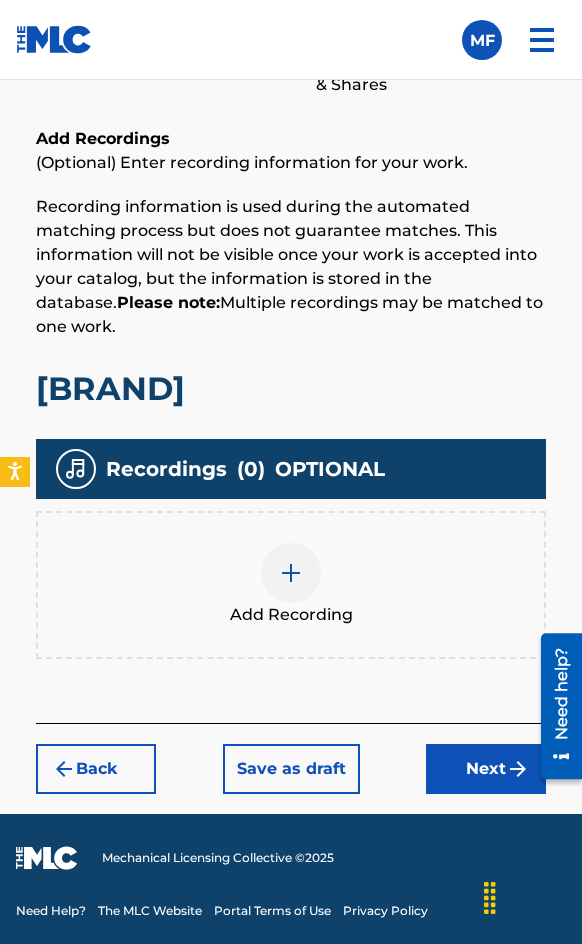 click on "Add Recording" at bounding box center (291, 585) 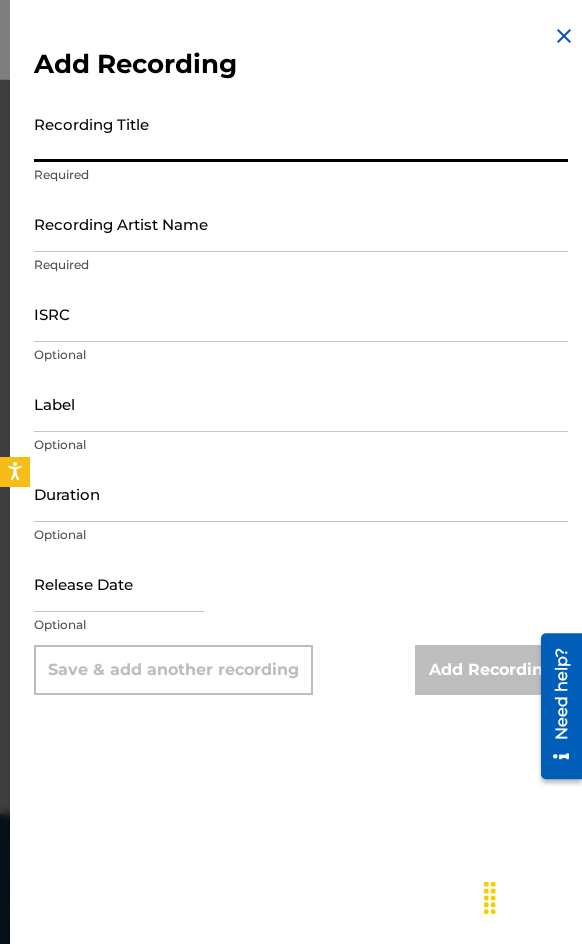 click on "Recording Title" at bounding box center [301, 133] 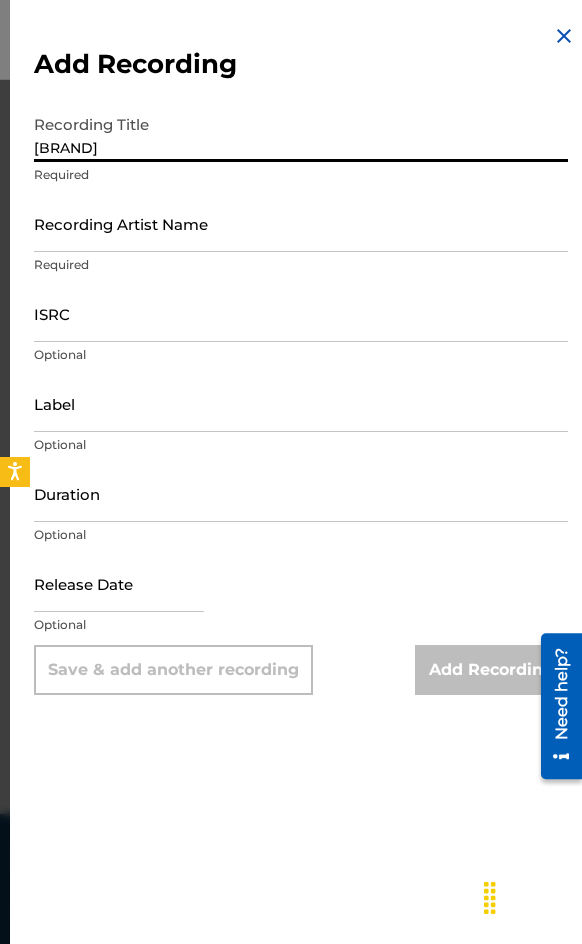 type on "[BRAND]" 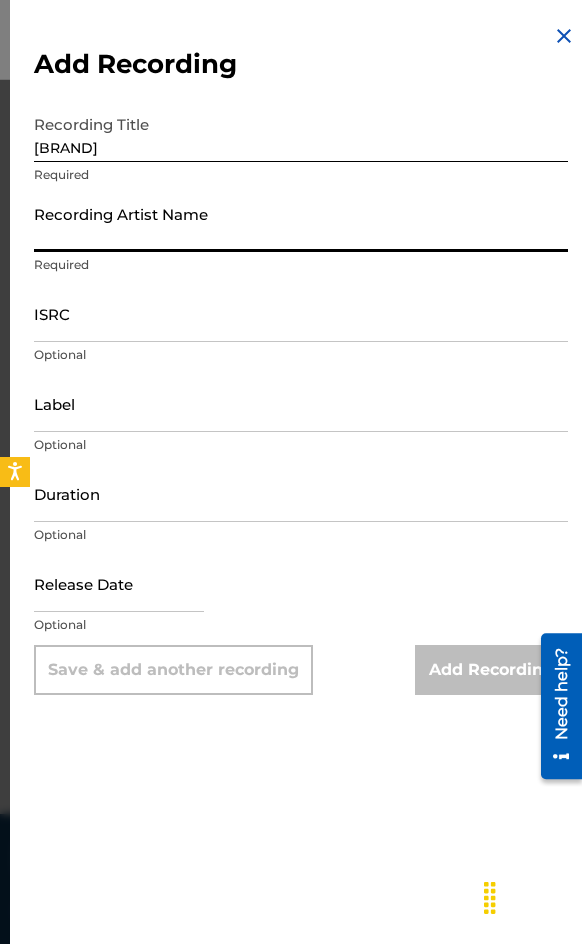 click on "Recording Artist Name" at bounding box center [301, 223] 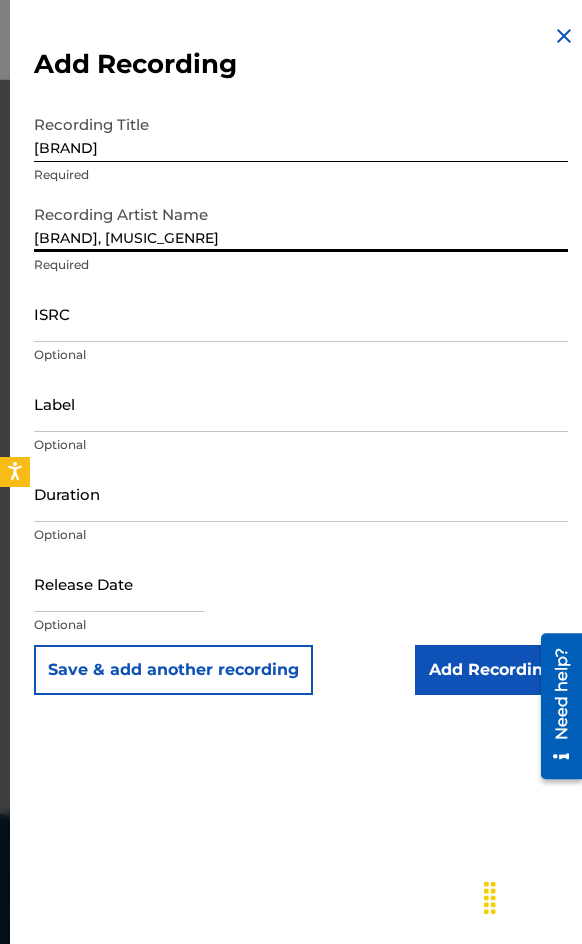 type on "[BRAND], [MUSIC_GENRE]" 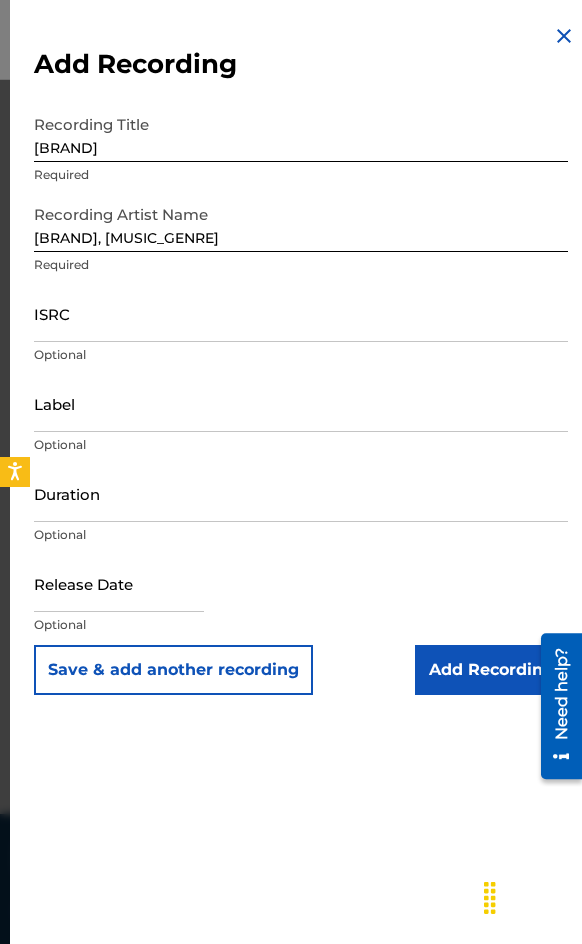 click on "ISRC" at bounding box center (301, 313) 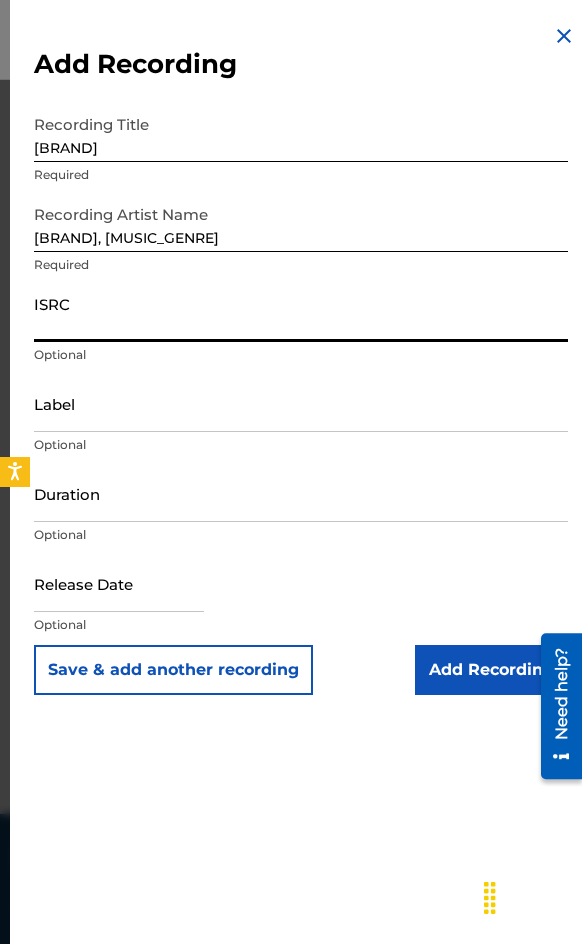 paste on "[ID]" 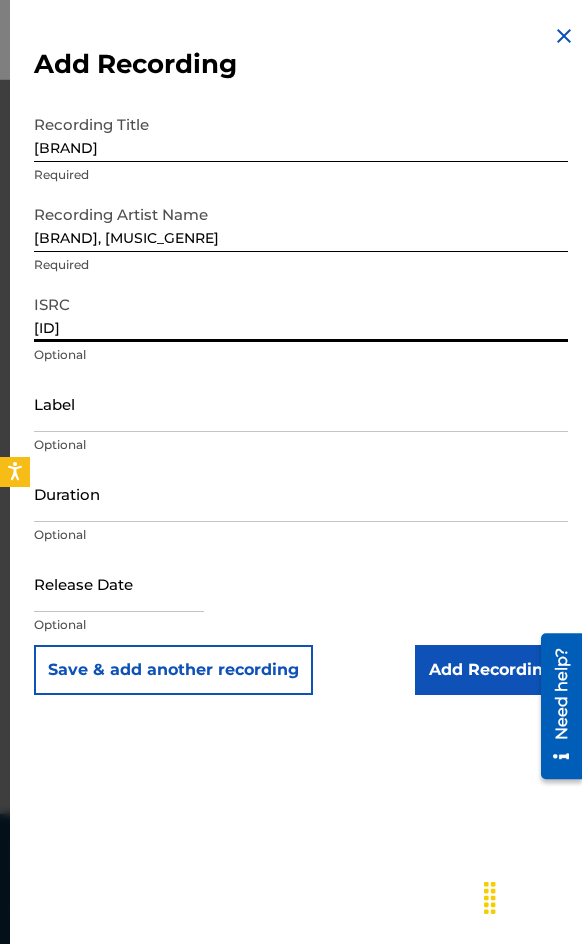 type on "[ID]" 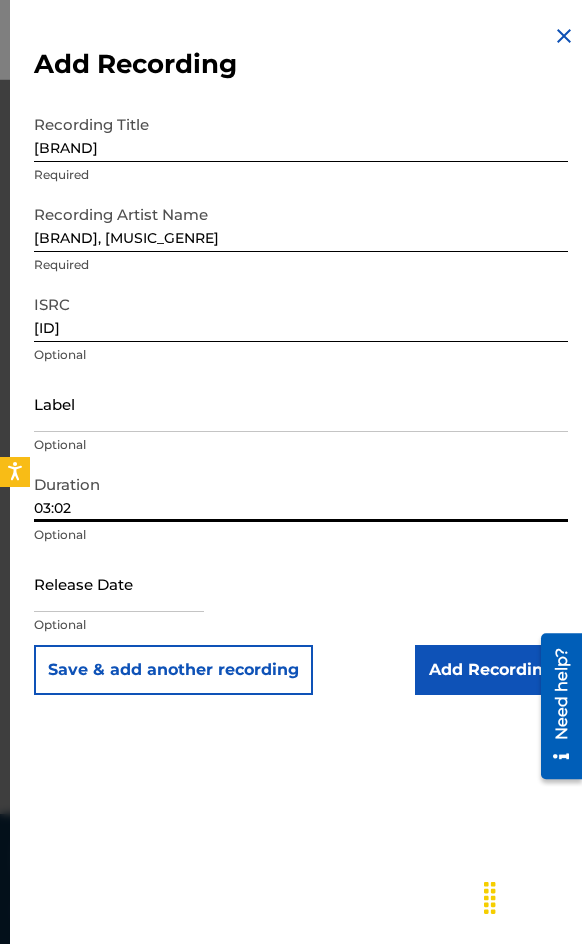 type on "03:02" 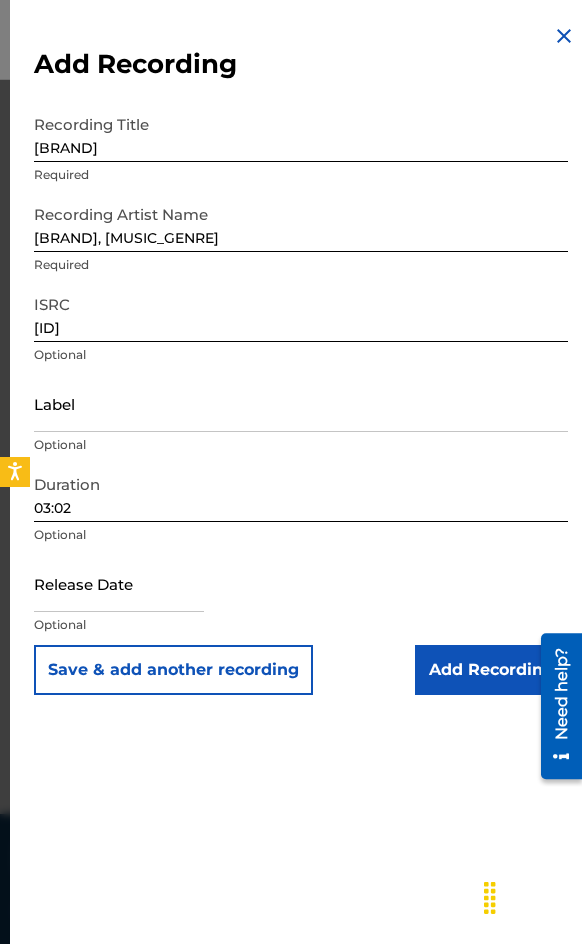 click on "Add Recording" at bounding box center [491, 670] 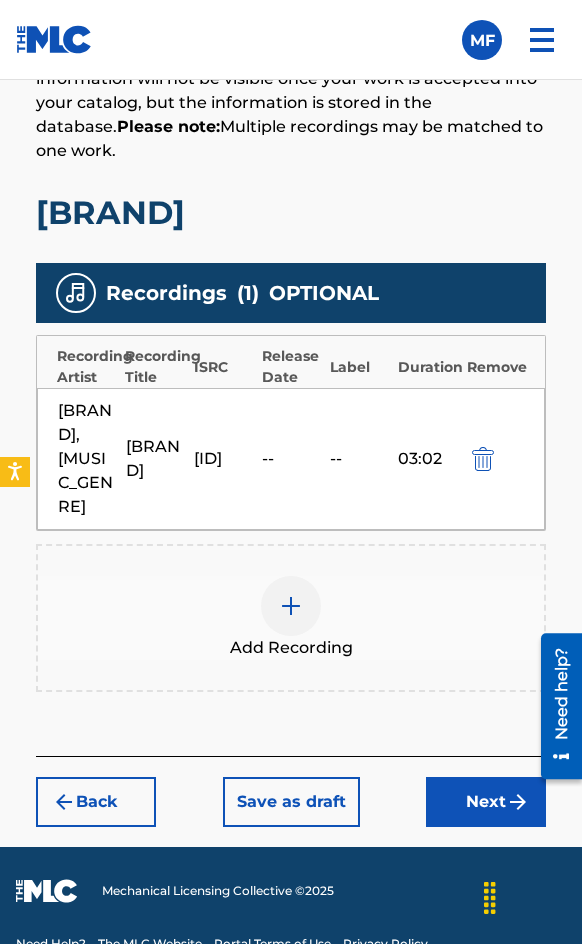 click on "Next" at bounding box center (486, 802) 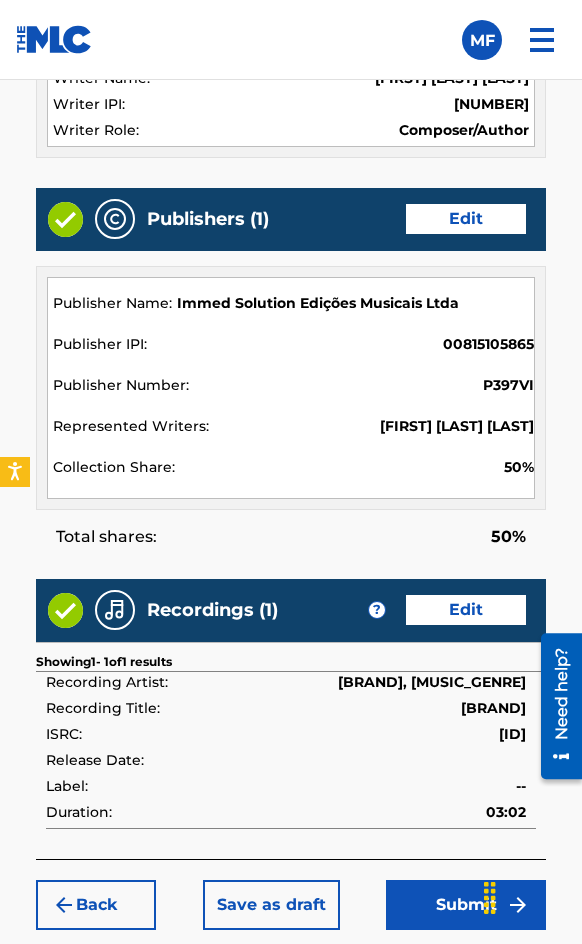 scroll, scrollTop: 2245, scrollLeft: 0, axis: vertical 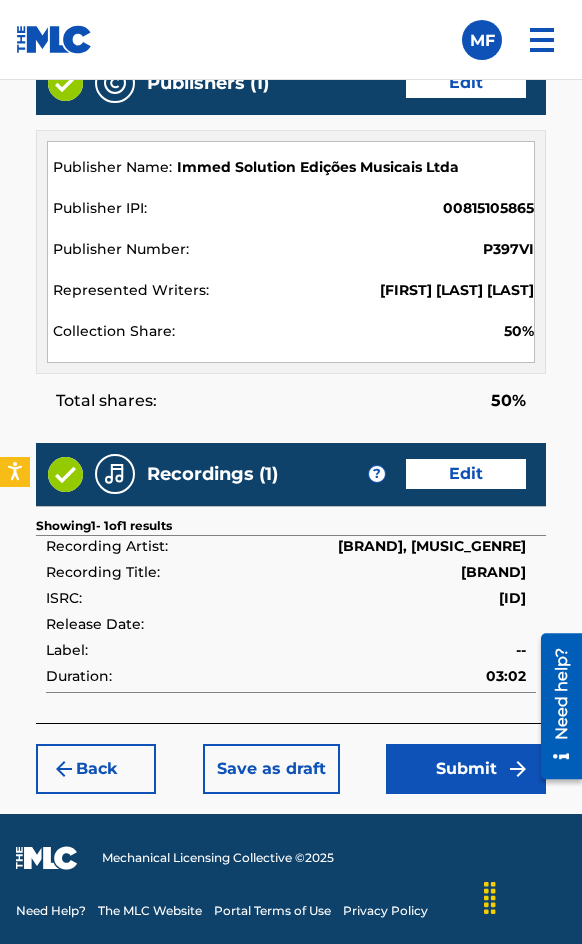 click on "Submit" at bounding box center (466, 769) 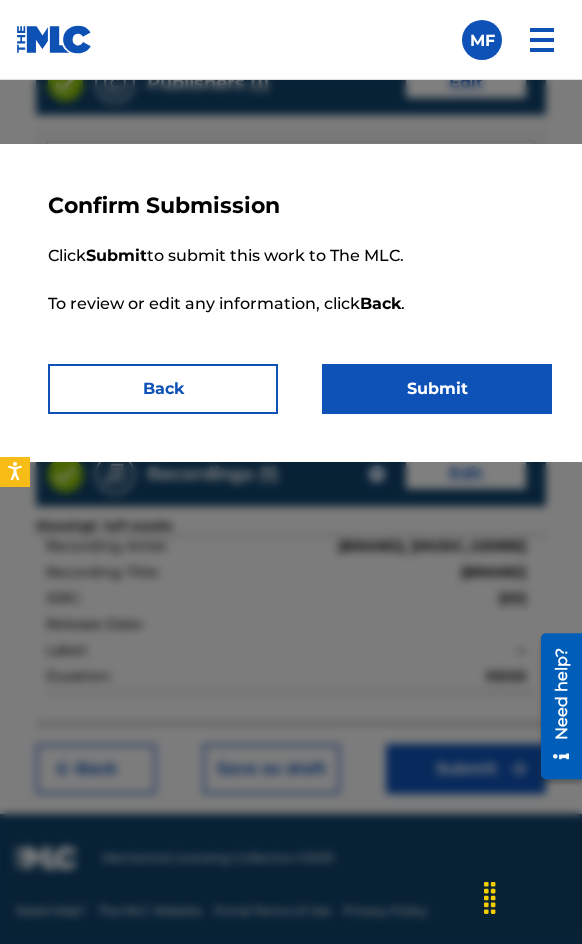 click on "Submit" at bounding box center (437, 389) 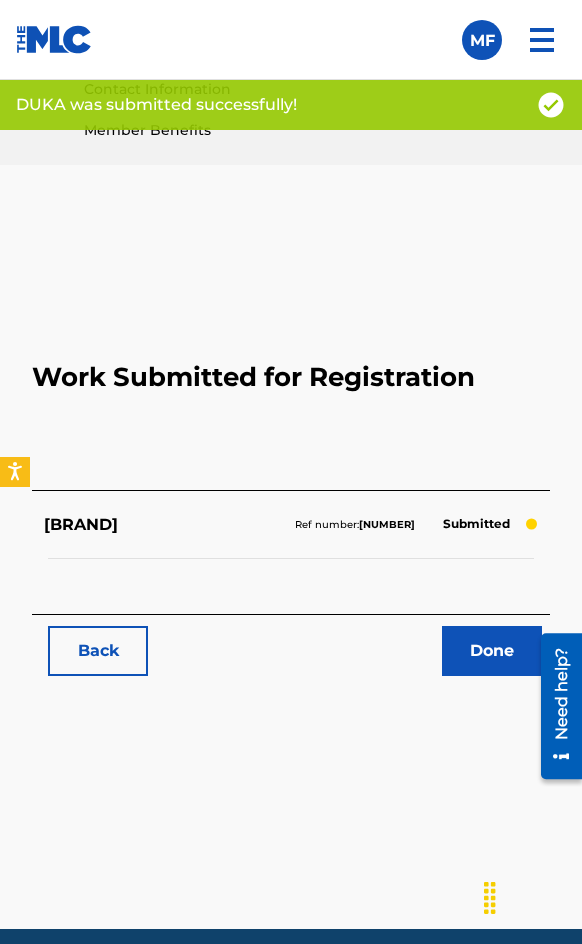 scroll, scrollTop: 1000, scrollLeft: 0, axis: vertical 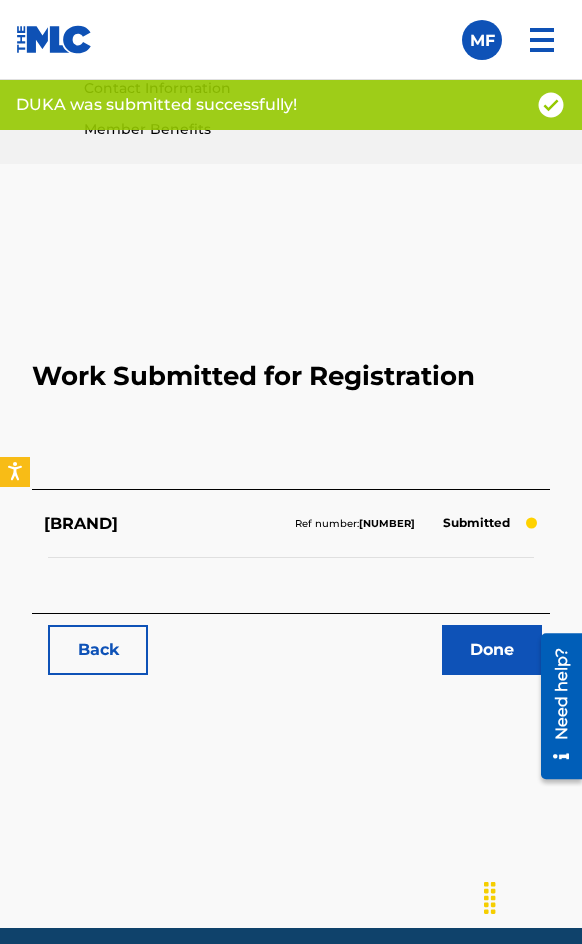 click on "Back" at bounding box center (98, 650) 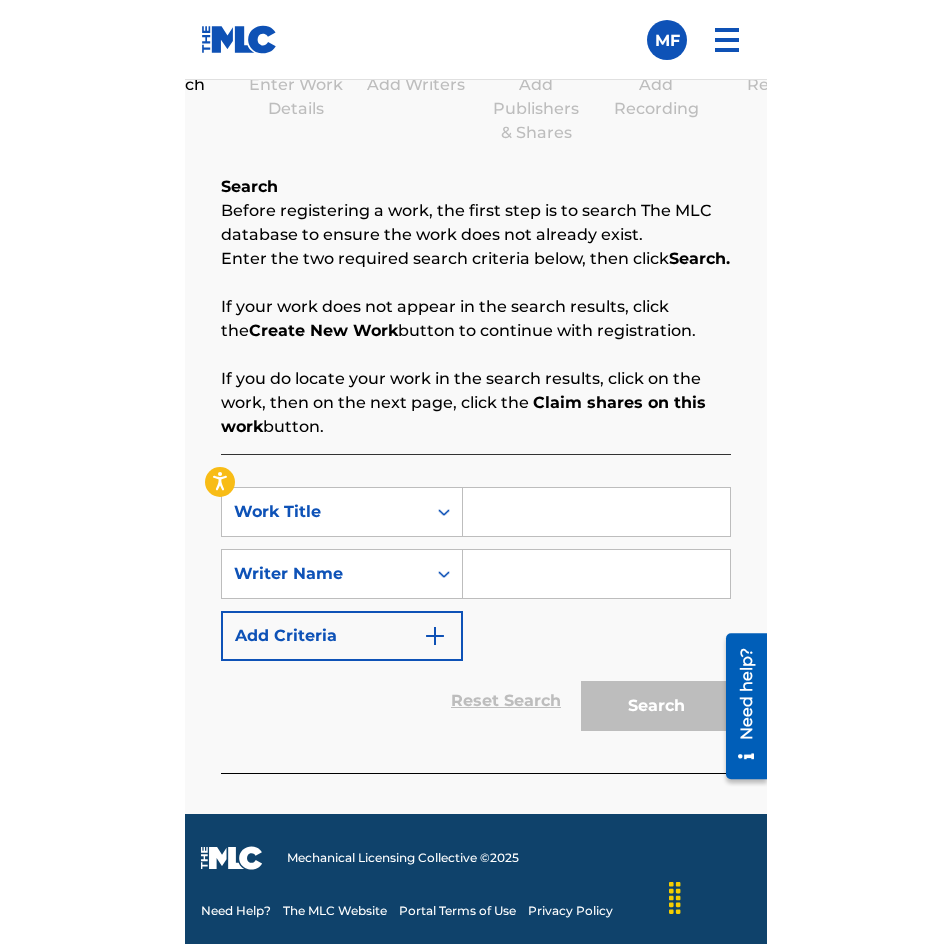 scroll, scrollTop: 296, scrollLeft: 0, axis: vertical 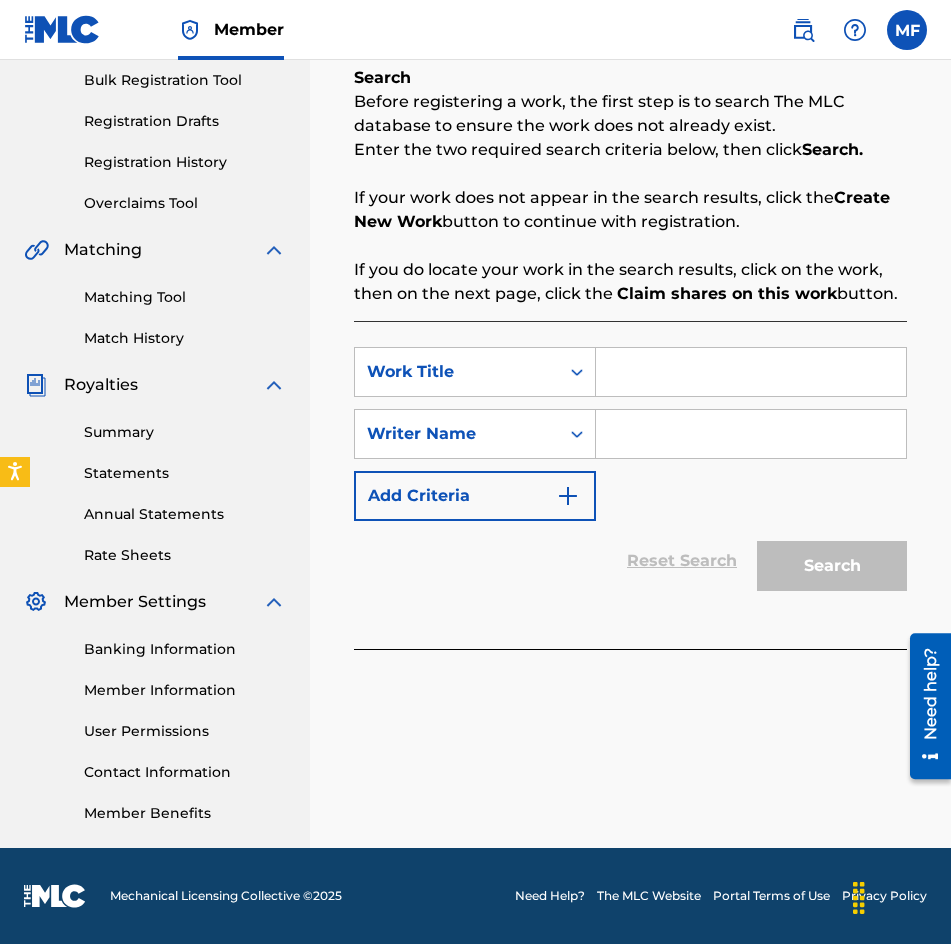 click on "SearchWithCriteria[ID] Work Title SearchWithCriteria[ID] Writer Name Add Criteria Reset Search Search" at bounding box center [630, 485] 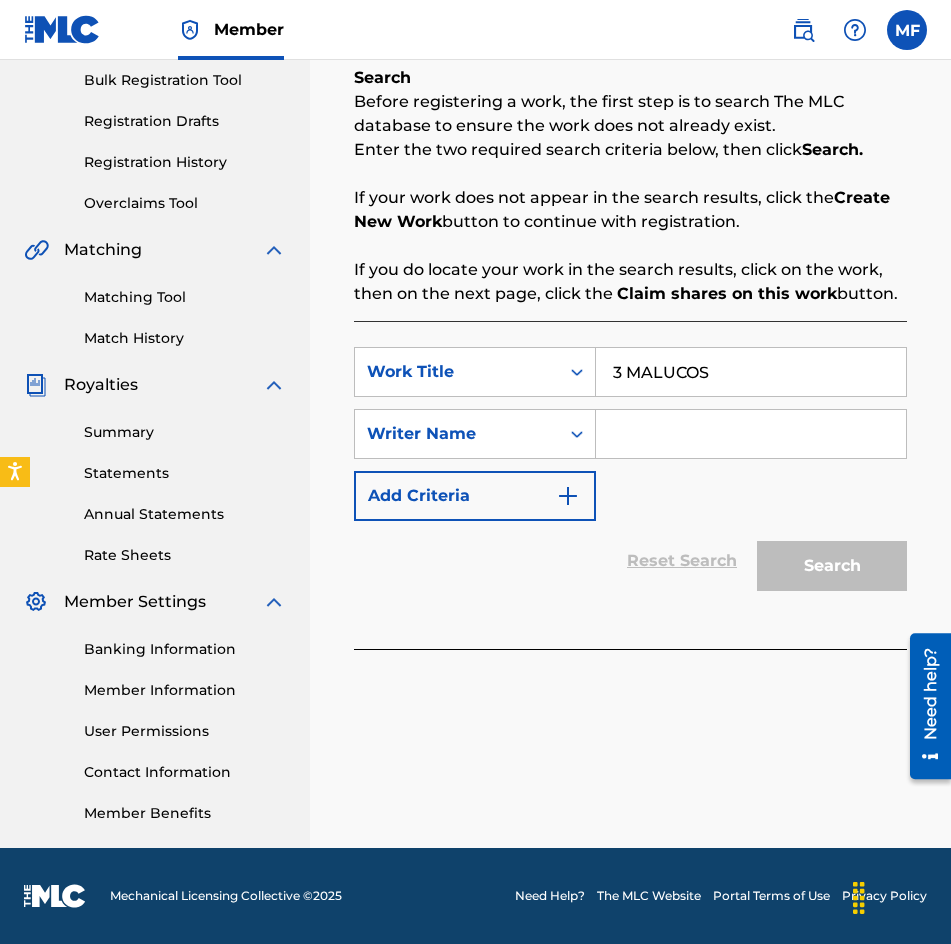 type on "3 MALUCOS" 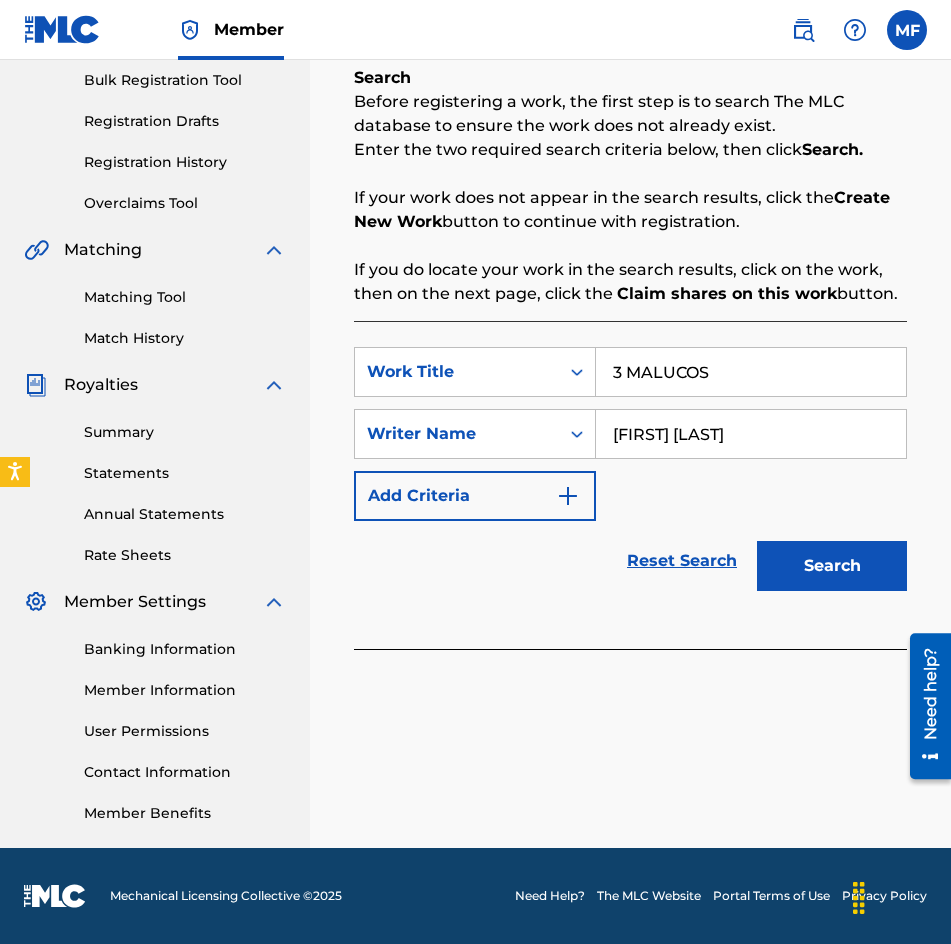 type on "[FIRST] [LAST]" 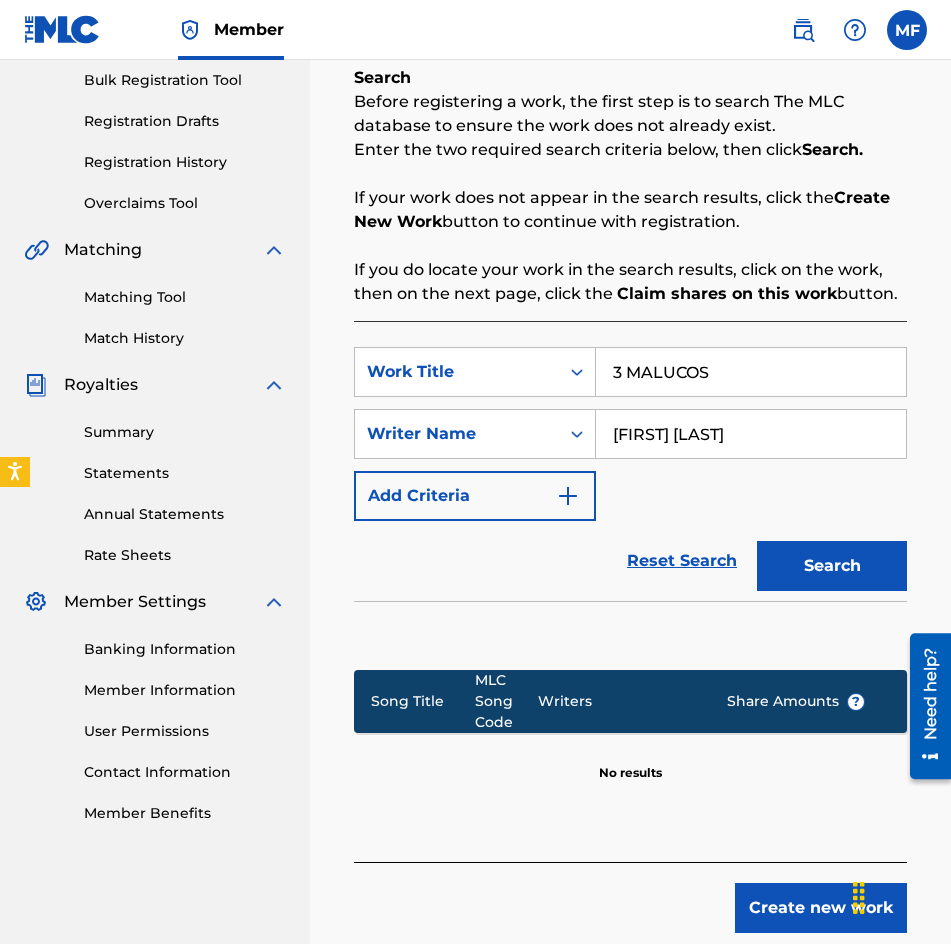 click on "3 MALUCOS" at bounding box center (751, 372) 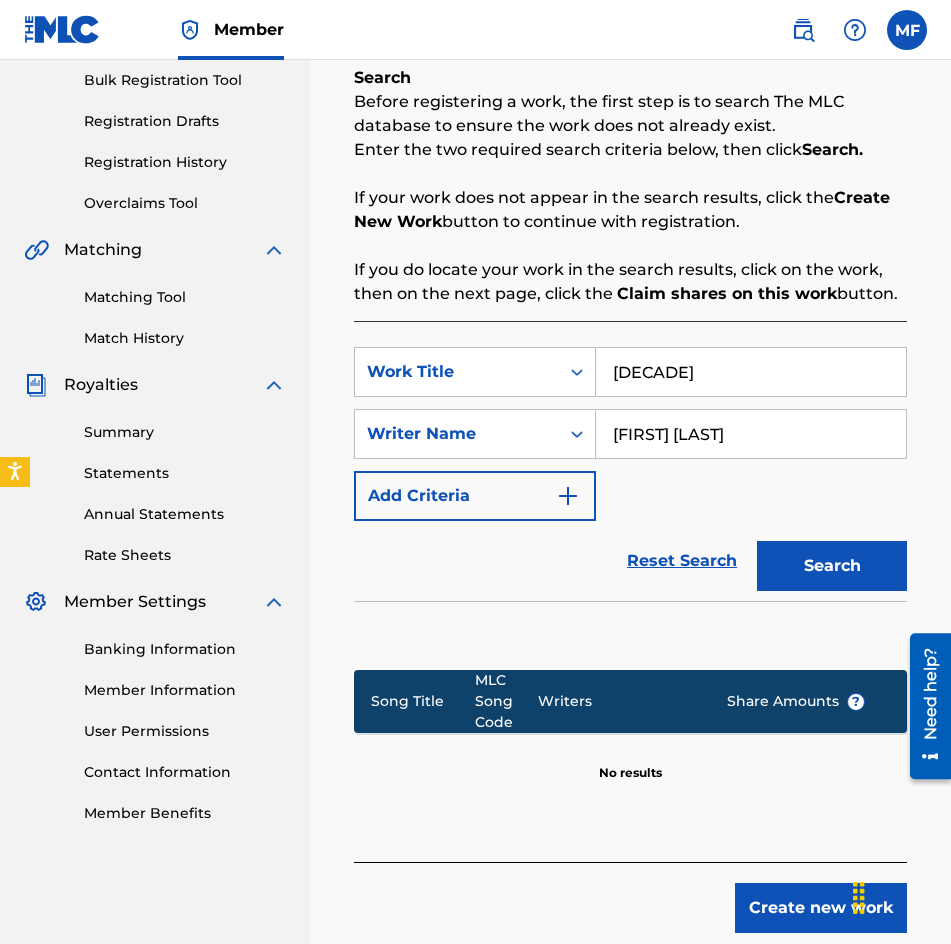 click on "Search" at bounding box center (832, 566) 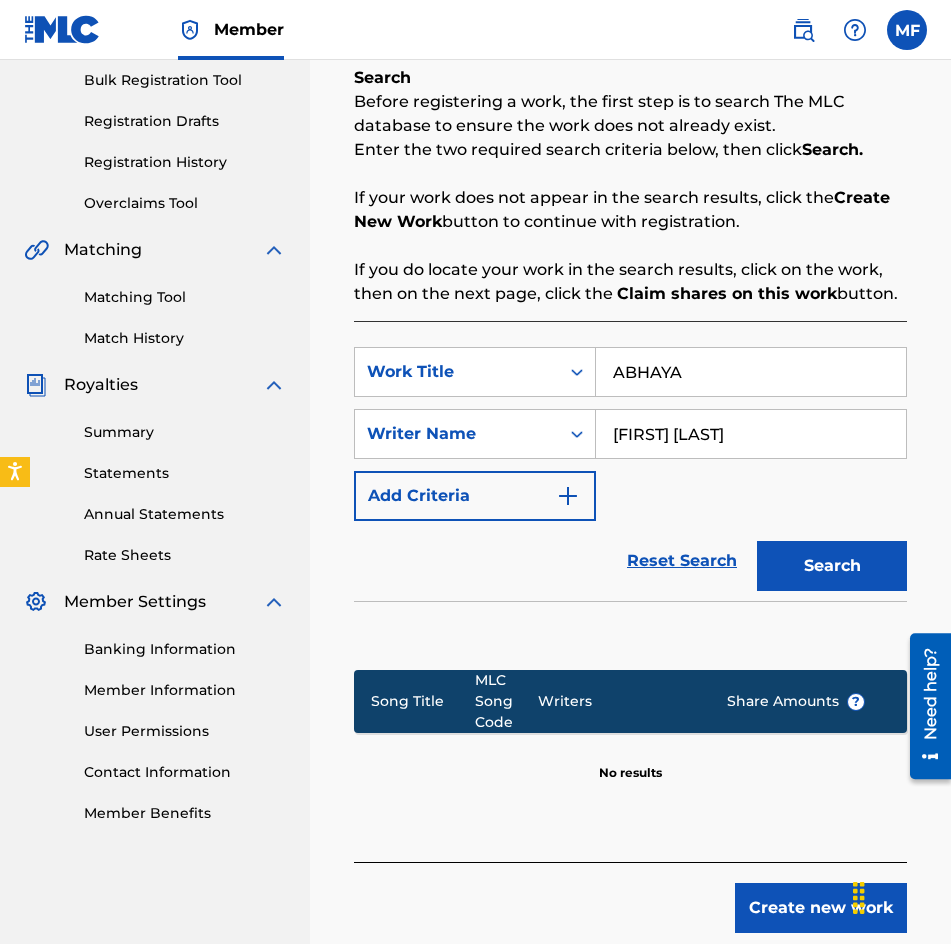 click on "Search" at bounding box center (832, 566) 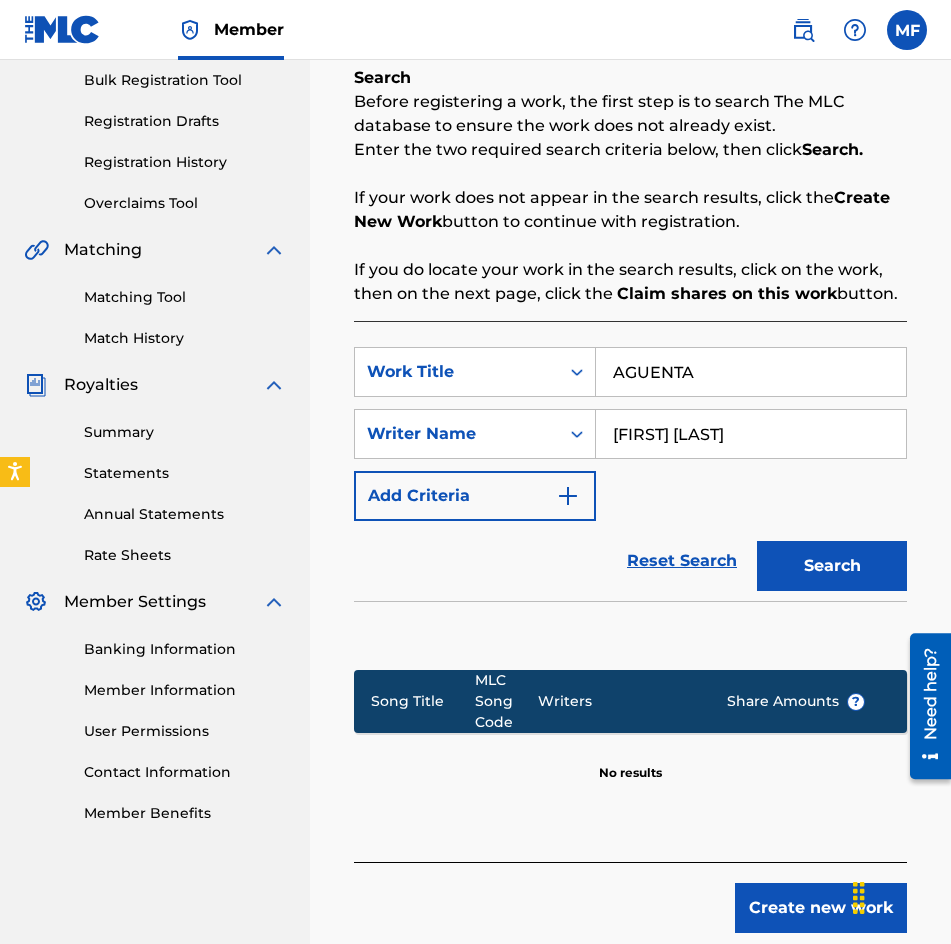 click on "Search" at bounding box center (832, 566) 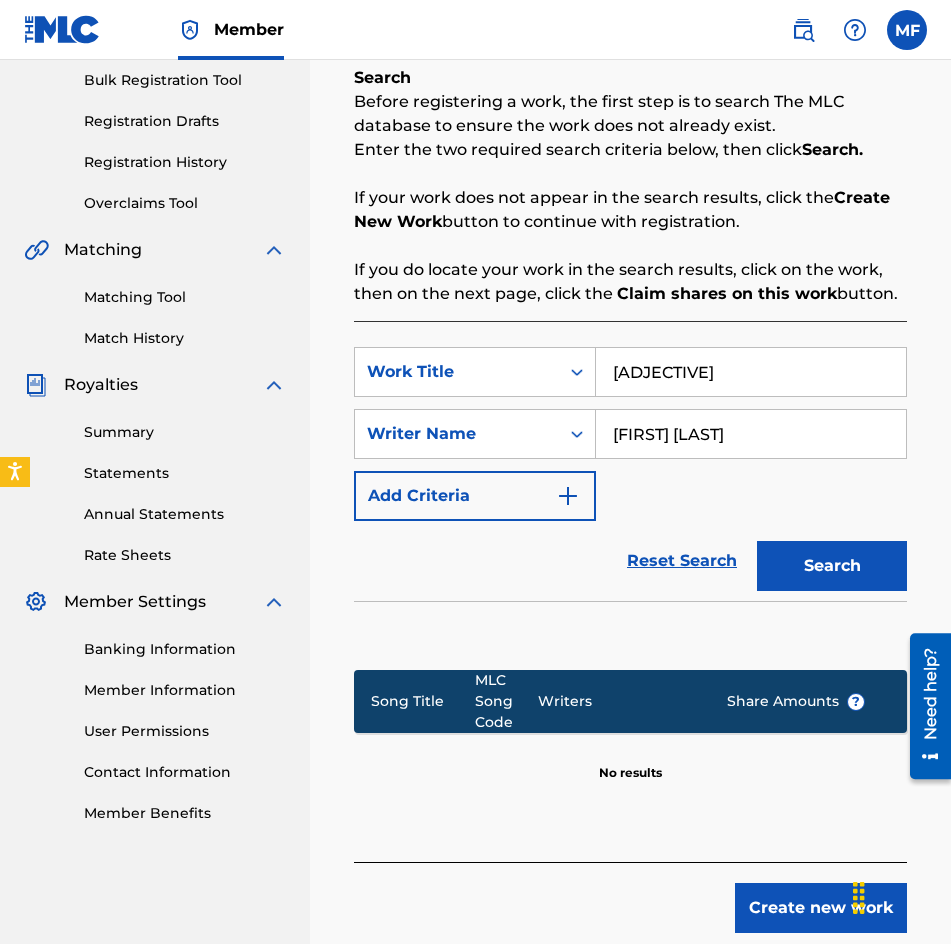 click on "Search" at bounding box center (832, 566) 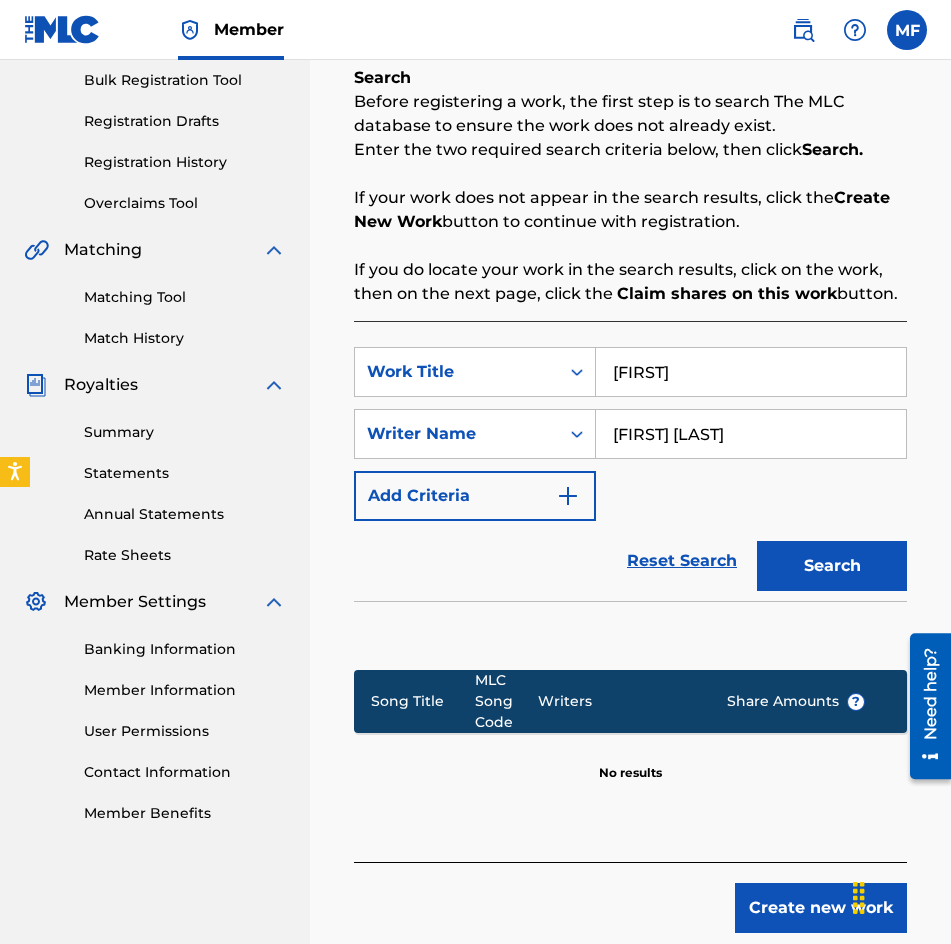 click on "Search" at bounding box center (832, 566) 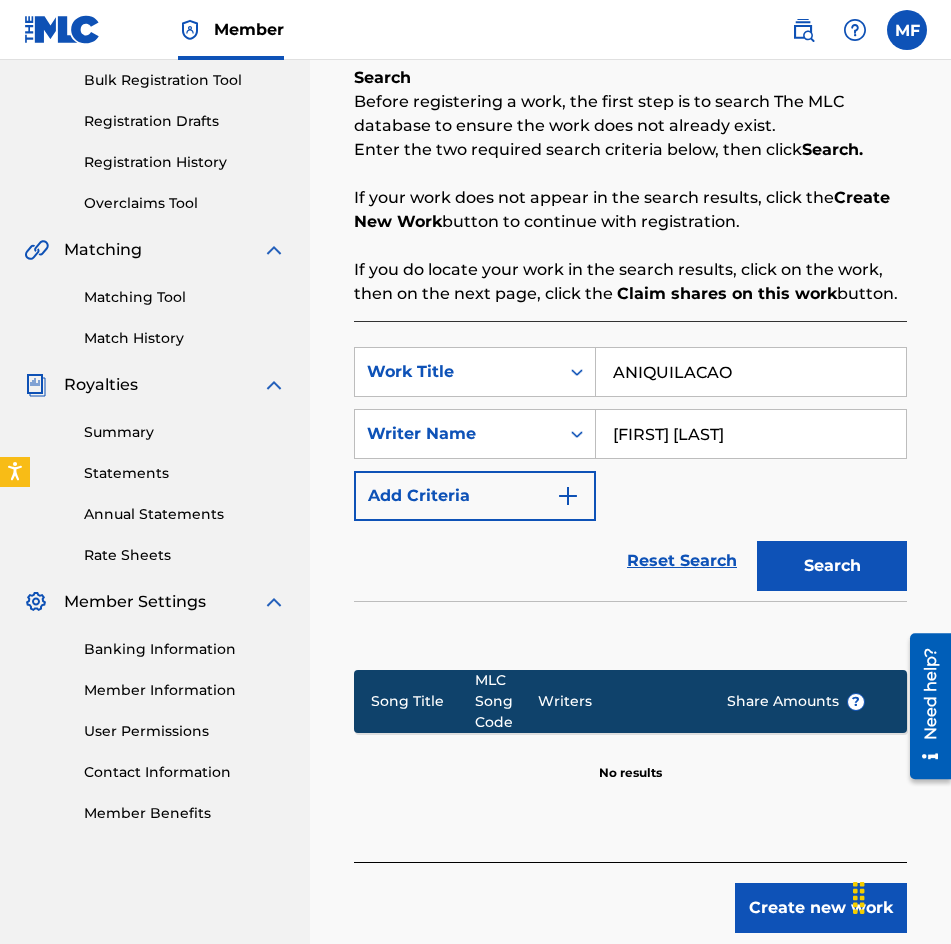 click on "Search" at bounding box center [832, 566] 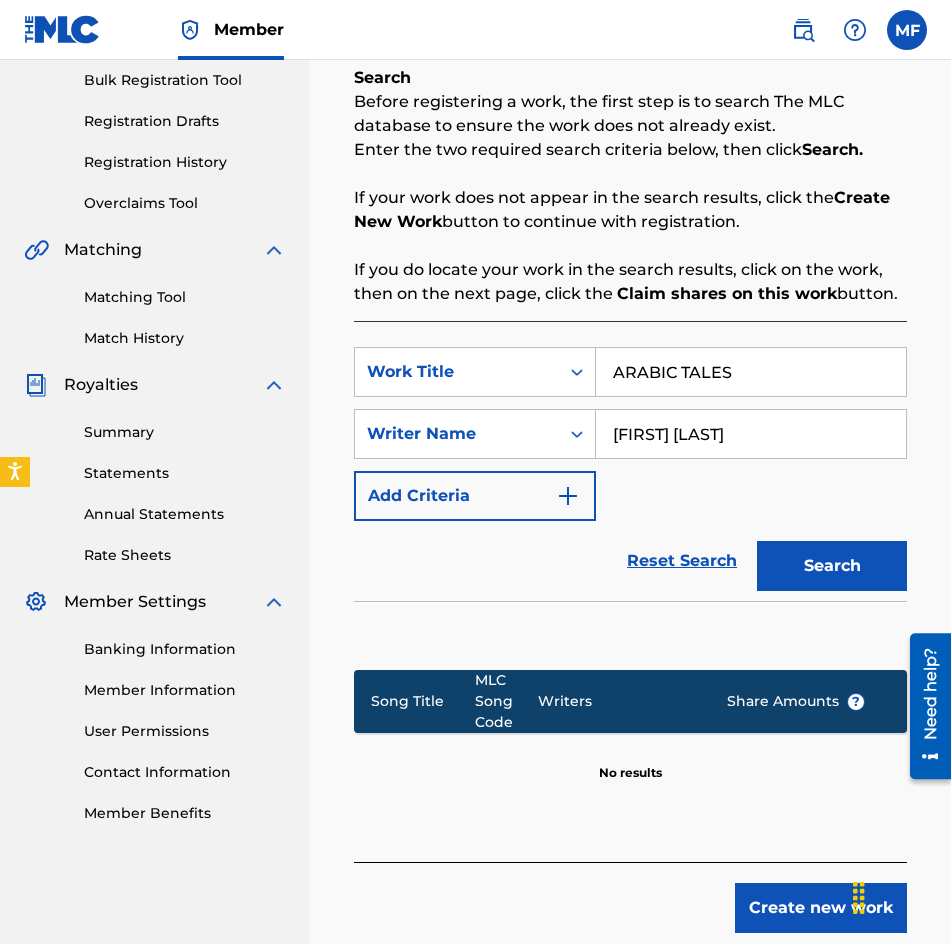 click on "Search" at bounding box center [832, 566] 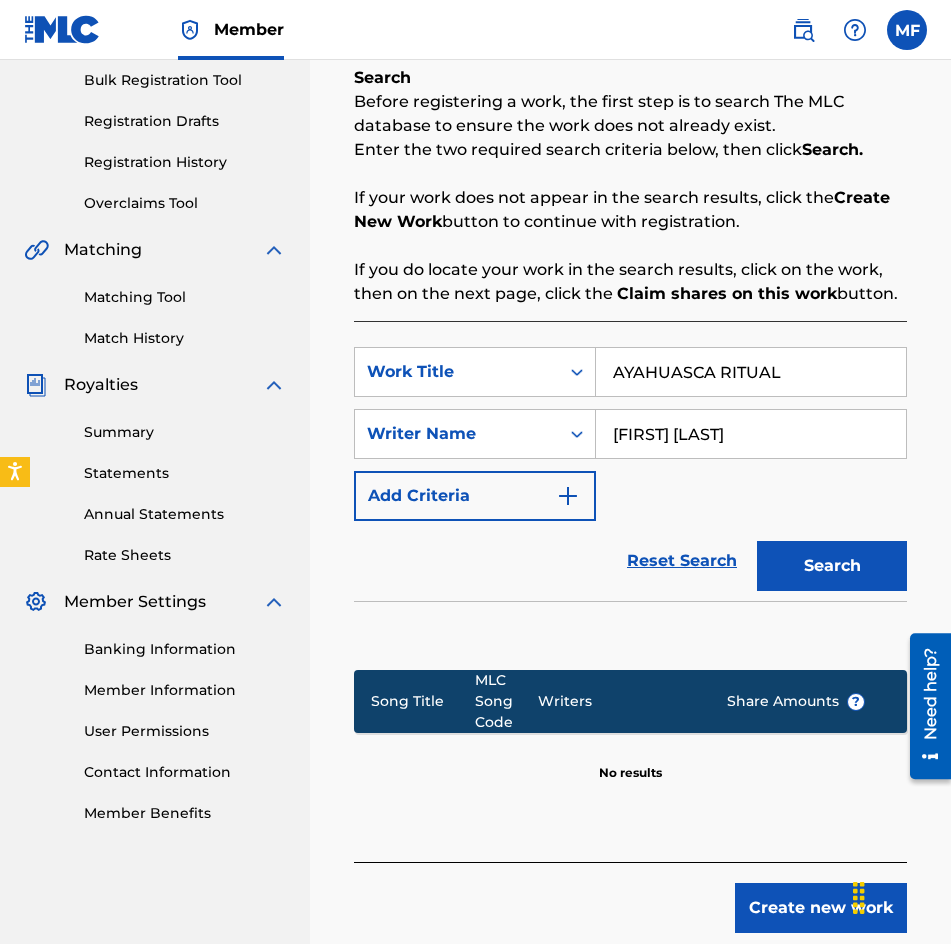 click on "Search" at bounding box center [832, 566] 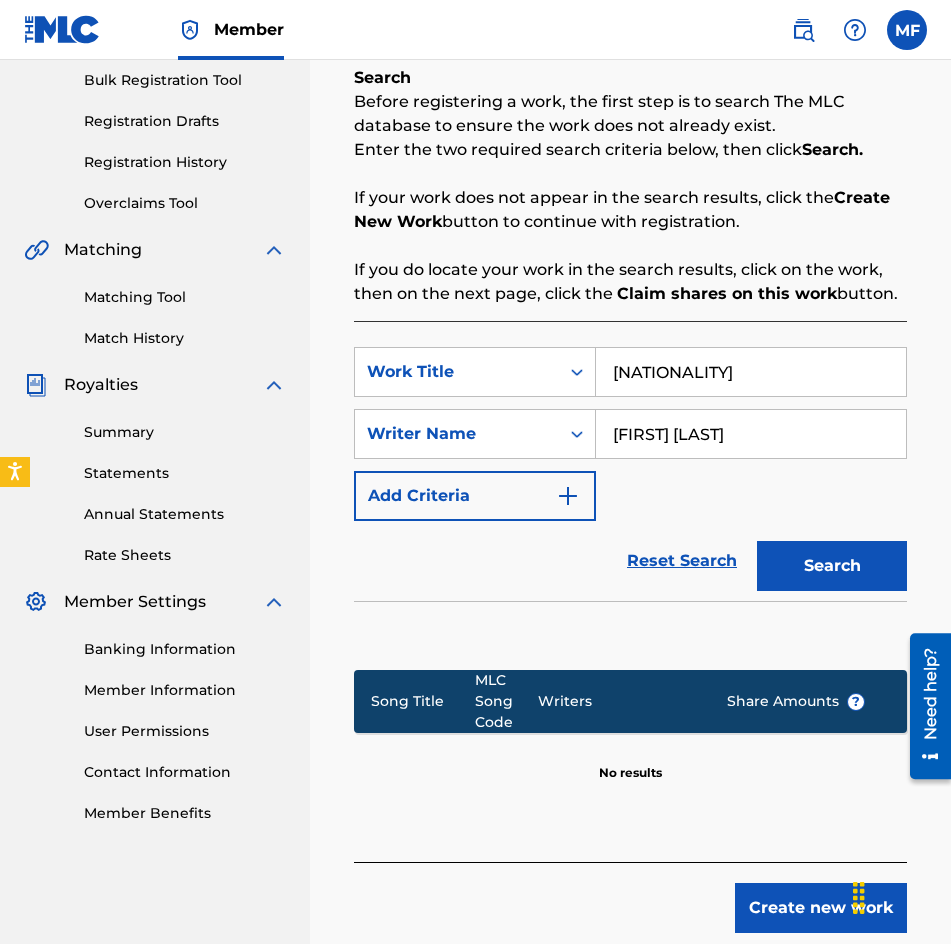 click on "Search" at bounding box center (832, 566) 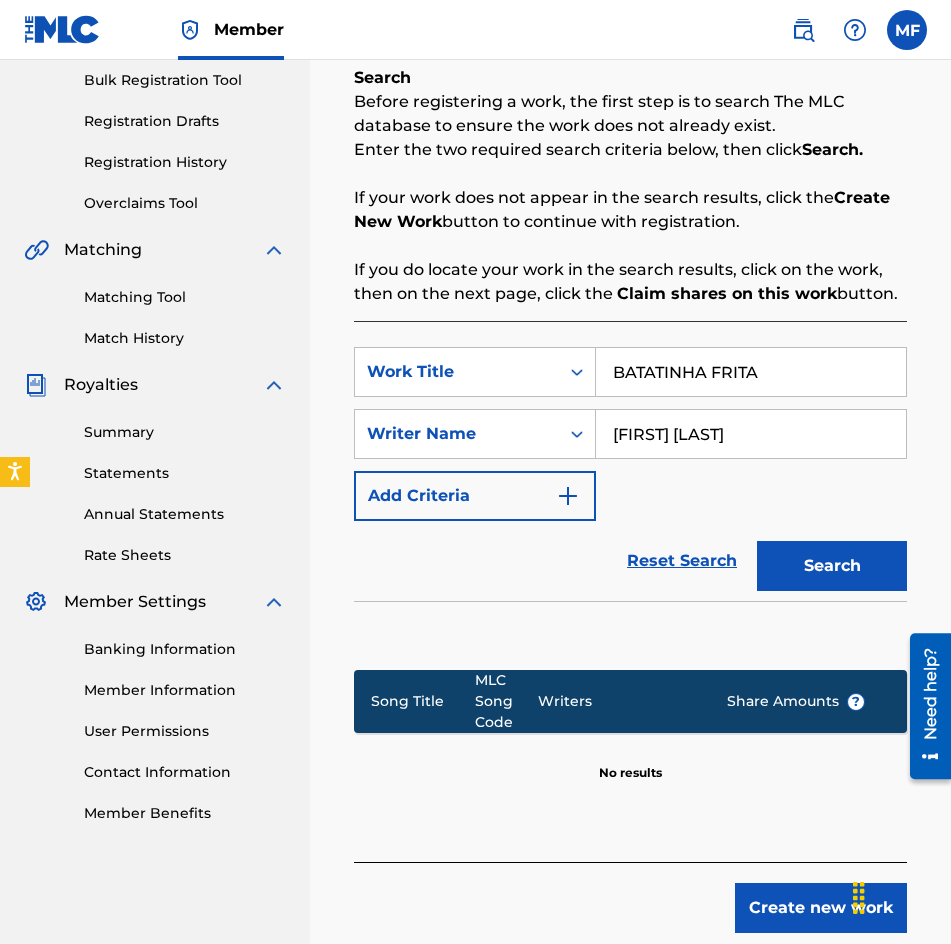 click on "Search" at bounding box center [832, 566] 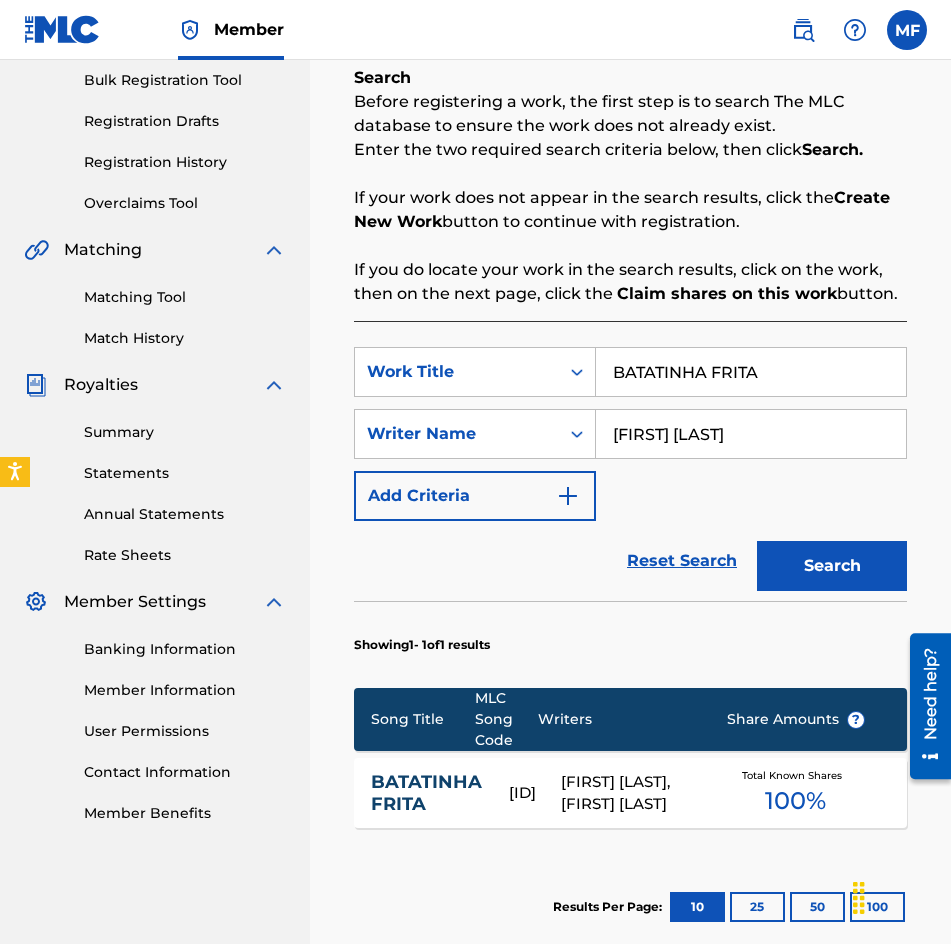 click on "BATATINHA FRITA" at bounding box center (751, 372) 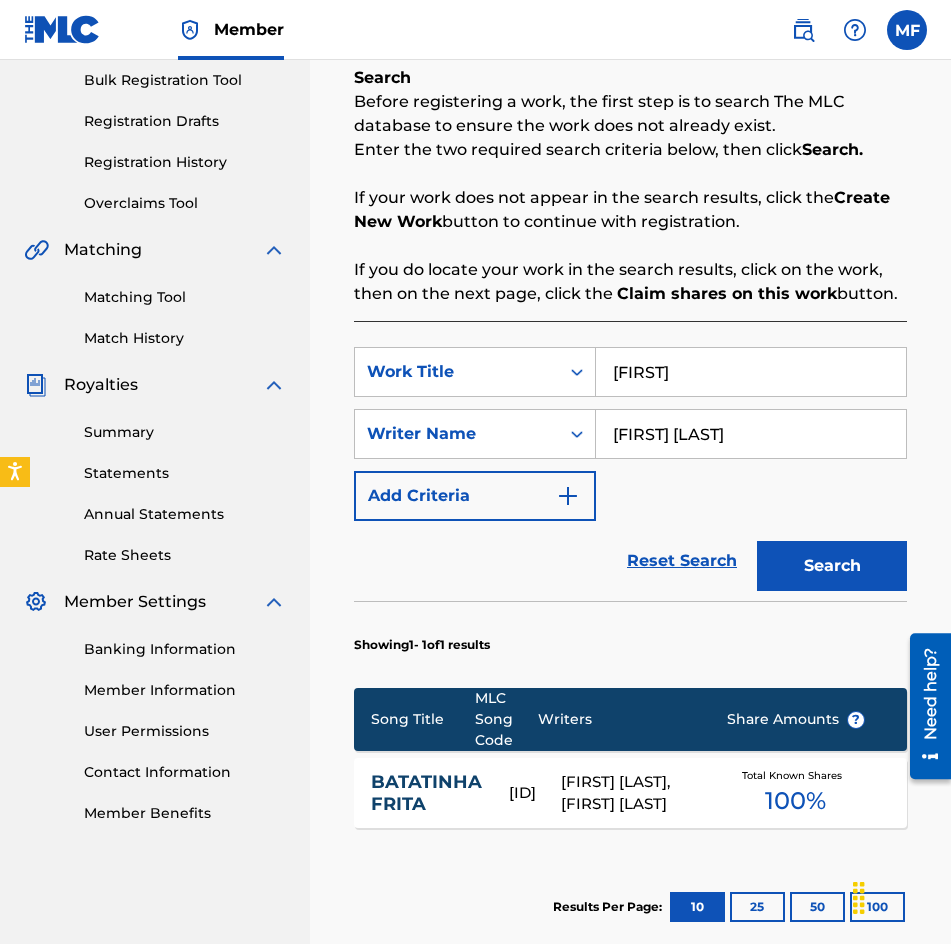click on "Search" at bounding box center [832, 566] 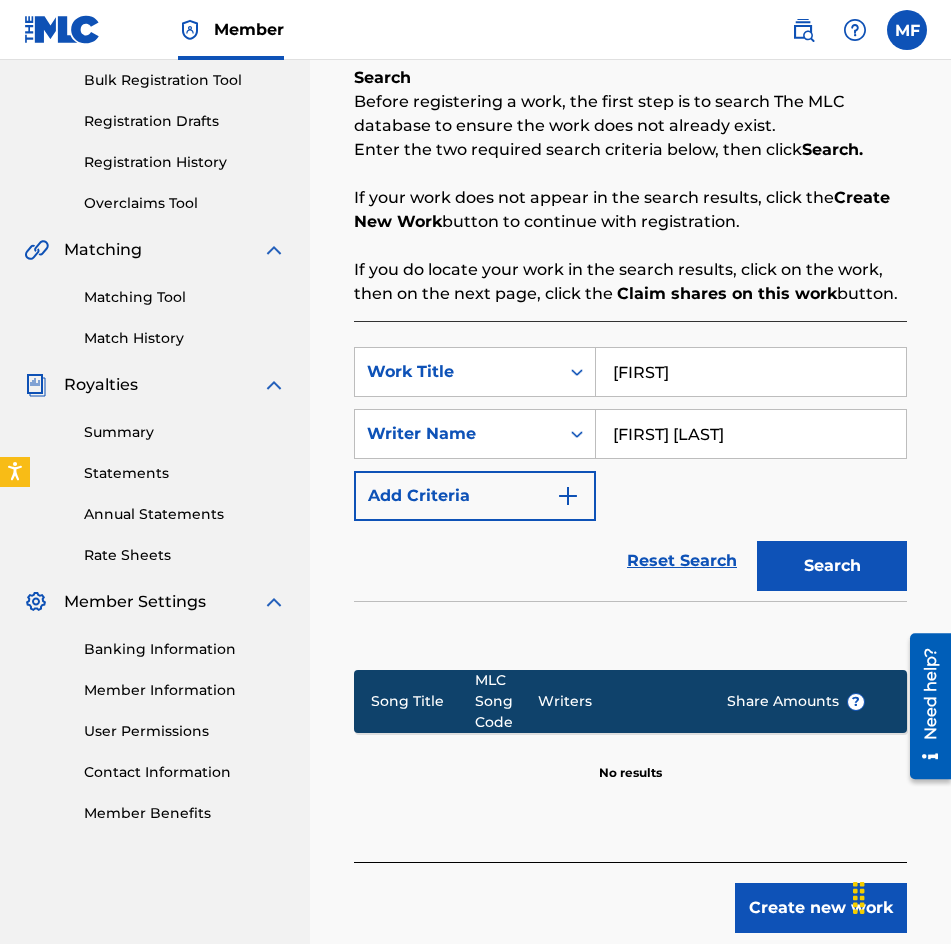 click on "[FIRST]" at bounding box center [751, 372] 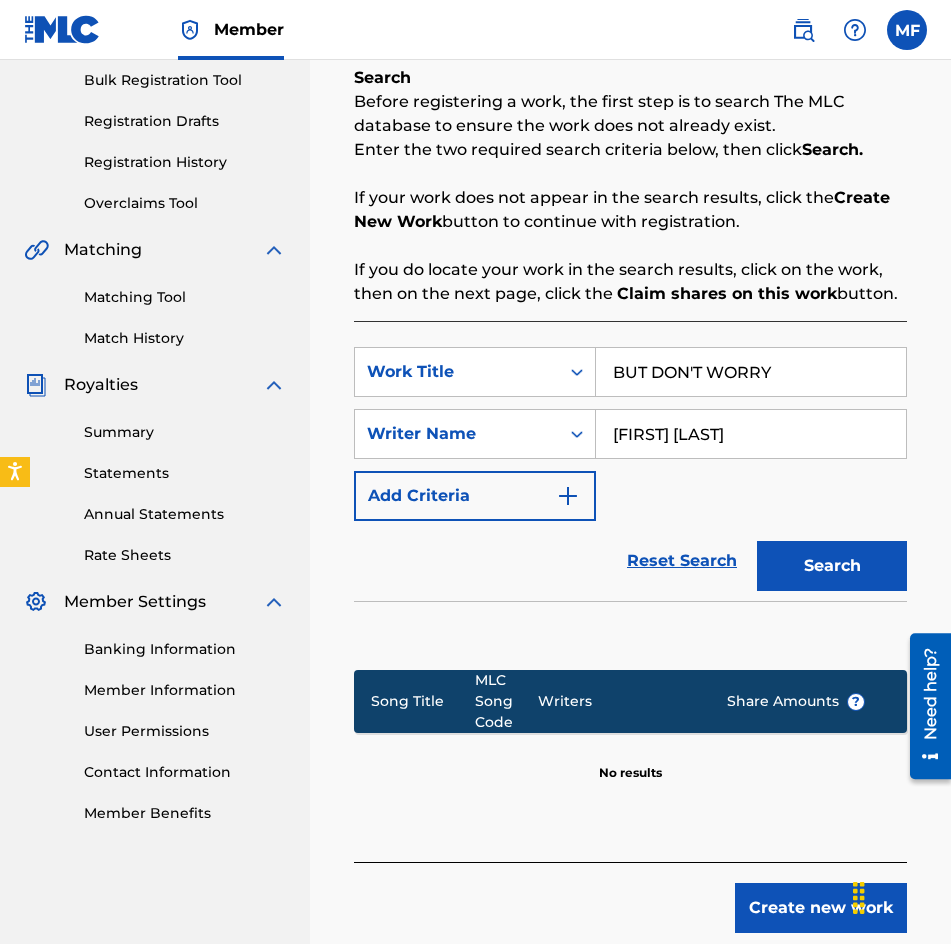 drag, startPoint x: 791, startPoint y: 548, endPoint x: 797, endPoint y: 572, distance: 24.738634 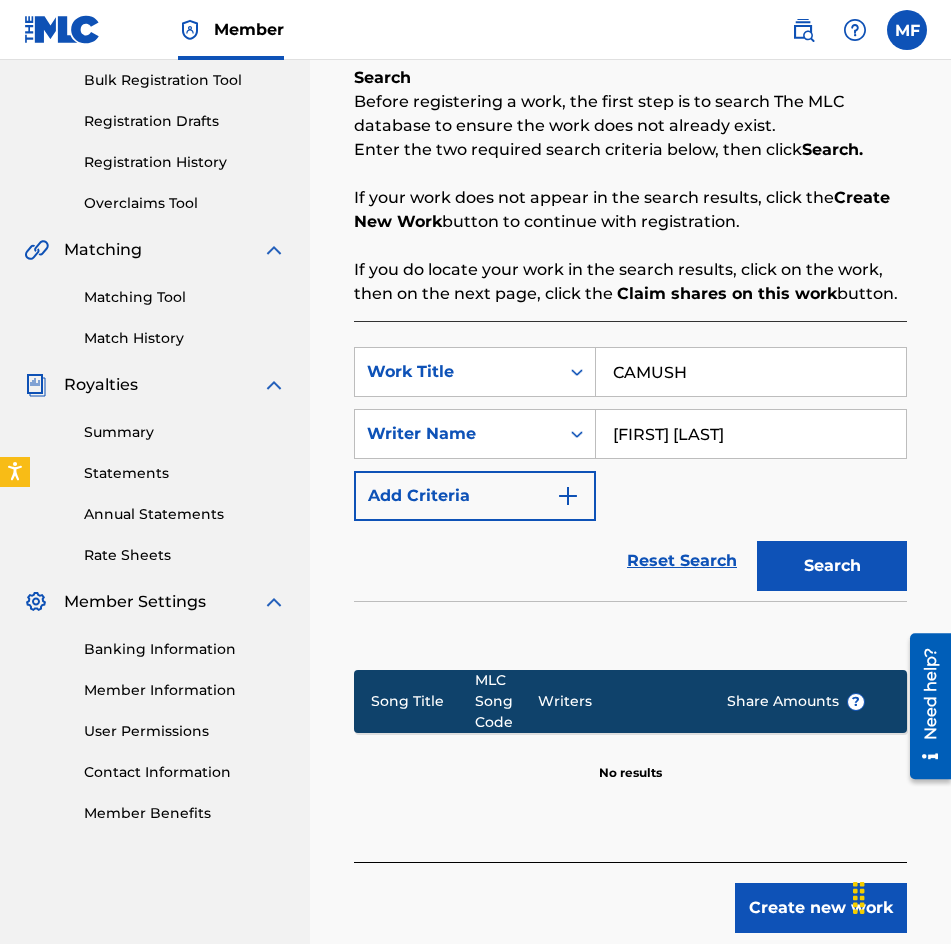 type on "CAMUSH" 